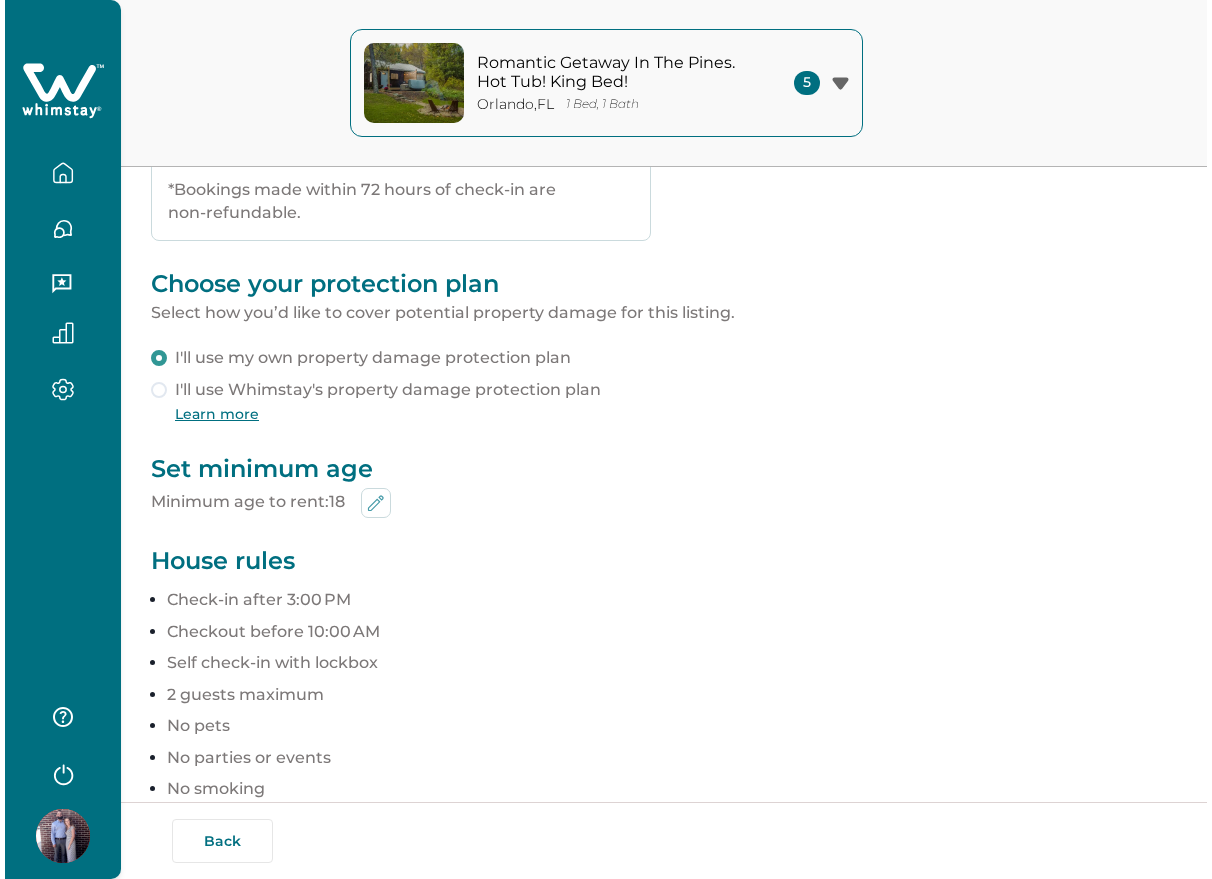 scroll, scrollTop: 625, scrollLeft: 0, axis: vertical 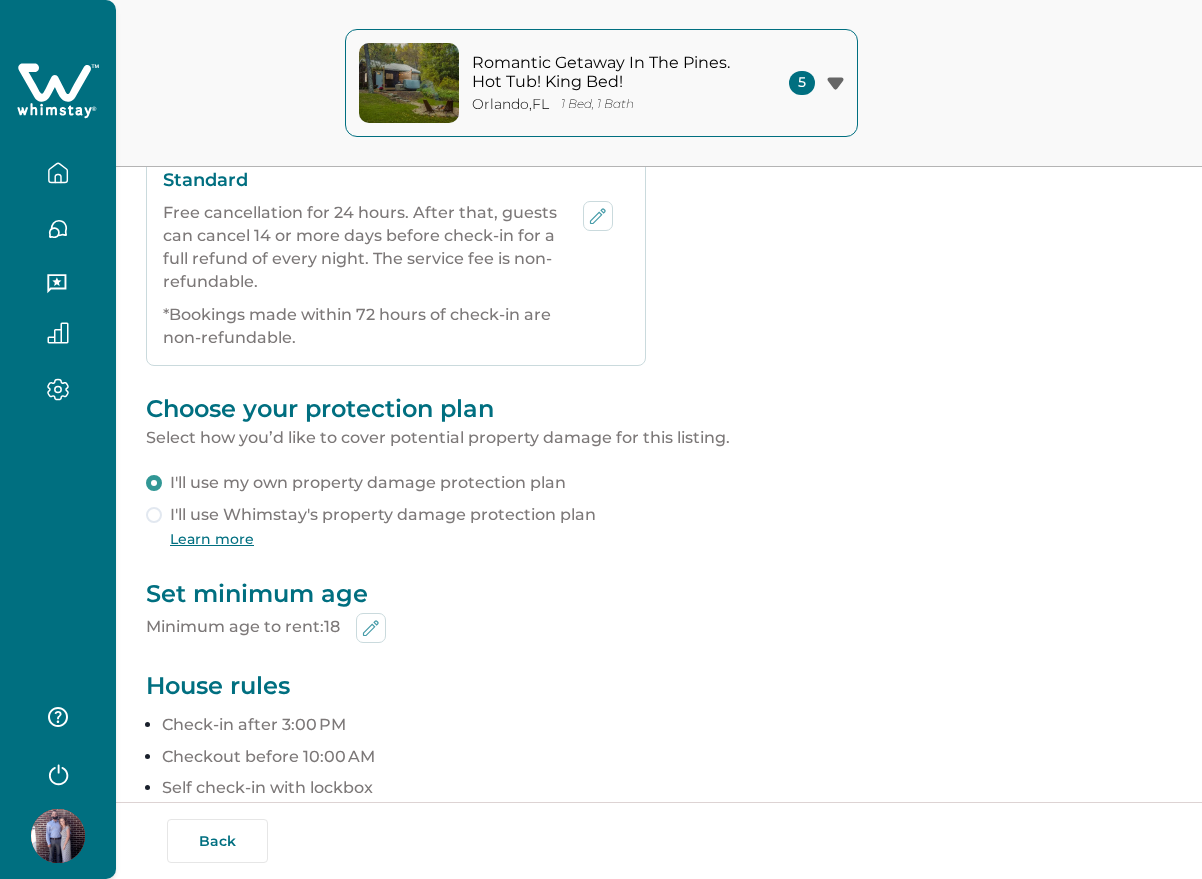 click on "Choose your protection plan" at bounding box center [659, 408] 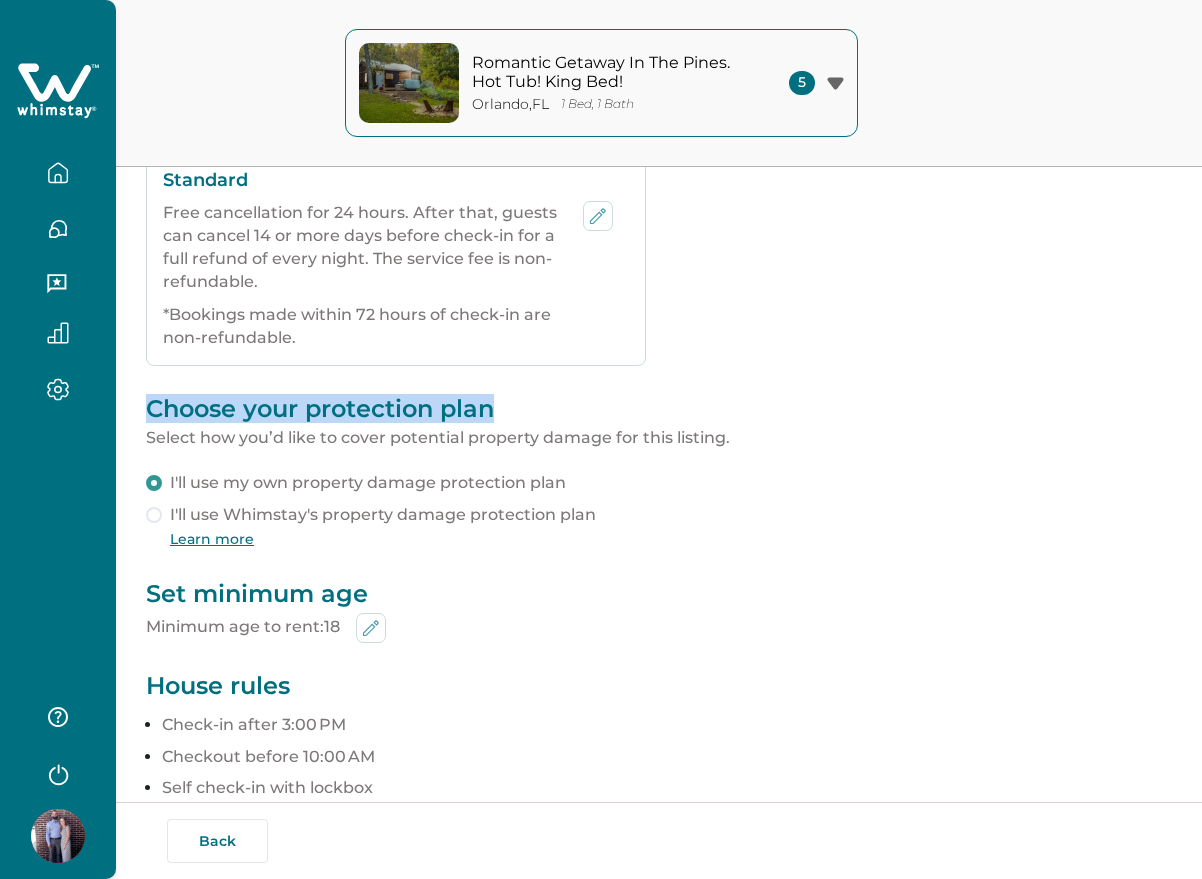 drag, startPoint x: 188, startPoint y: 400, endPoint x: 463, endPoint y: 389, distance: 275.2199 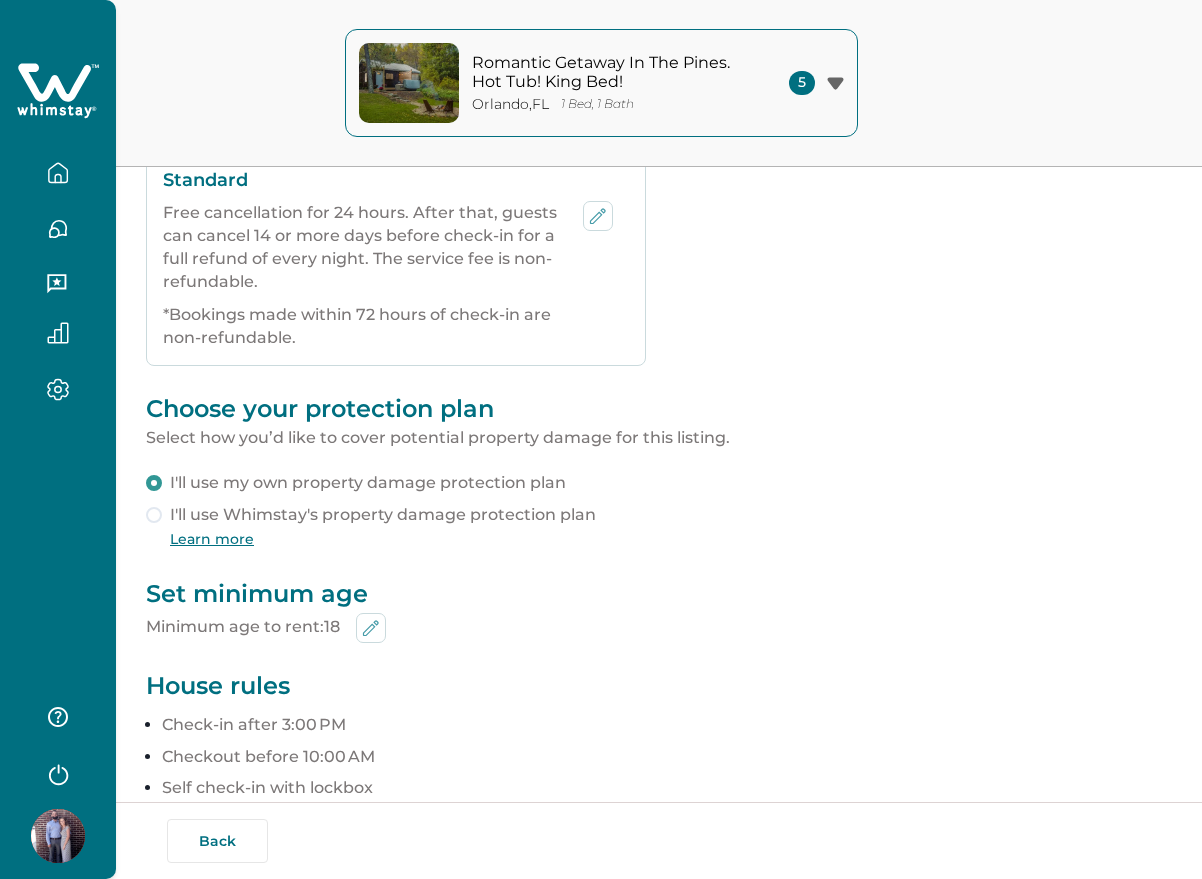 click on "Set minimum age" at bounding box center [659, 593] 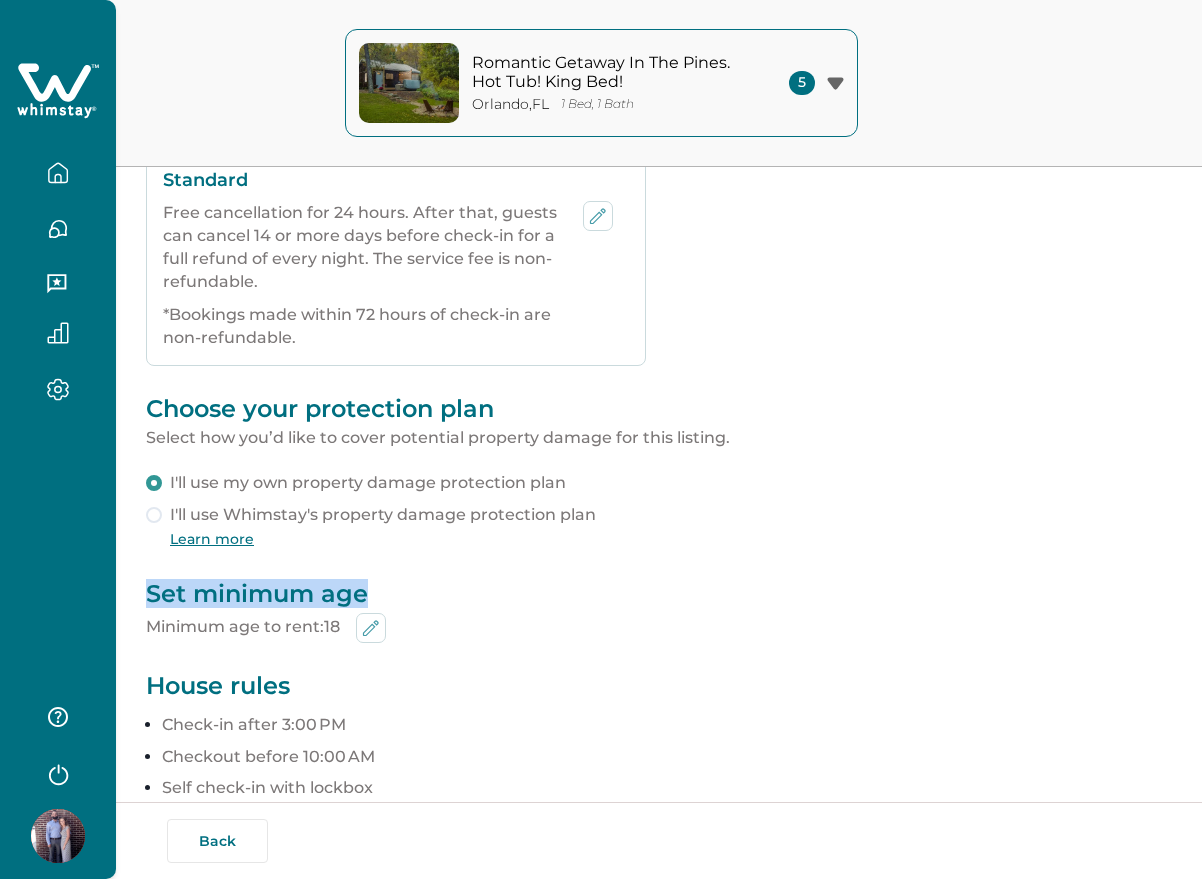 drag, startPoint x: 165, startPoint y: 587, endPoint x: 336, endPoint y: 579, distance: 171.18703 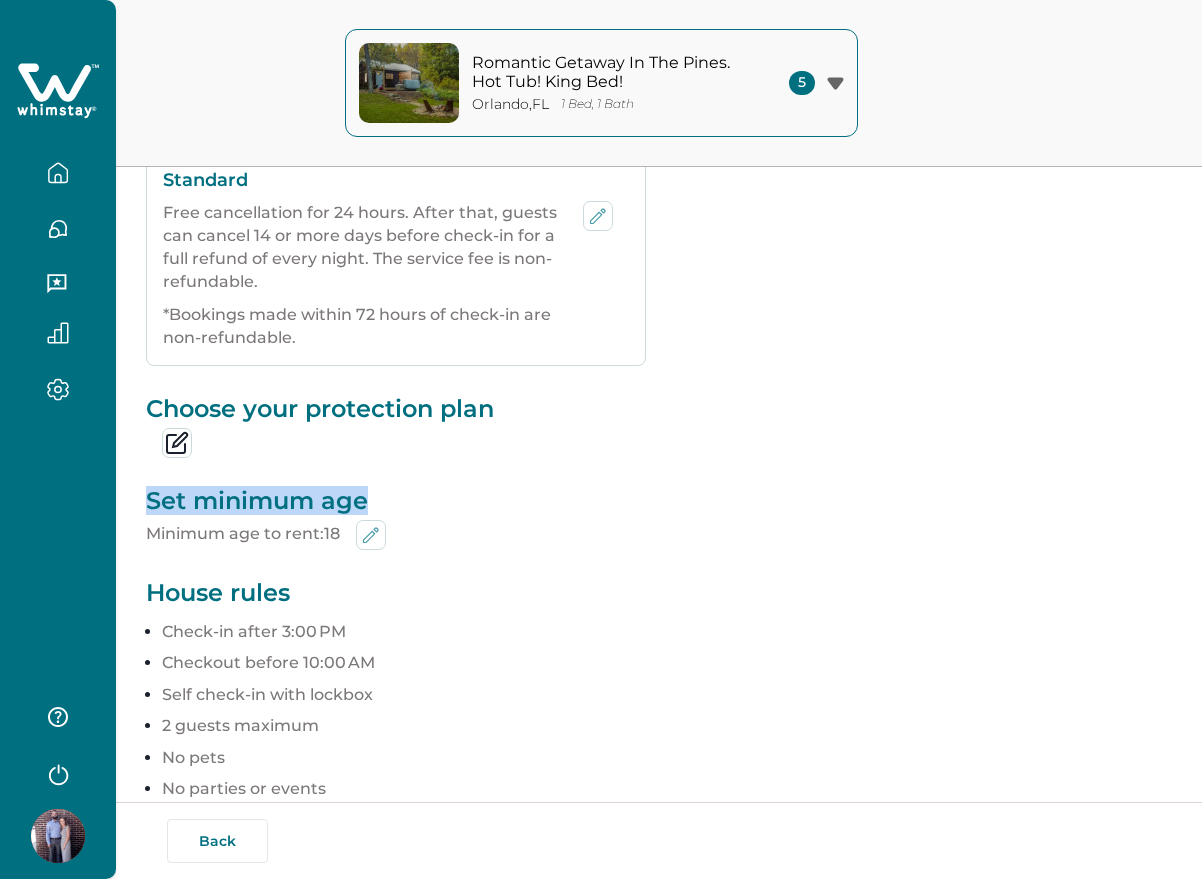 click on "Check-in & Check-out instructions Synced with Airbnb Check-in :  03:00 PM  - Flexible   Check-out :  10:00 AM Check-in instructions You haven’t added check-in instructions yet. Add instructions Check-out instructions You haven’t added check-out instructions yet. Add instructions Cancellation policy Standard Free cancellation for 24 hours. After that, guests can cancel 14 or more days before check-in for a full refund of every night. The service fee is non-refundable. *Bookings made within 72 hours of check-in are non-refundable. Choose your protection plan Set minimum age Minimum age to rent:  18 House rules Check-in after 3:00 PM Checkout before 10:00 AM Self check-in with lockbox 2 guests maximum No pets No parties or events No smoking" at bounding box center [659, 260] 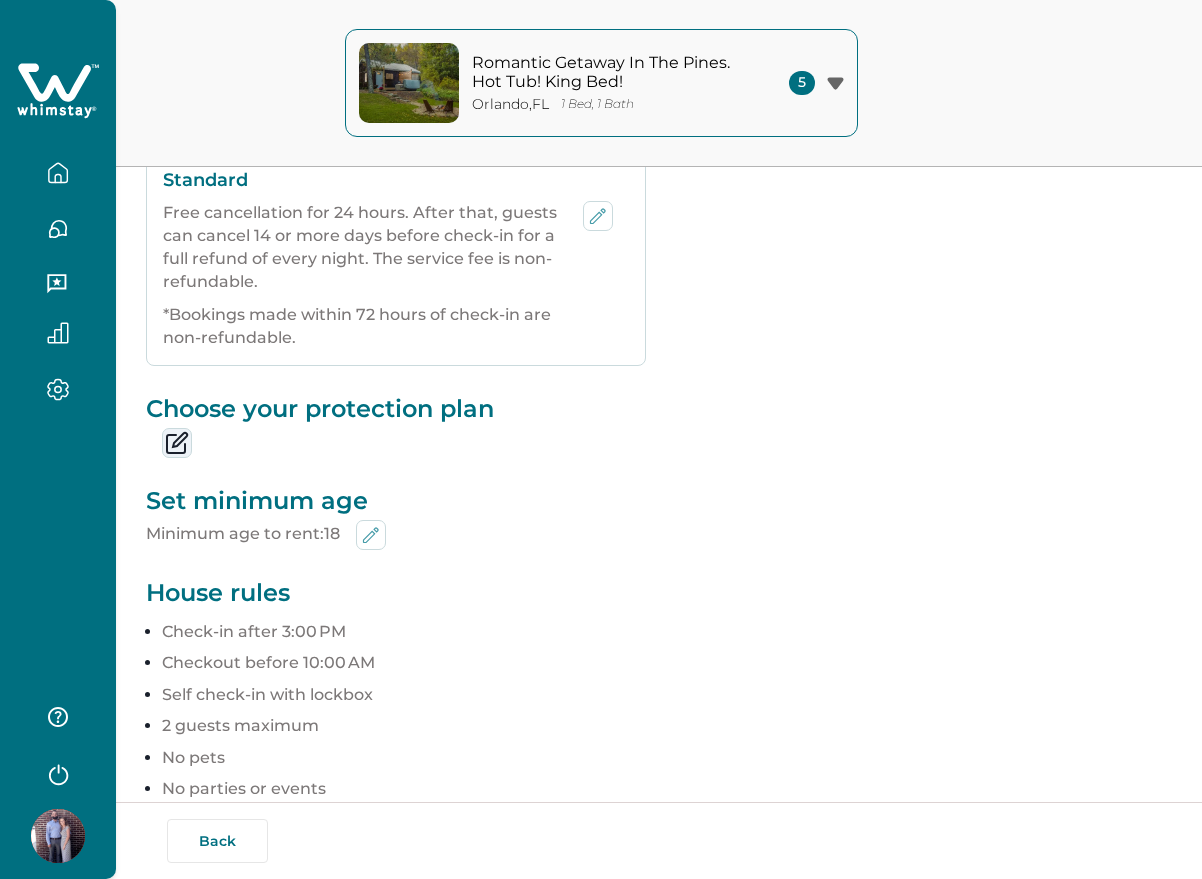 click 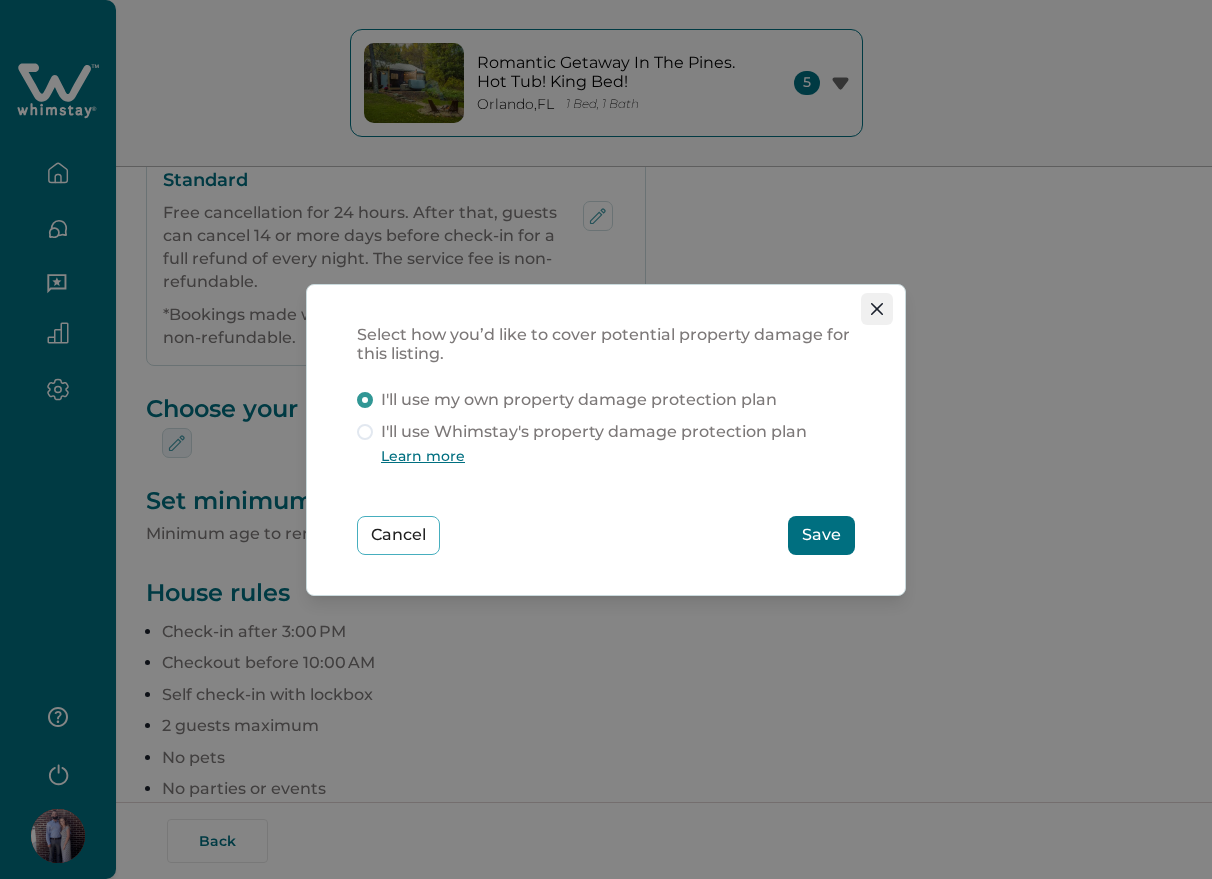 click at bounding box center [877, 309] 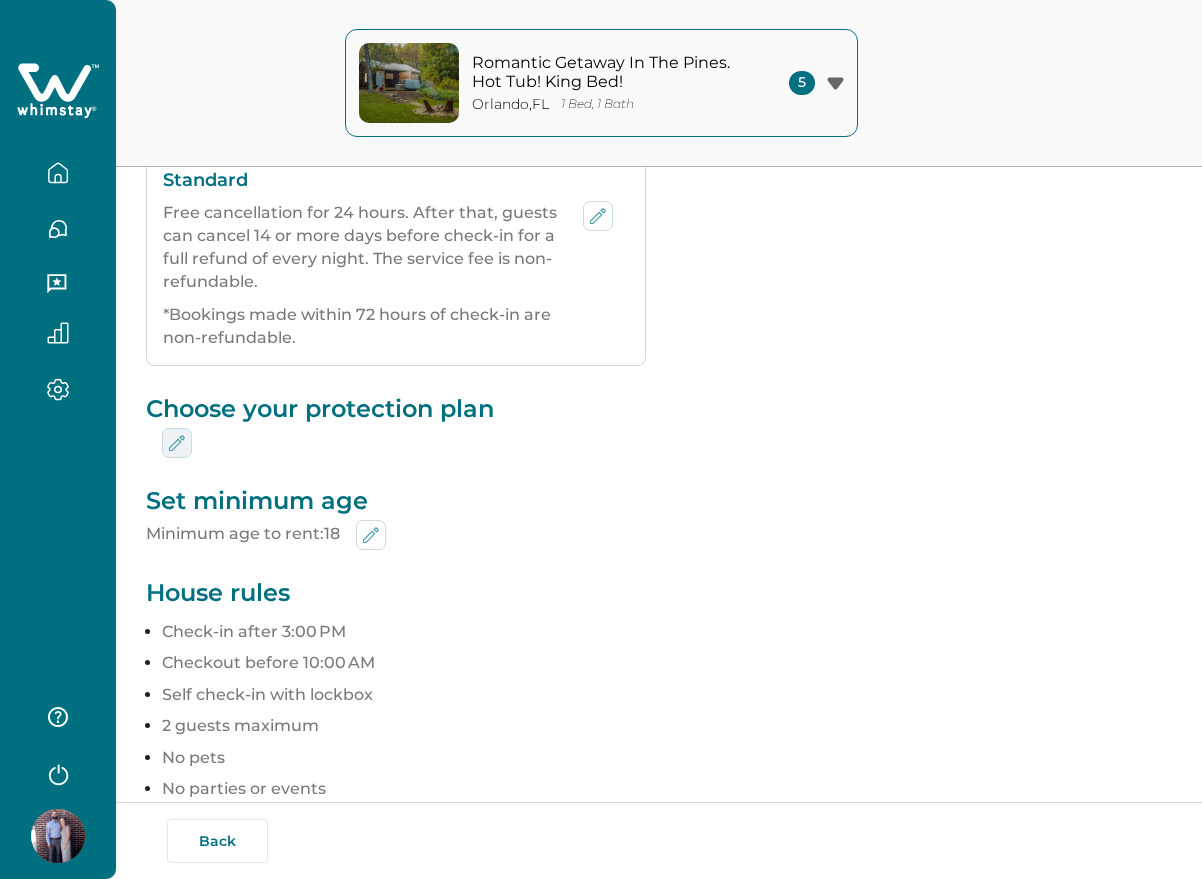 type 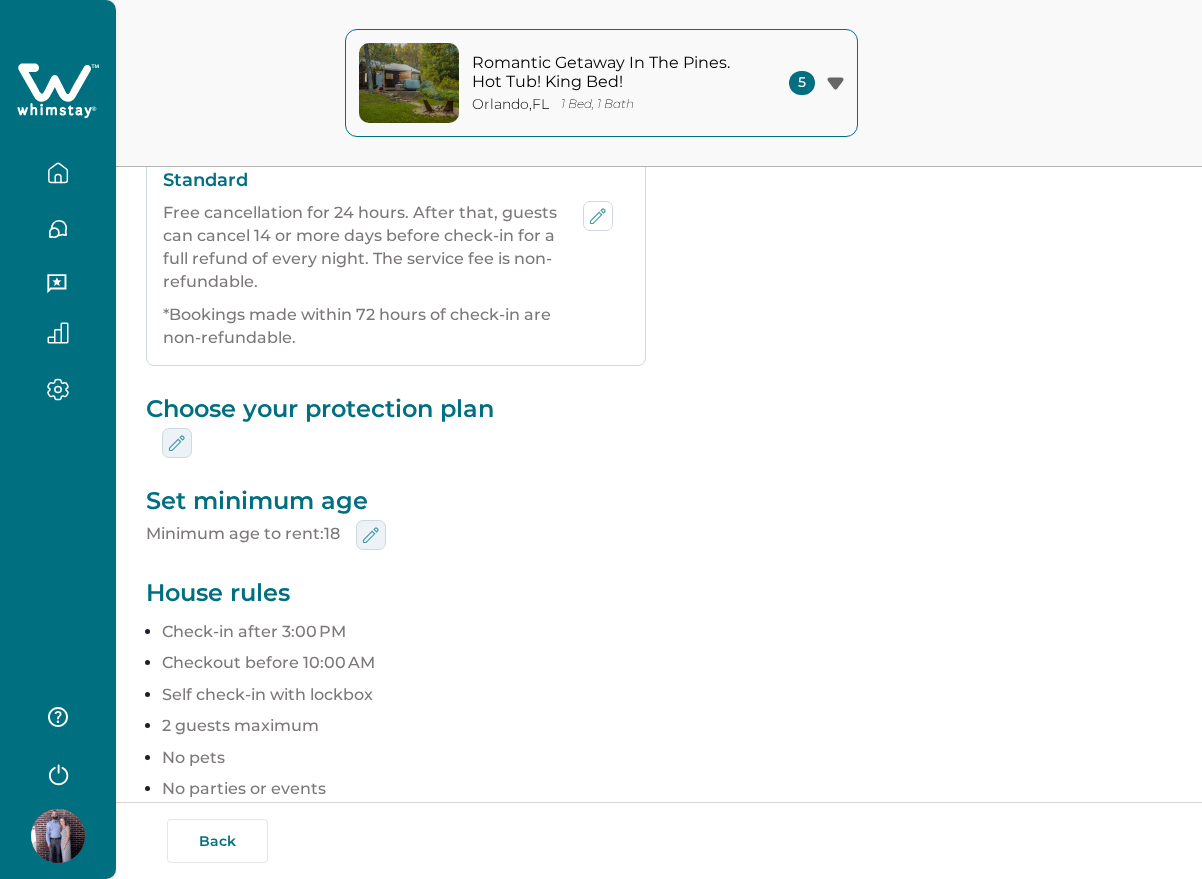 click 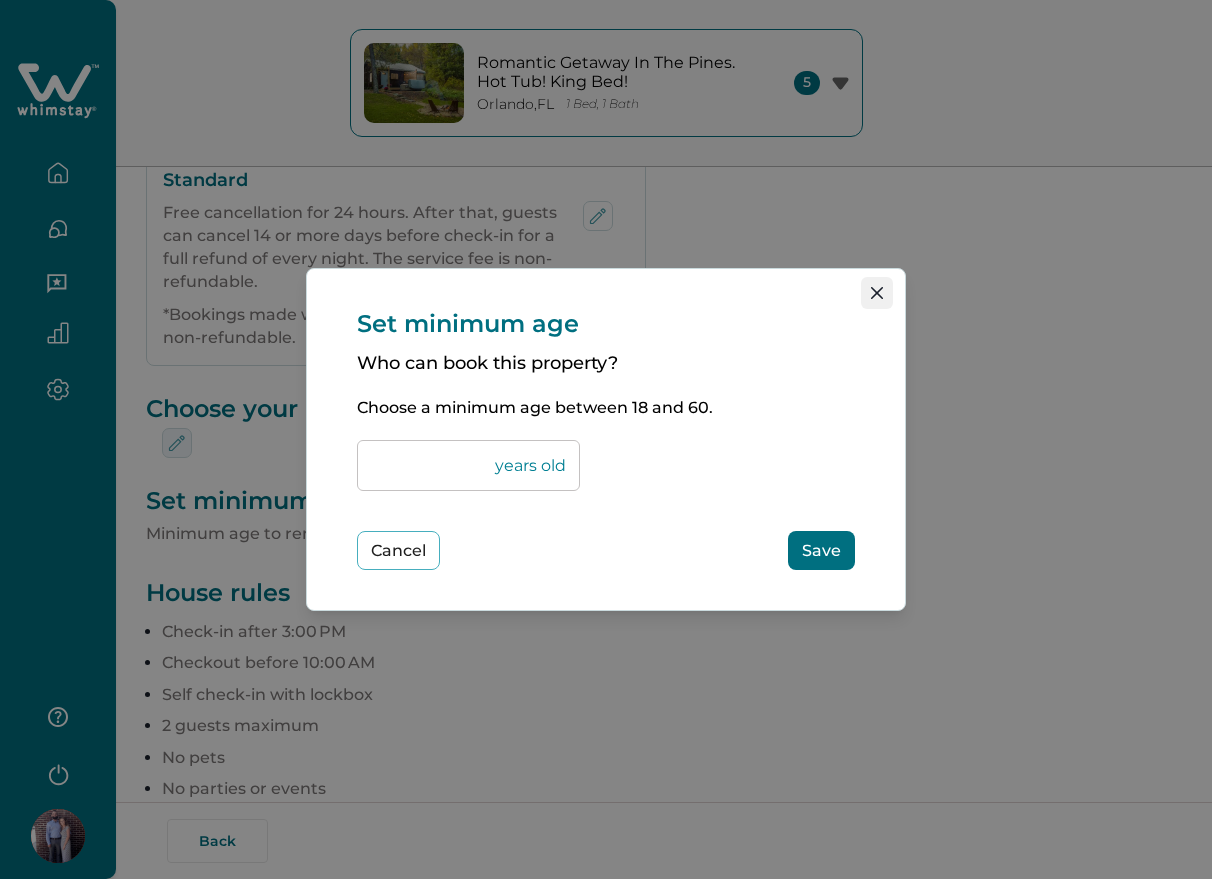 click at bounding box center [877, 293] 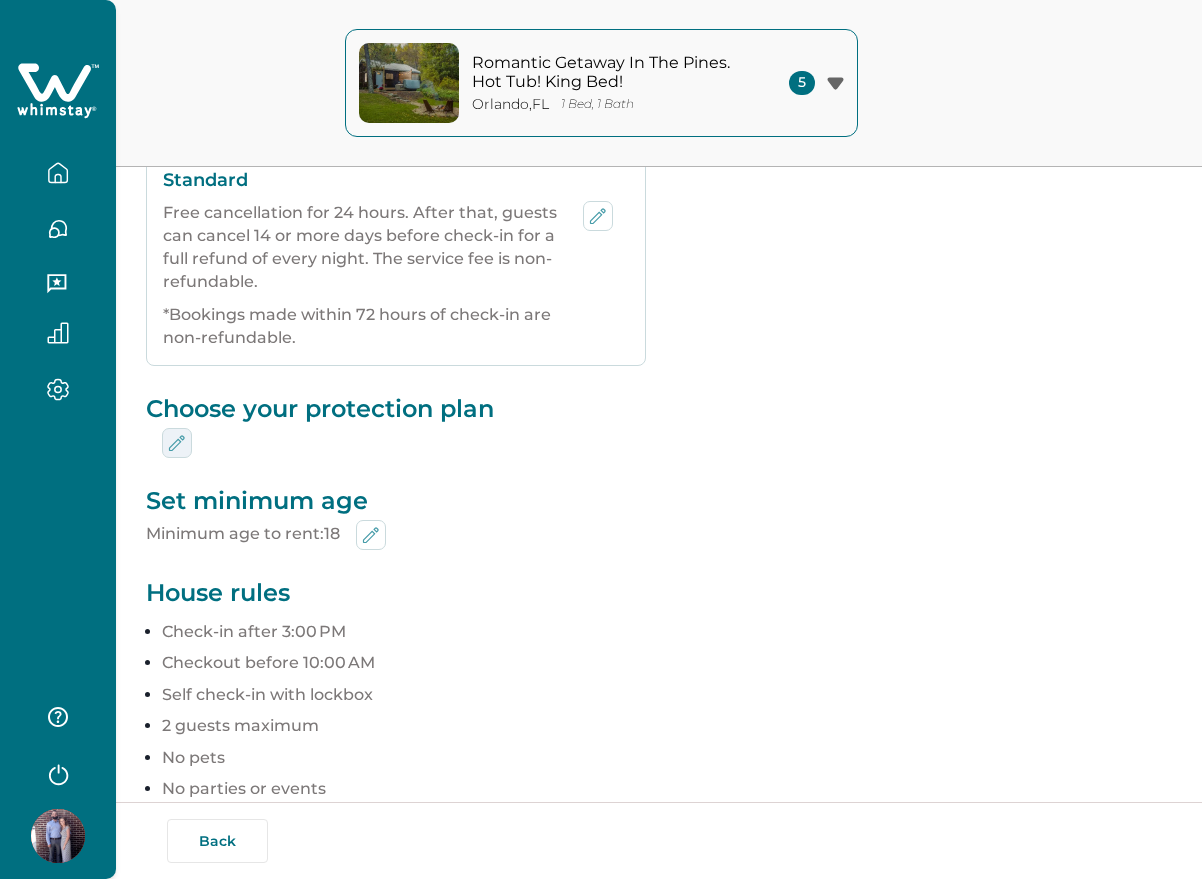 type 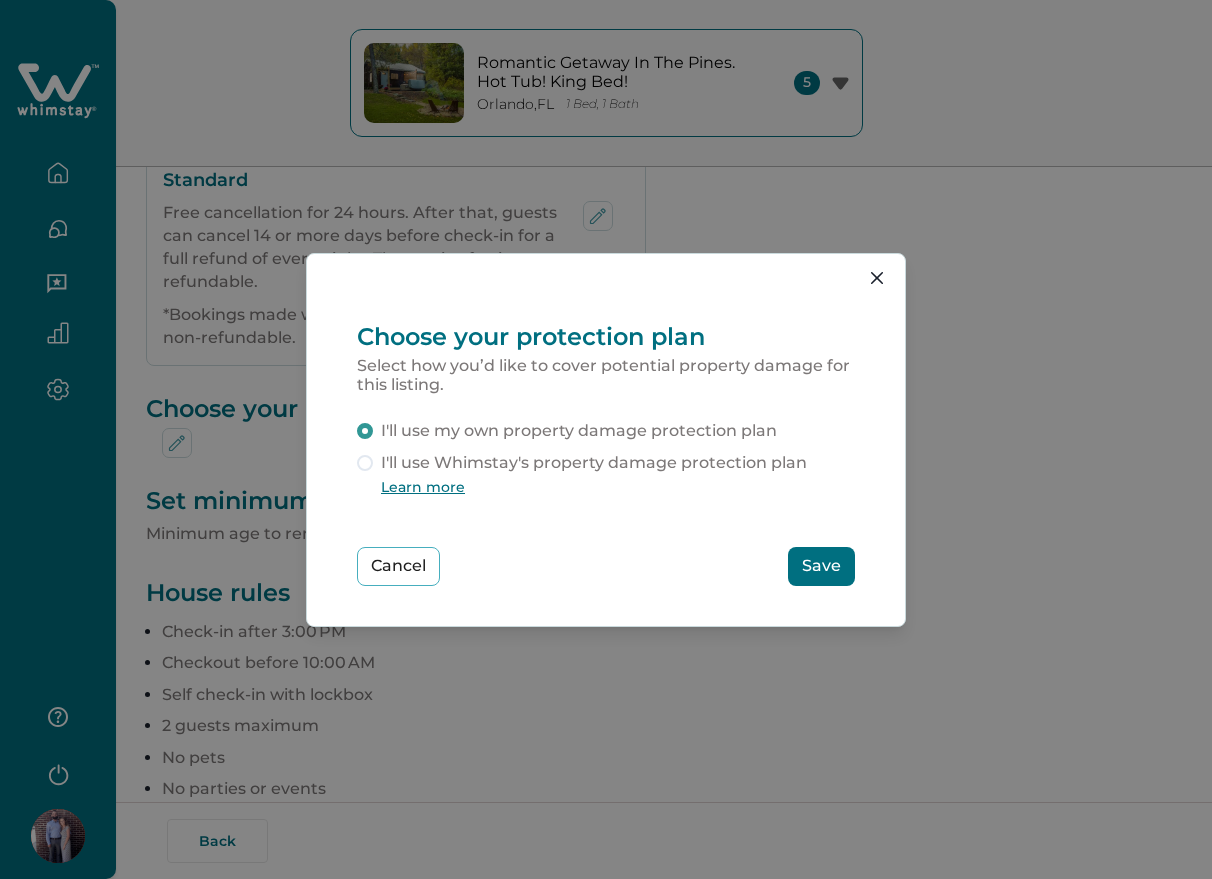 type 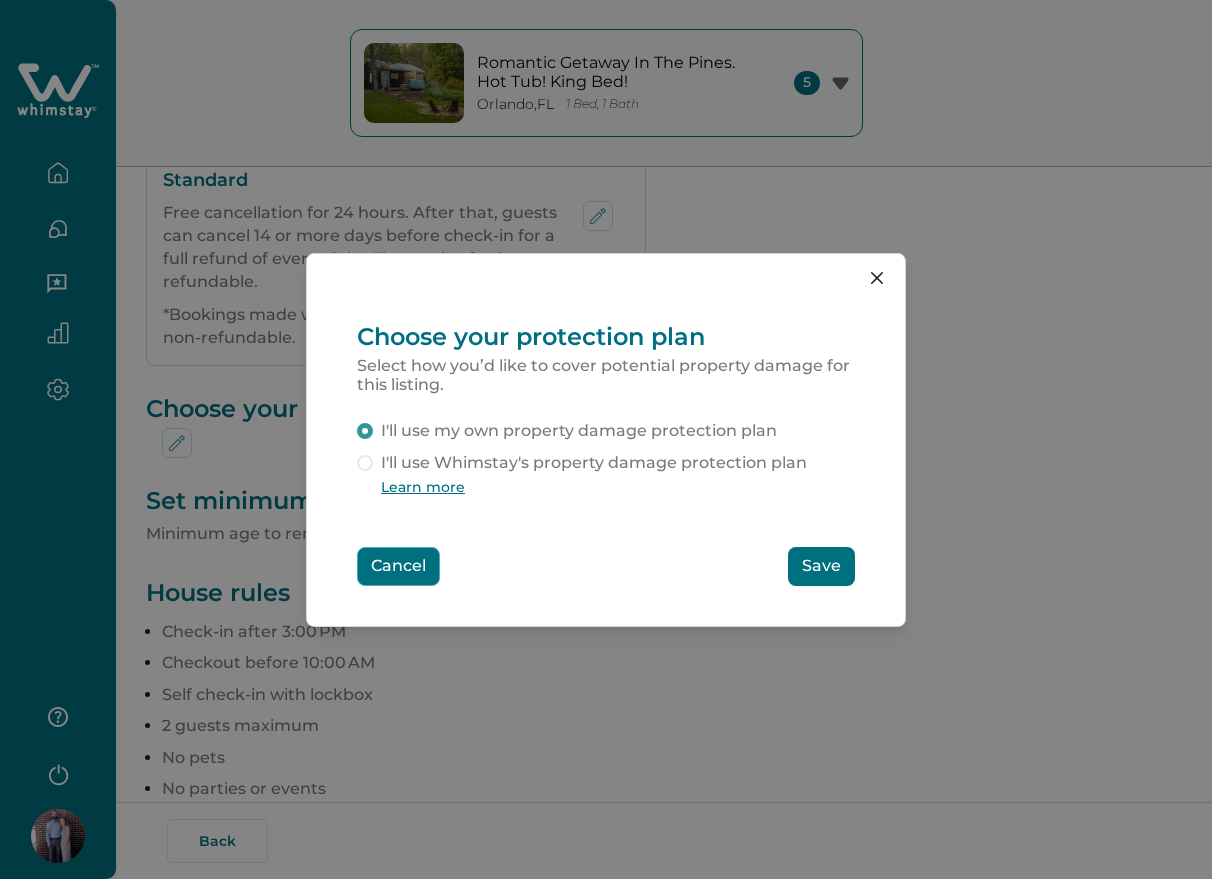 click on "Cancel" at bounding box center (398, 566) 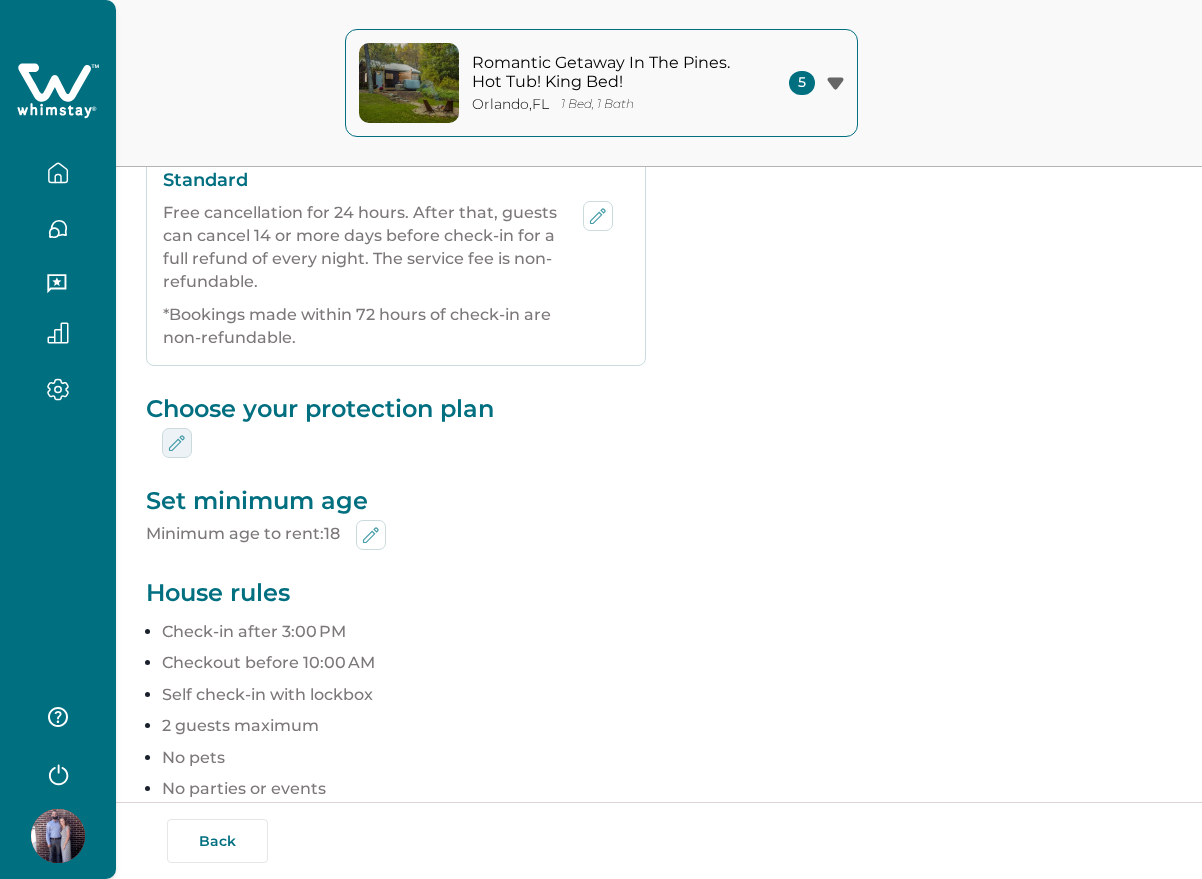 click 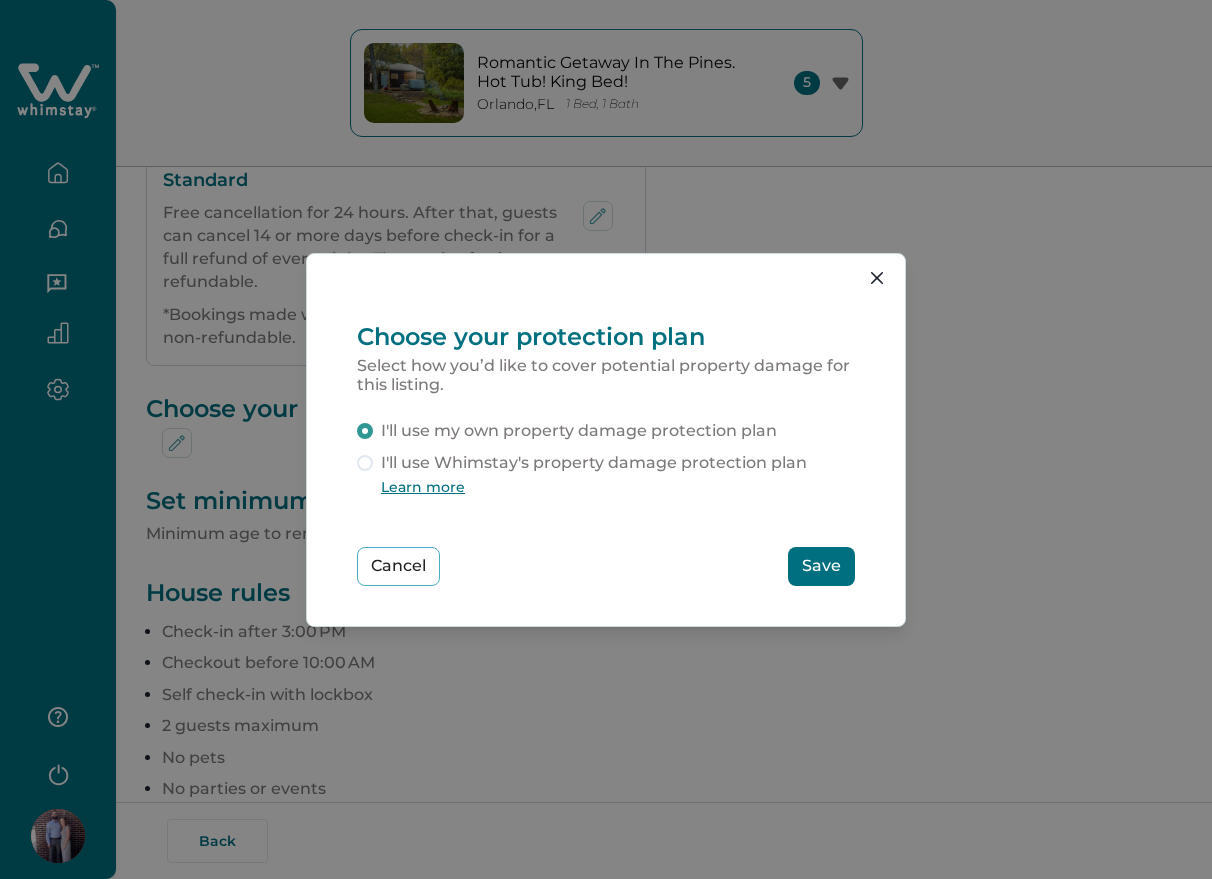 click on "Save" at bounding box center [821, 566] 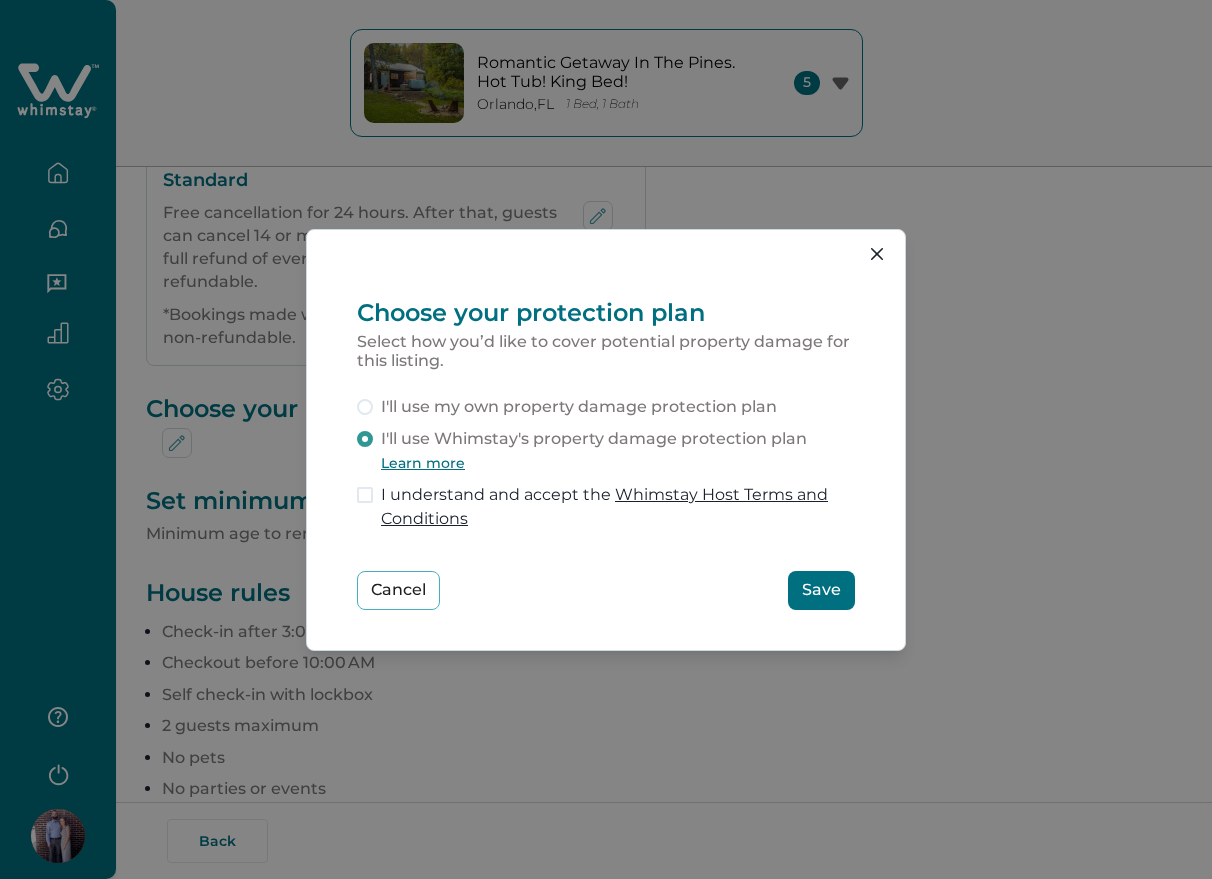 click on "Choose your protection plan Select how you’d like to cover potential property damage for this listing. I'll use my own property damage protection plan I'll use Whimstay's property damage protection plan Learn more I understand and accept the     Whimstay Host Terms and Conditions Cancel Save" at bounding box center [606, 440] 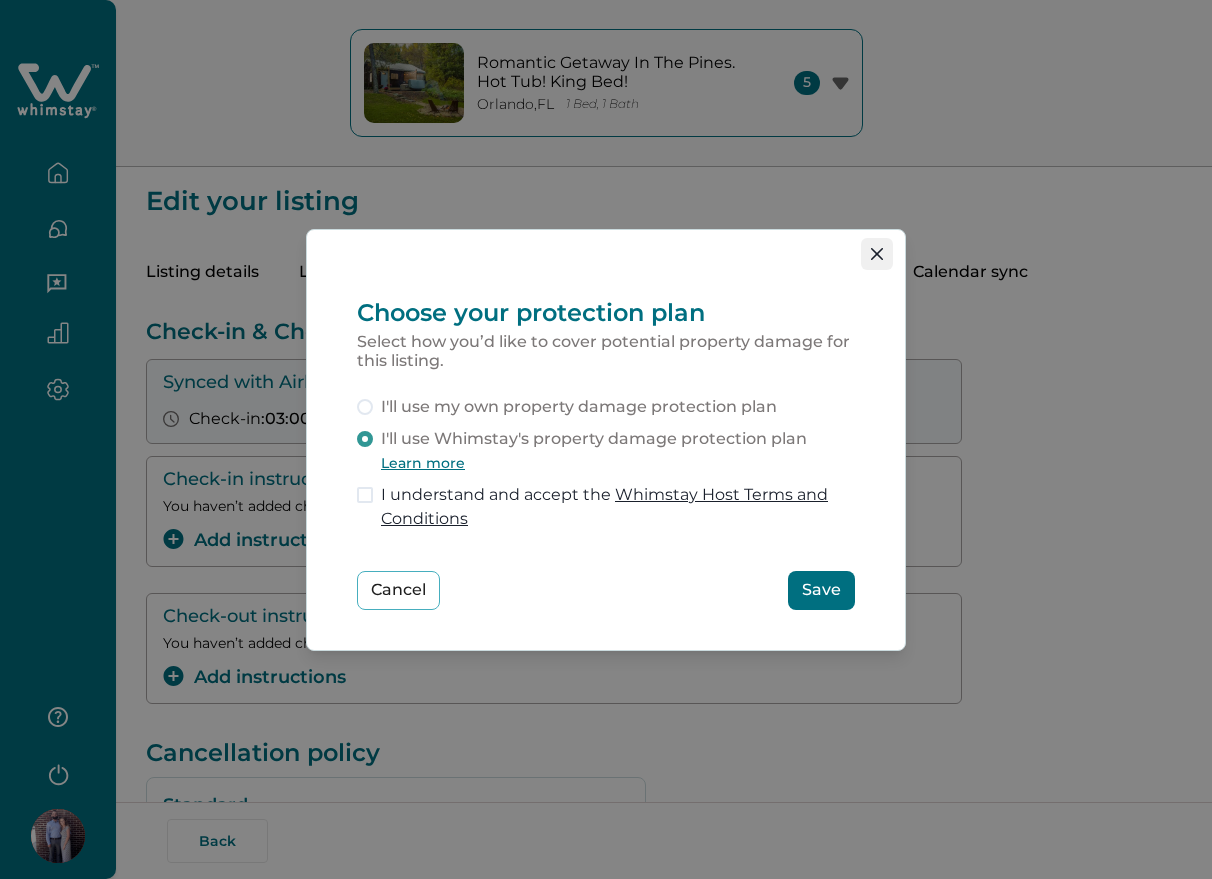 click 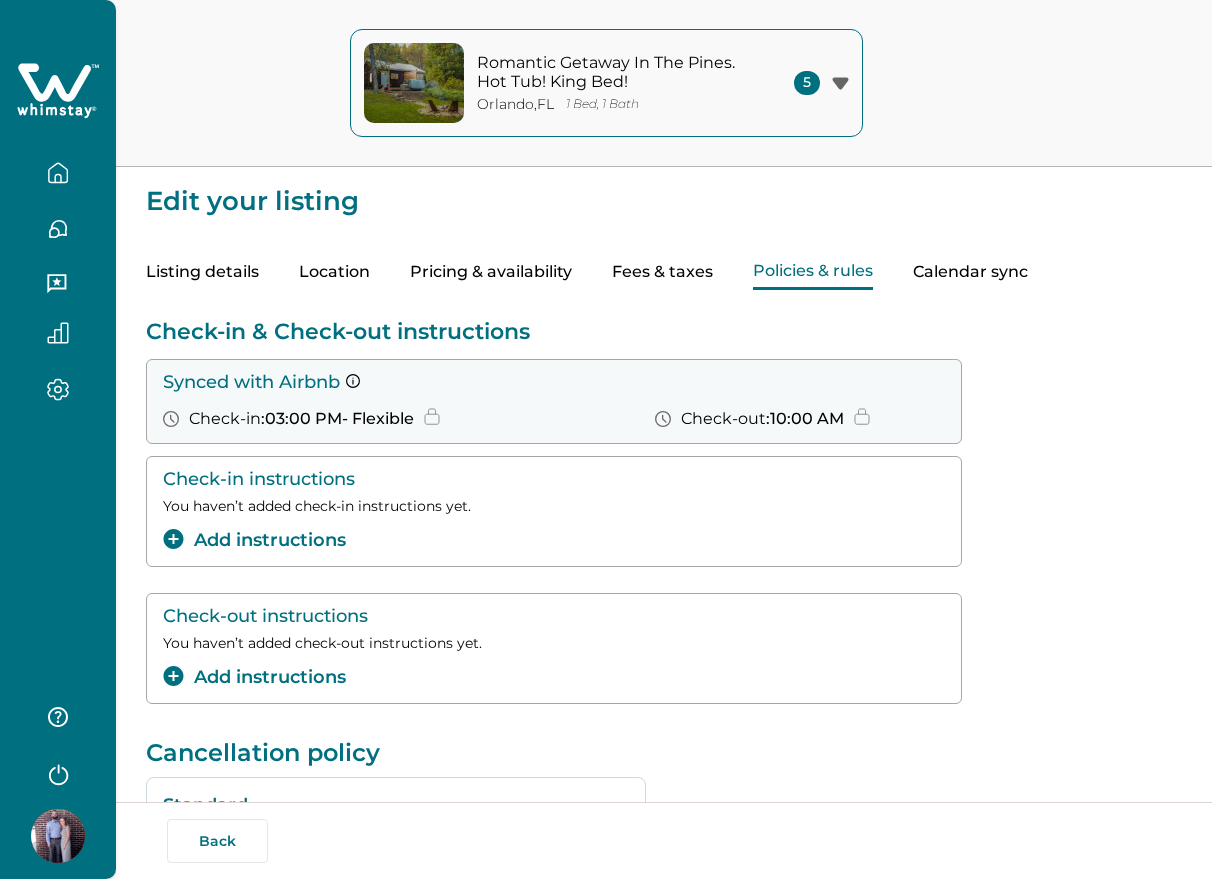 scroll, scrollTop: 628, scrollLeft: 0, axis: vertical 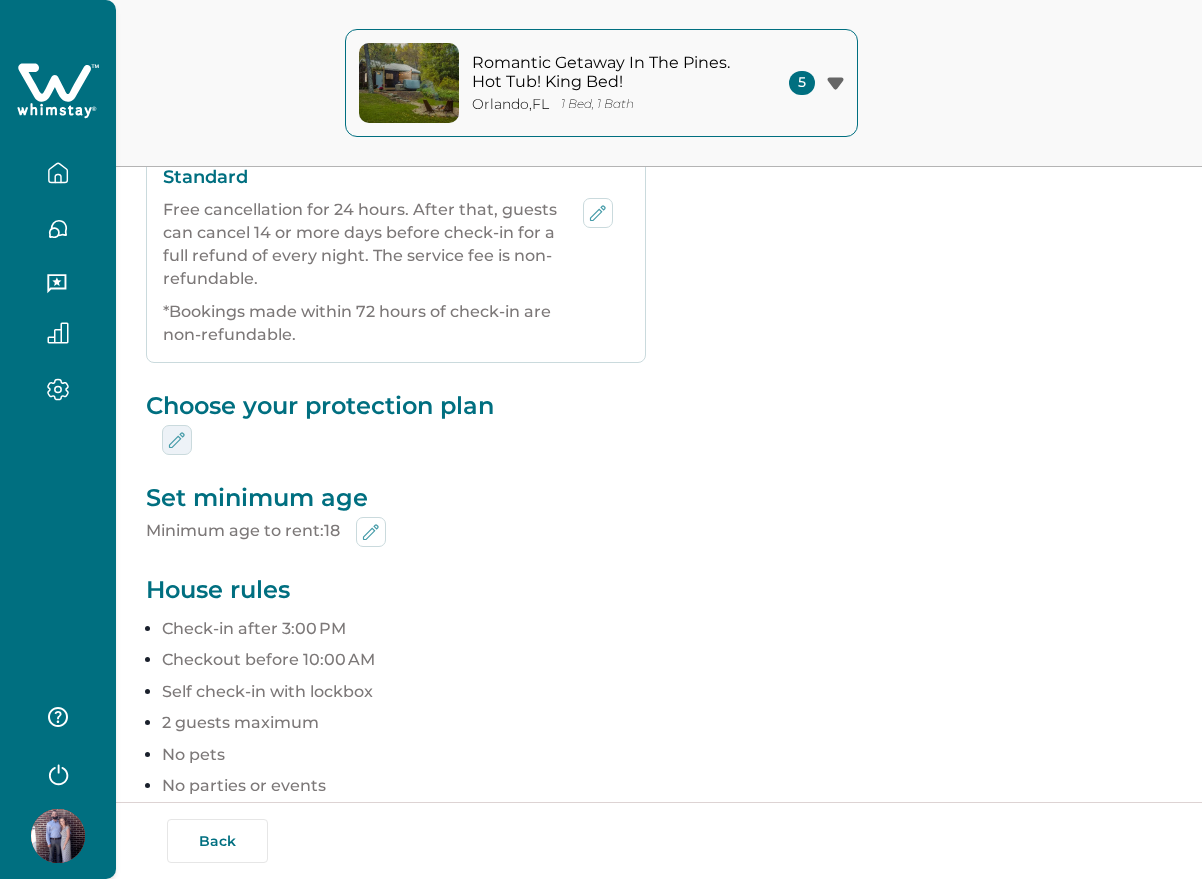 click 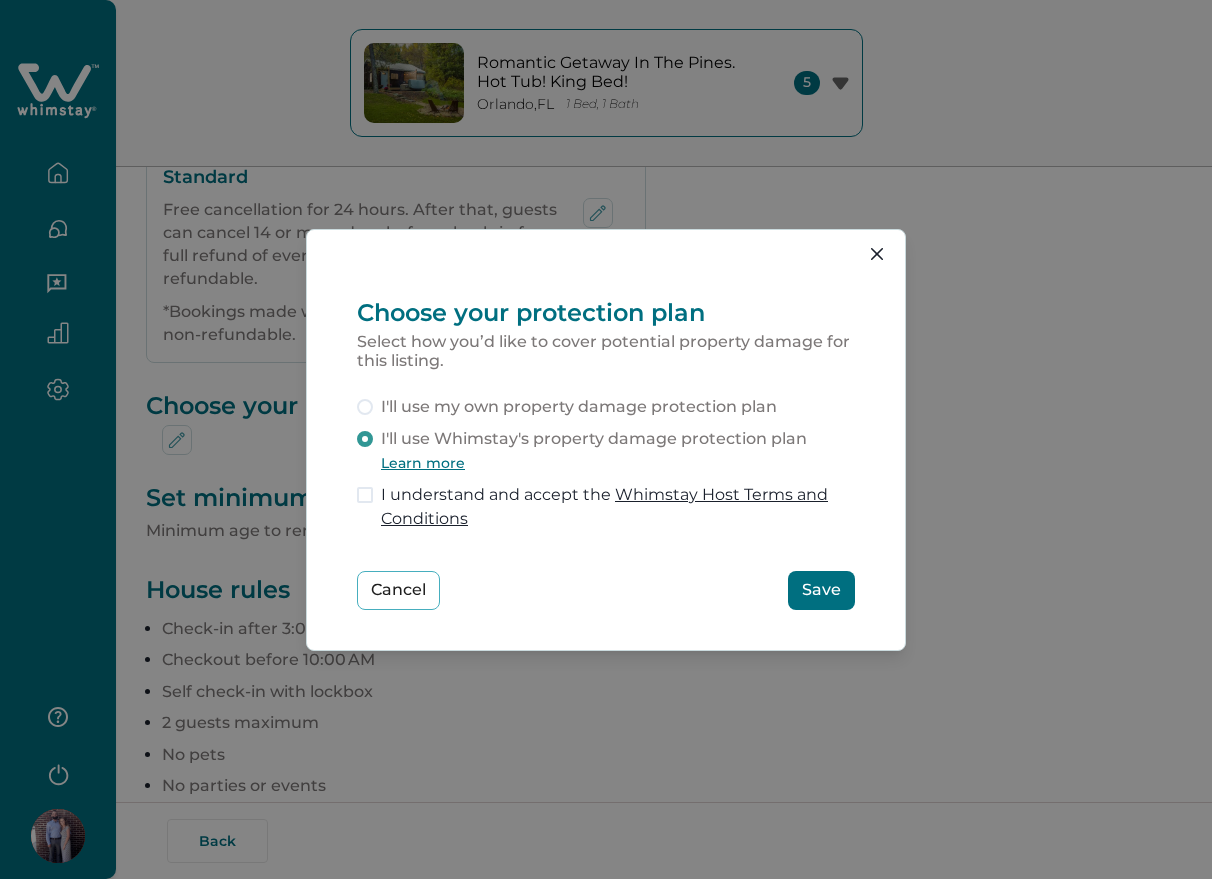 click on "I'll use my own property damage protection plan" at bounding box center (579, 407) 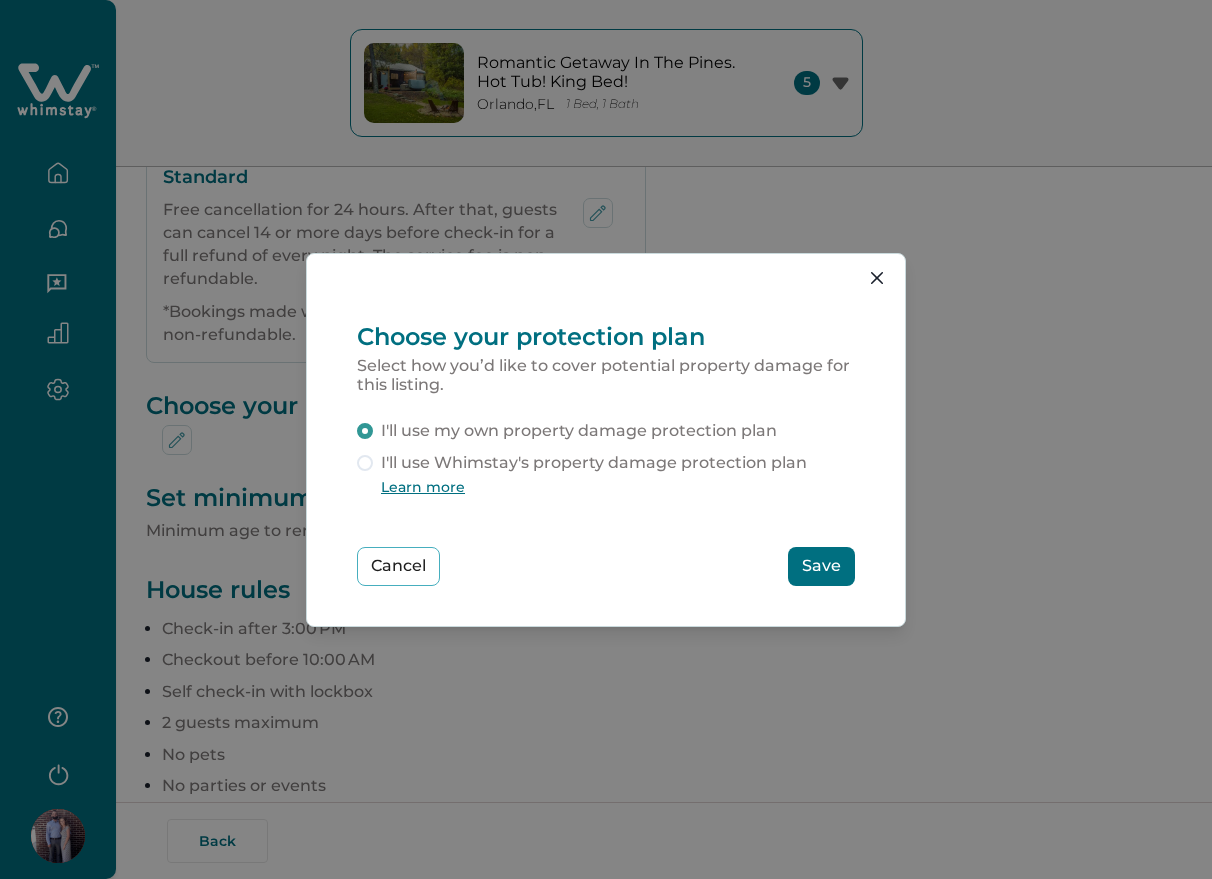 click on "I'll use Whimstay's property damage protection plan" at bounding box center [594, 463] 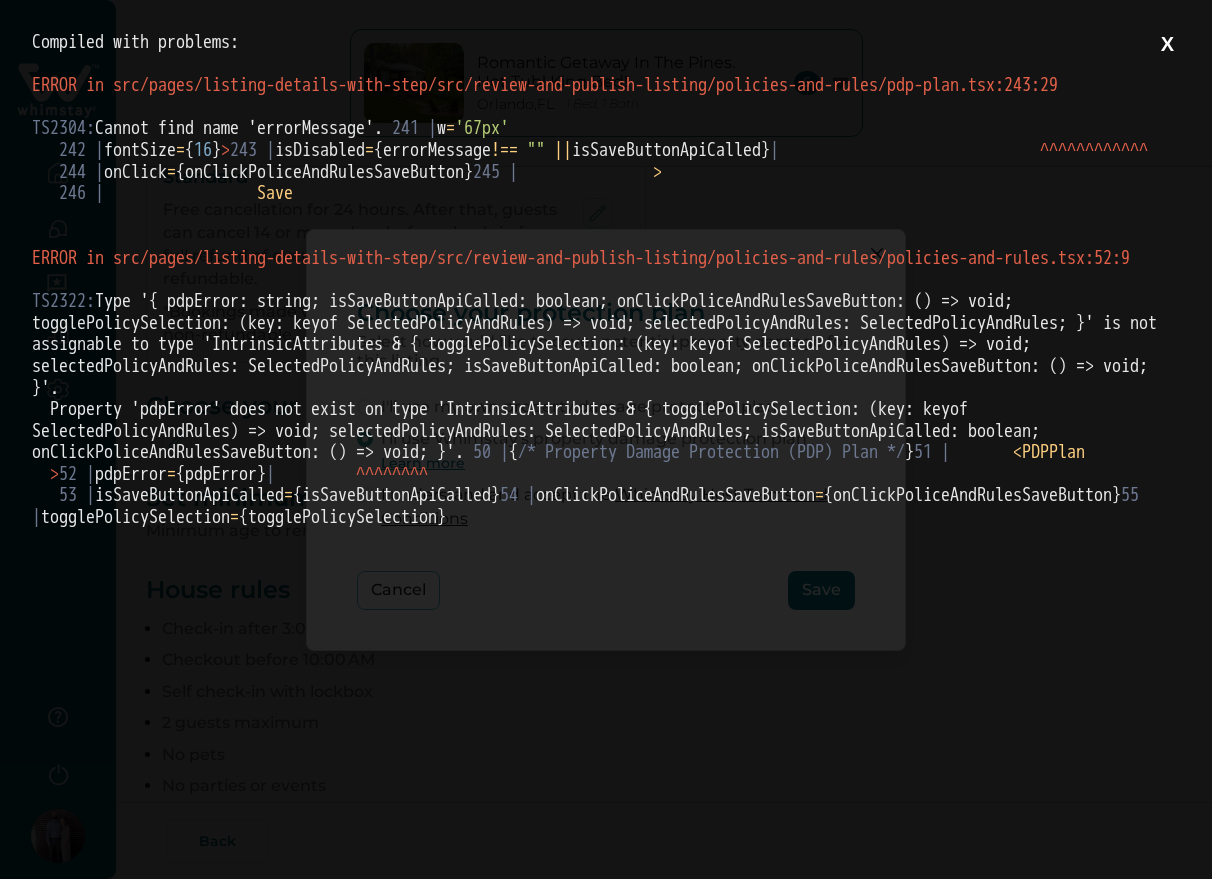 scroll, scrollTop: 0, scrollLeft: 0, axis: both 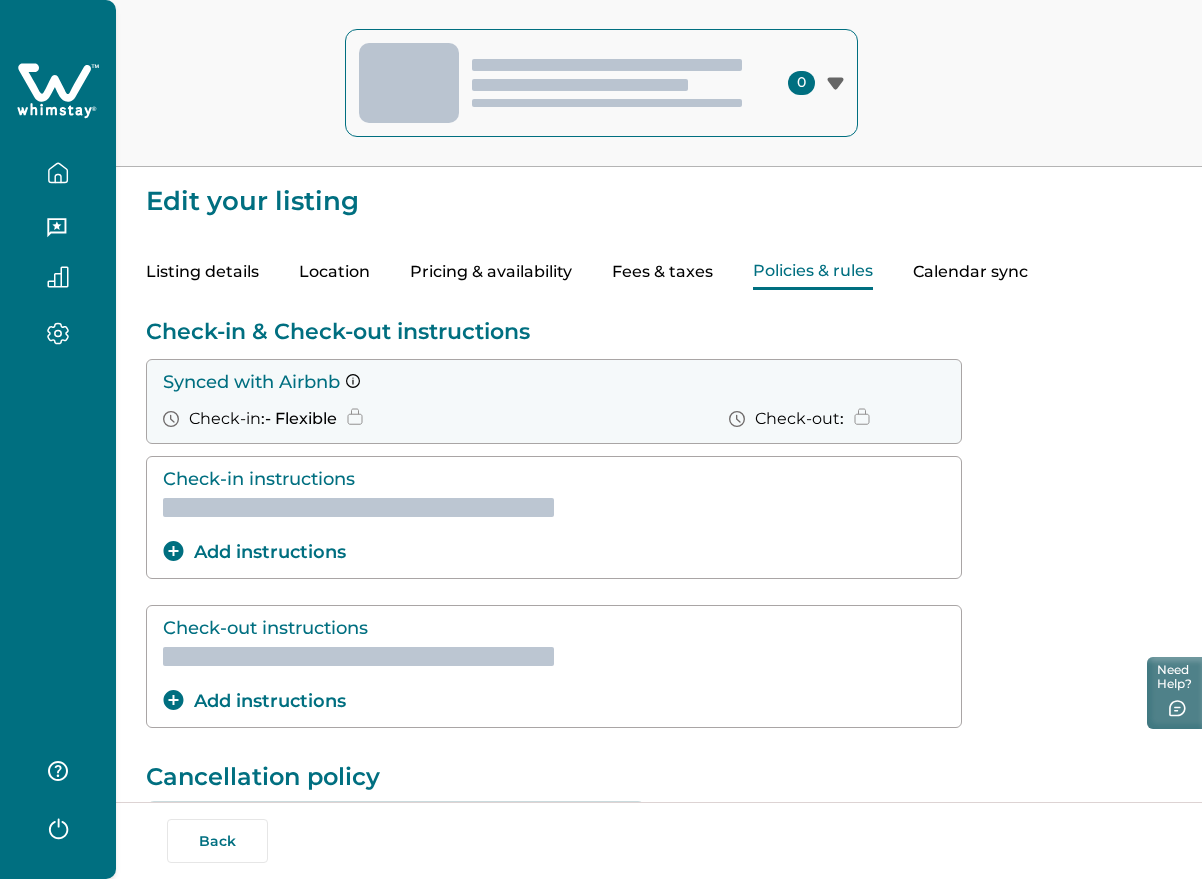 click on "Fees & taxes" at bounding box center (662, 272) 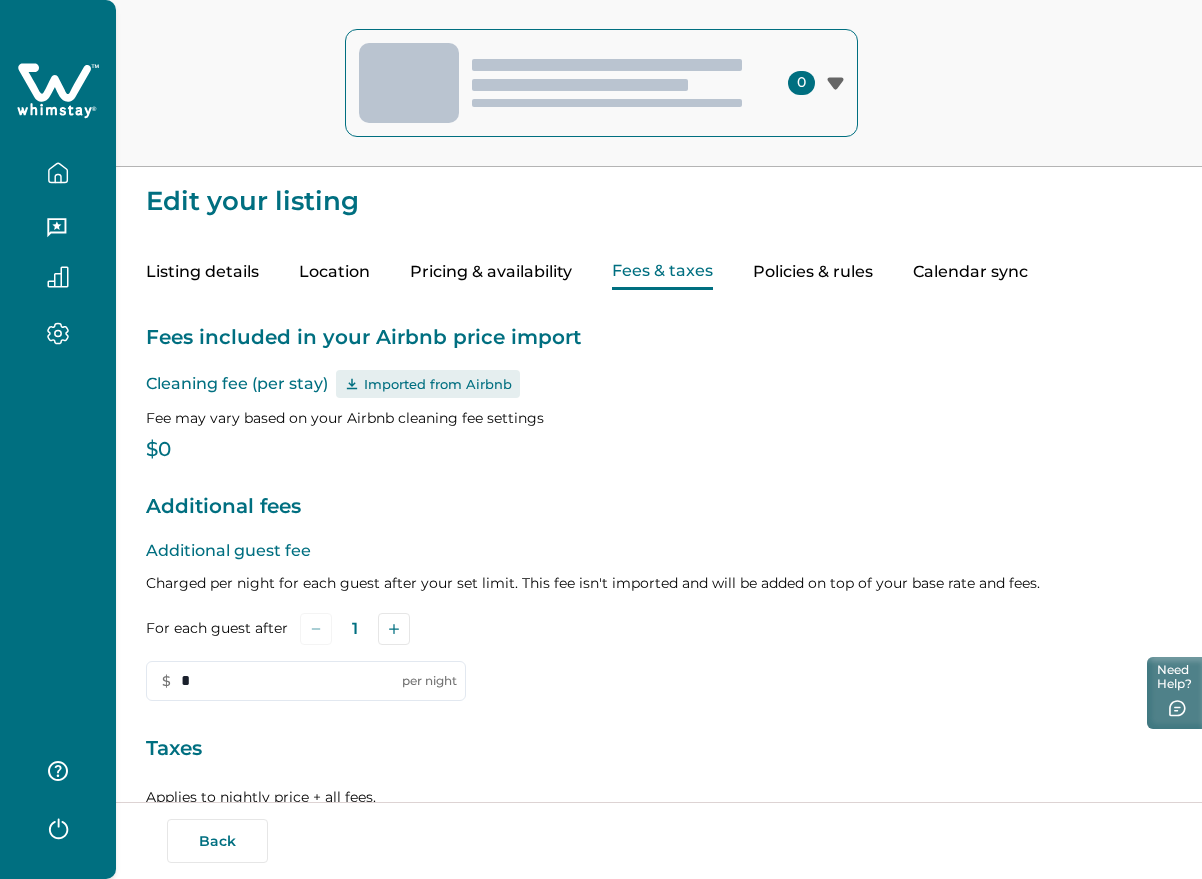 click on "Policies & rules" at bounding box center [813, 272] 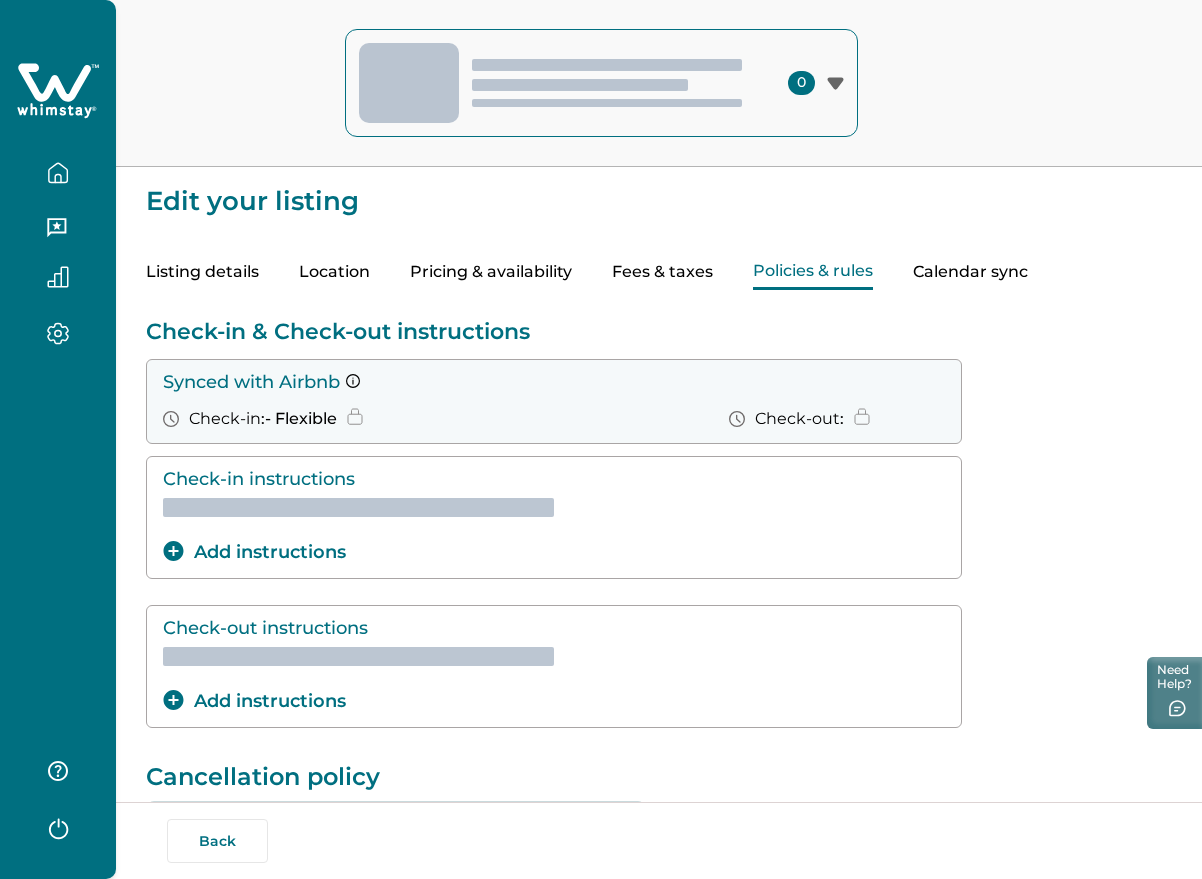 click 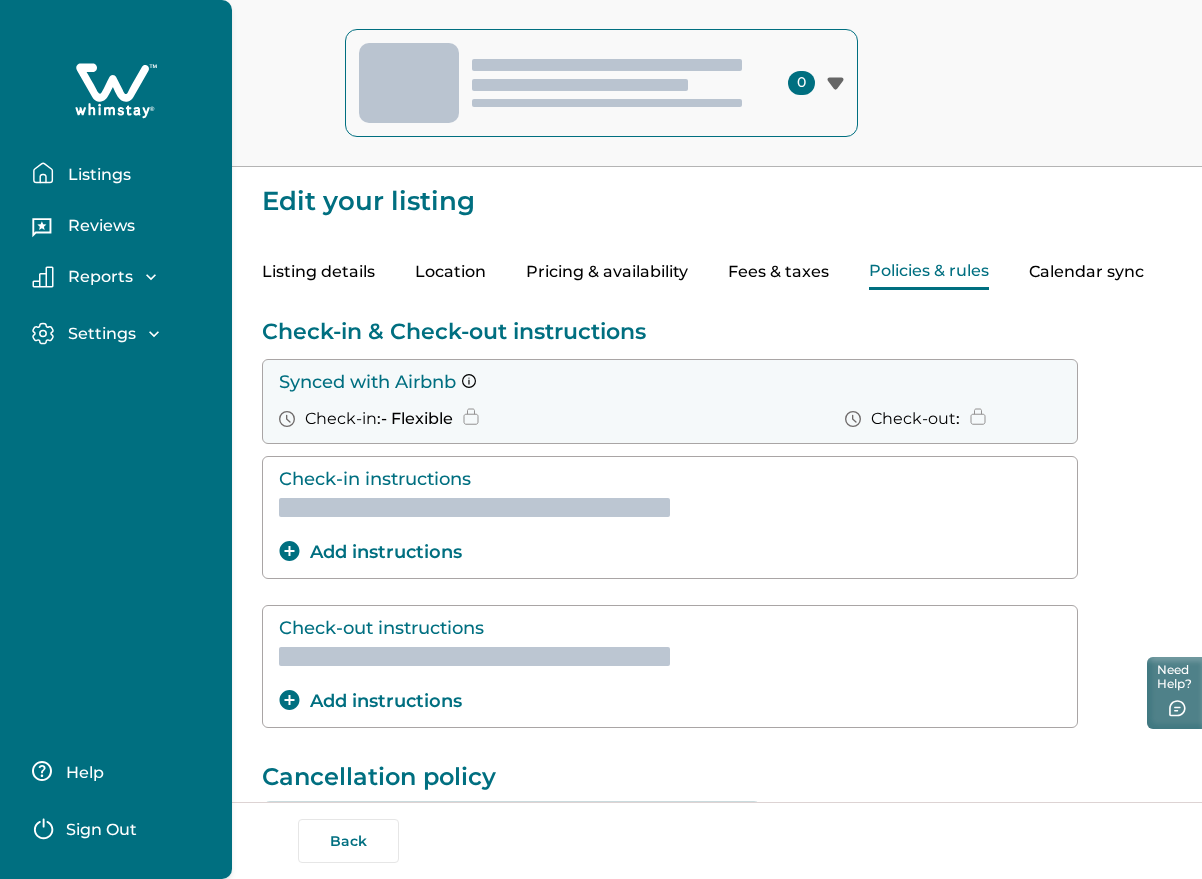 click on "Listings" at bounding box center (96, 175) 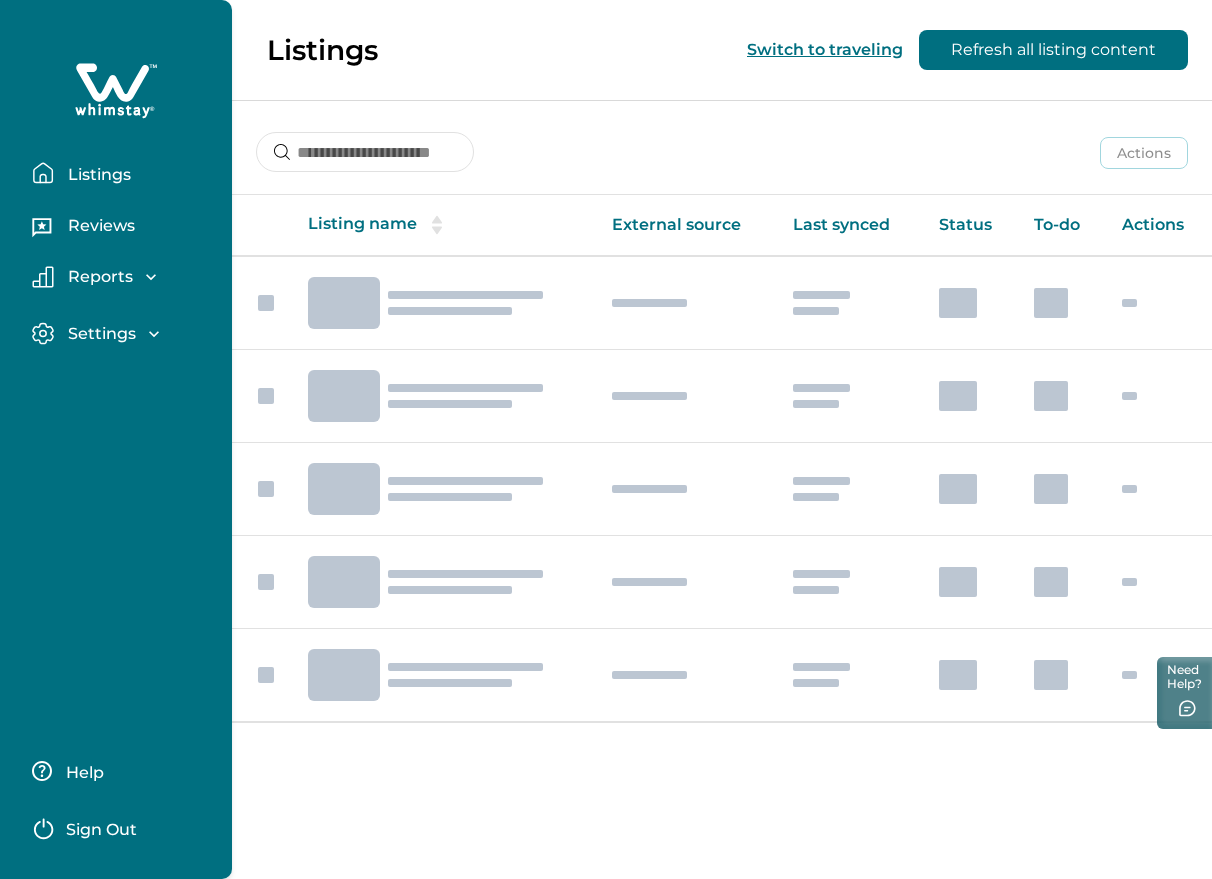 click on "Sign Out" at bounding box center [101, 830] 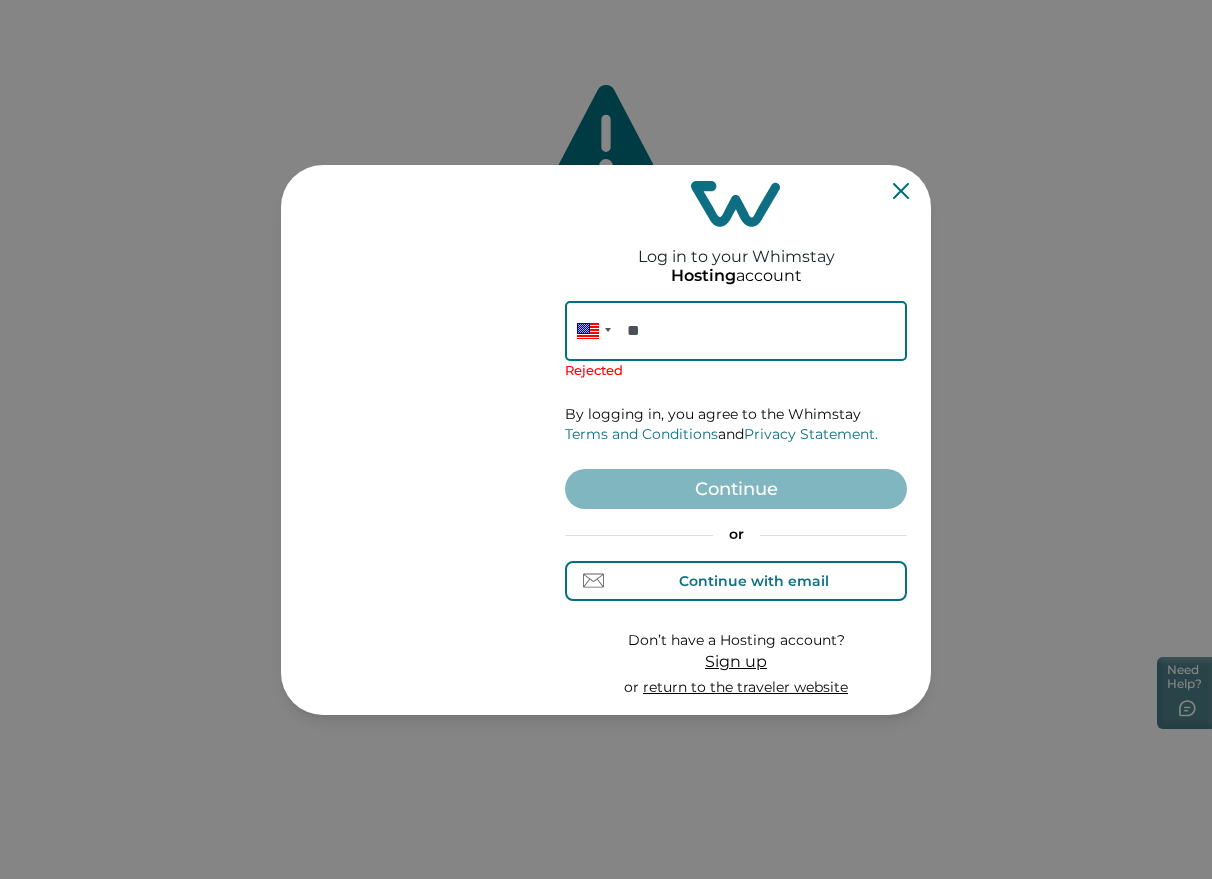 click on "Continue with email" at bounding box center (754, 581) 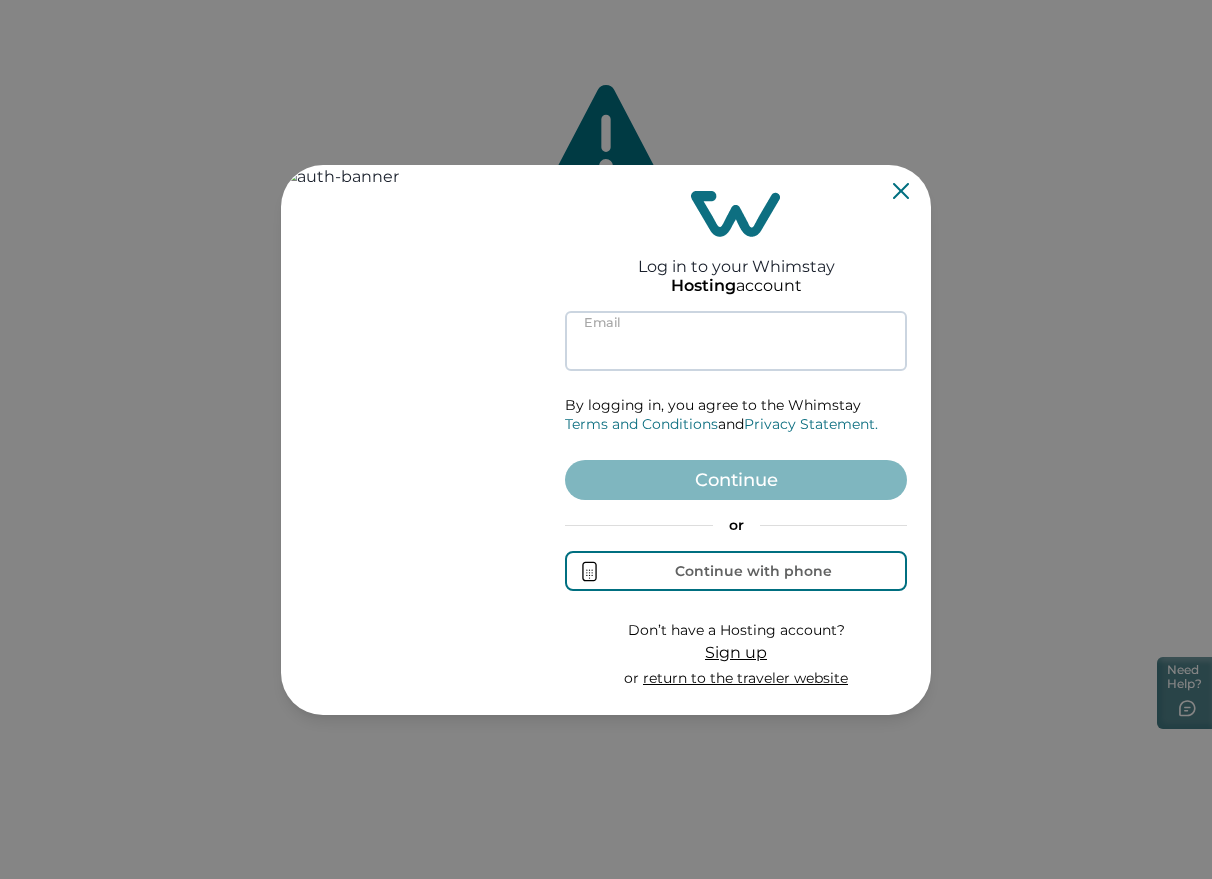 click at bounding box center (736, 341) 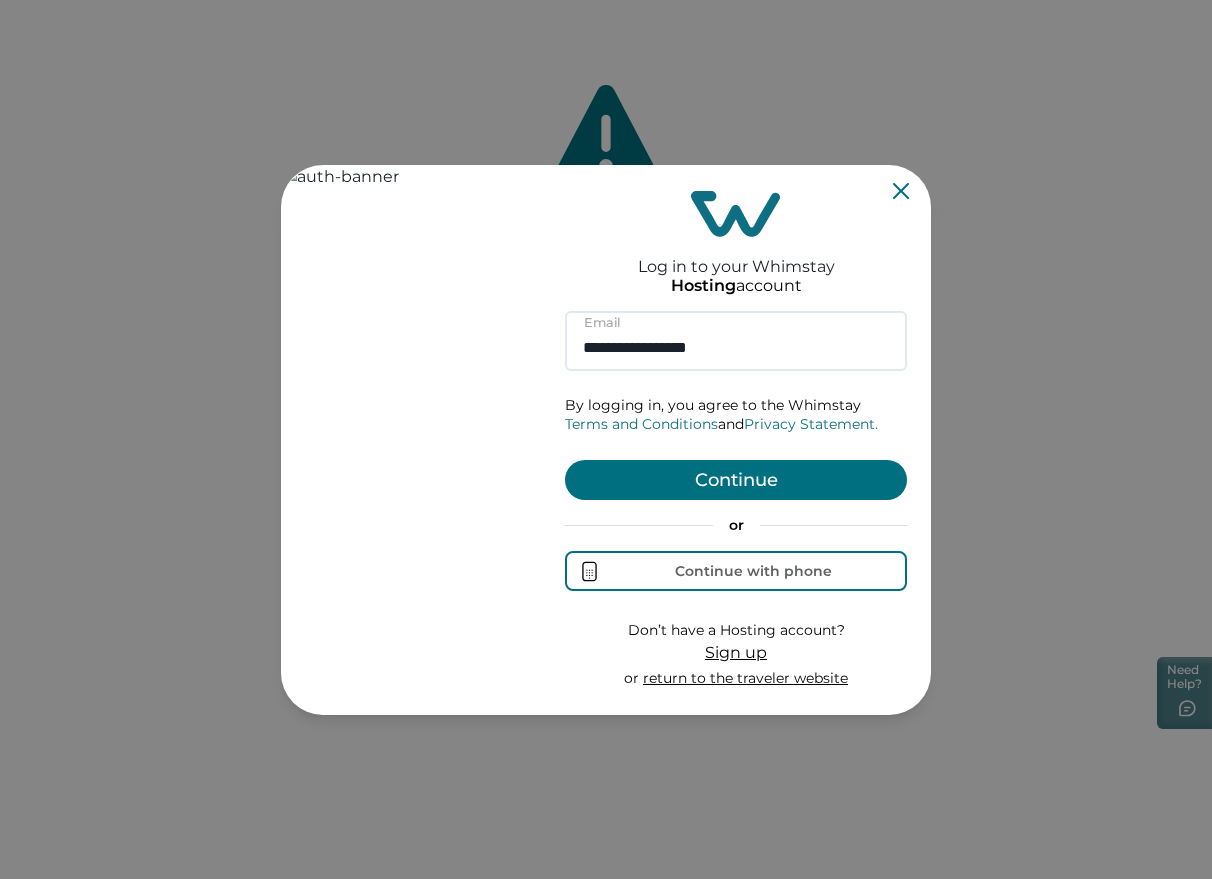 type on "**********" 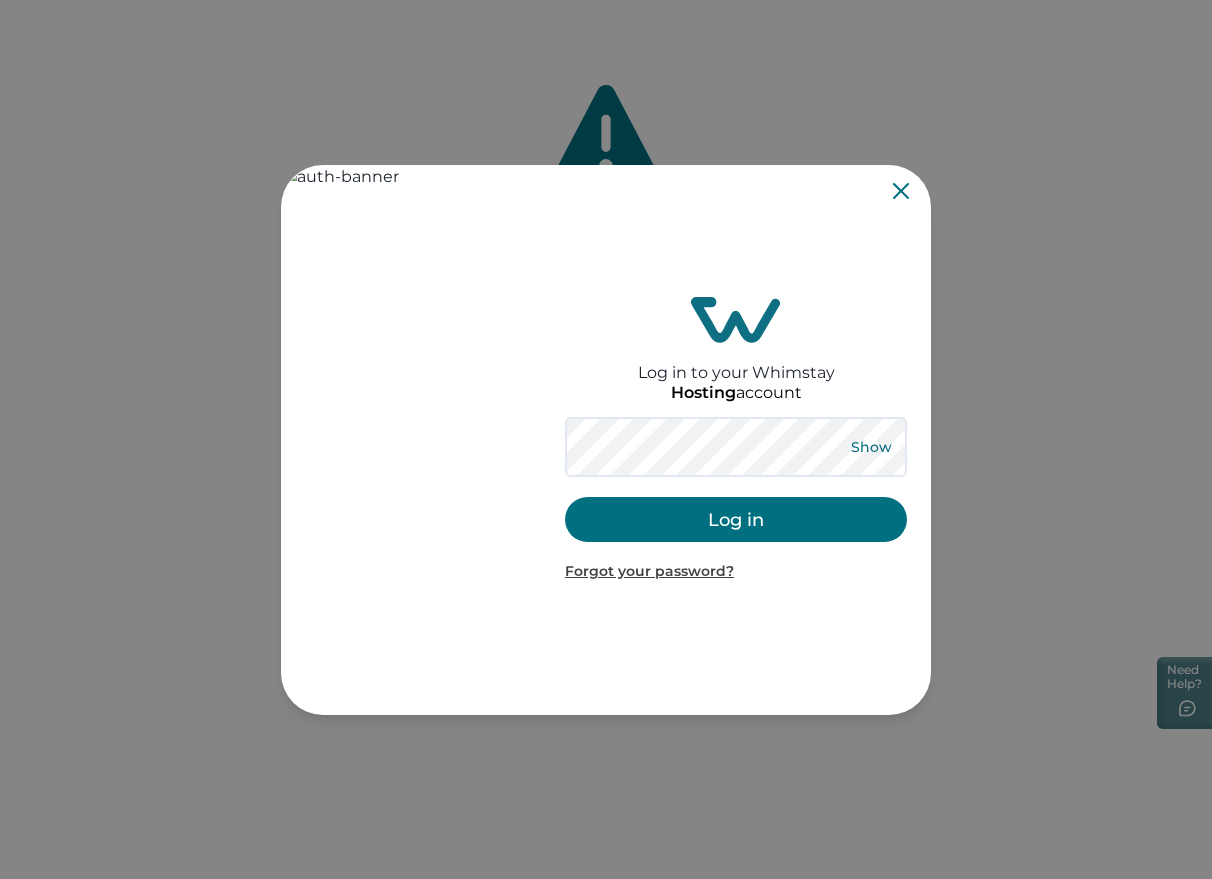click on "Show" at bounding box center [871, 447] 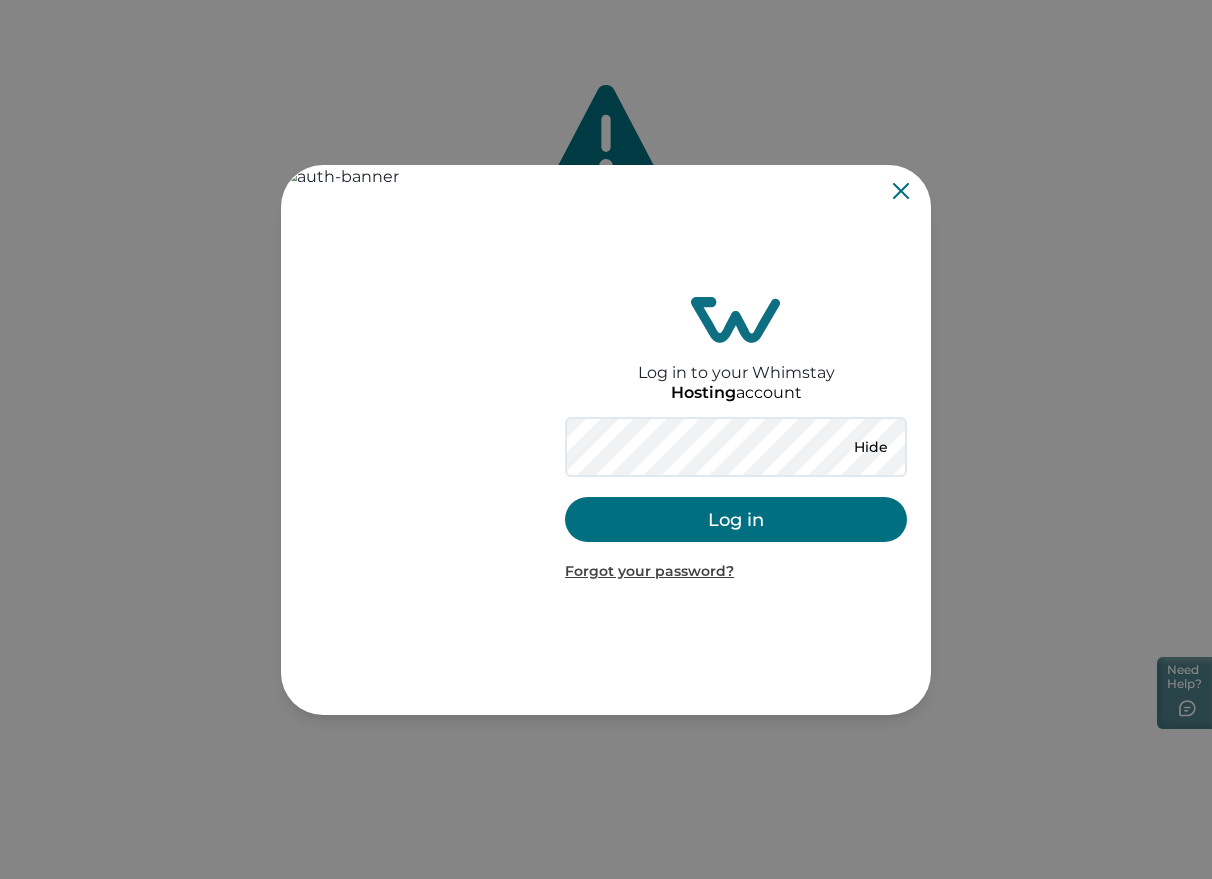 click on "Log in" at bounding box center (736, 519) 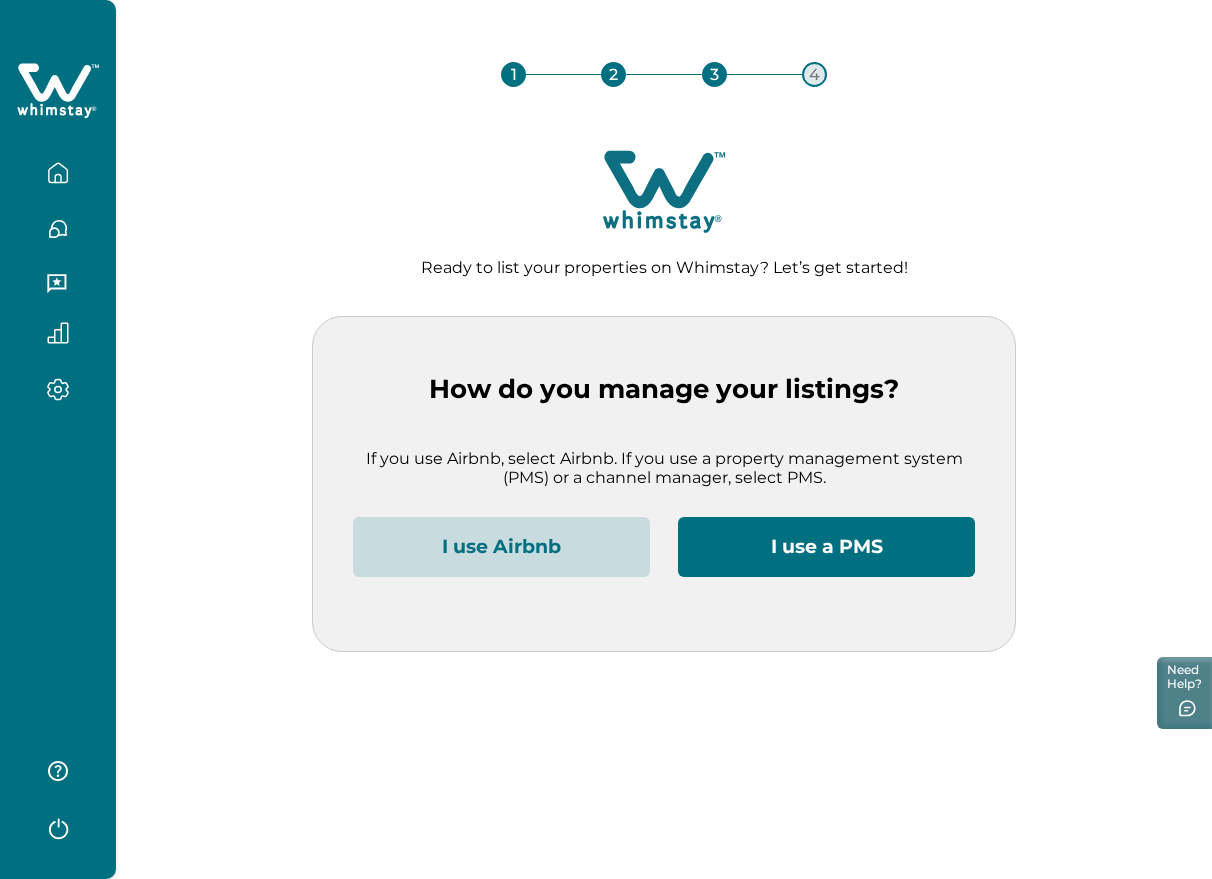 click at bounding box center (58, 173) 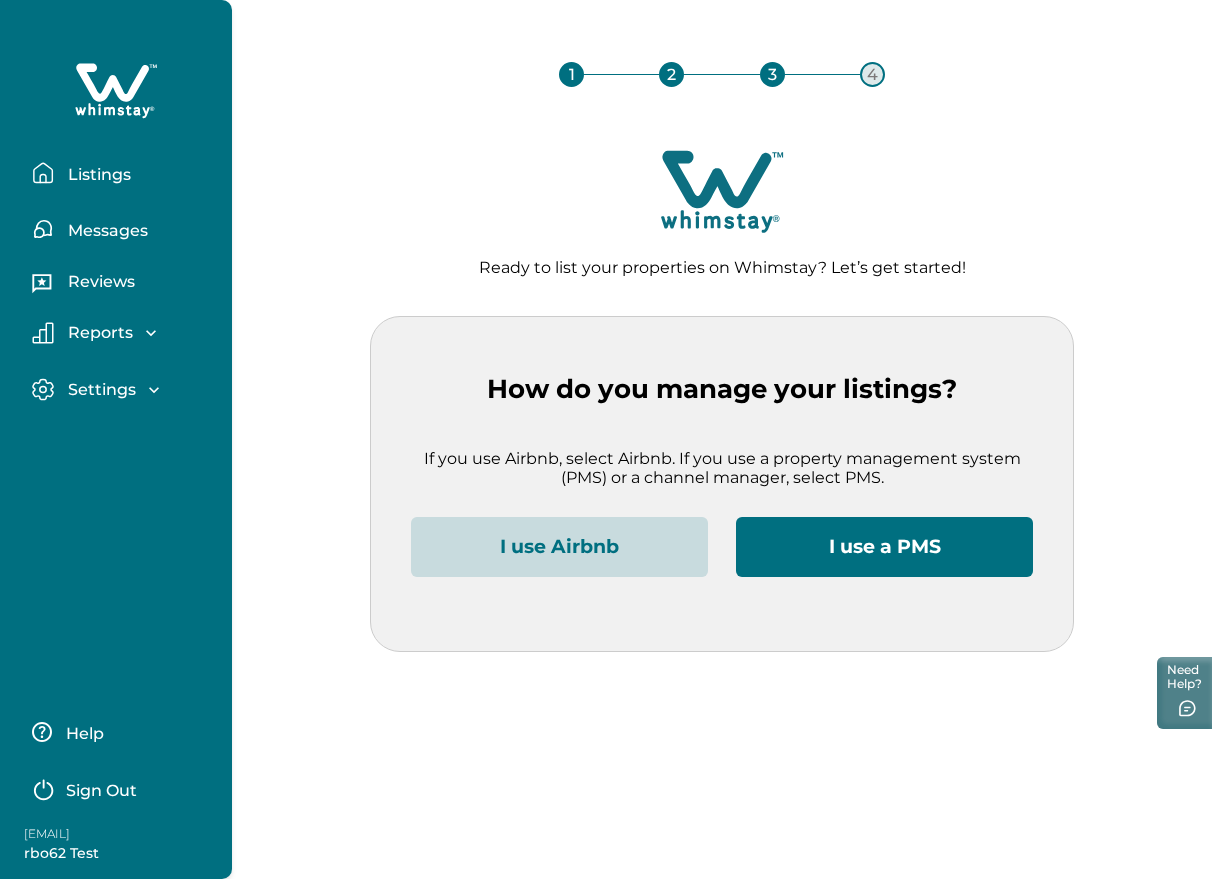 click on "Listings" at bounding box center [124, 173] 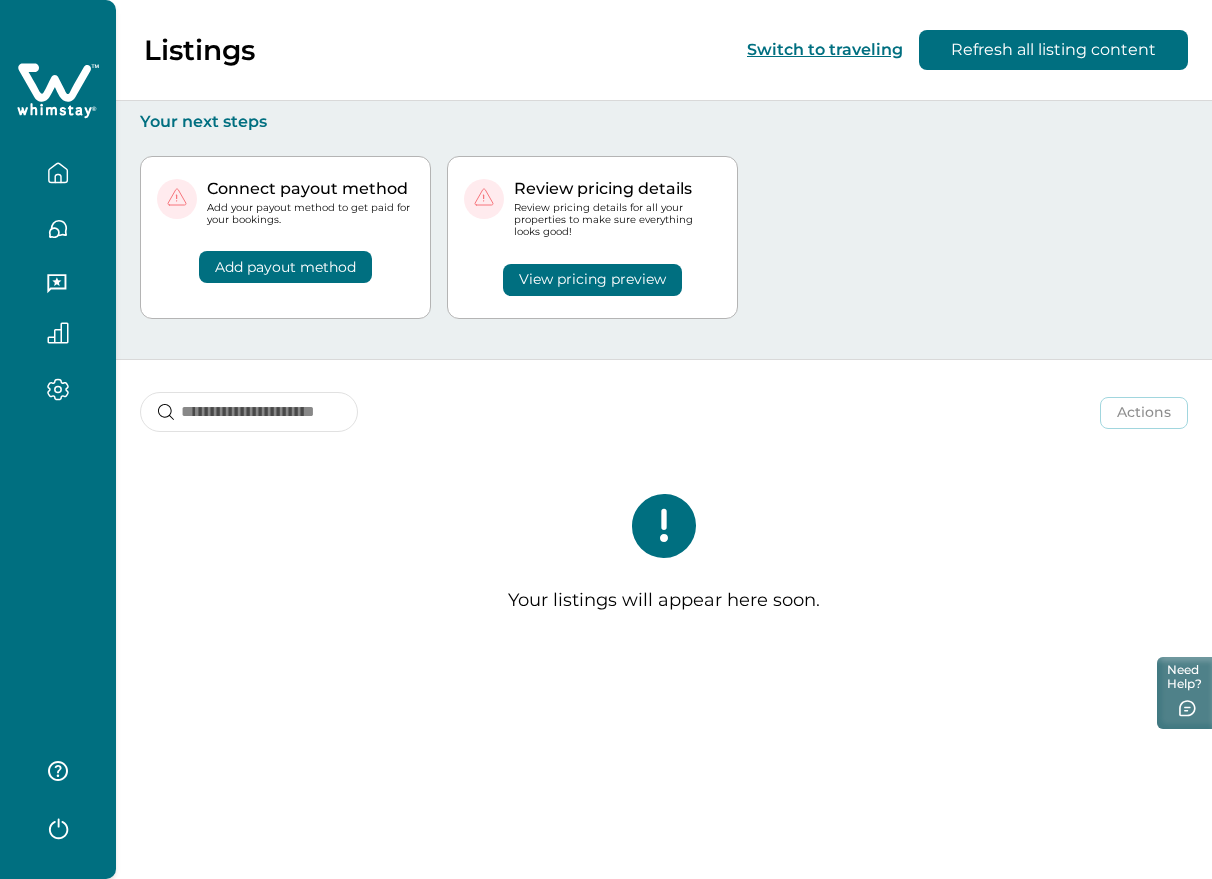 click 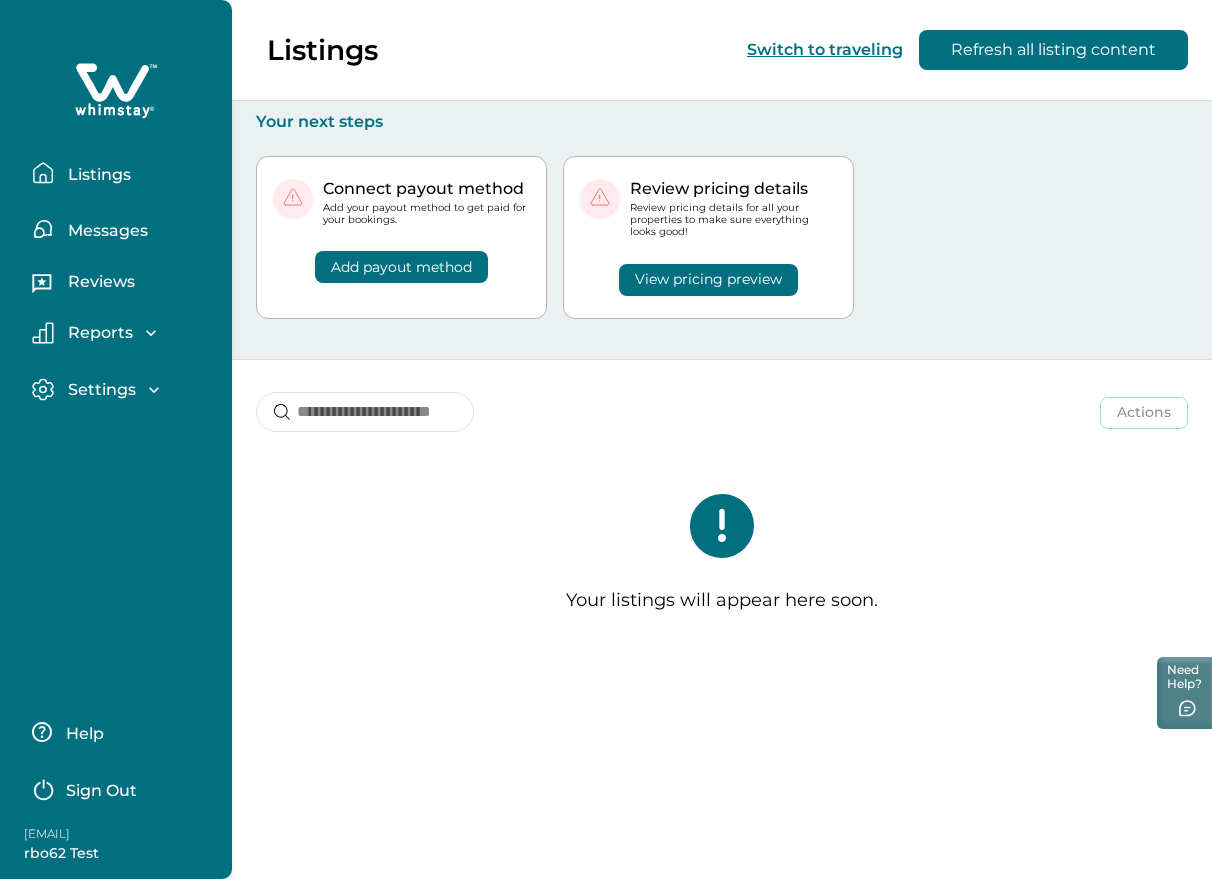 click on "Sign Out" at bounding box center (101, 791) 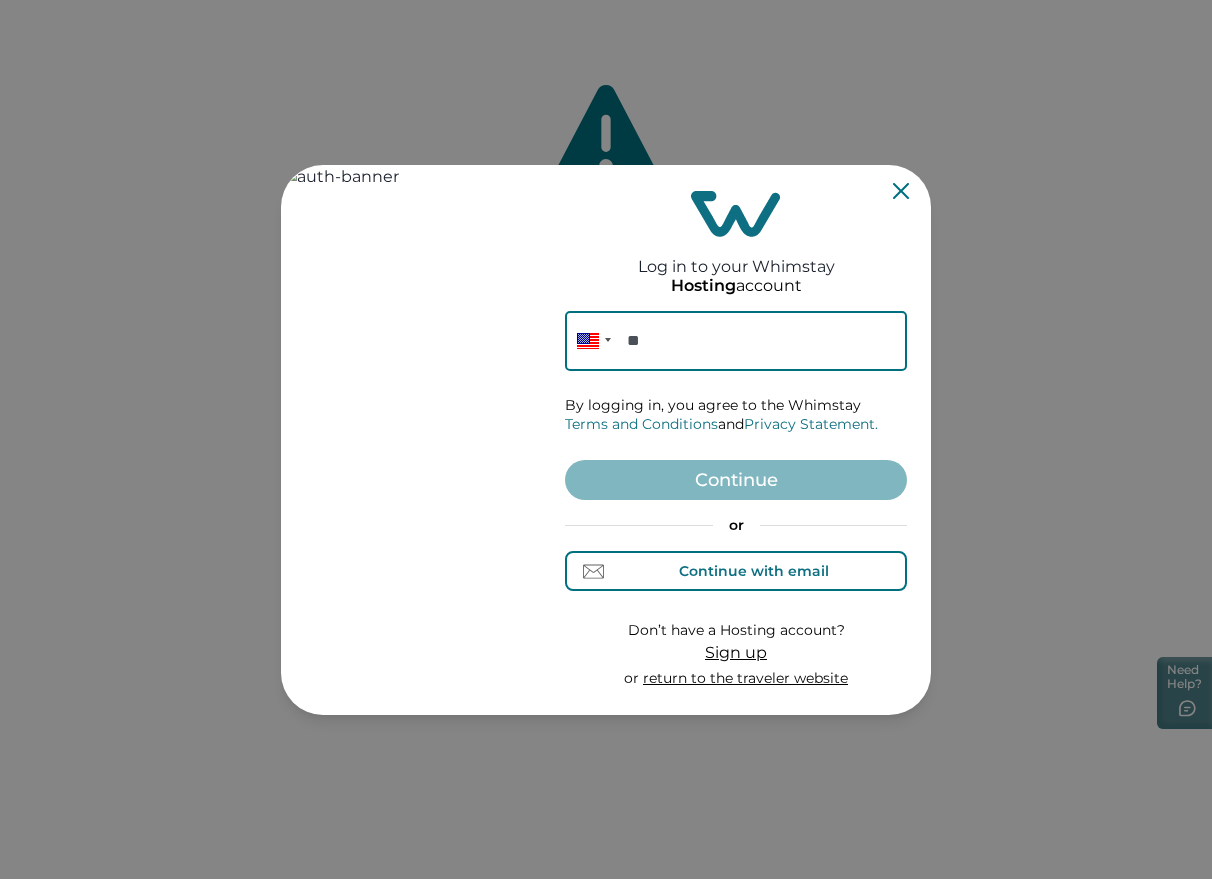 click on "Continue with email" at bounding box center (736, 571) 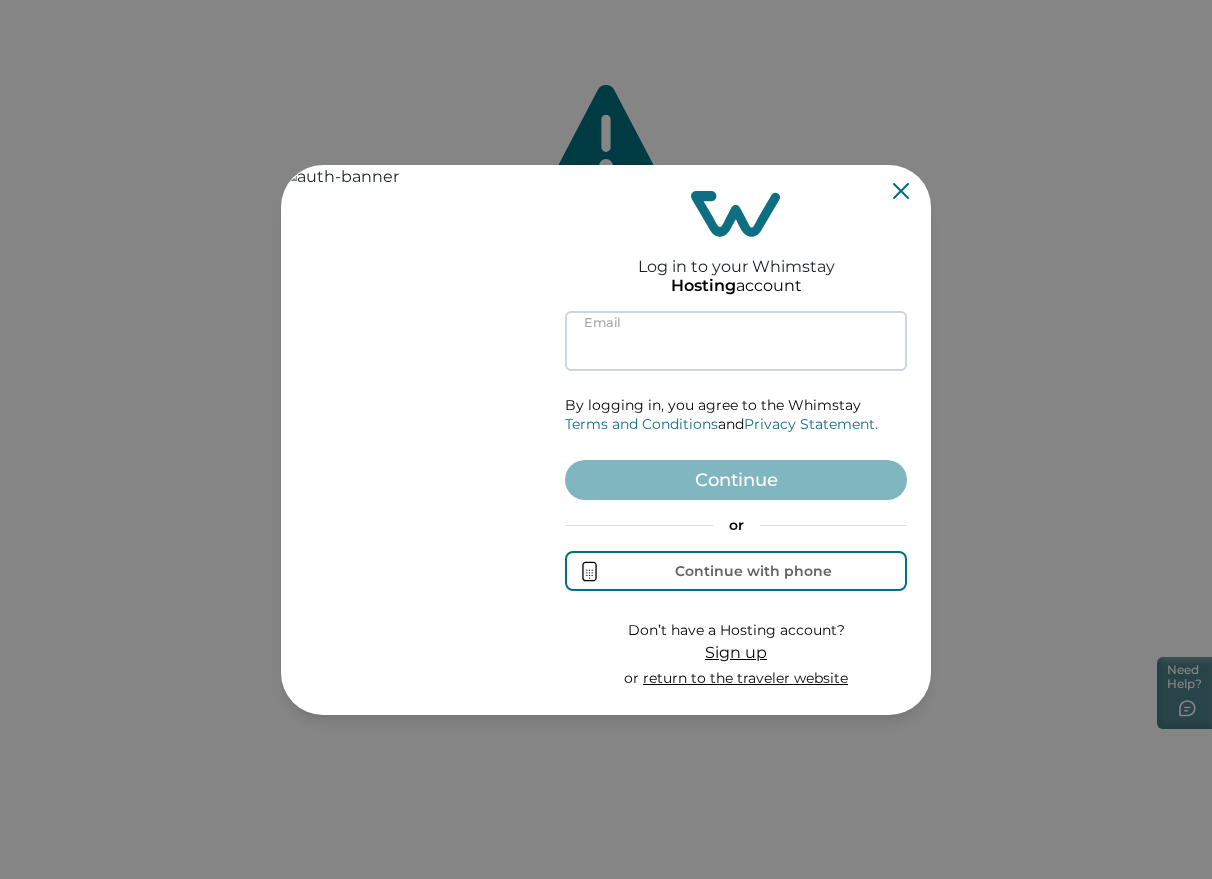 click at bounding box center [736, 341] 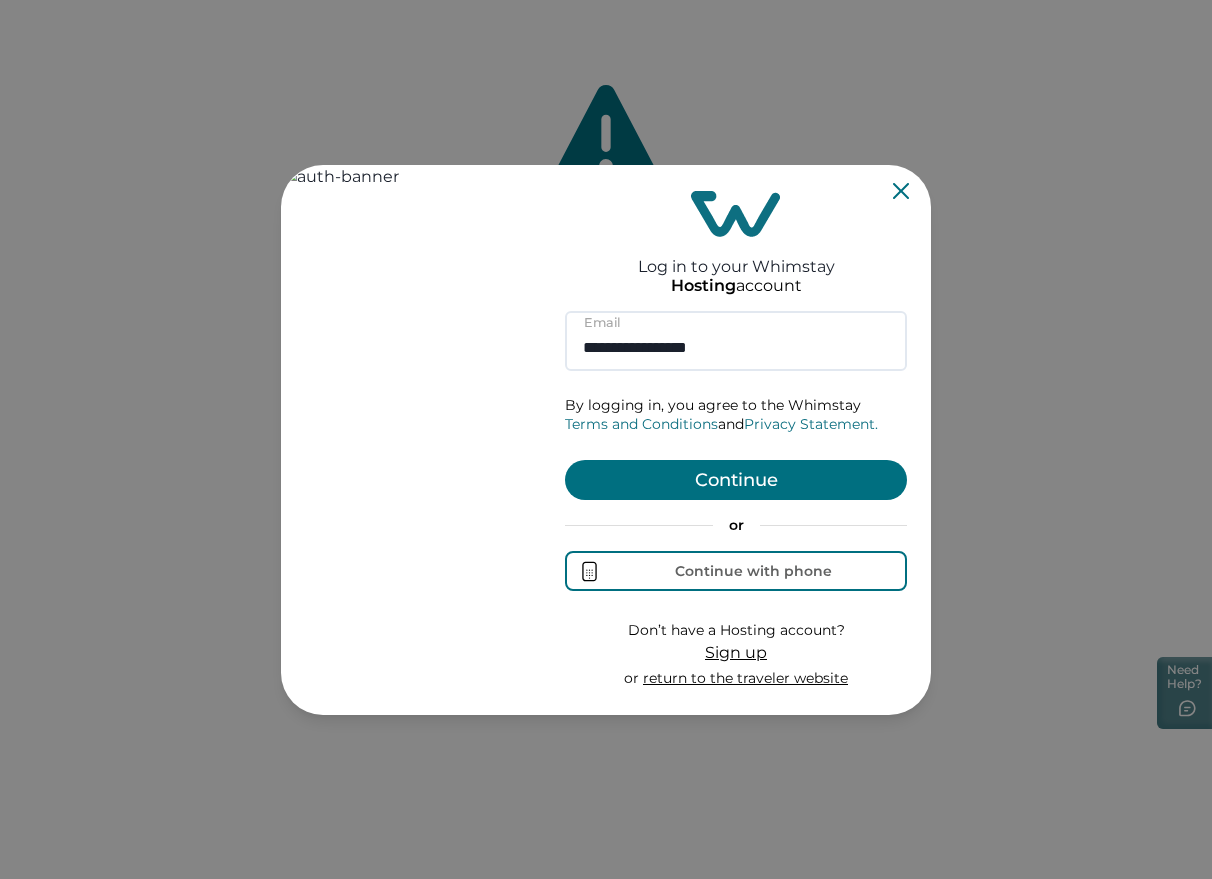 type on "**********" 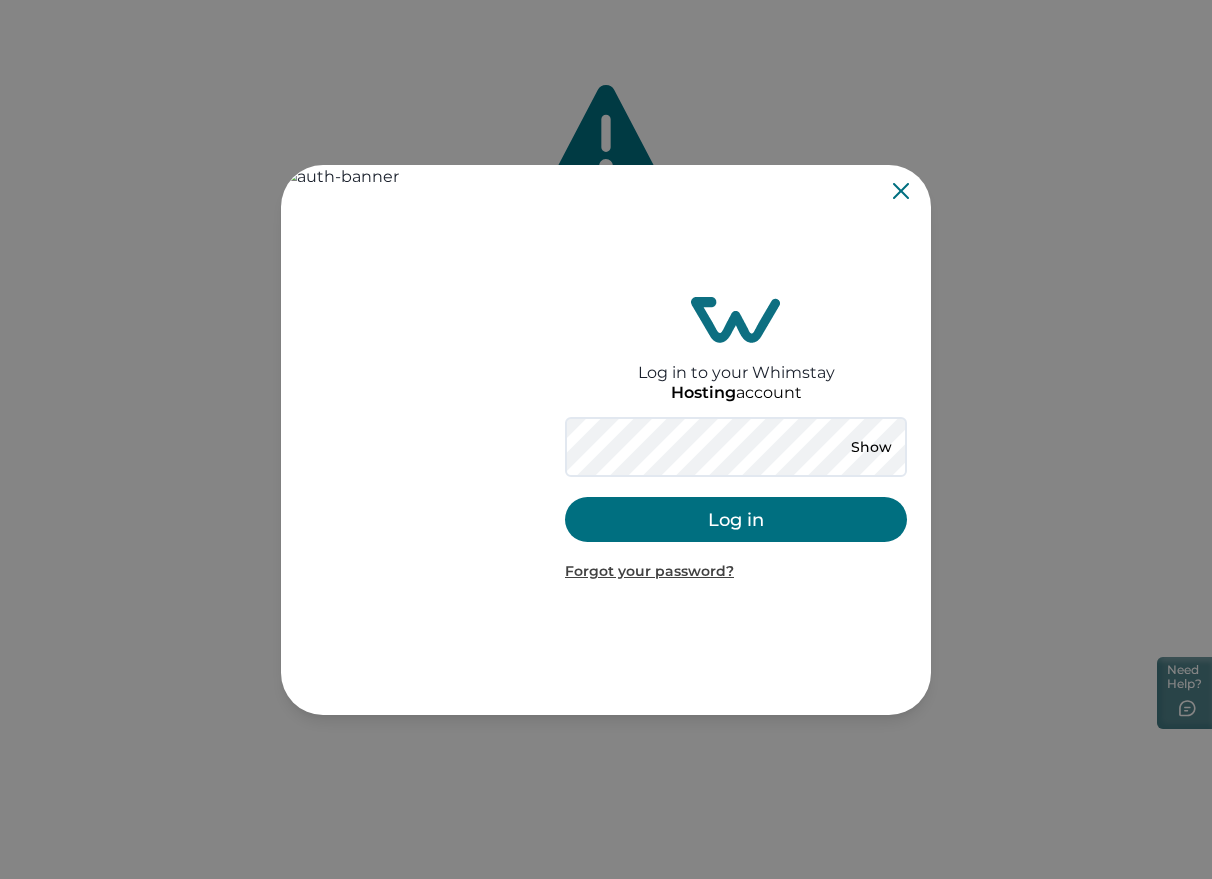 click on "Log in" at bounding box center (736, 519) 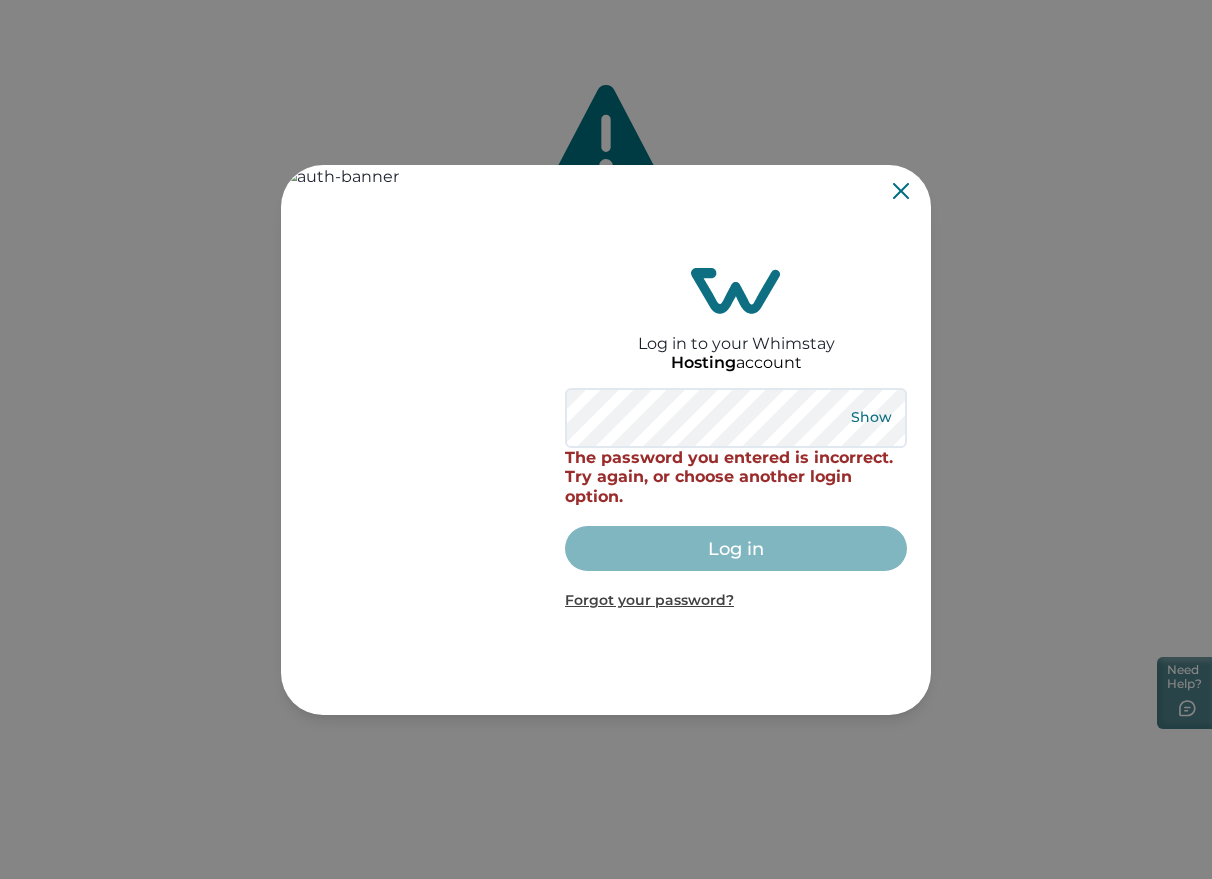 click on "Show" at bounding box center [871, 418] 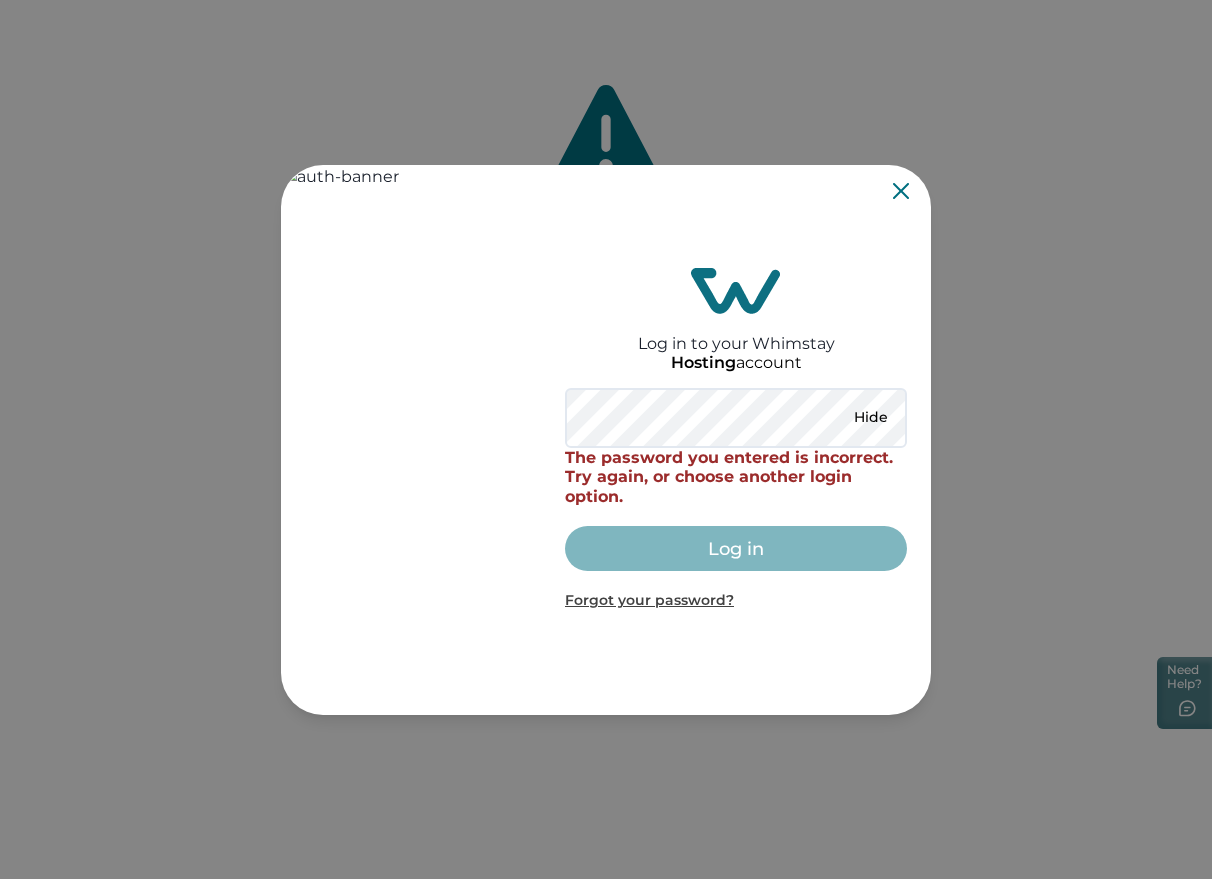 drag, startPoint x: 895, startPoint y: 175, endPoint x: 896, endPoint y: 186, distance: 11.045361 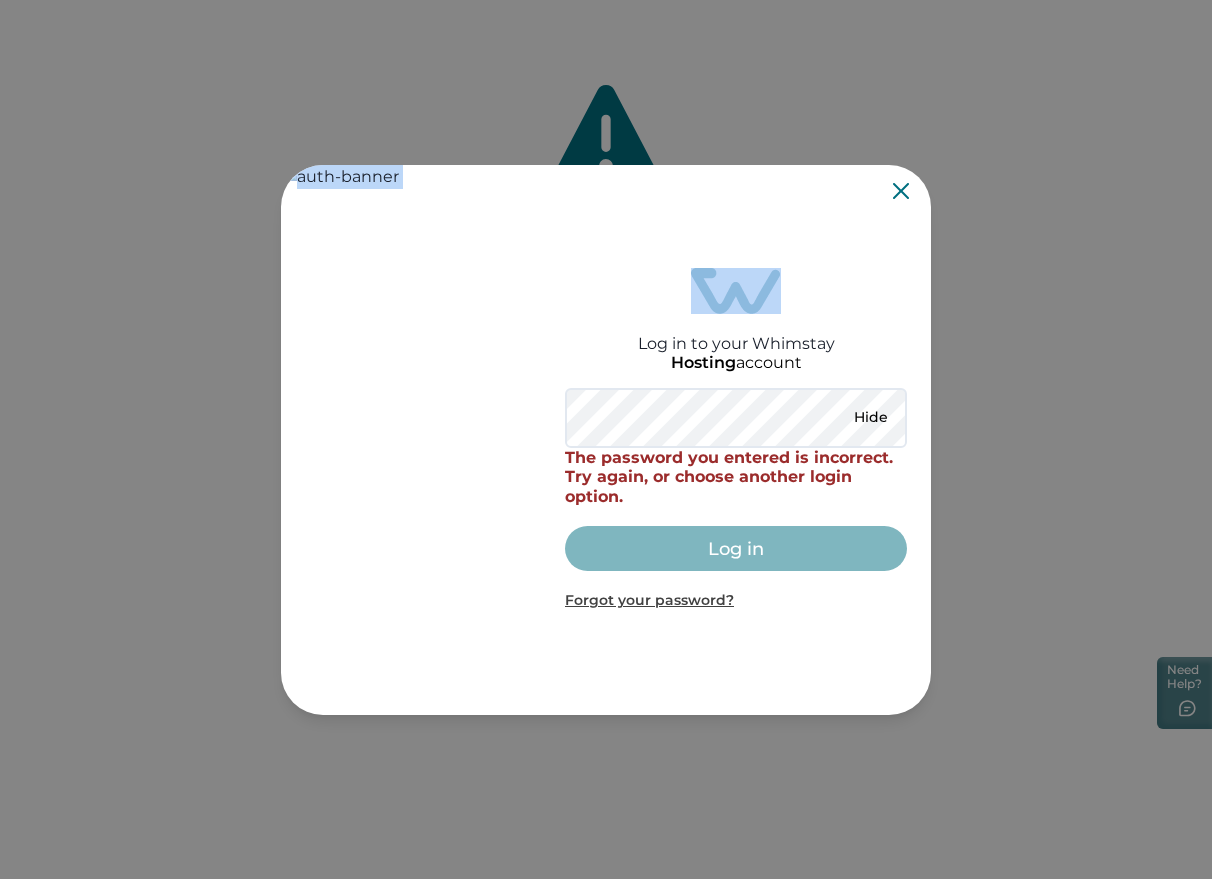 click 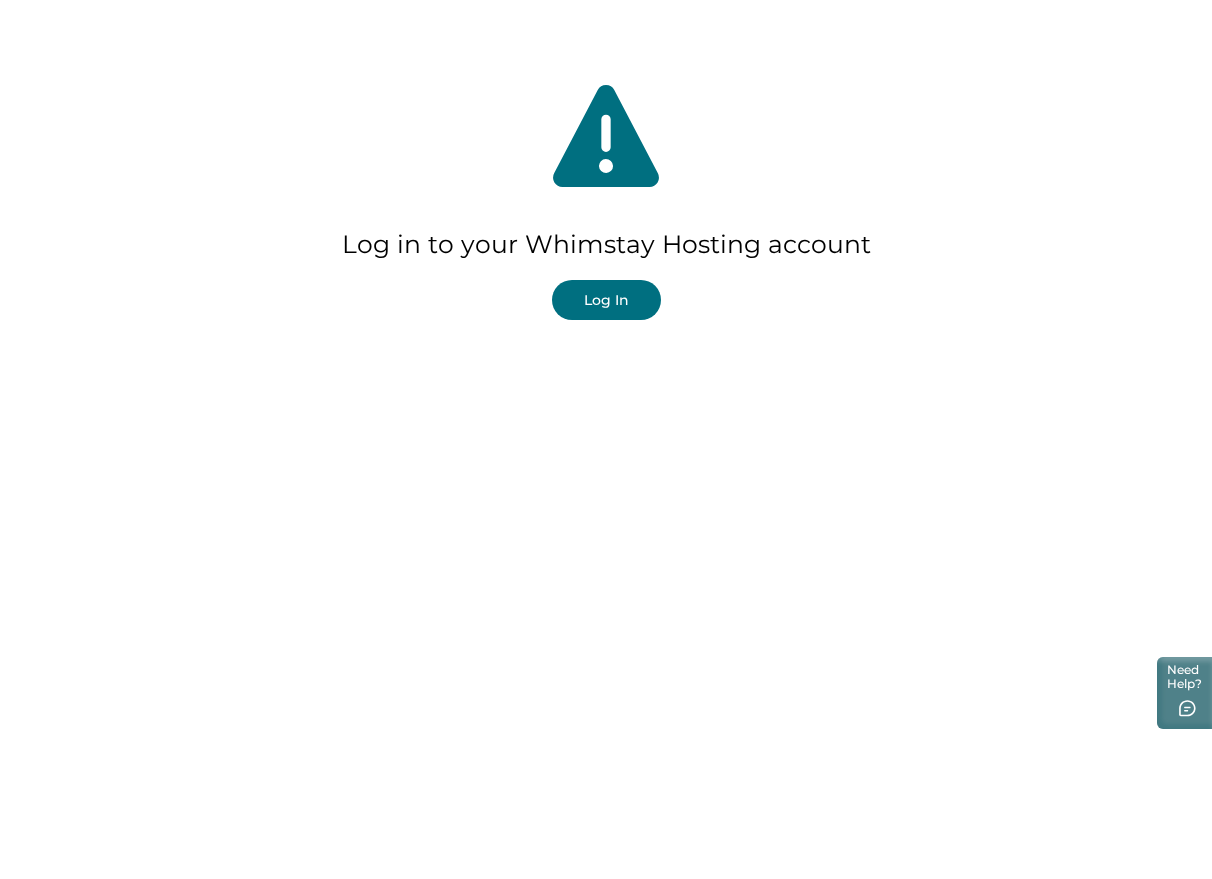 click on "Log In" at bounding box center [606, 300] 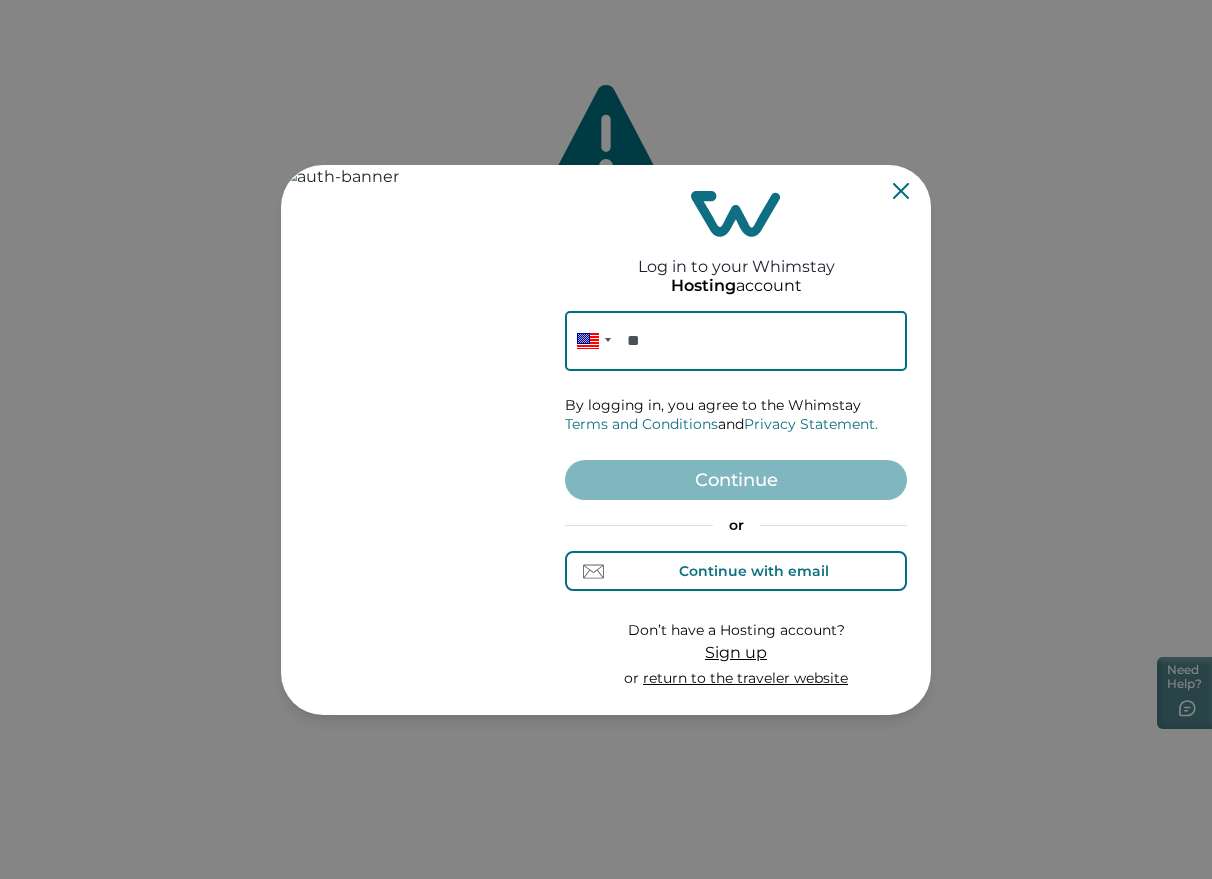 click on "Continue with email" at bounding box center (754, 571) 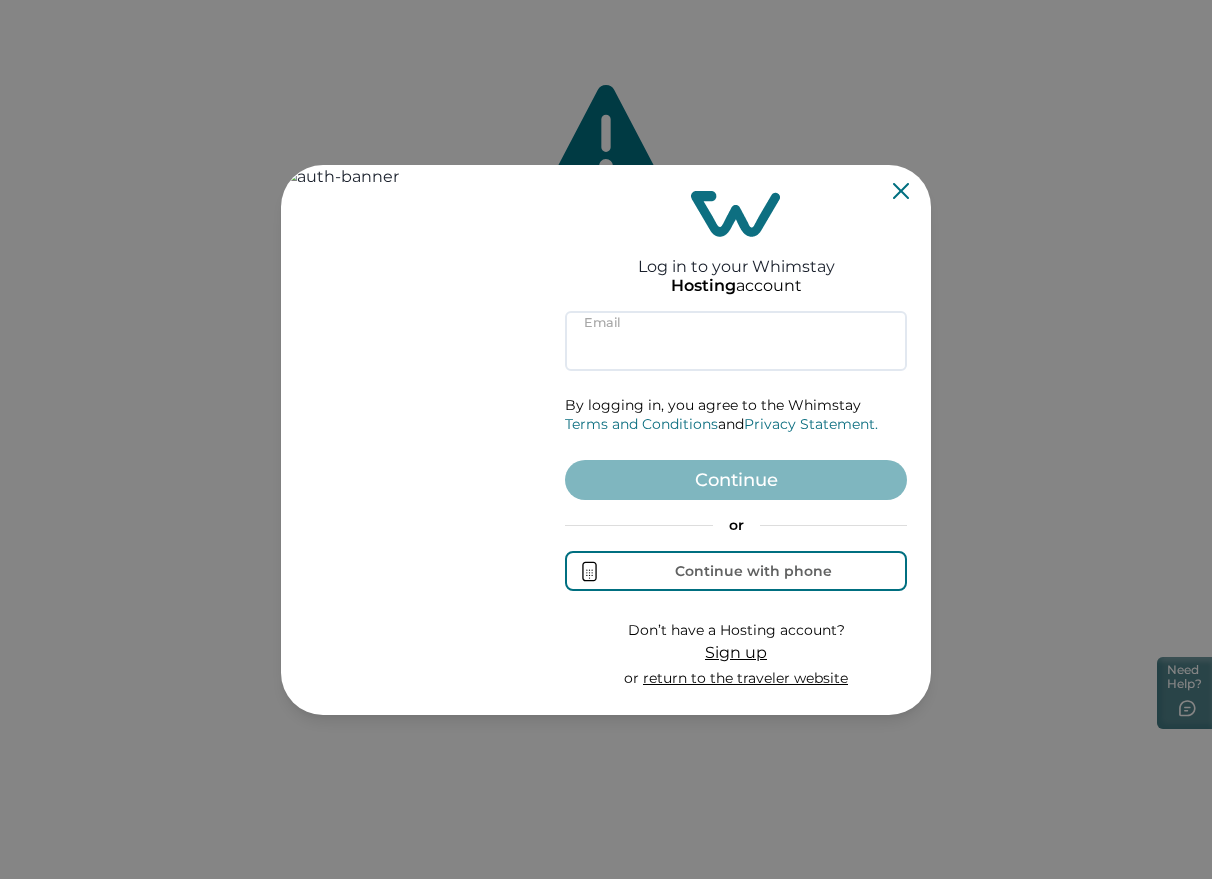 click at bounding box center (736, 341) 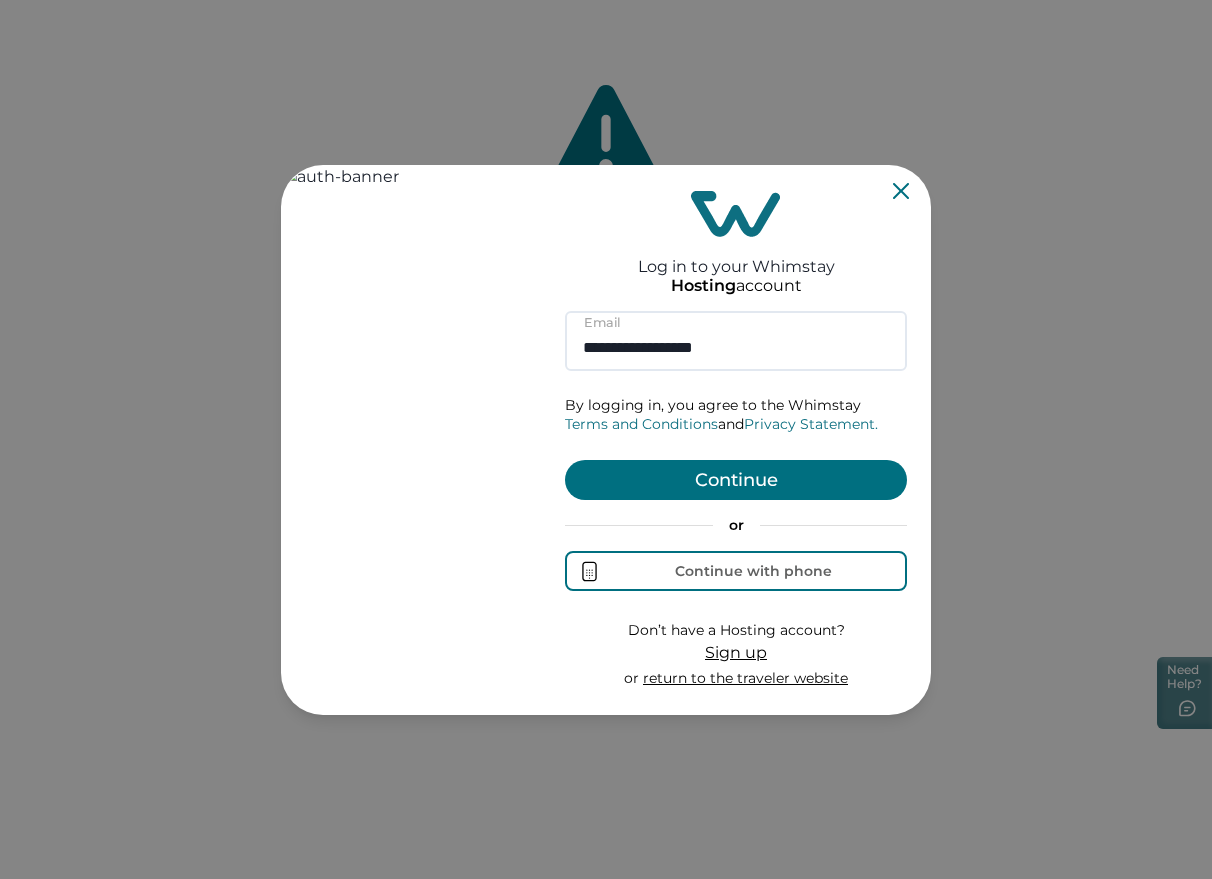 type on "**********" 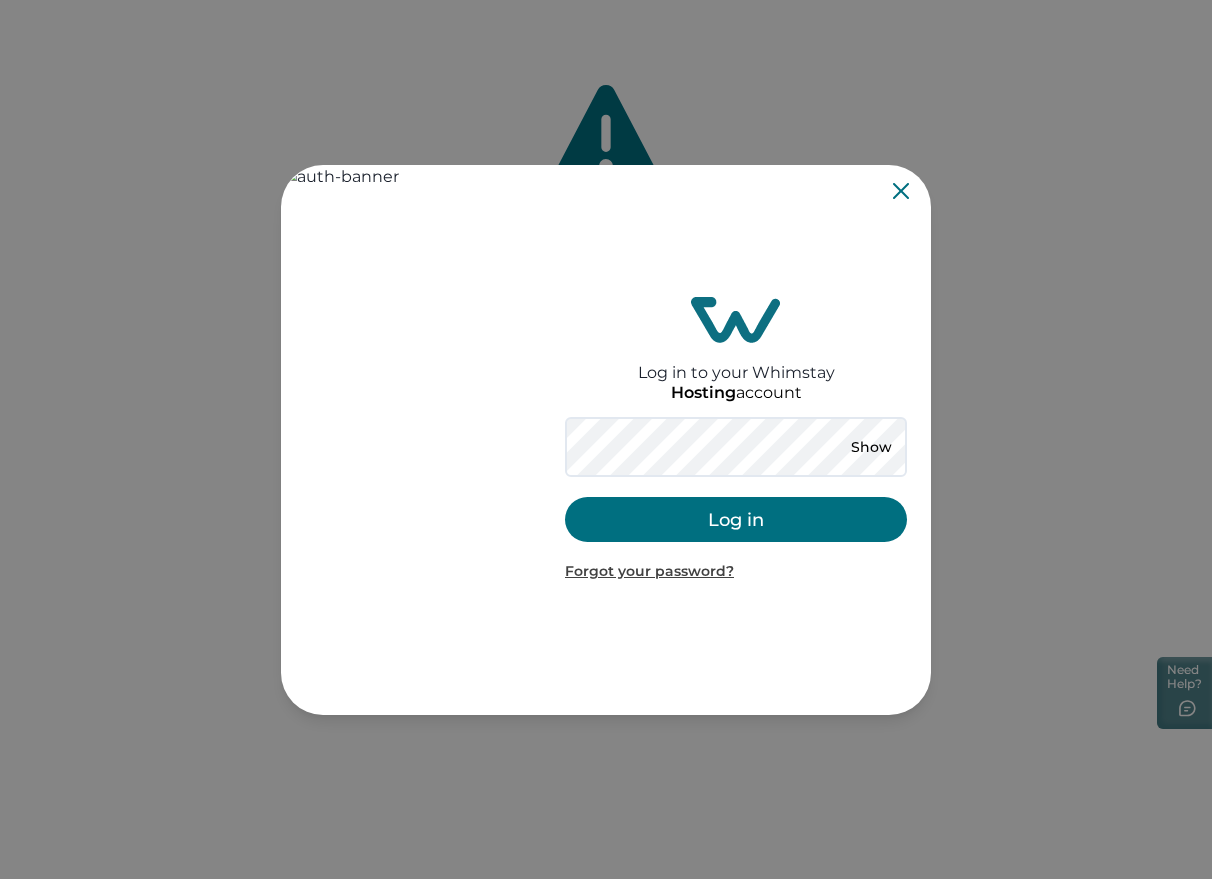click on "Log in" at bounding box center [736, 519] 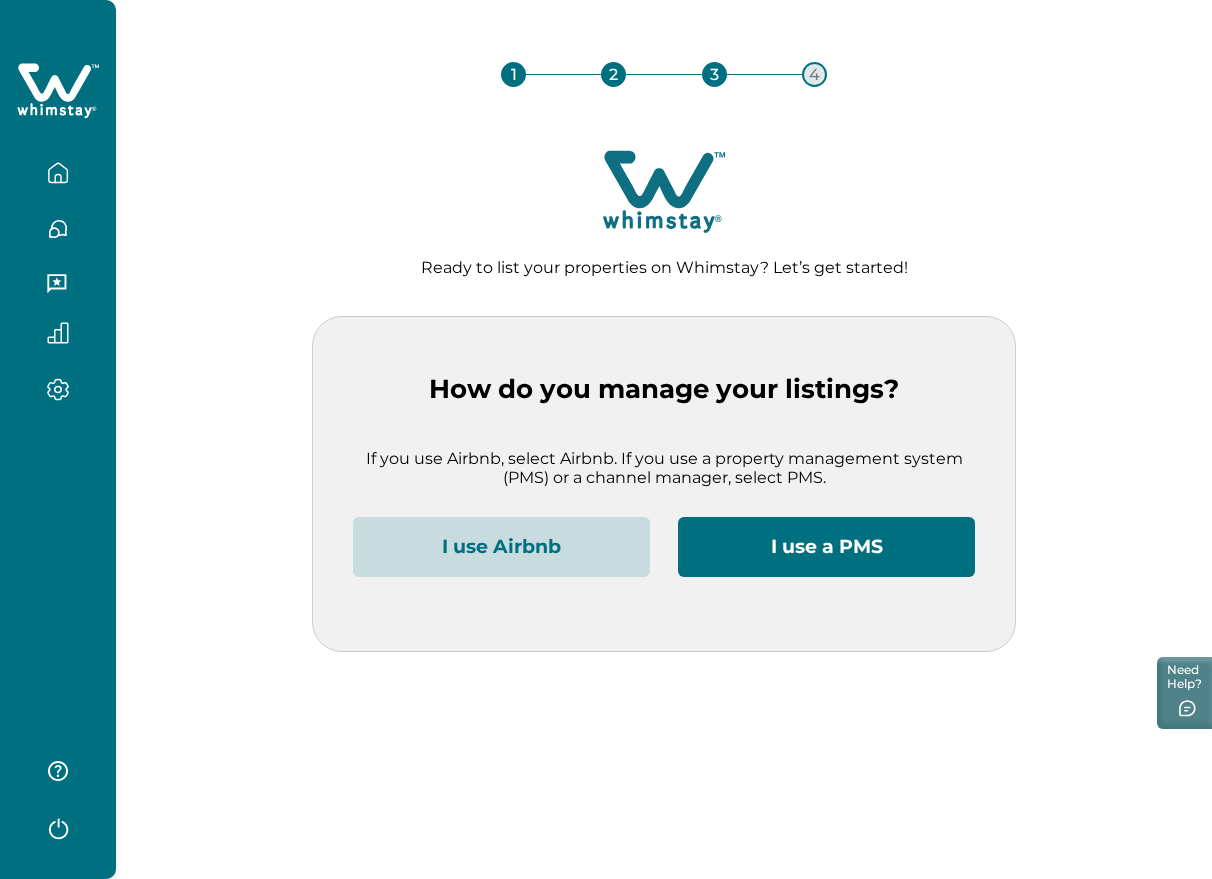 click 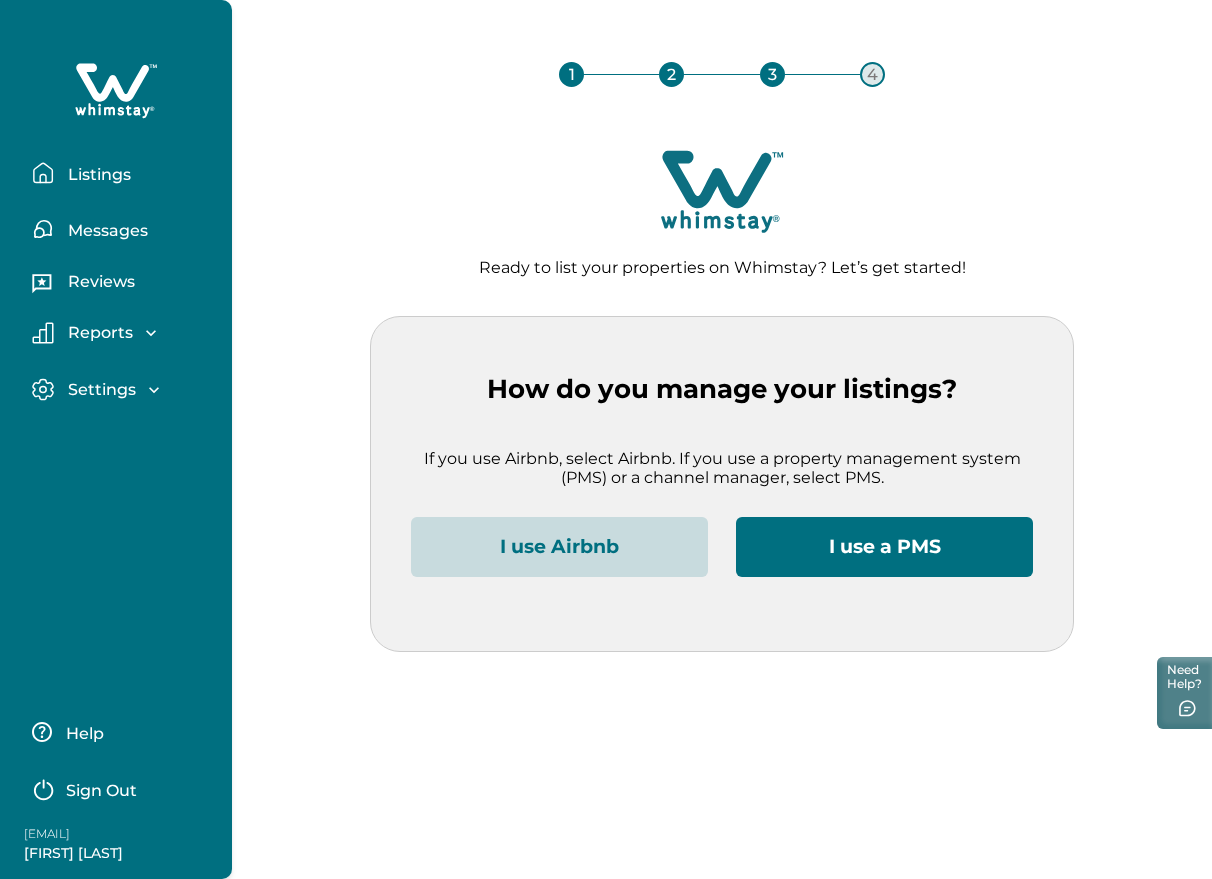 type 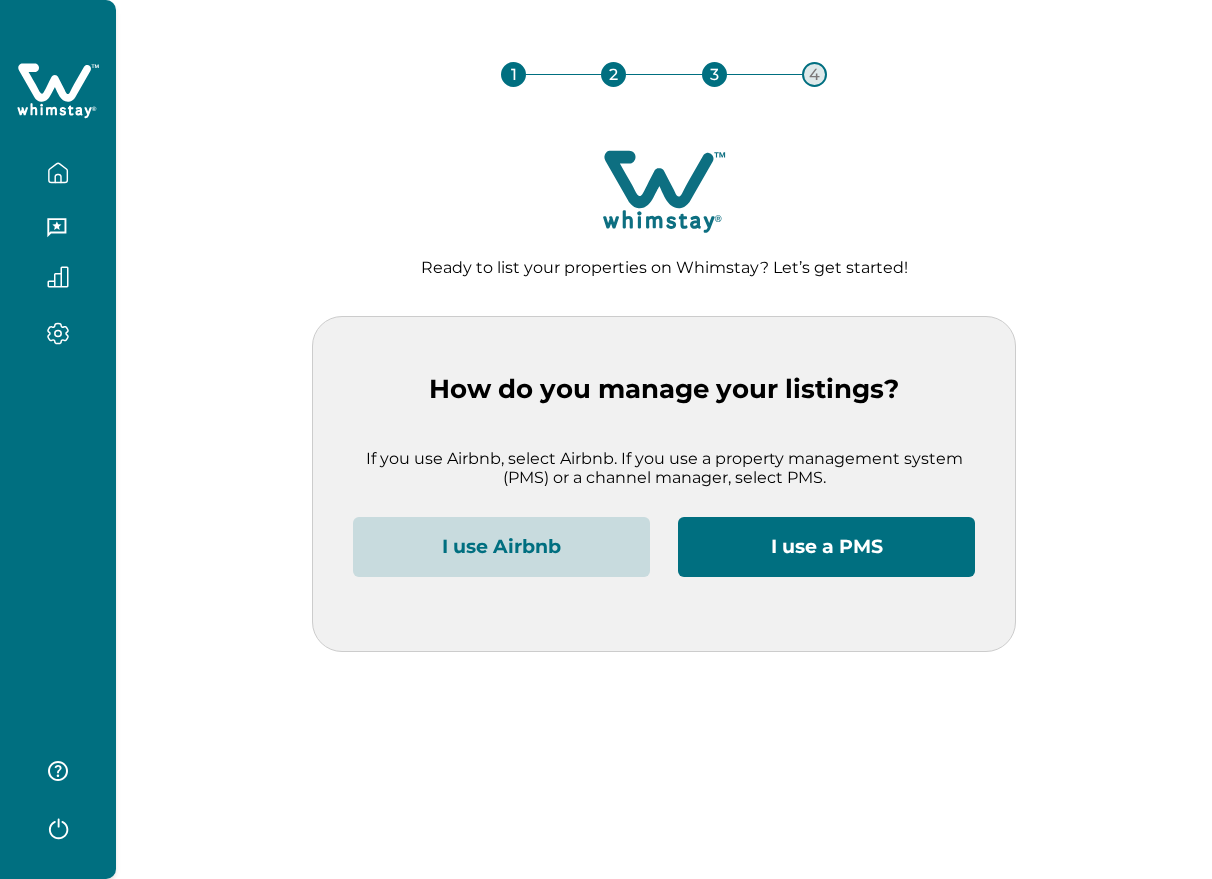 scroll, scrollTop: 0, scrollLeft: 0, axis: both 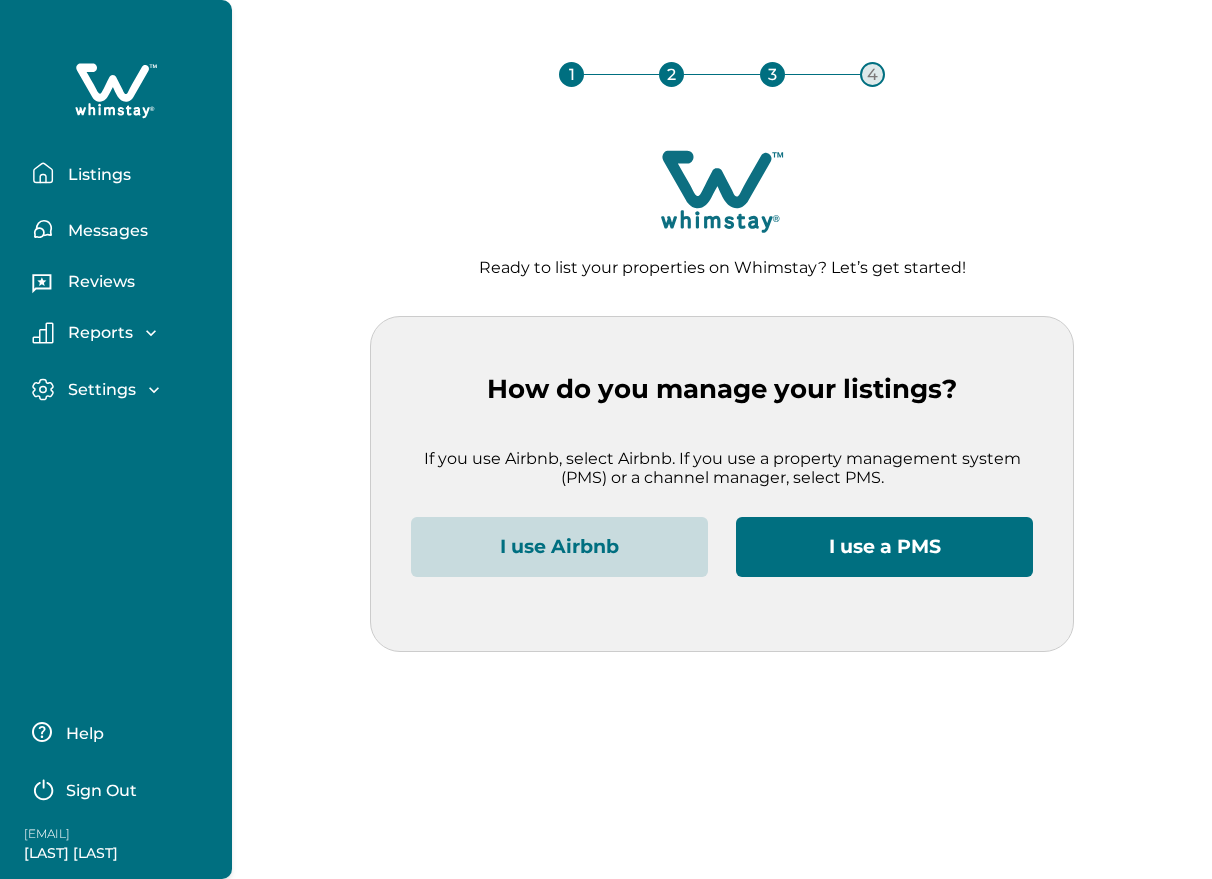 click on "Sign Out" at bounding box center (101, 791) 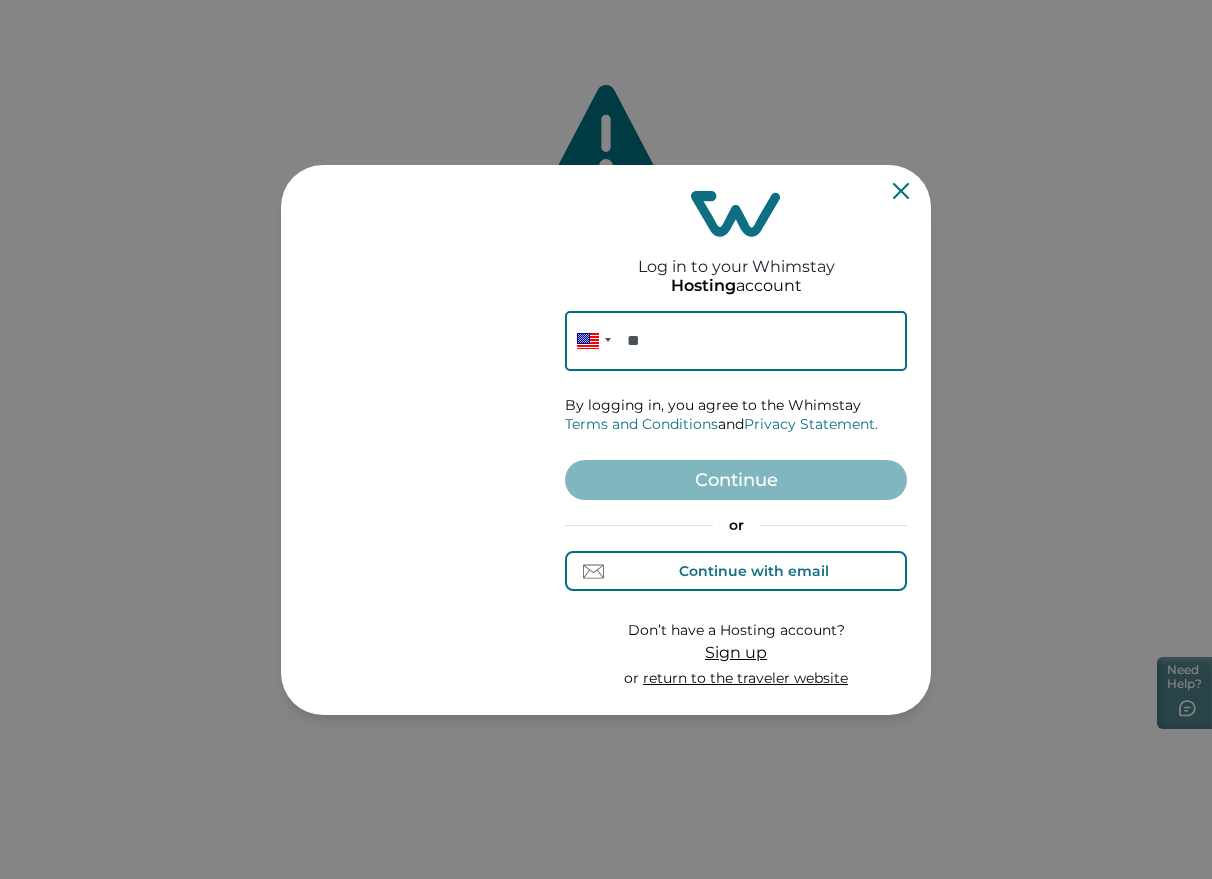 click on "Continue with email" at bounding box center [736, 571] 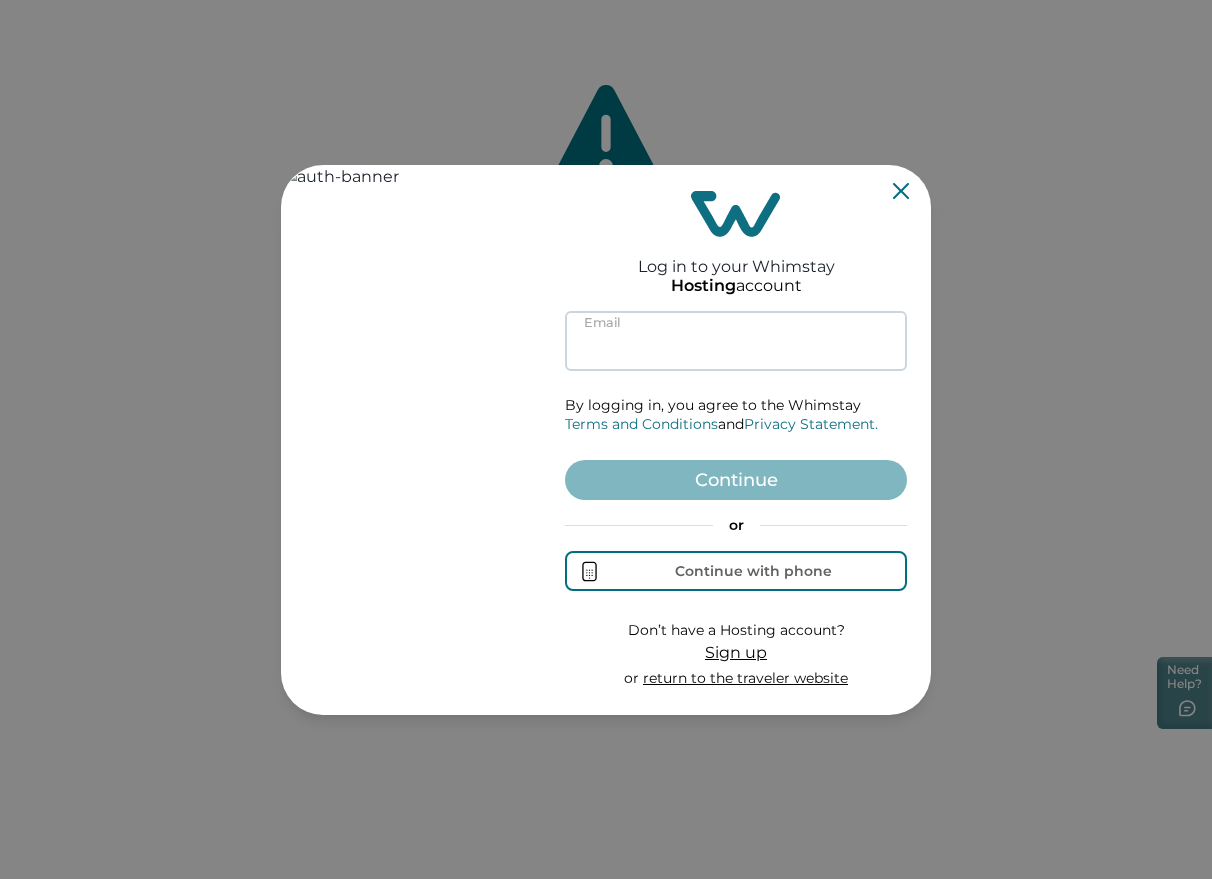 click at bounding box center (736, 341) 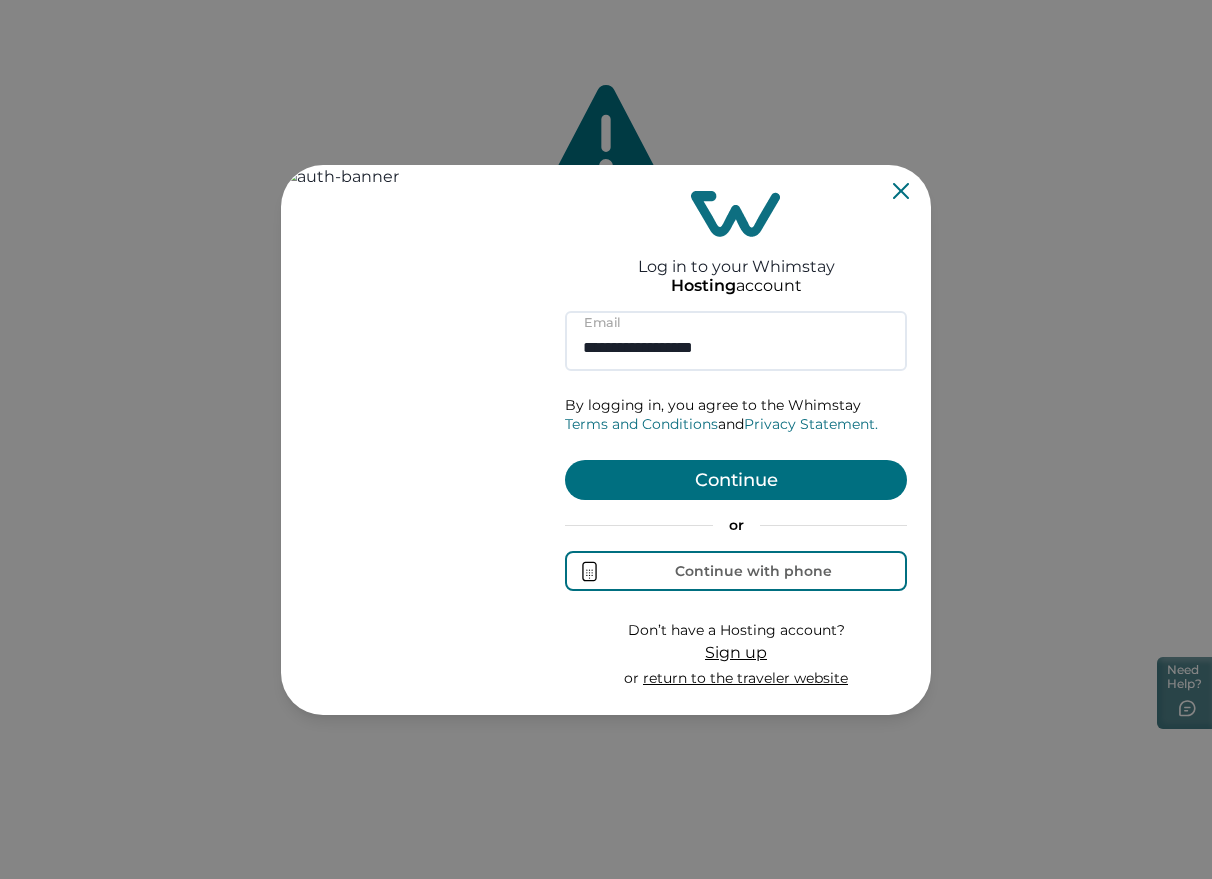 type on "**********" 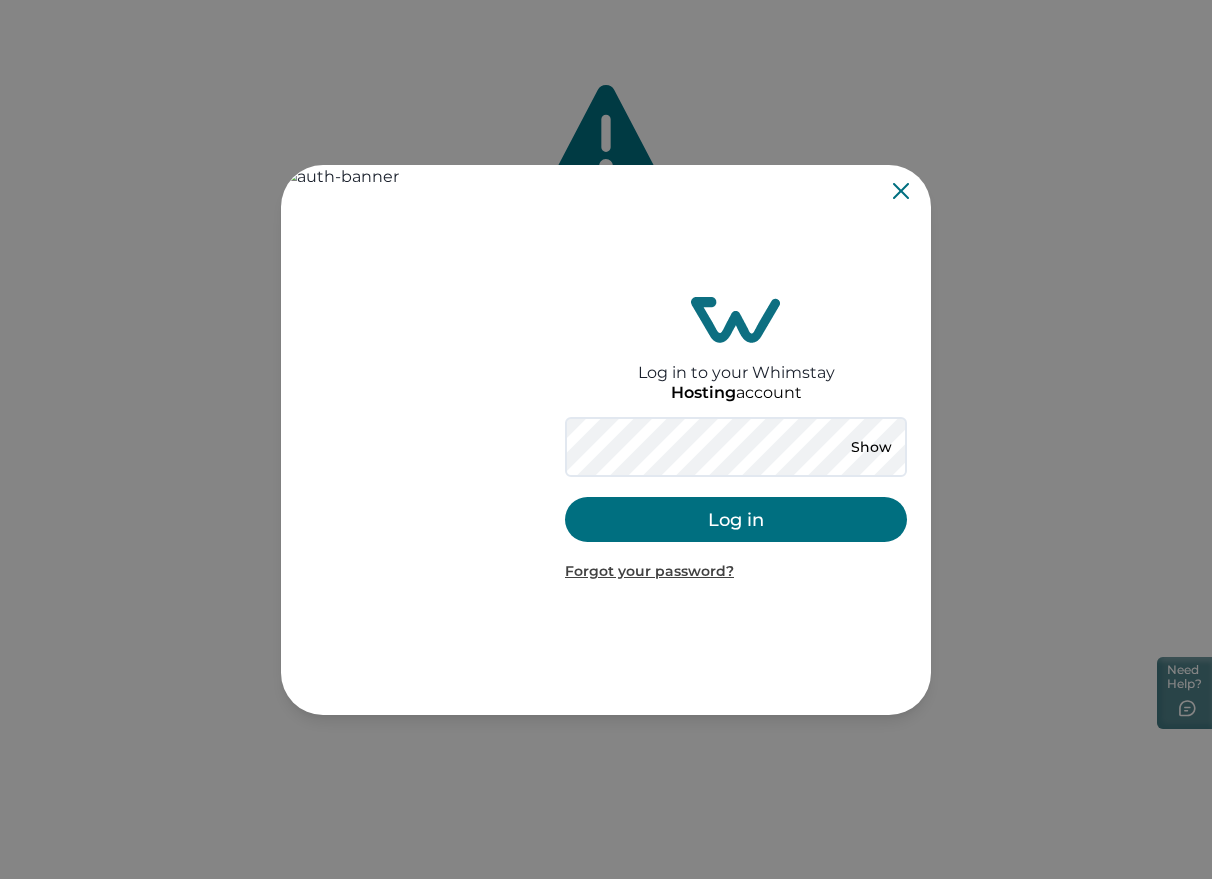 click on "Log in" at bounding box center (736, 519) 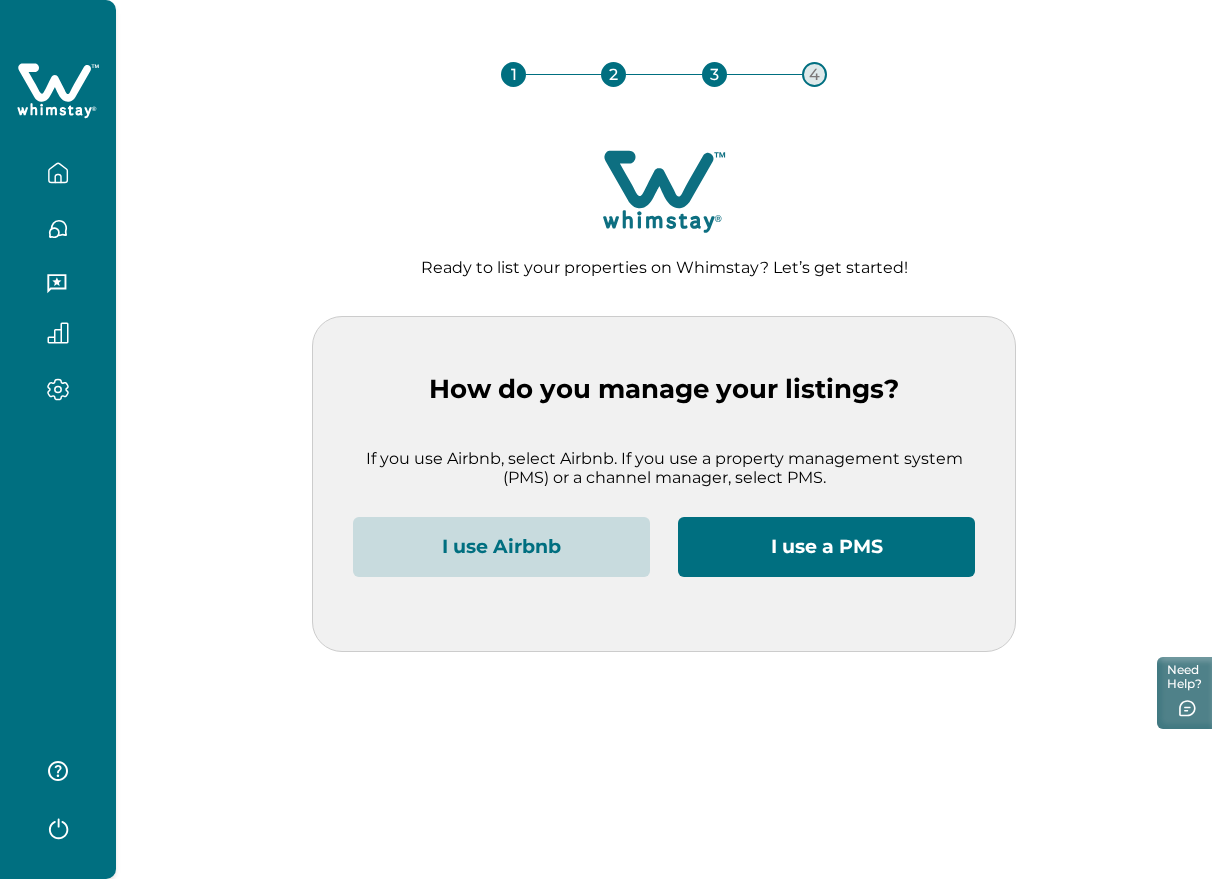 click 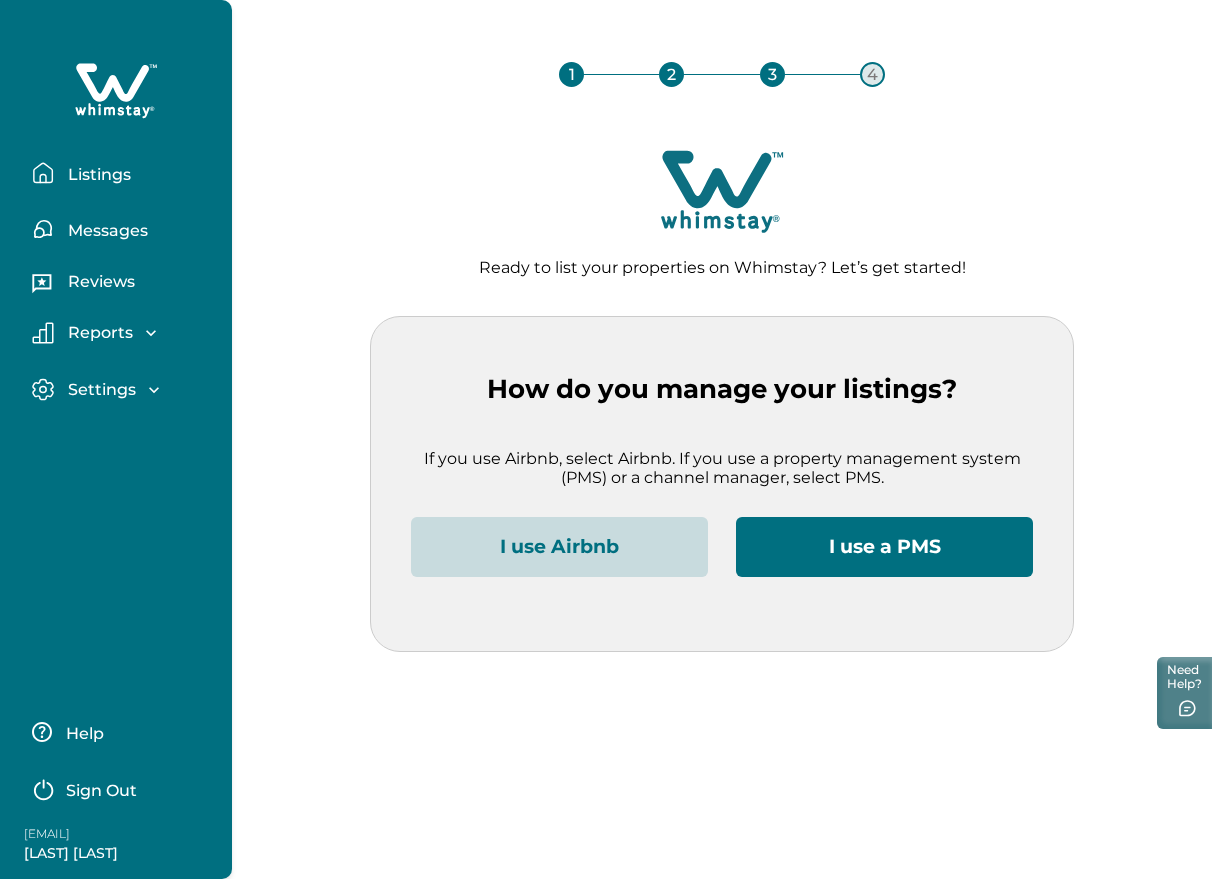 click on "Sign Out" at bounding box center (101, 791) 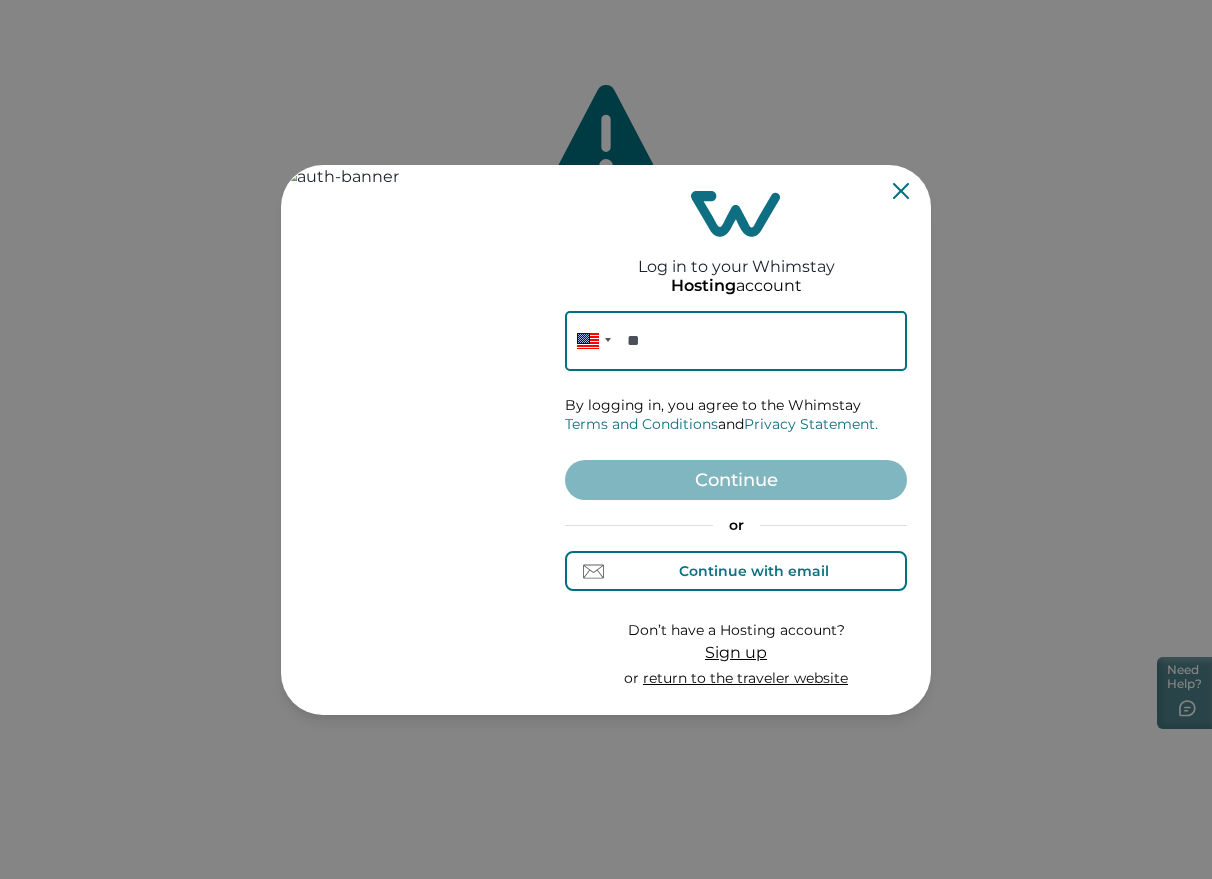 click on "Continue with email" at bounding box center [736, 571] 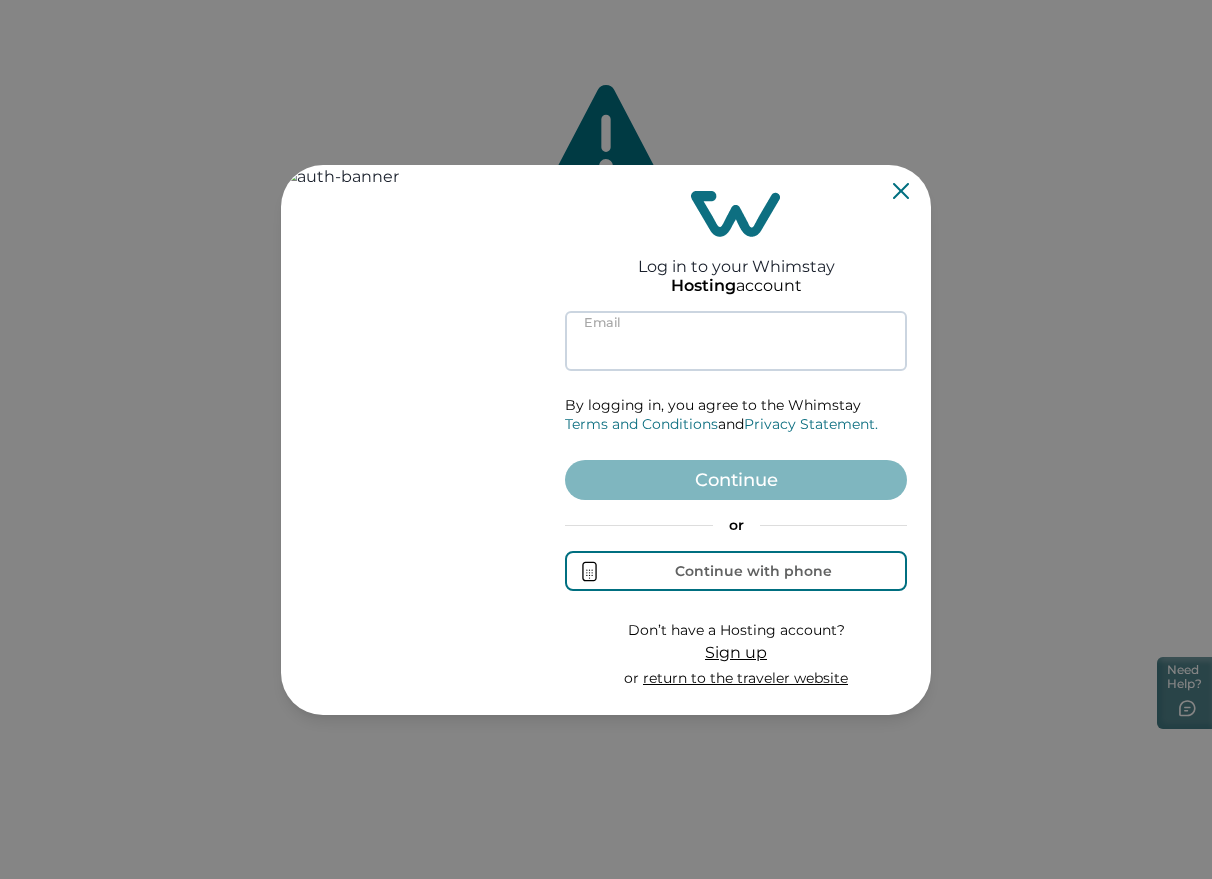 click at bounding box center (736, 341) 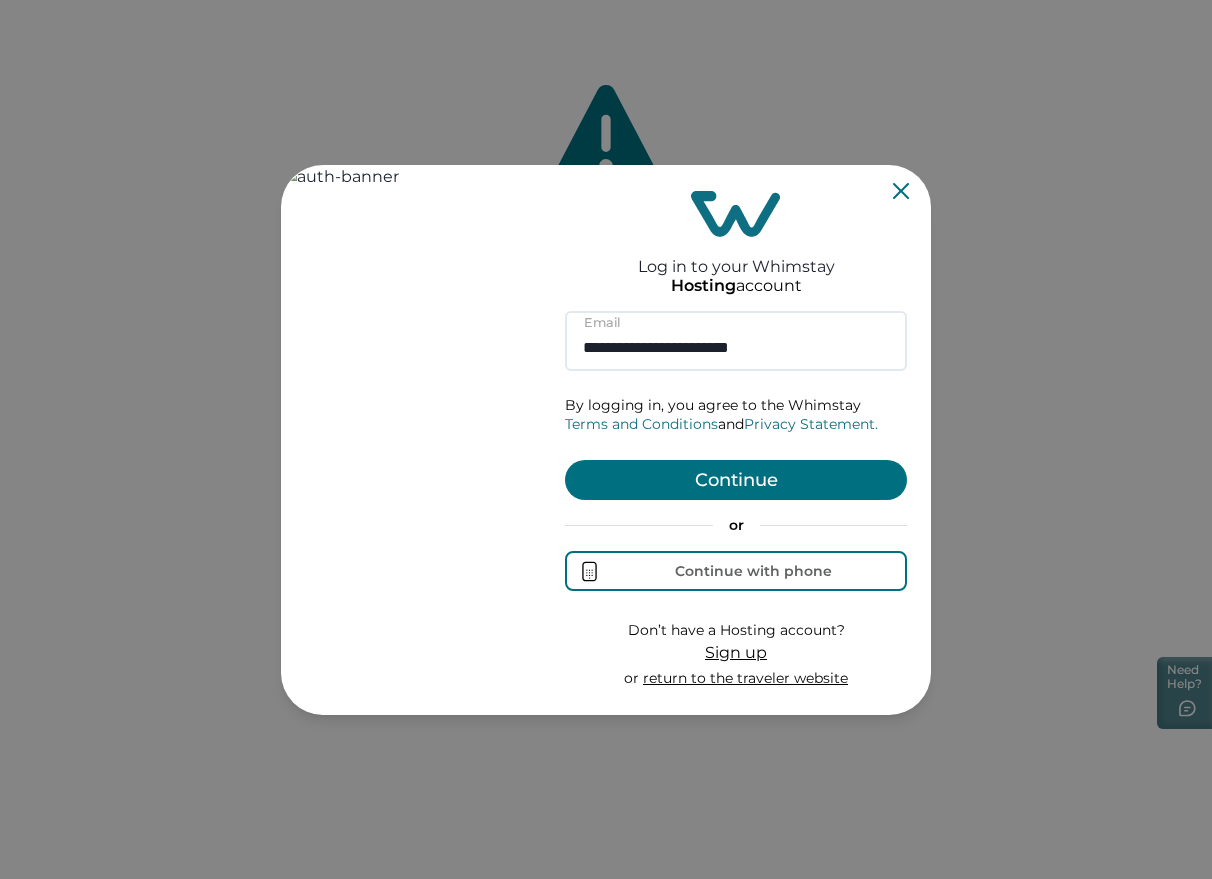 type on "**********" 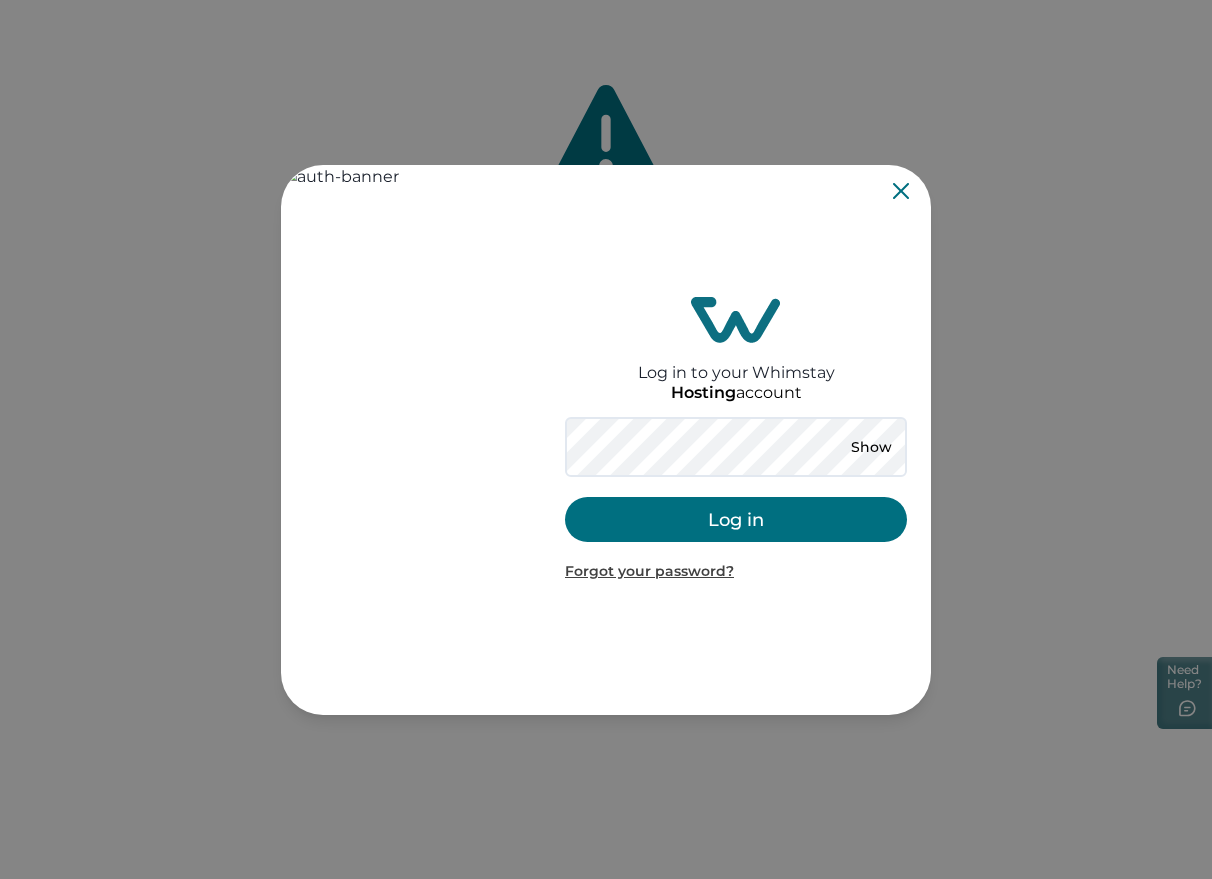 click on "Log in" at bounding box center (736, 519) 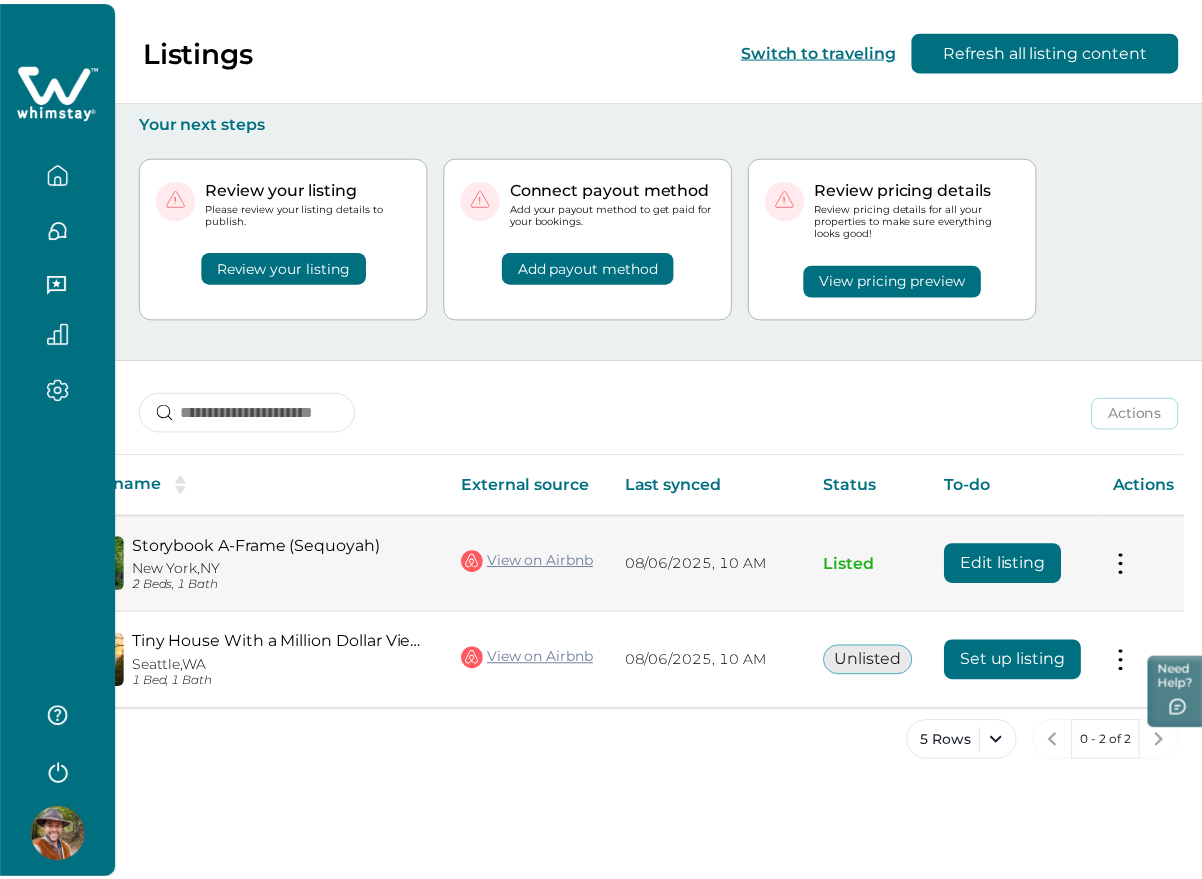 scroll, scrollTop: 0, scrollLeft: 142, axis: horizontal 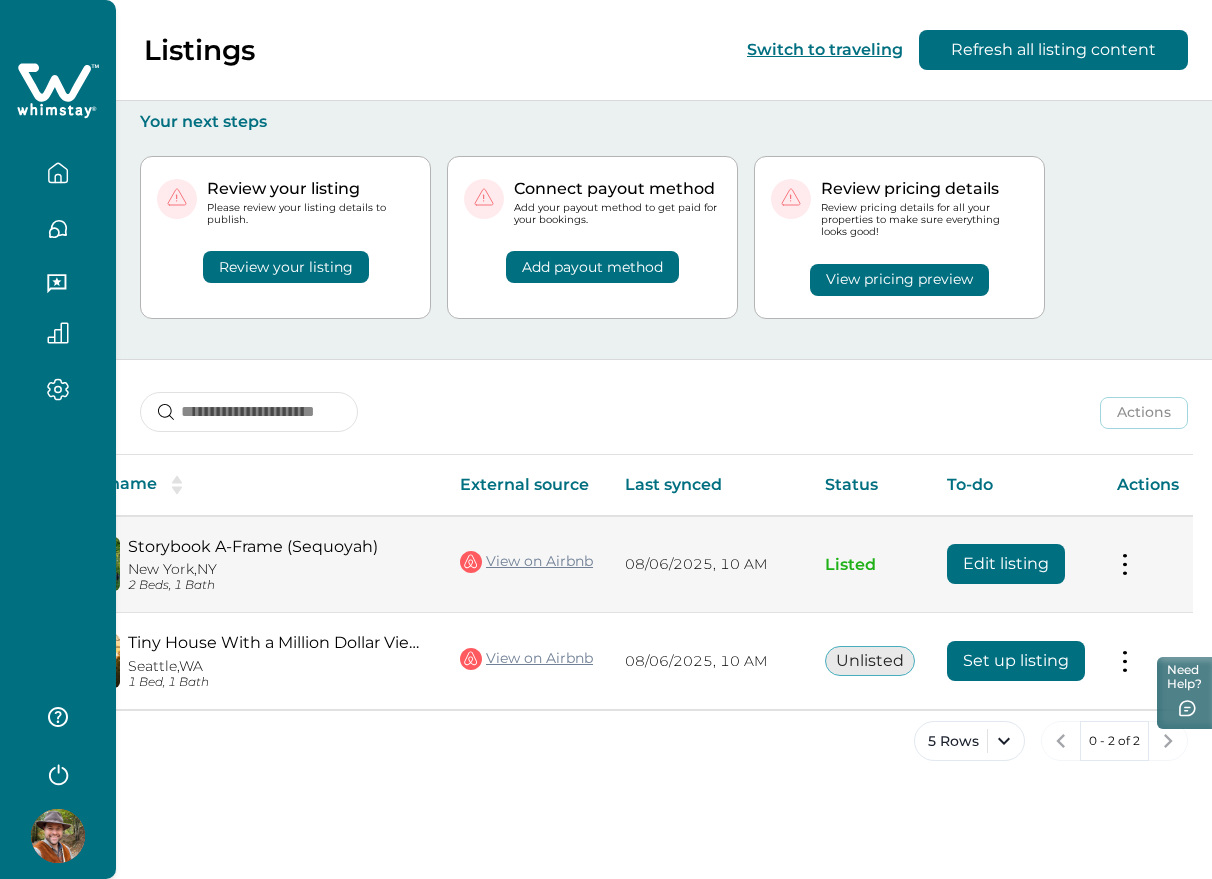 click on "Edit listing" at bounding box center (1006, 564) 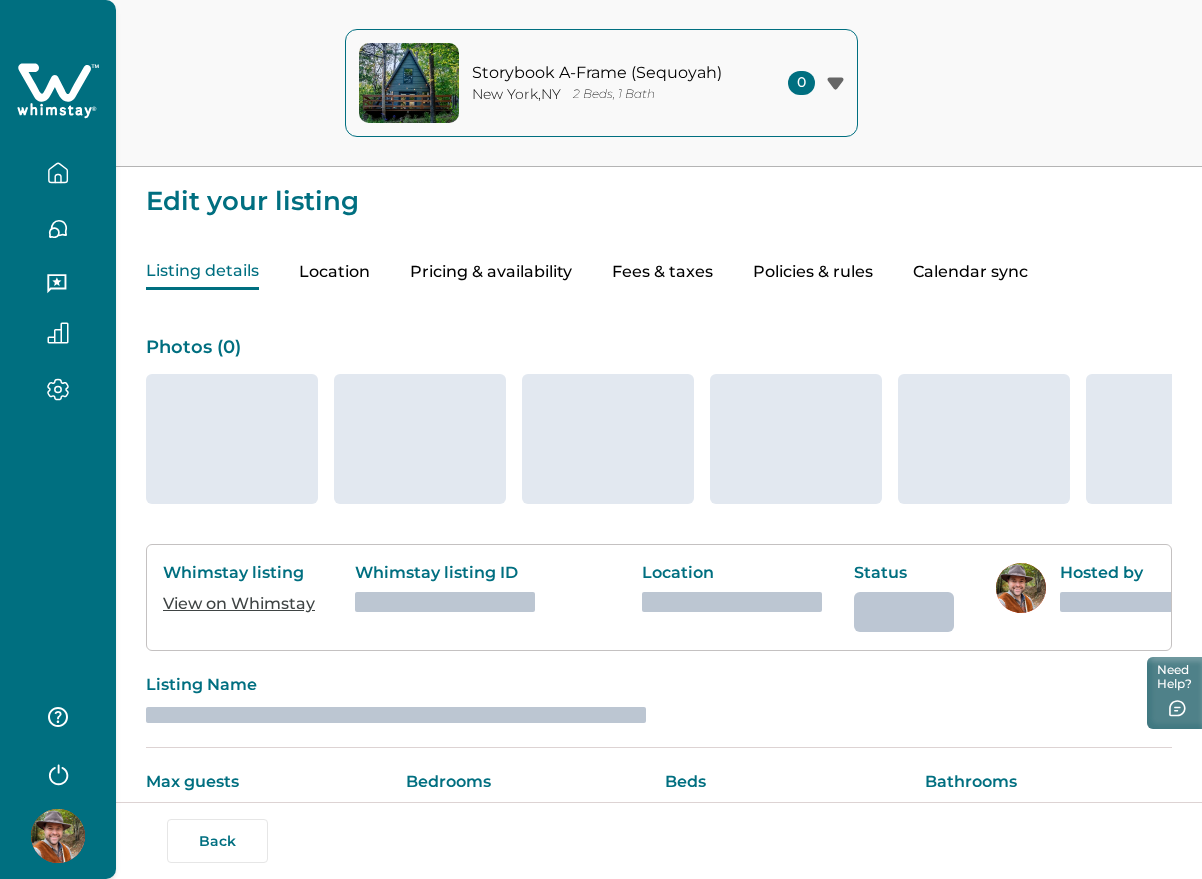 click on "Policies & rules" at bounding box center (813, 272) 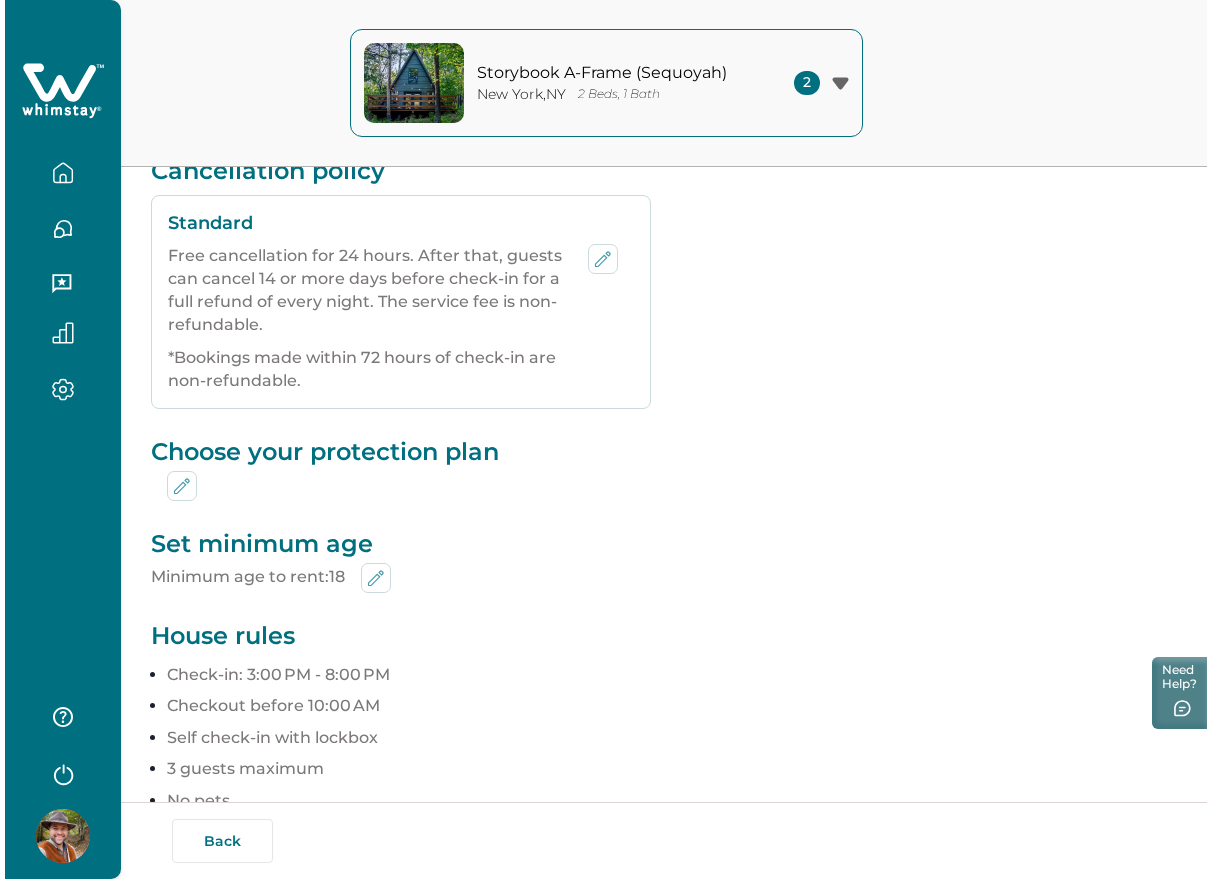 scroll, scrollTop: 625, scrollLeft: 0, axis: vertical 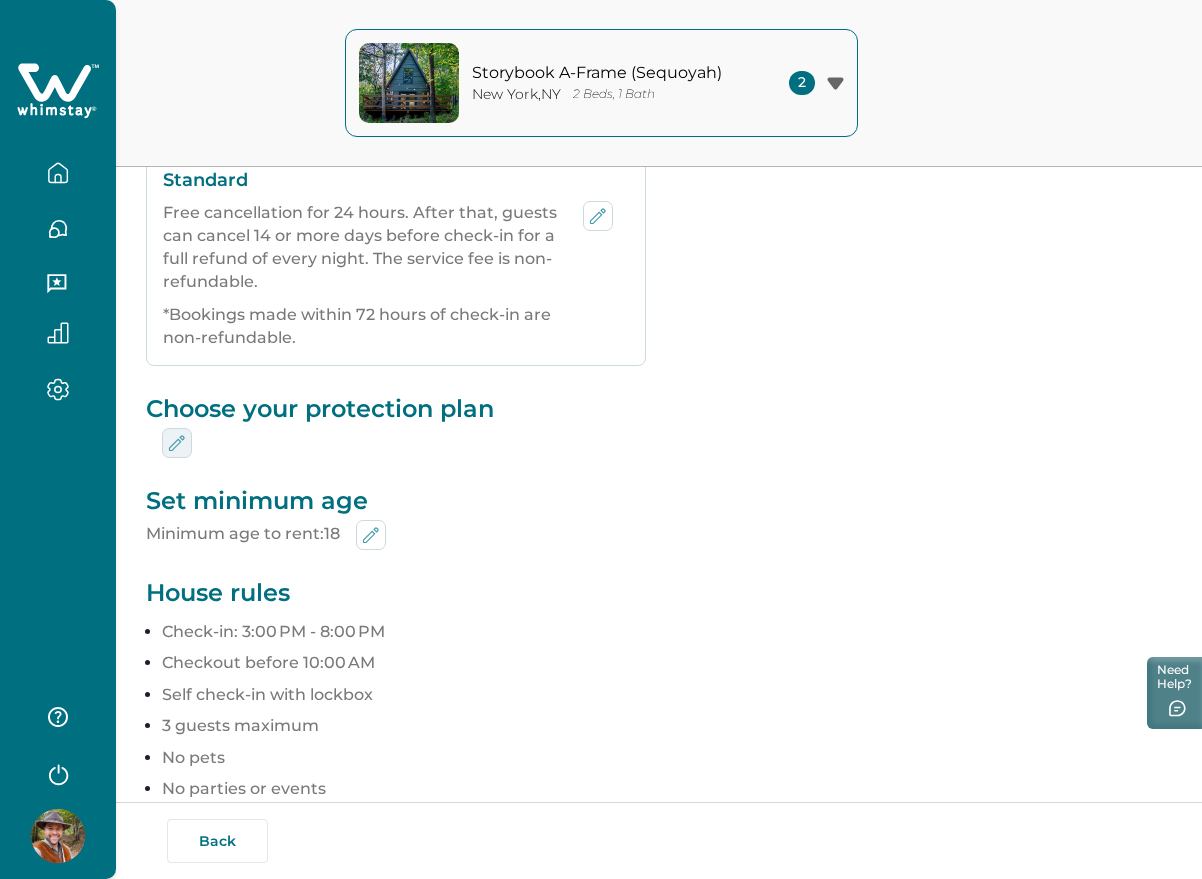 click 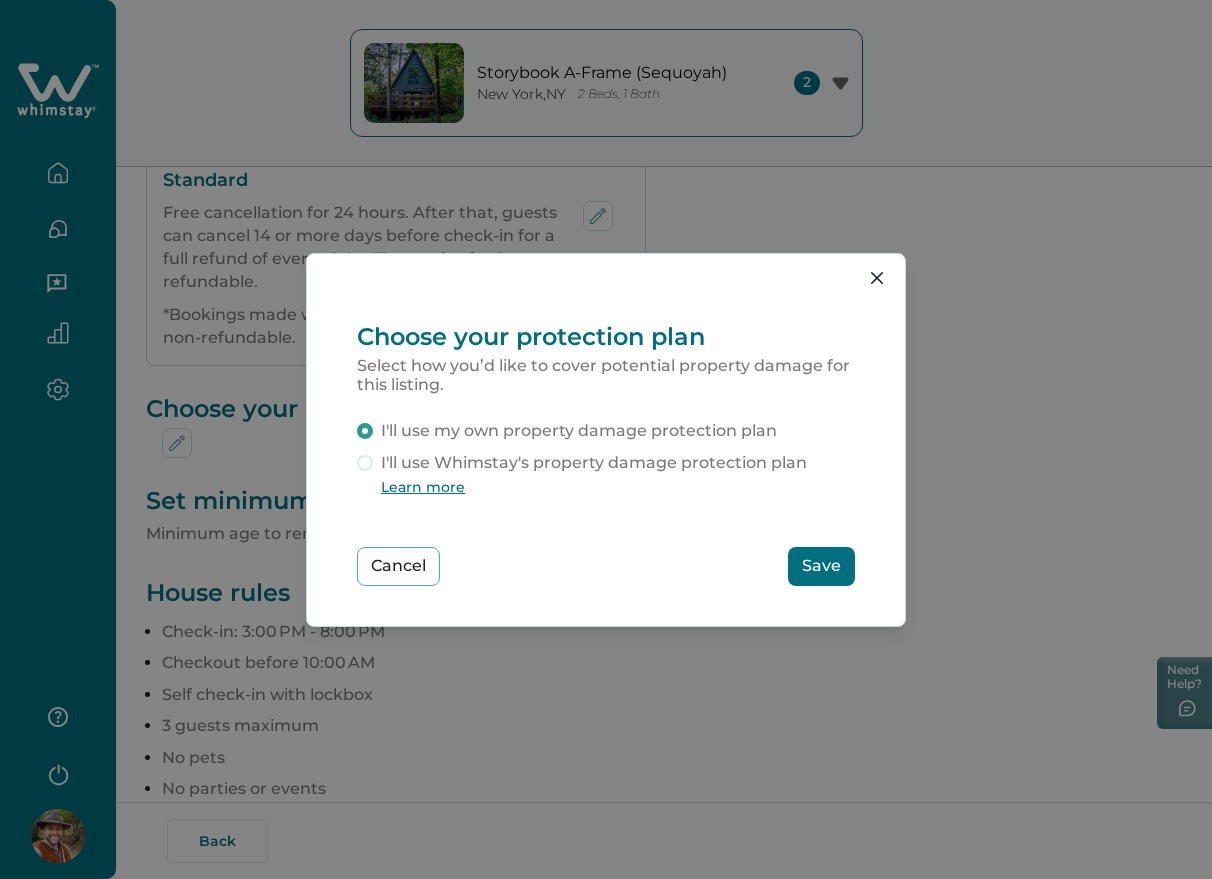 click on "I'll use Whimstay's property damage protection plan" at bounding box center (594, 463) 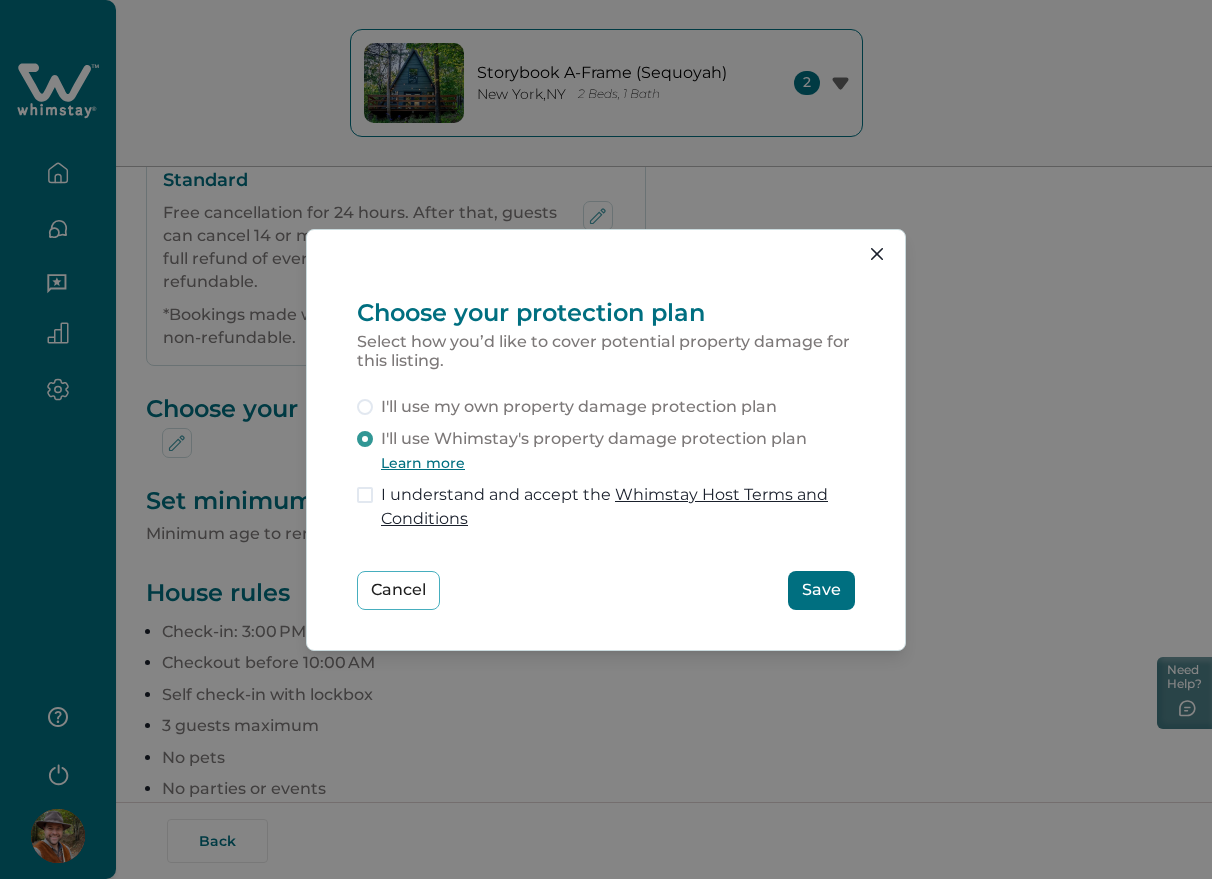 click on "Save" at bounding box center [821, 590] 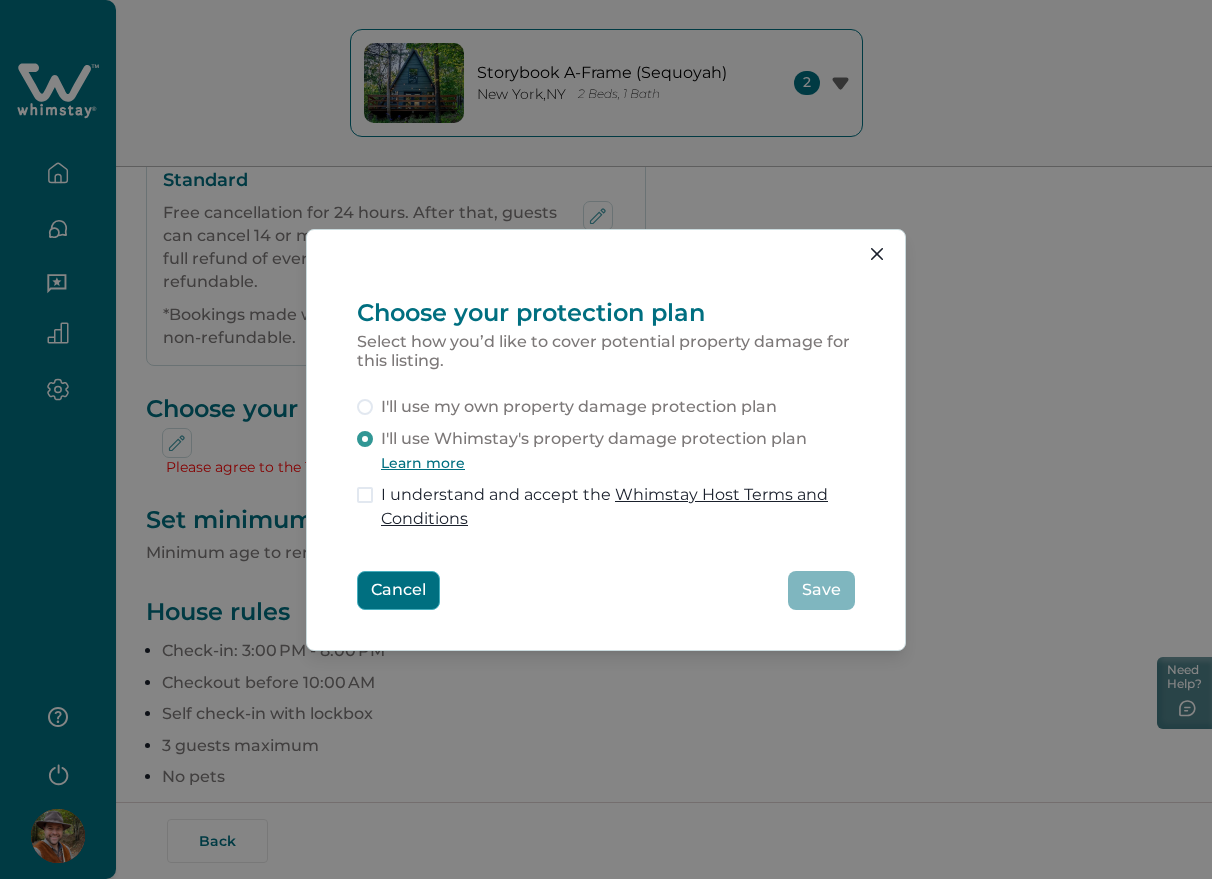 click on "Cancel" at bounding box center [398, 590] 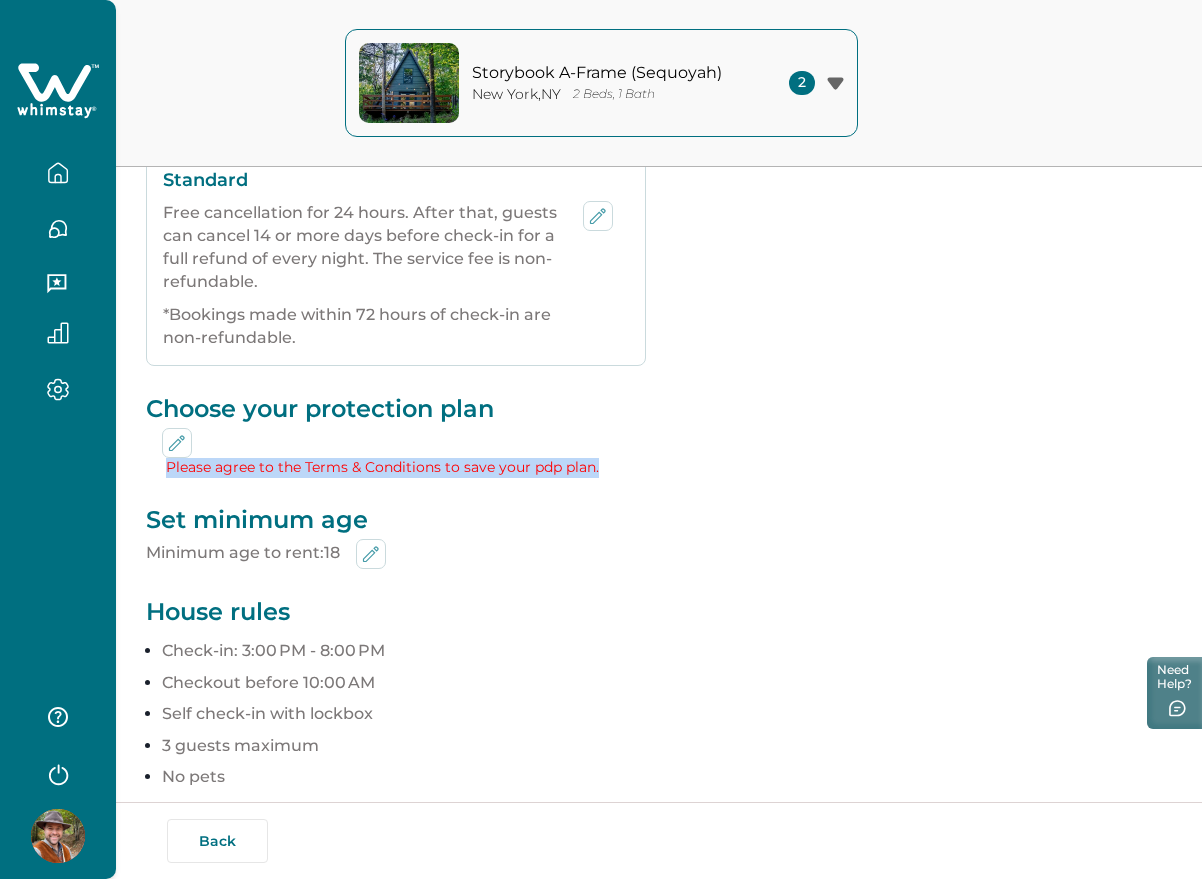 drag, startPoint x: 168, startPoint y: 465, endPoint x: 631, endPoint y: 468, distance: 463.0097 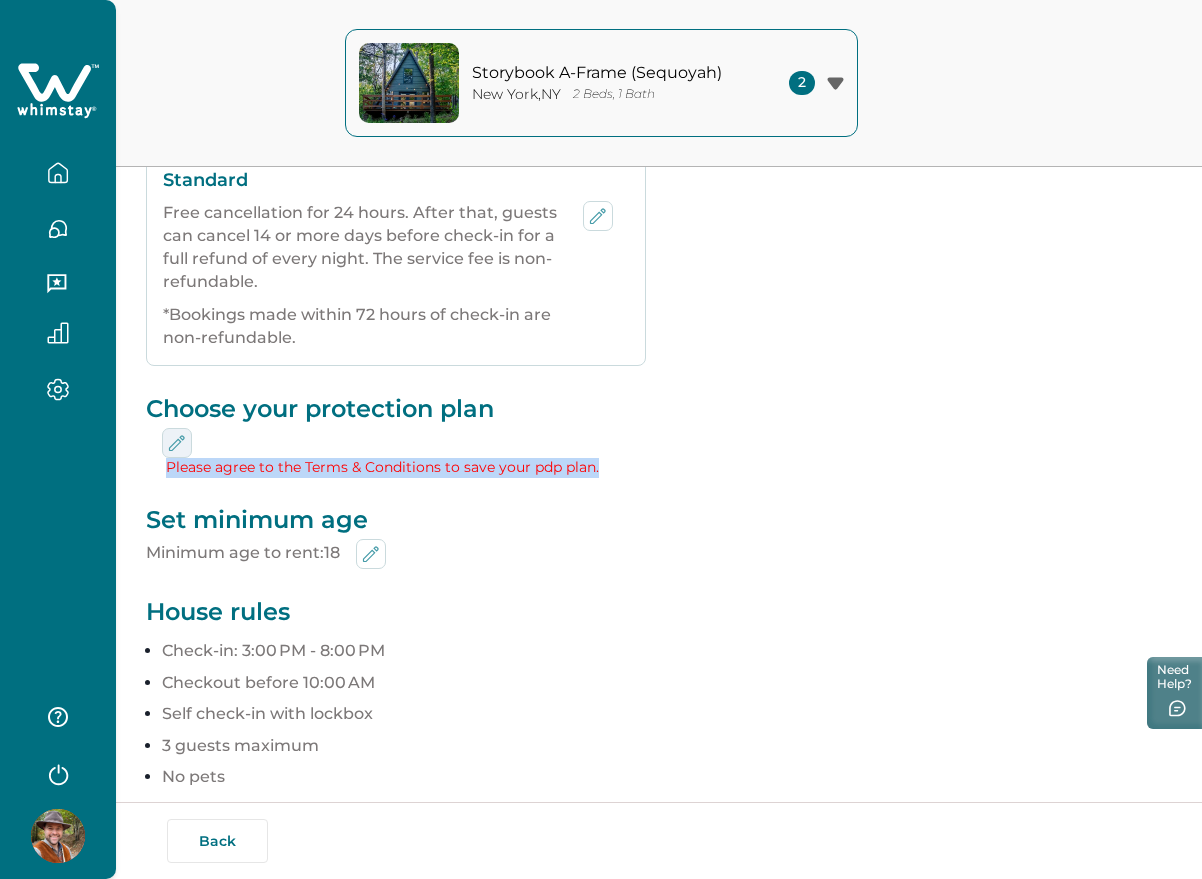 click 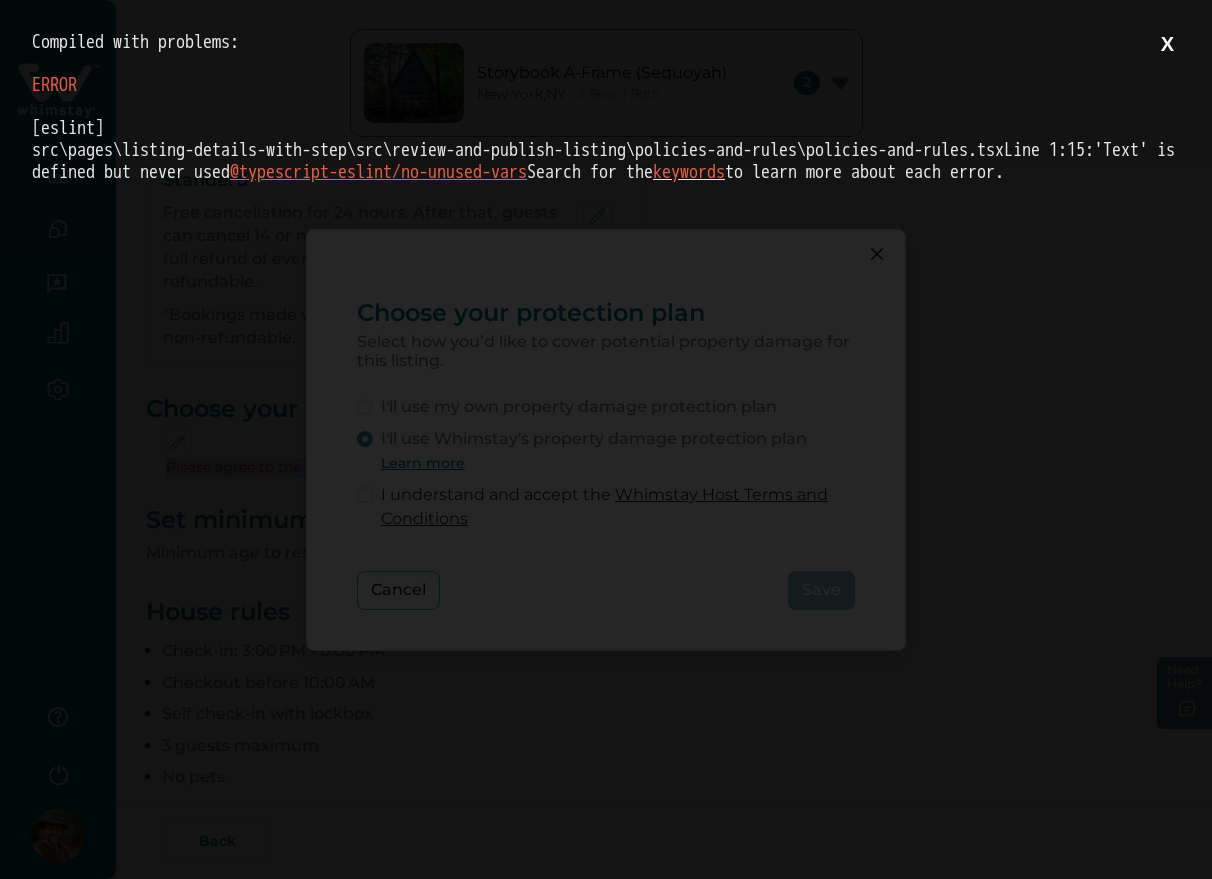 scroll, scrollTop: 0, scrollLeft: 0, axis: both 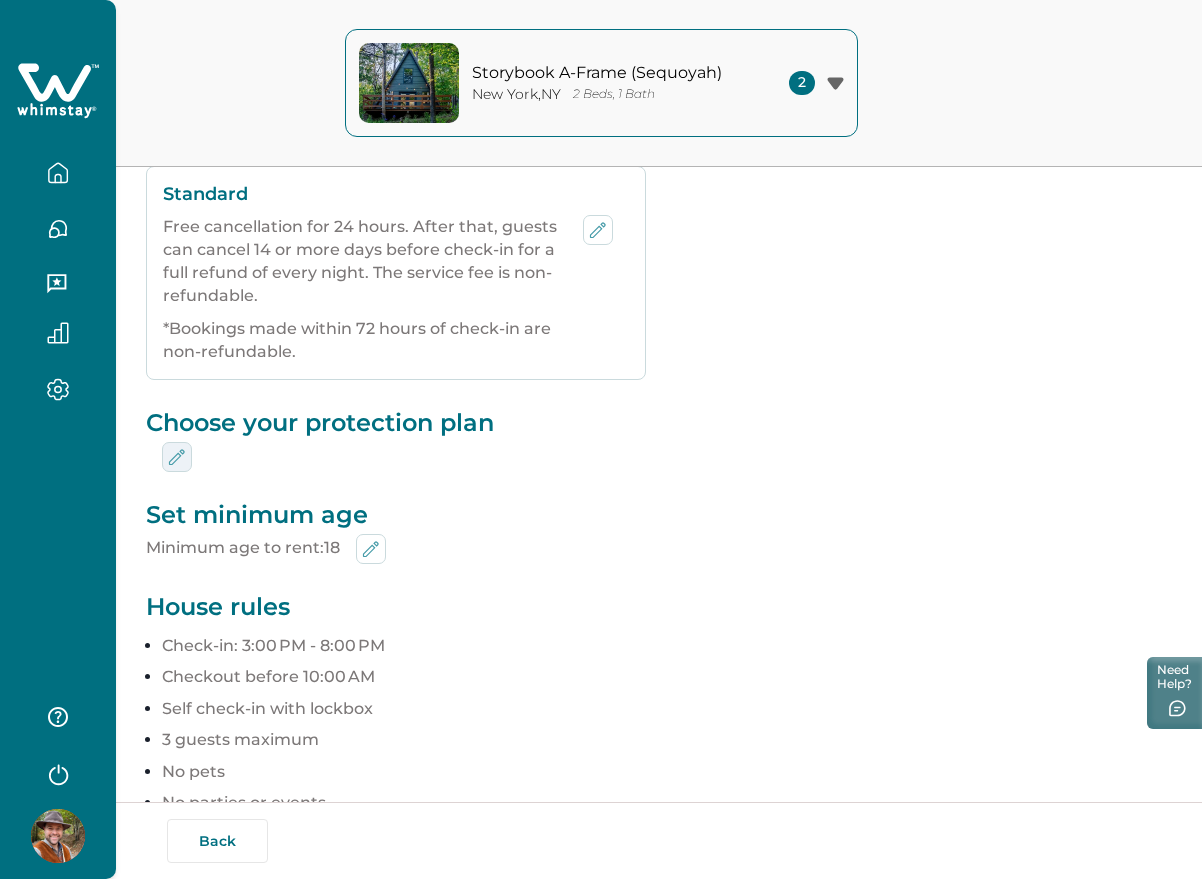 click 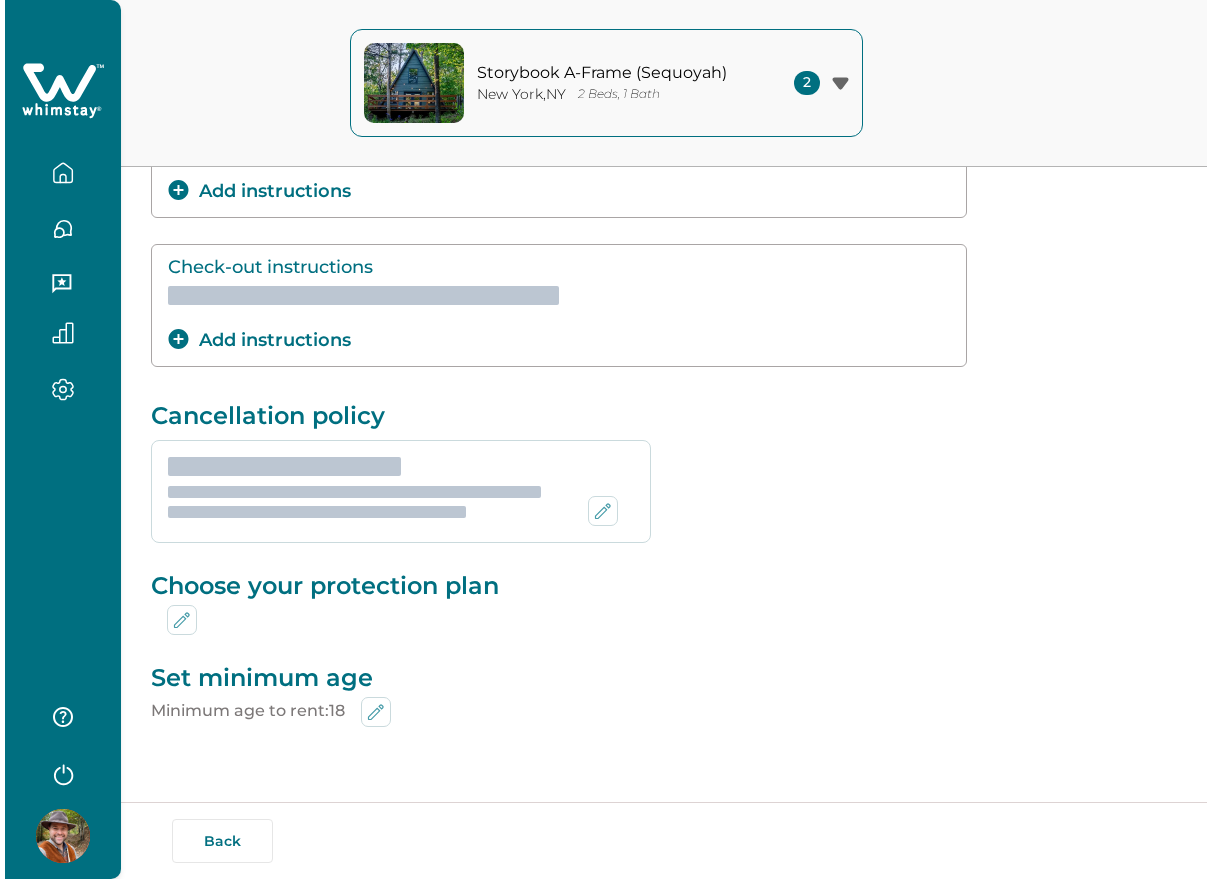 scroll, scrollTop: 0, scrollLeft: 0, axis: both 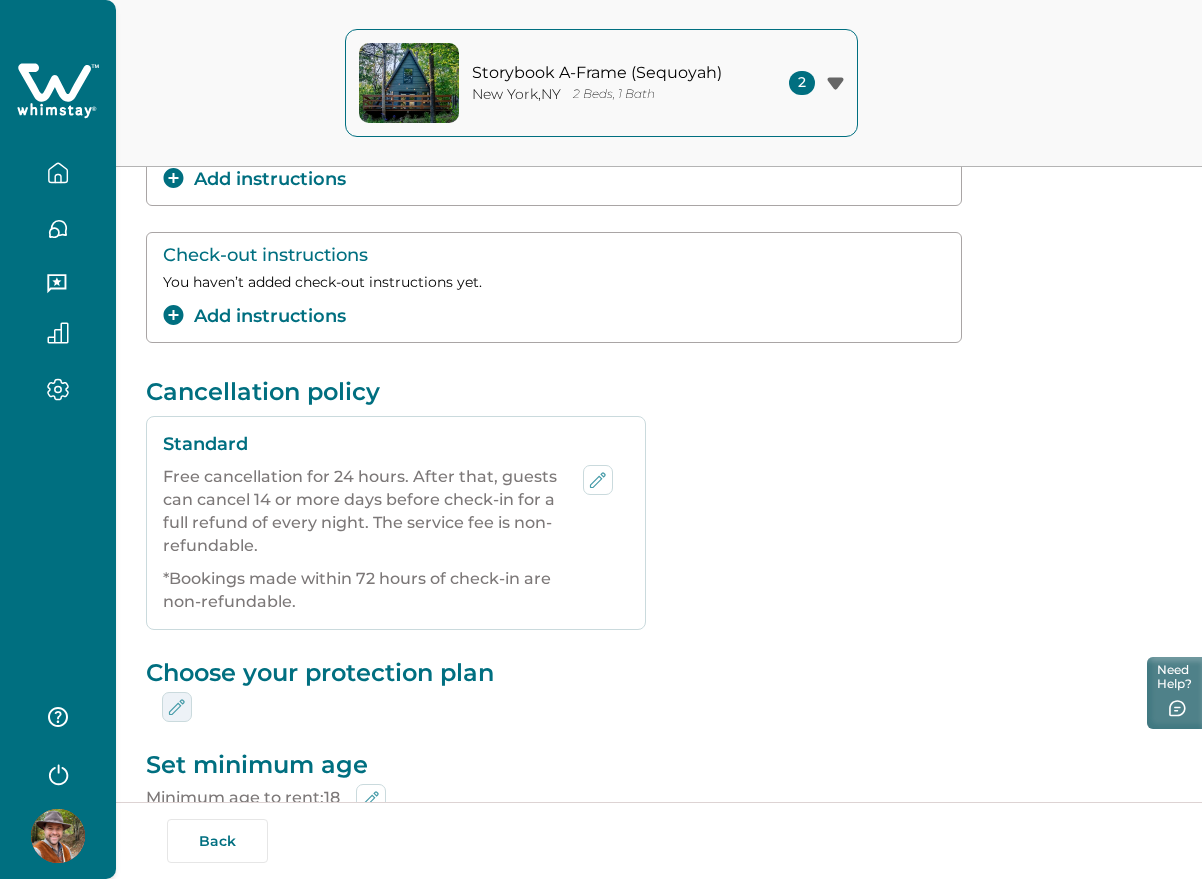 click 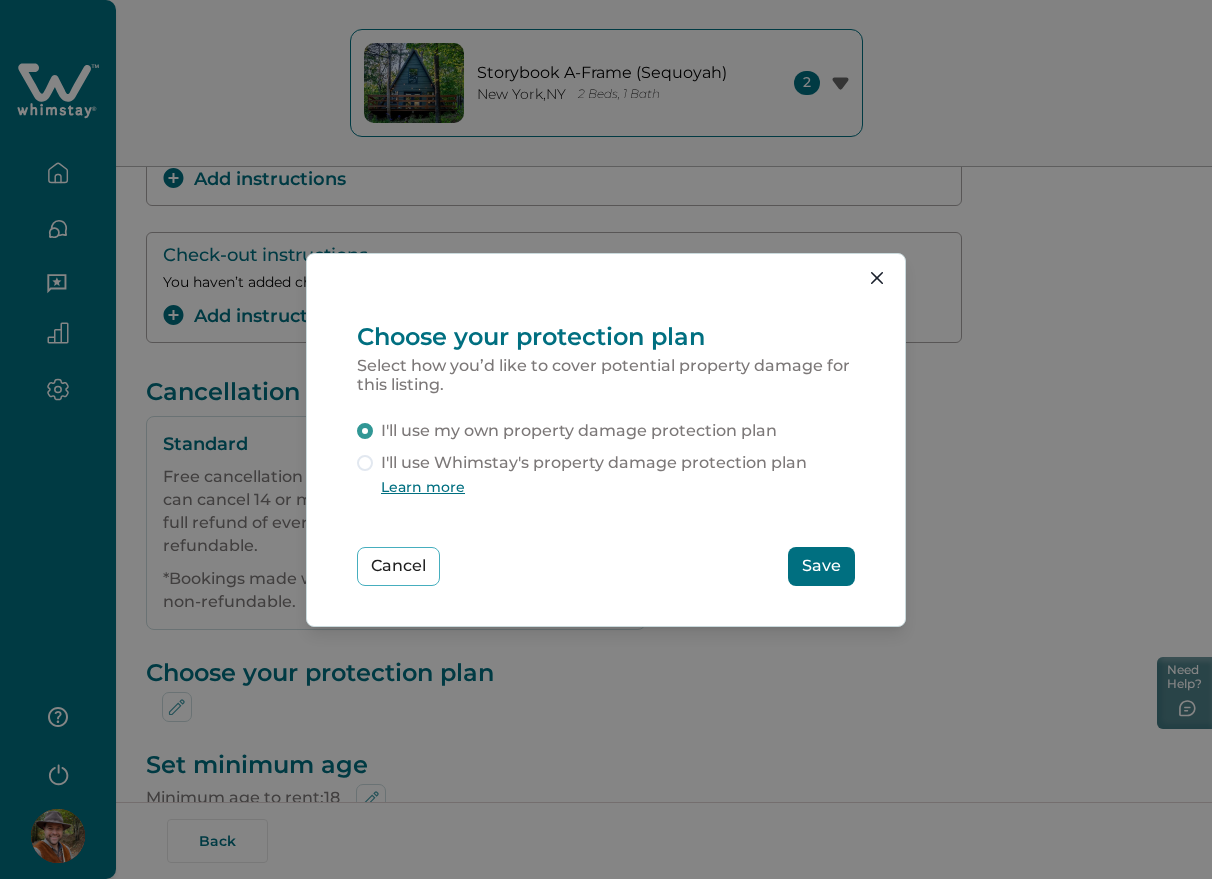 click on "I'll use Whimstay's property damage protection plan" at bounding box center (594, 463) 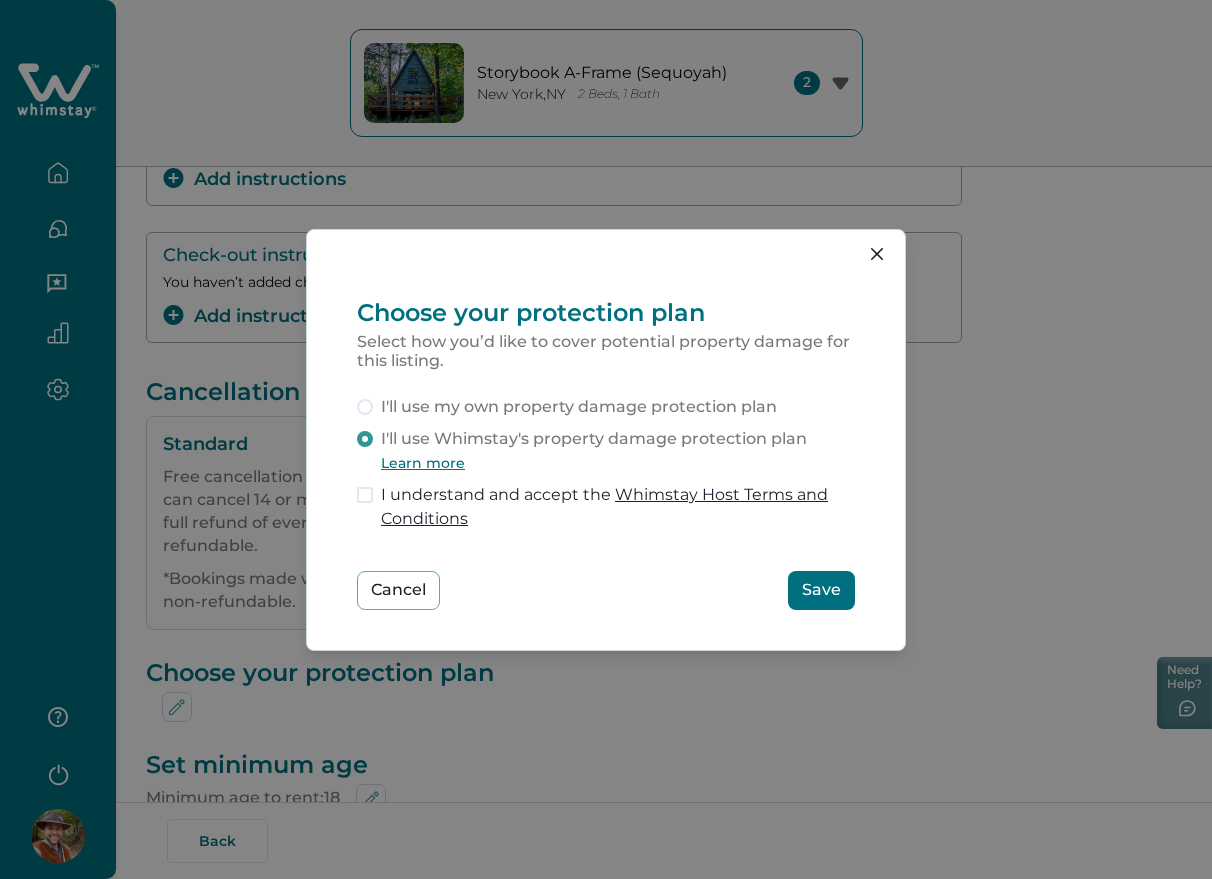 click on "Save" at bounding box center [821, 590] 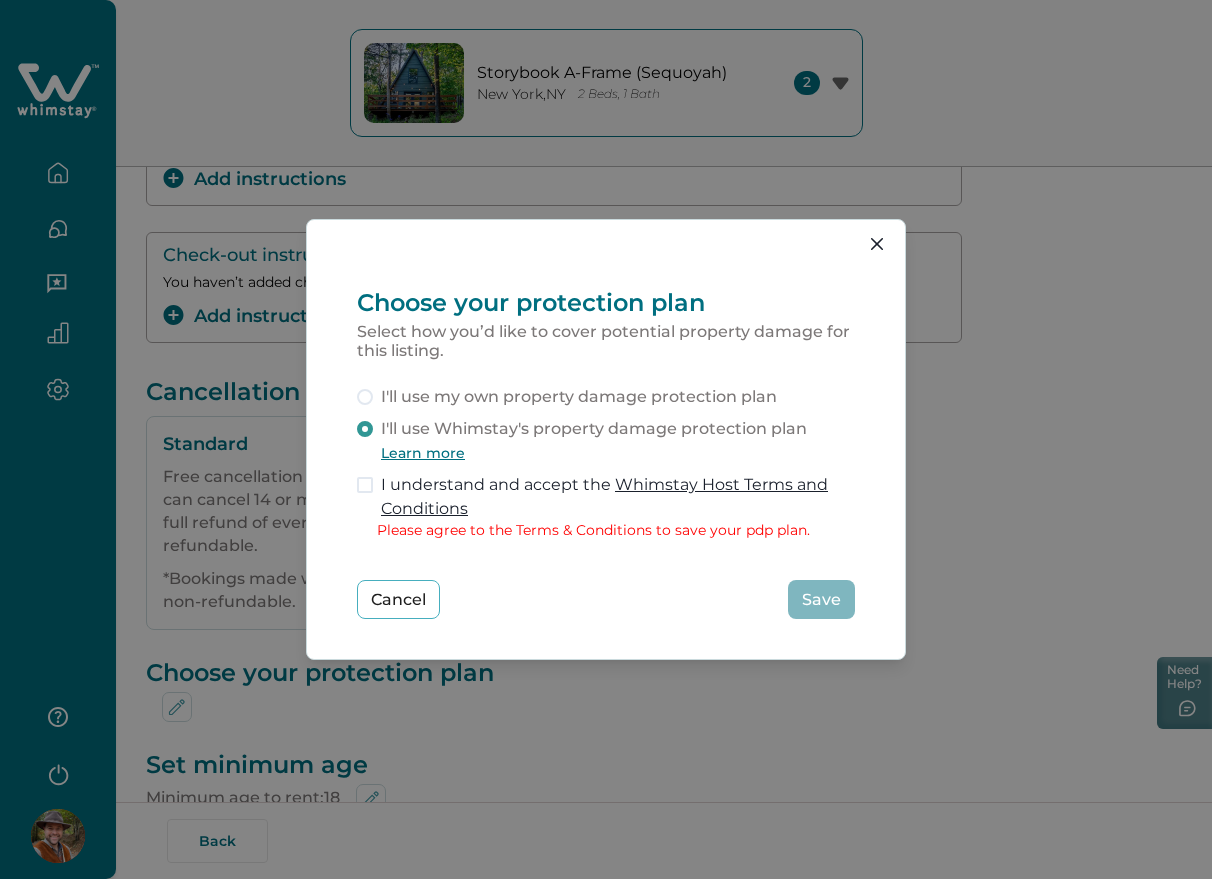 click on "I understand and accept the     Whimstay Host Terms and Conditions" at bounding box center [618, 497] 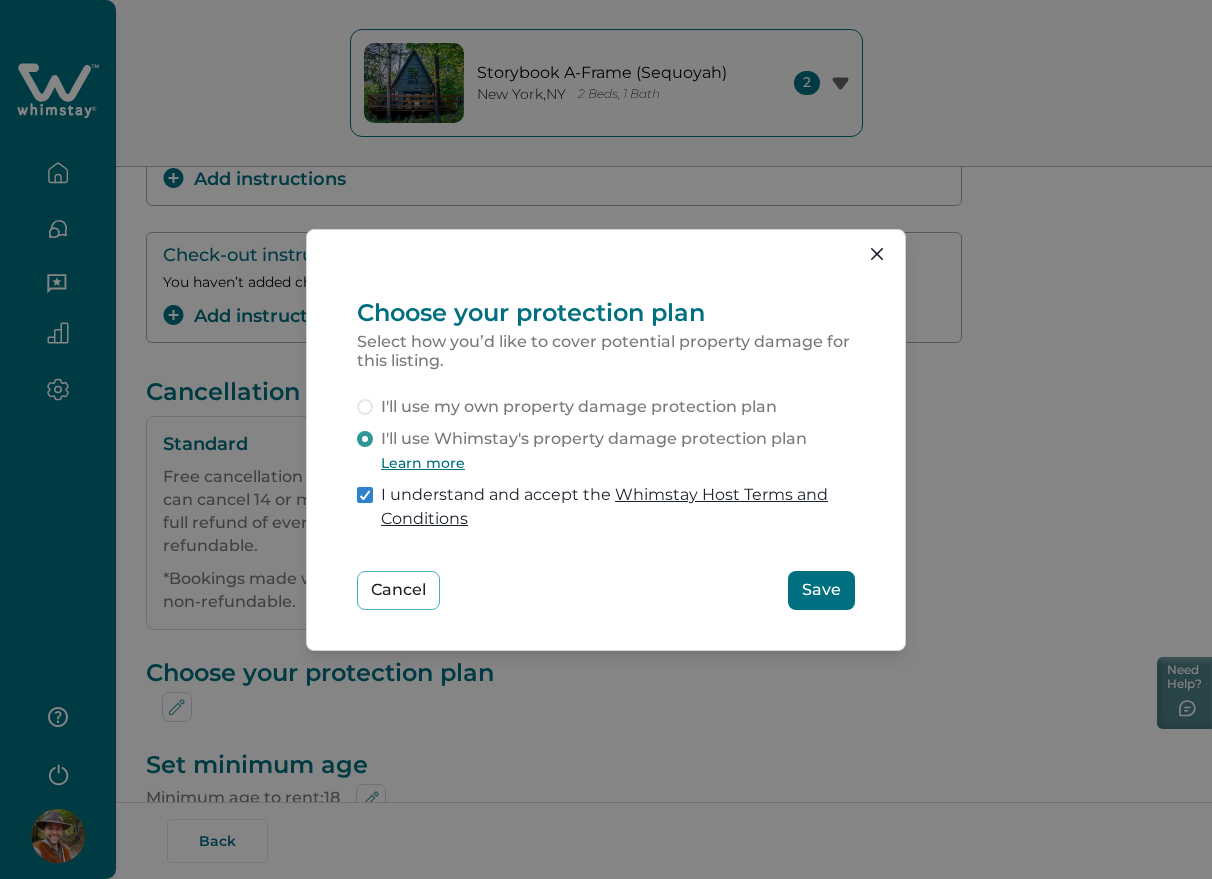 click on "I understand and accept the     Whimstay Host Terms and Conditions" at bounding box center (618, 507) 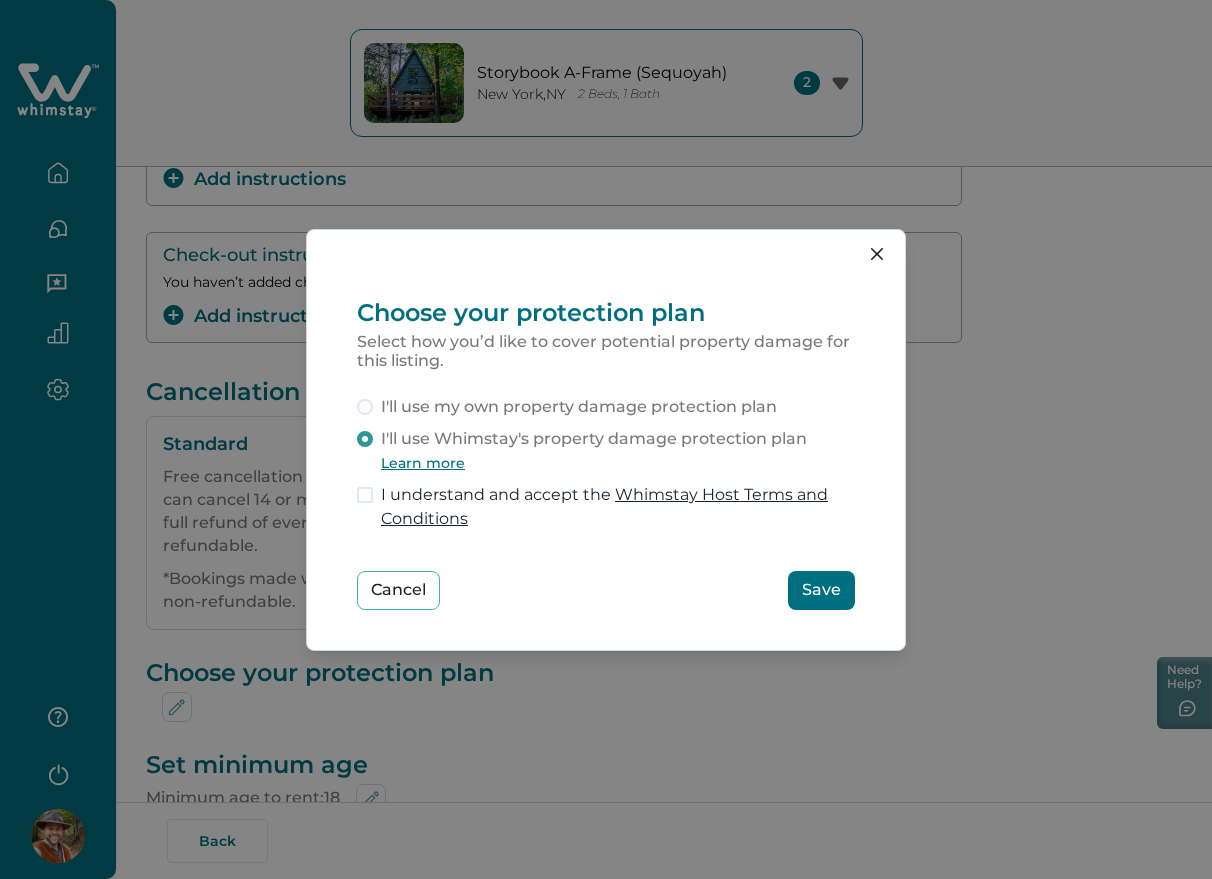 click on "Save" at bounding box center [821, 590] 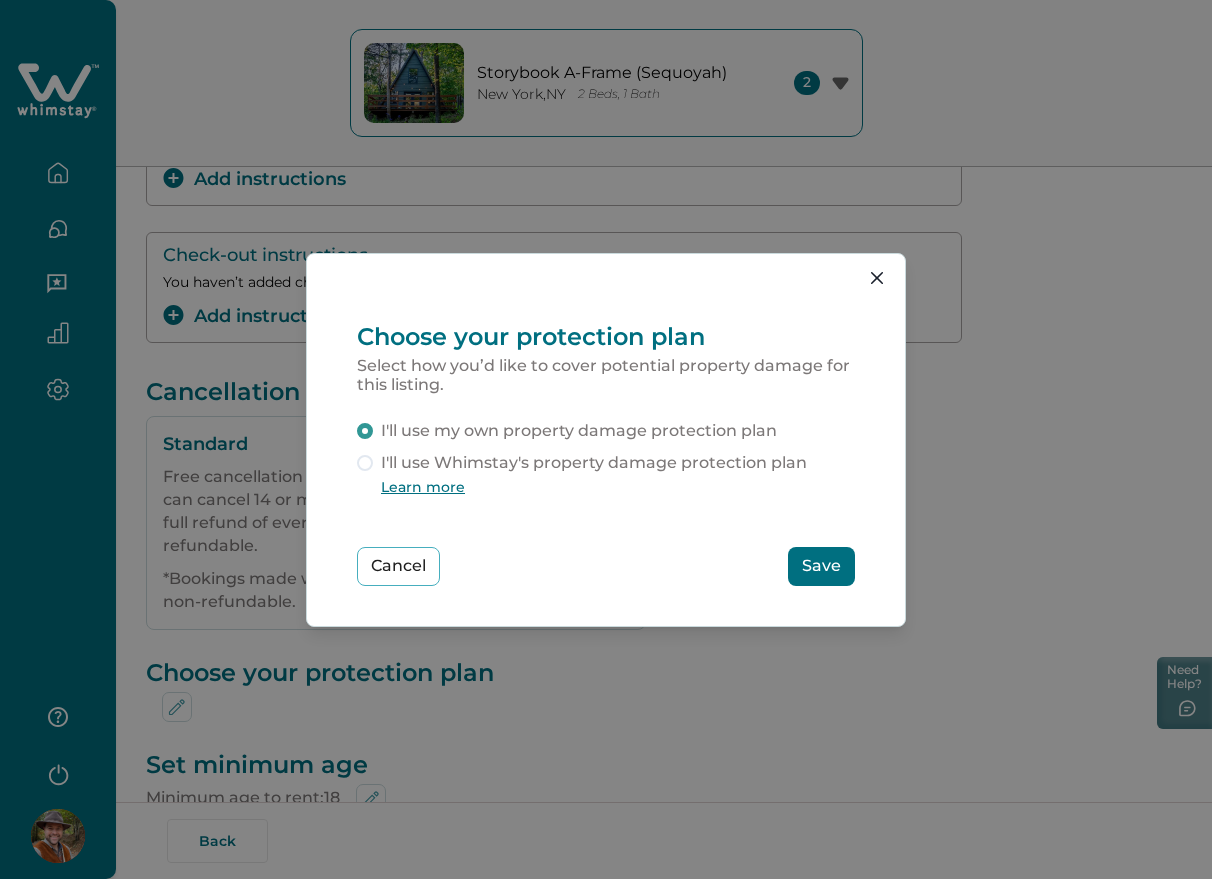 click on "I'll use Whimstay's property damage protection plan" at bounding box center [594, 463] 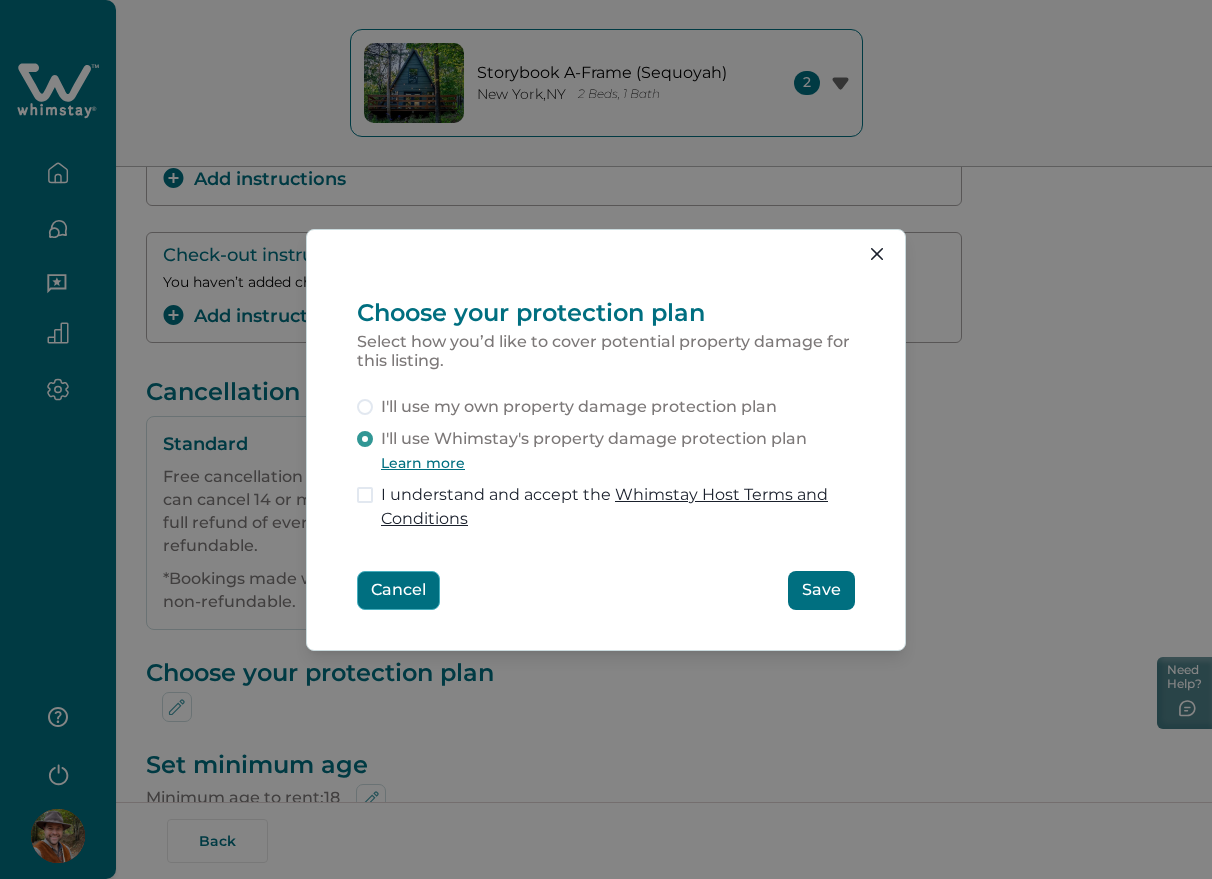 click on "Cancel" at bounding box center [398, 590] 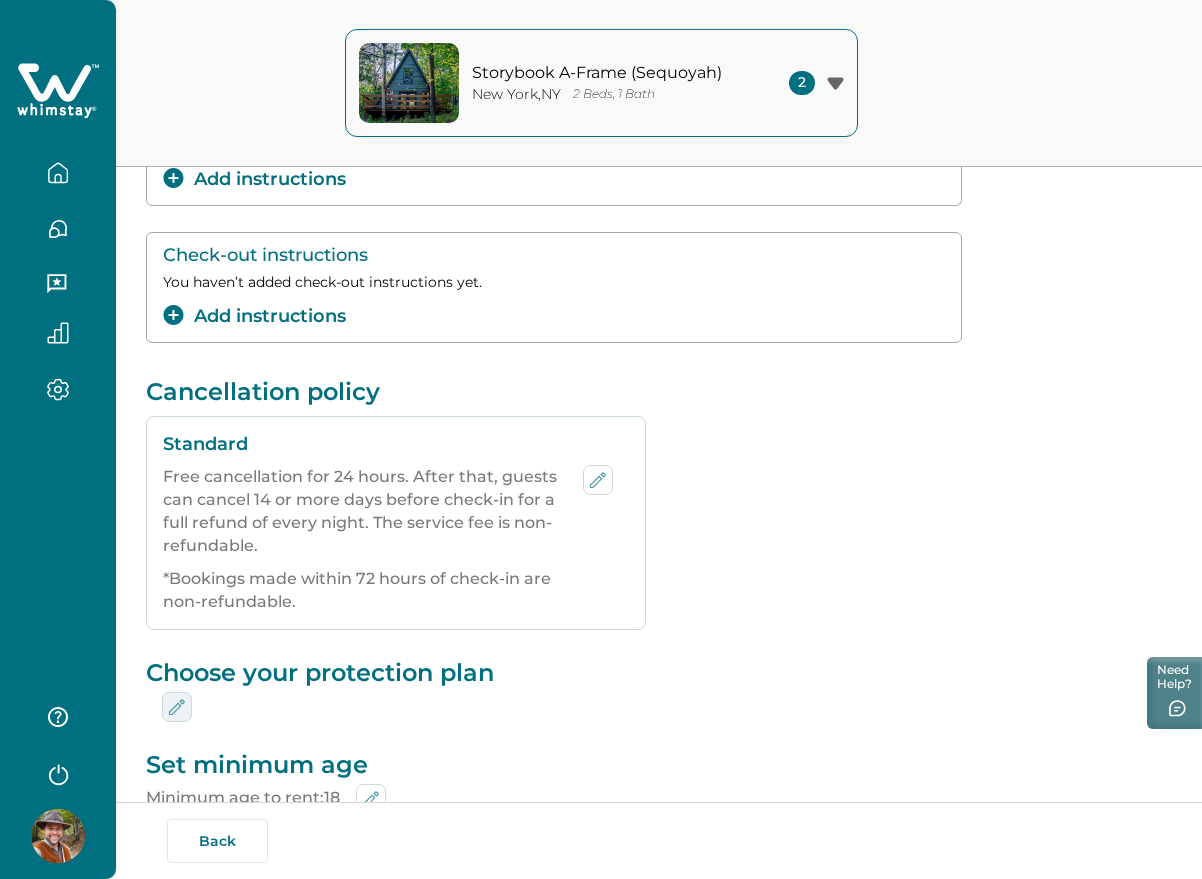 click at bounding box center [177, 707] 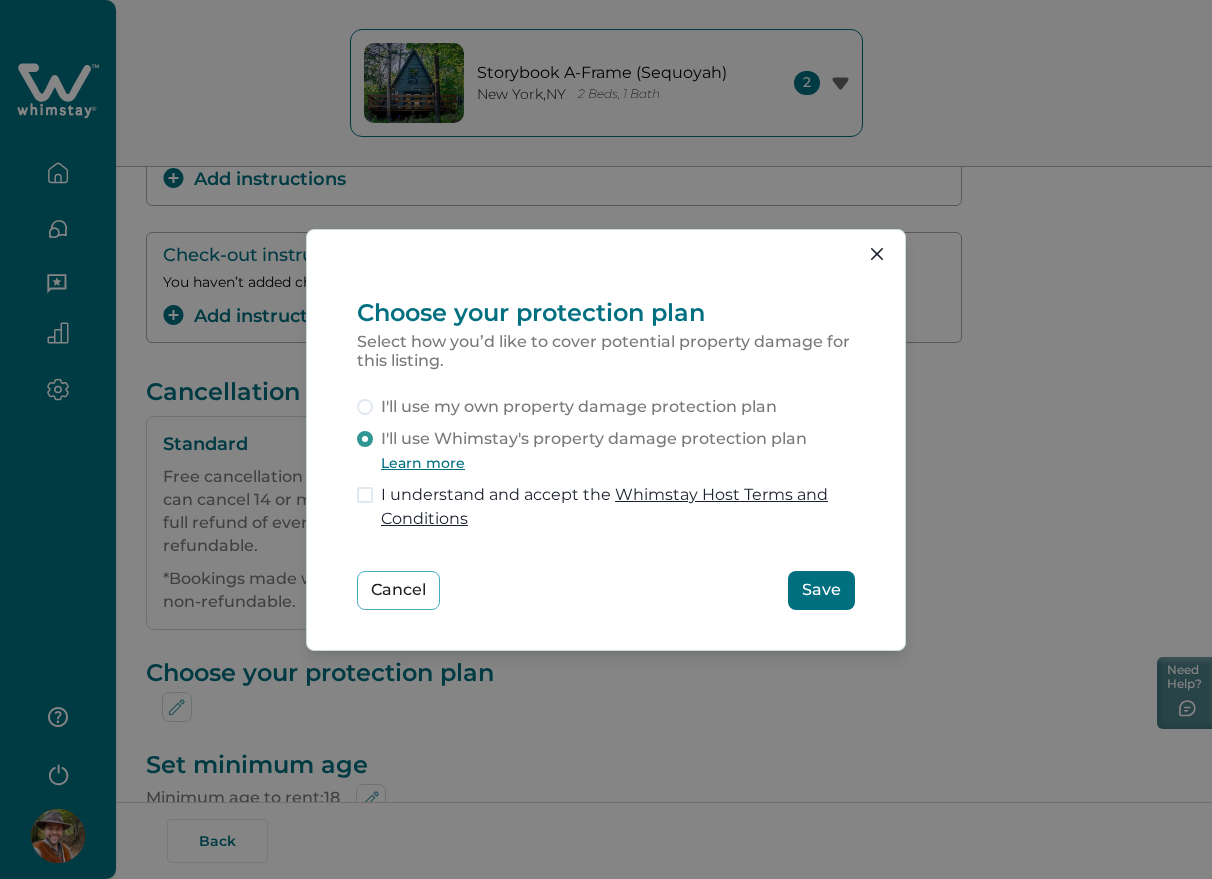 click on "Save" at bounding box center [821, 590] 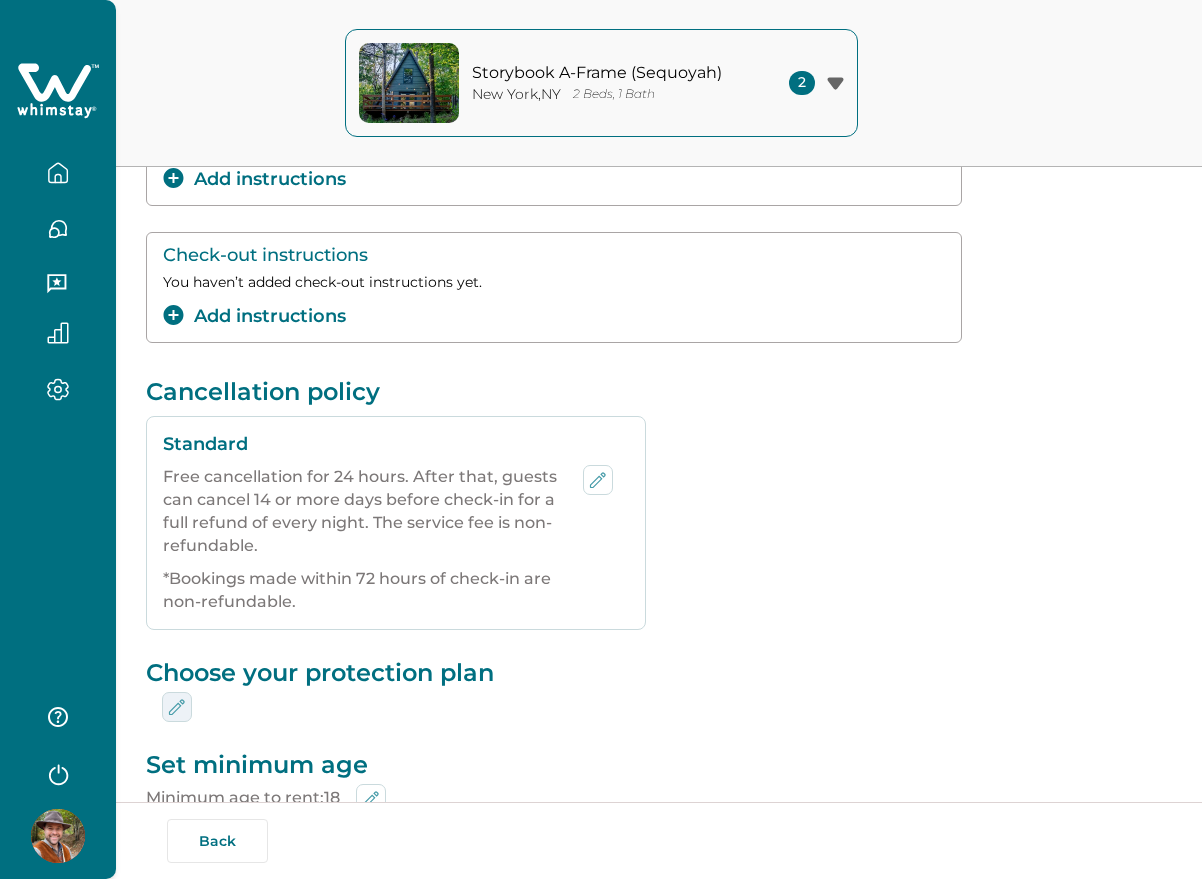 scroll, scrollTop: 611, scrollLeft: 0, axis: vertical 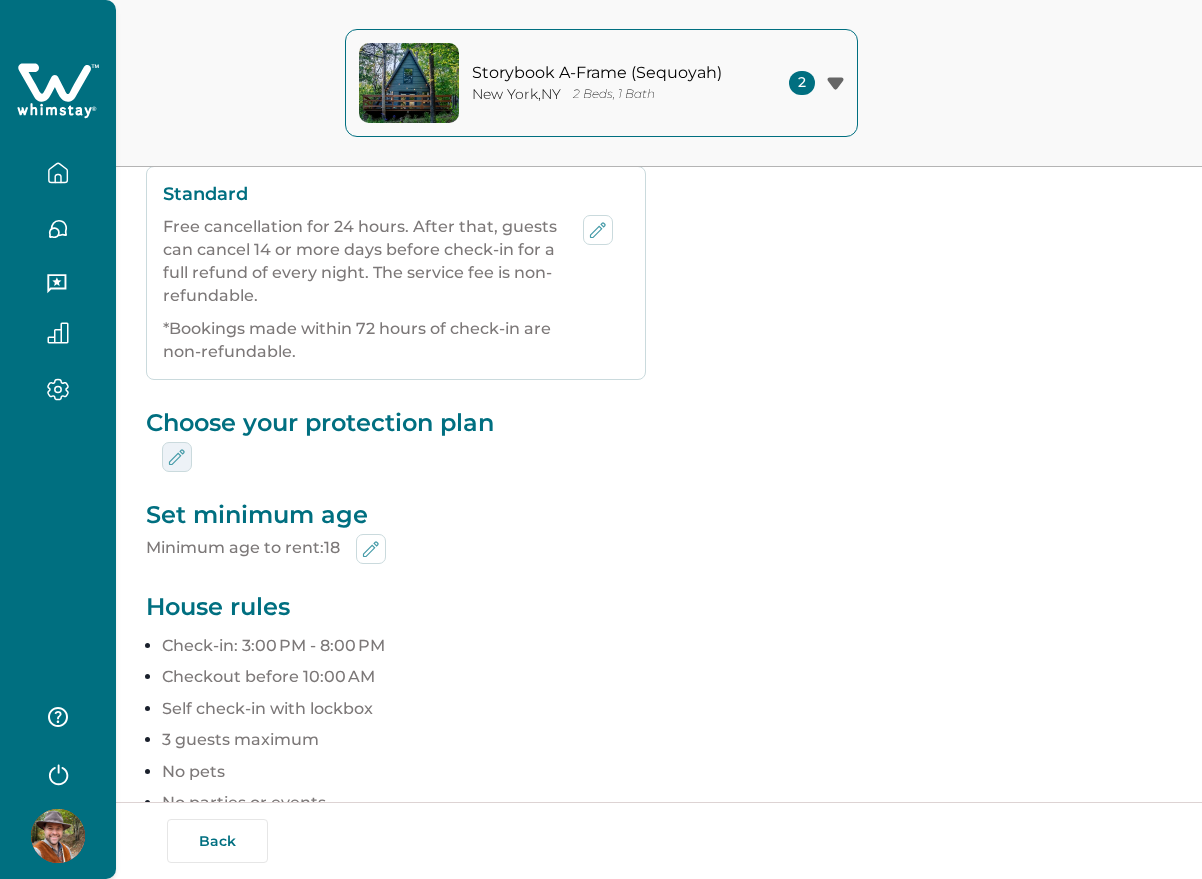 click 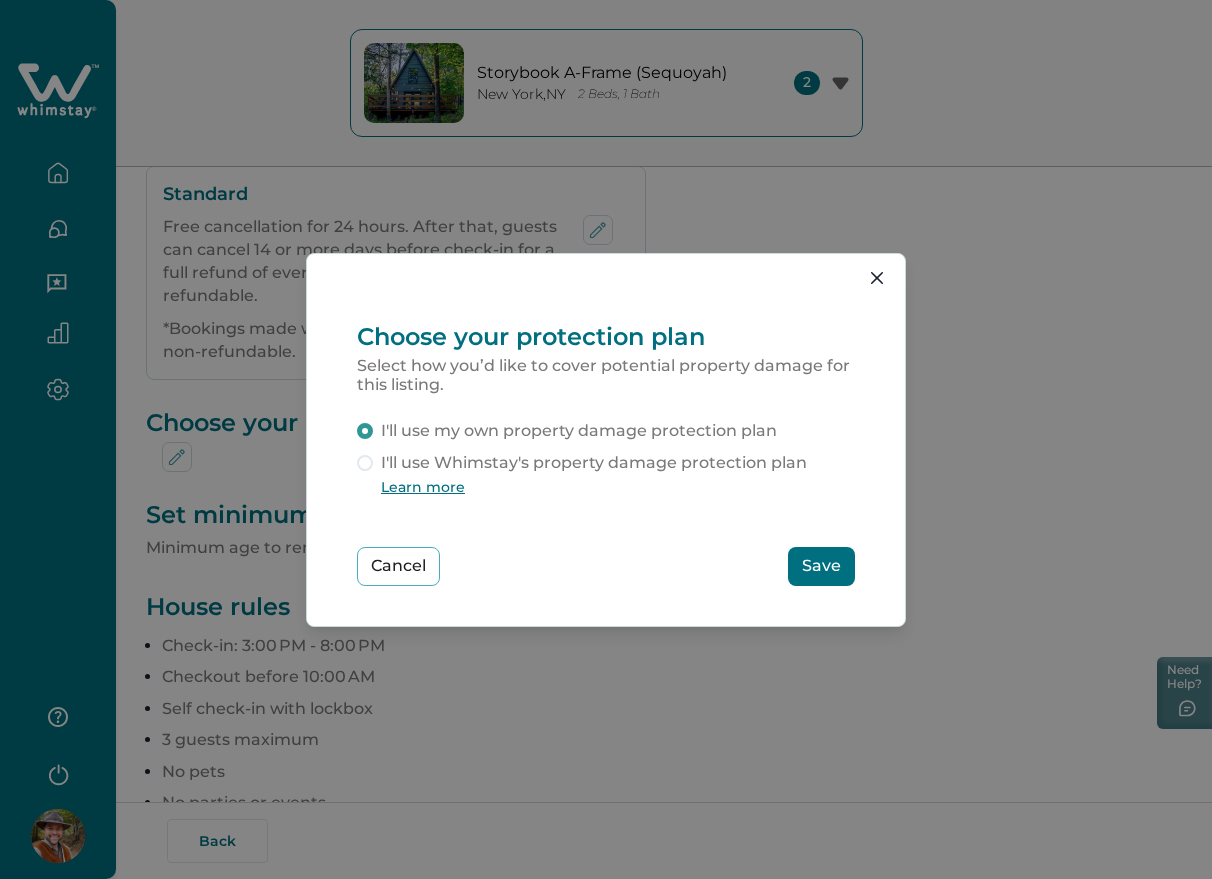 click on "I'll use Whimstay's property damage protection plan" at bounding box center [594, 463] 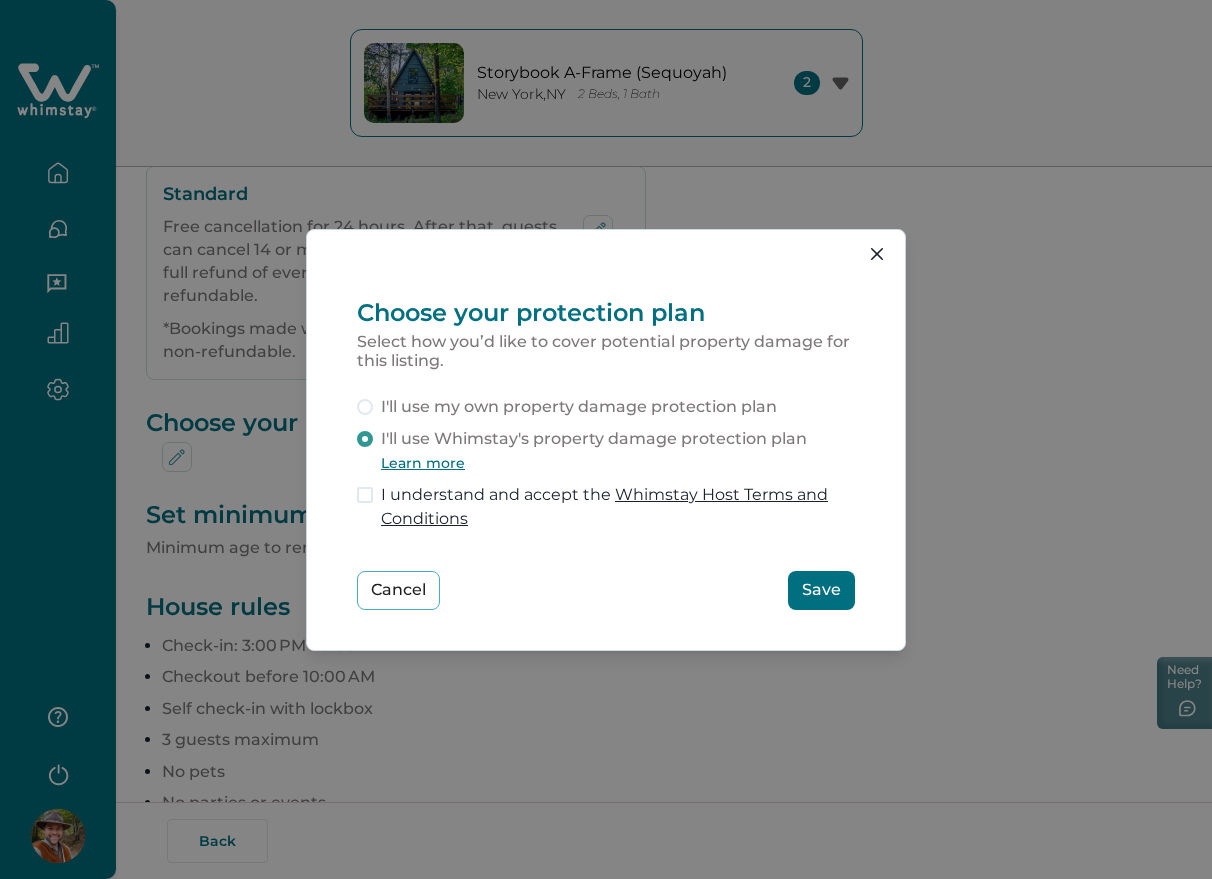 click on "Save" at bounding box center [821, 590] 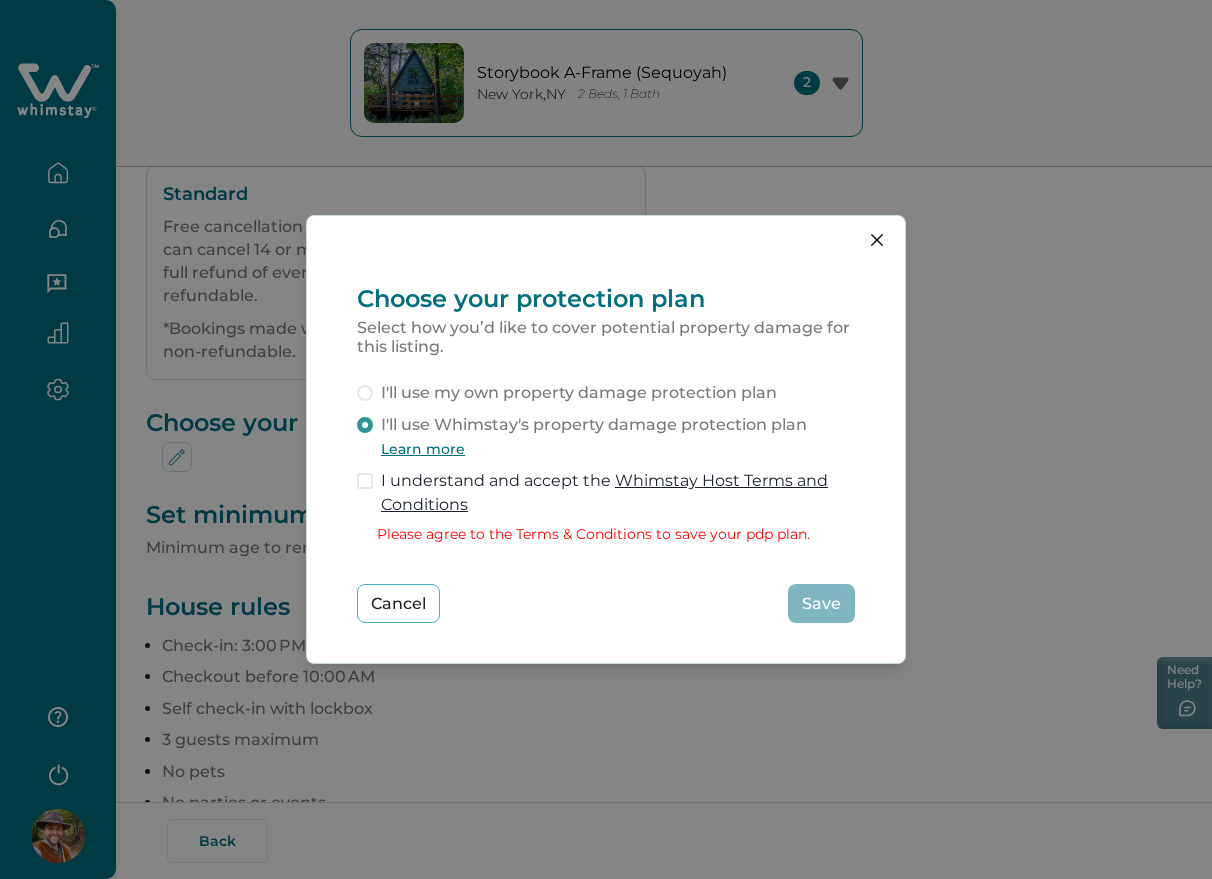 click on "I understand and accept the     Whimstay Host Terms and Conditions" at bounding box center (618, 493) 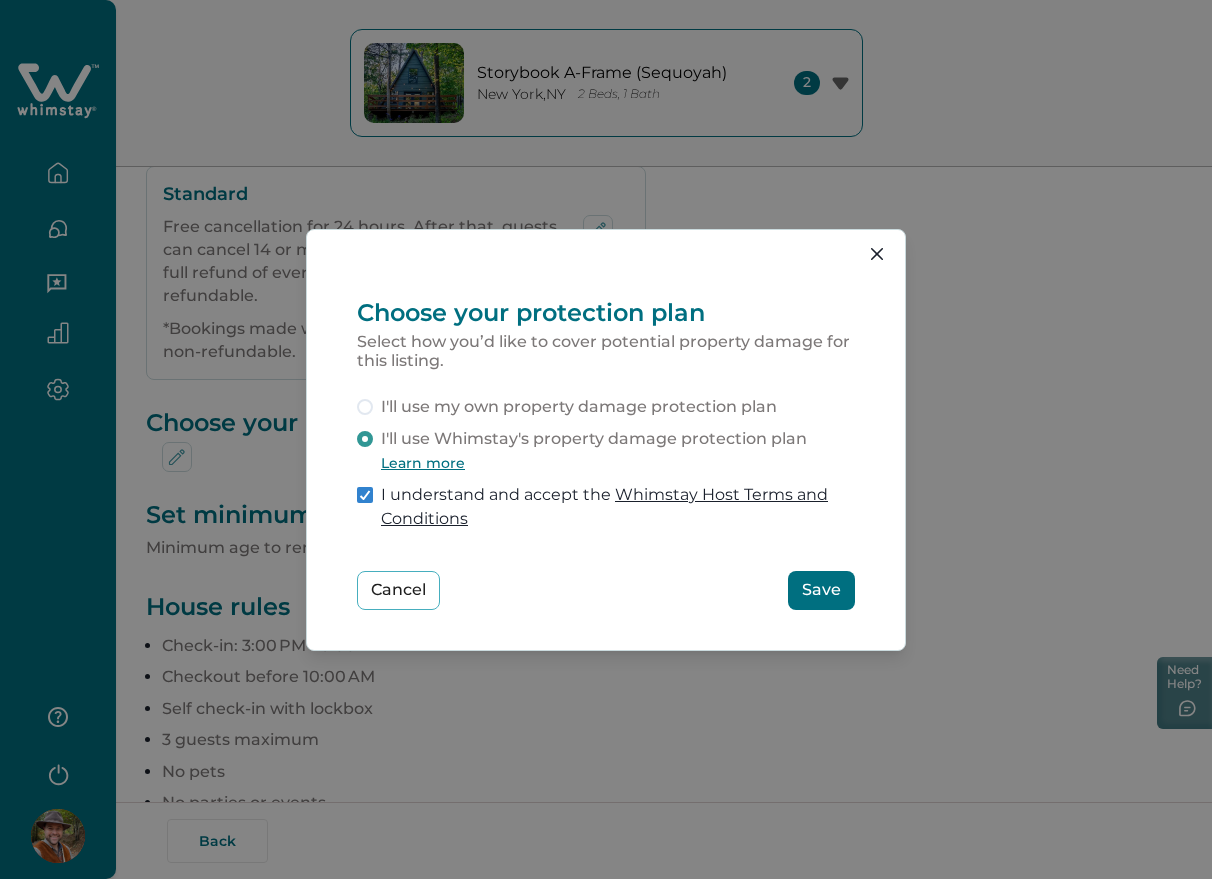 click on "Save" at bounding box center (821, 590) 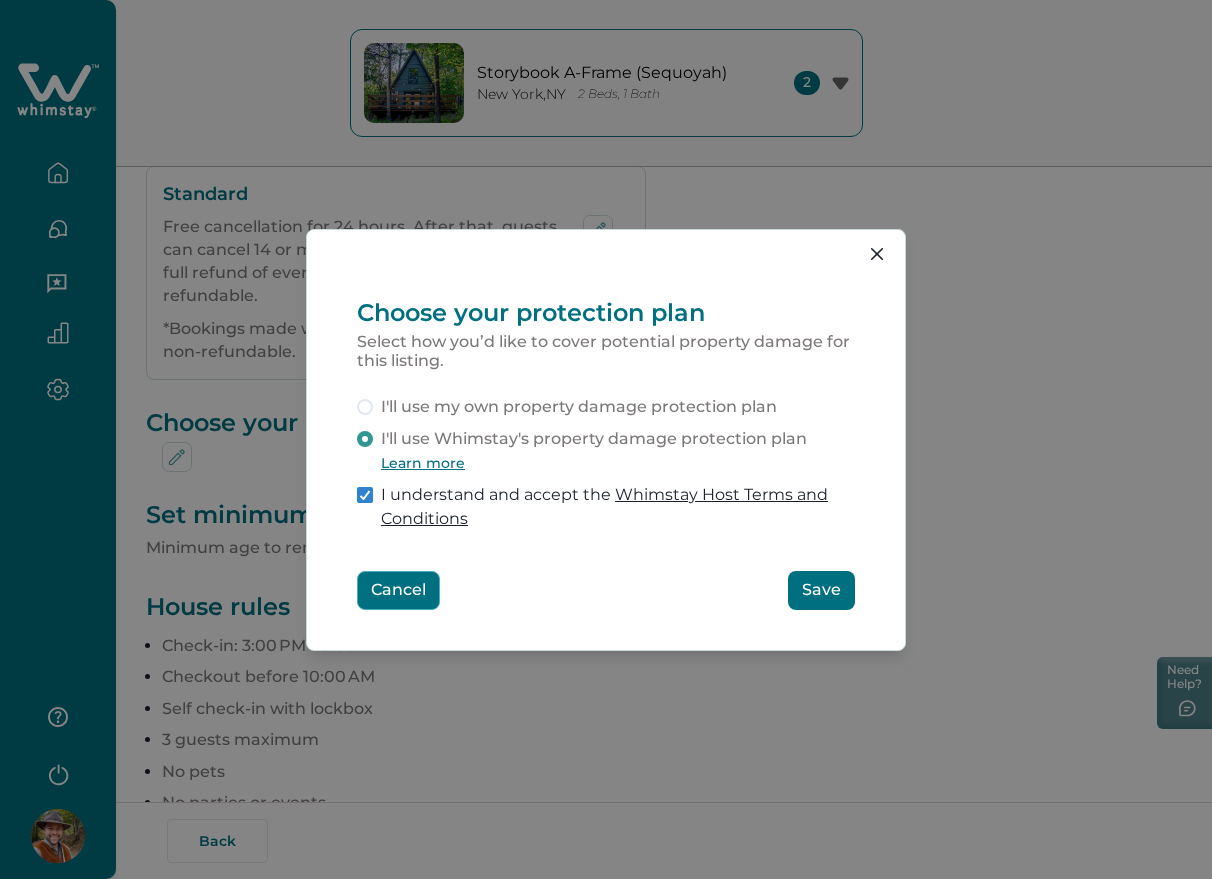 click on "Cancel" at bounding box center (398, 590) 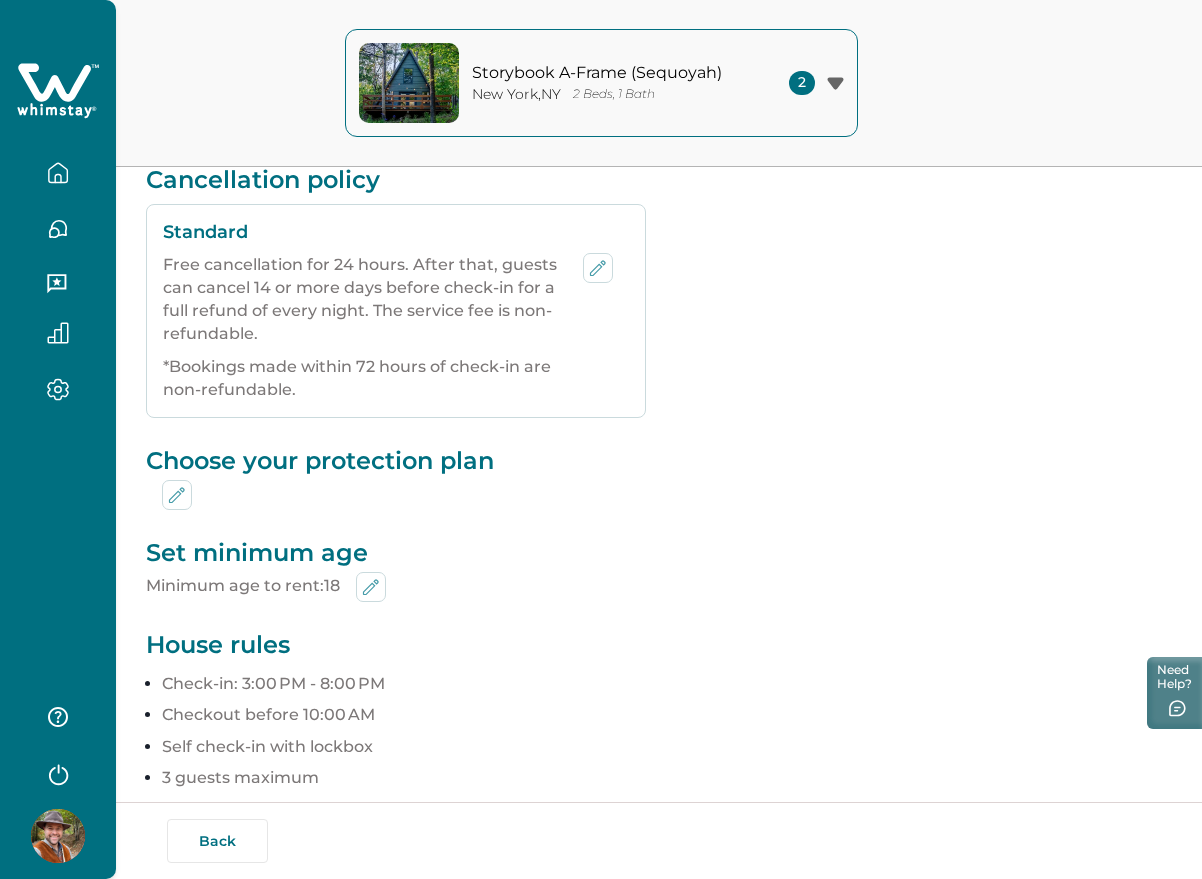 scroll, scrollTop: 611, scrollLeft: 0, axis: vertical 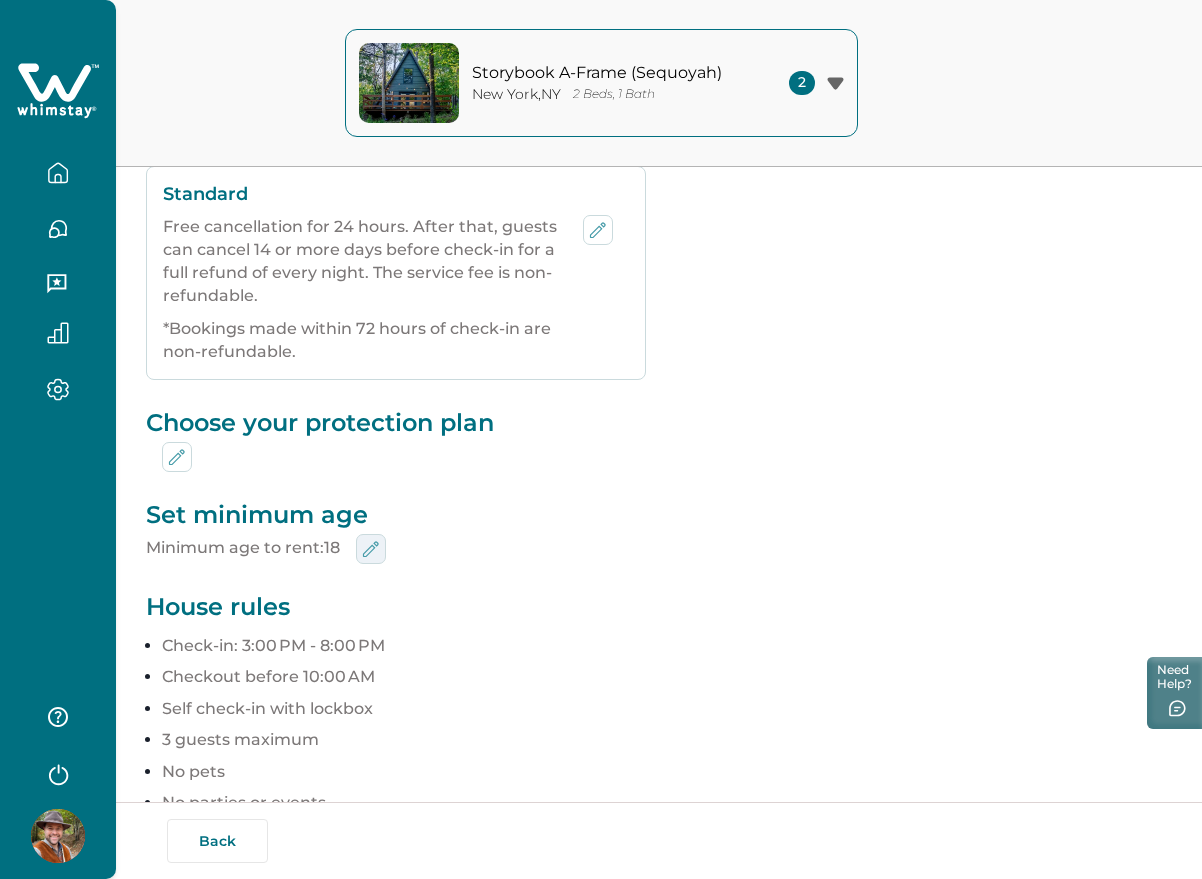 click 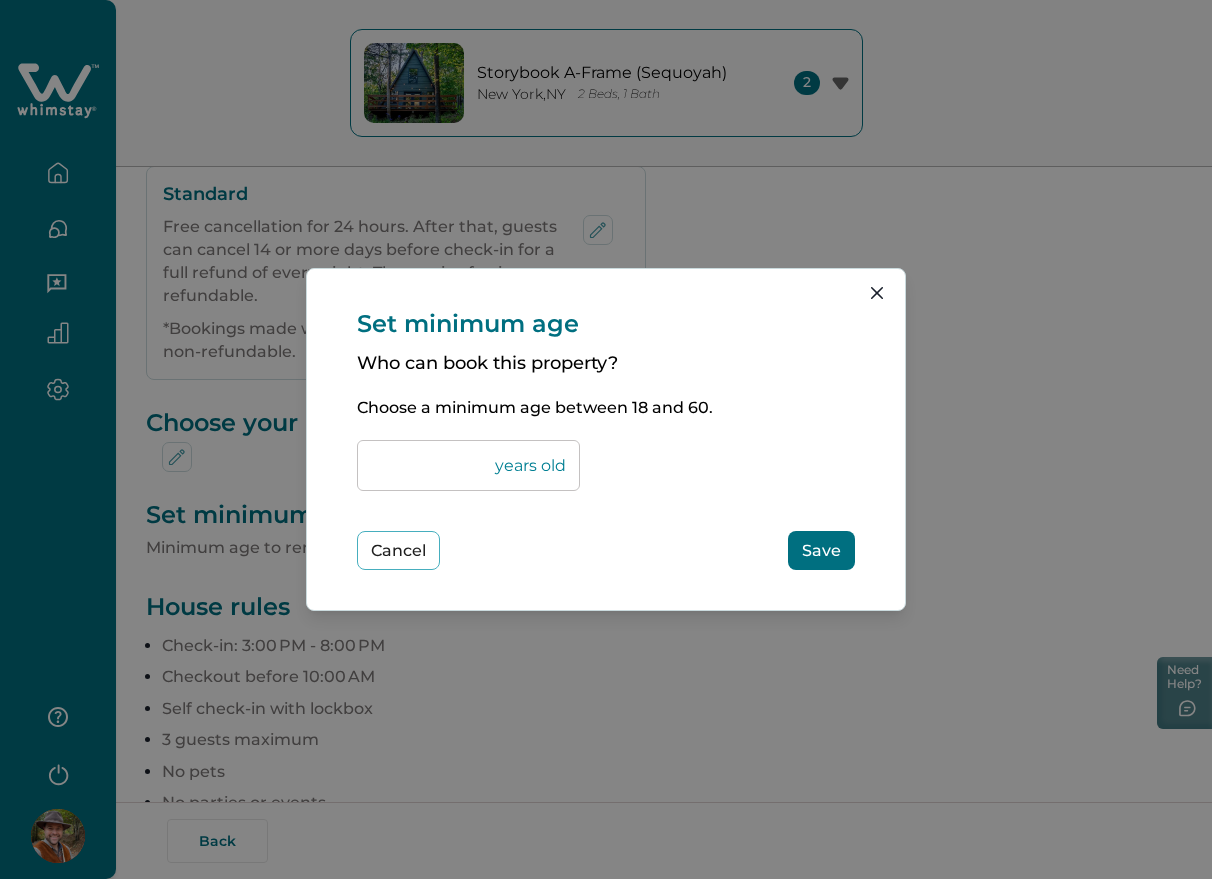 drag, startPoint x: 393, startPoint y: 470, endPoint x: 360, endPoint y: 460, distance: 34.48188 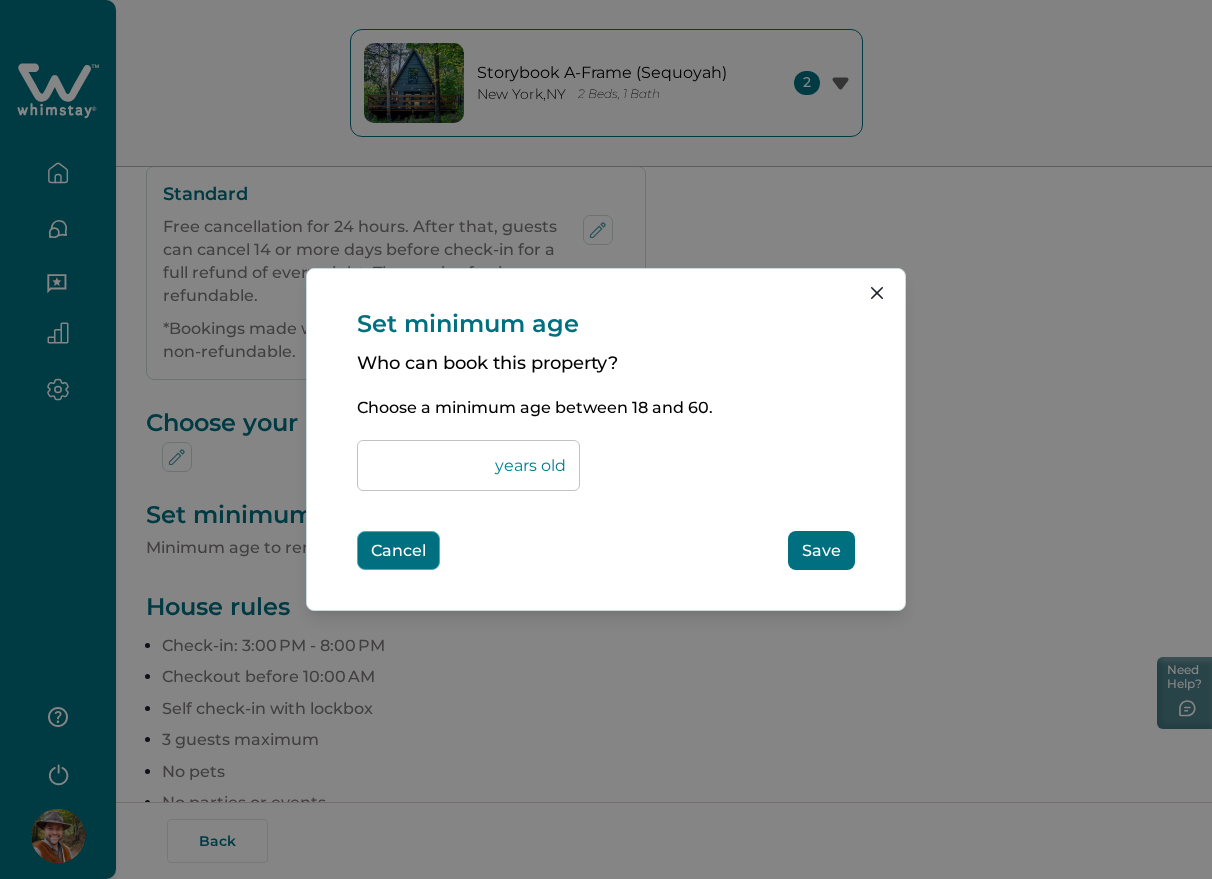 type on "**" 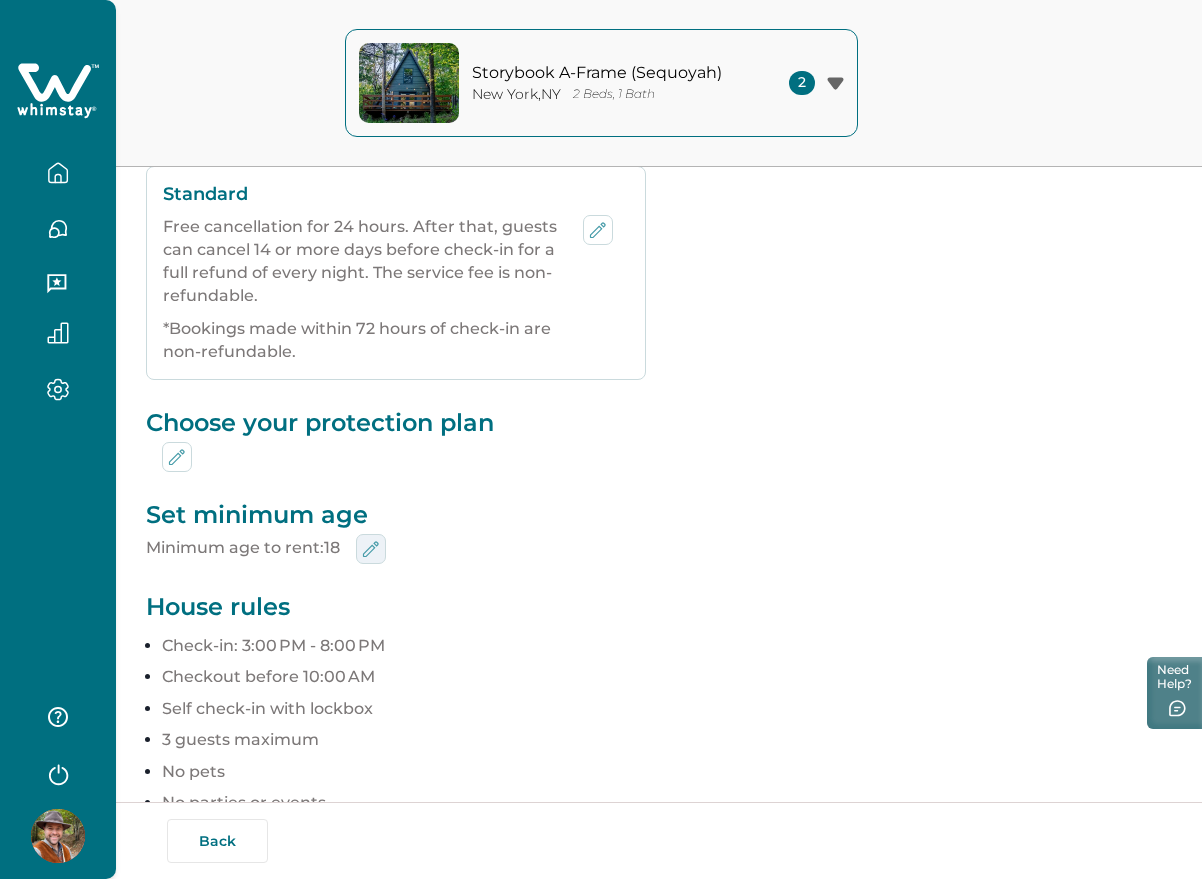 click 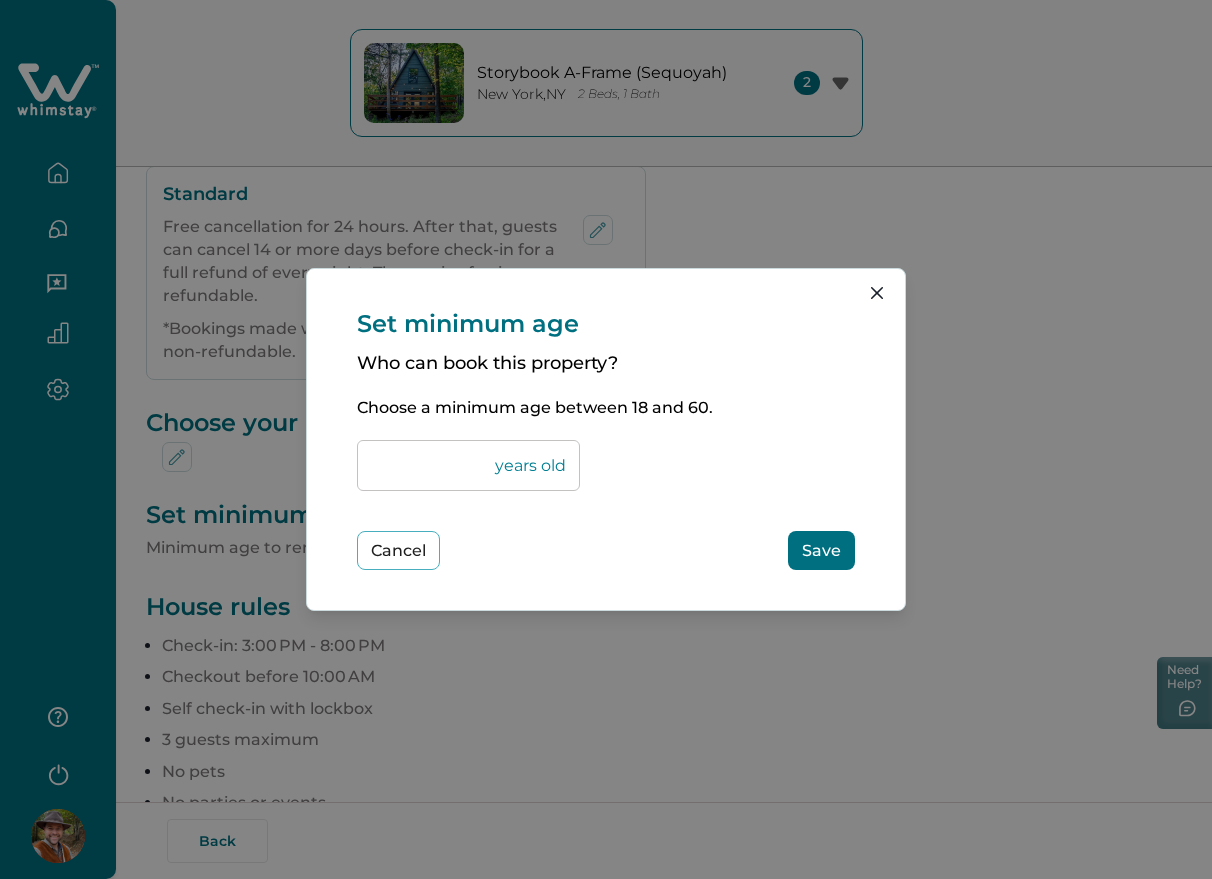 drag, startPoint x: 401, startPoint y: 464, endPoint x: 374, endPoint y: 460, distance: 27.294687 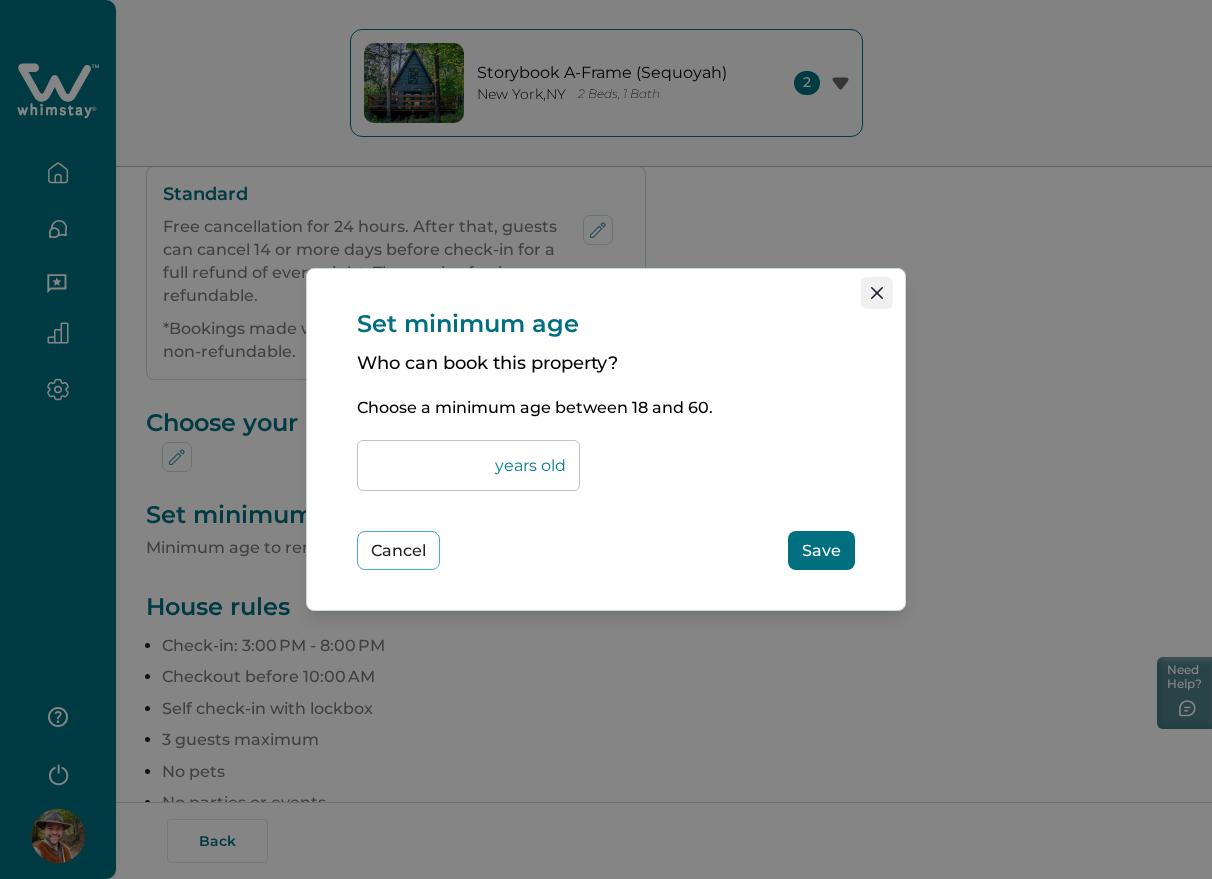 click 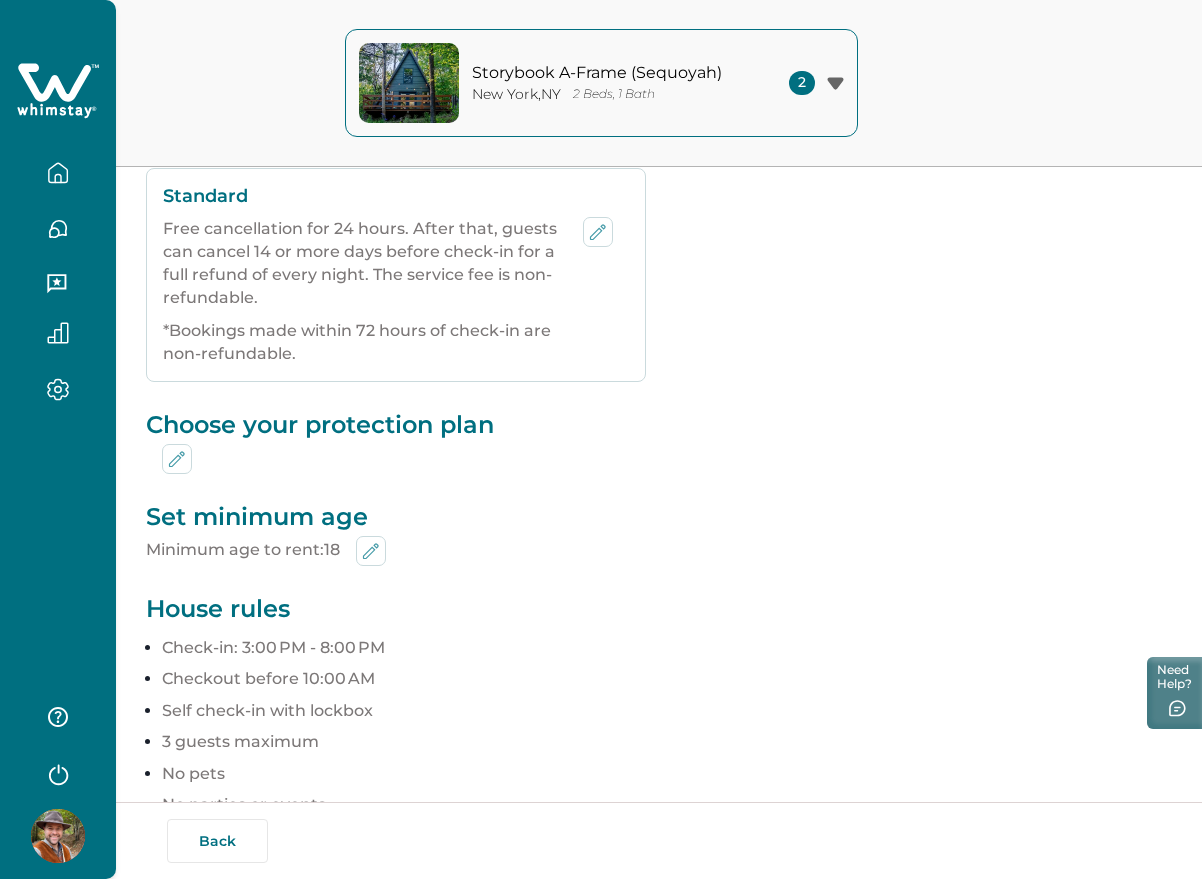 scroll, scrollTop: 591, scrollLeft: 0, axis: vertical 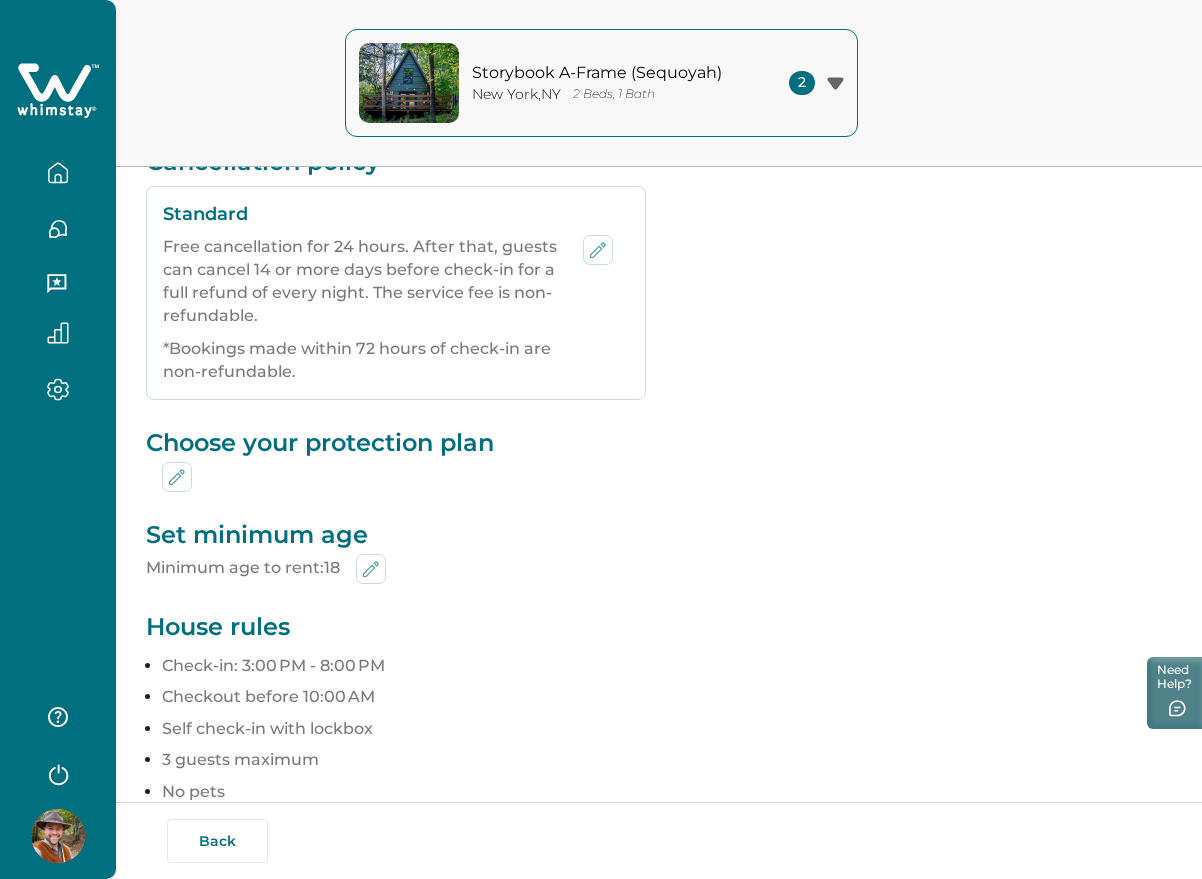 type 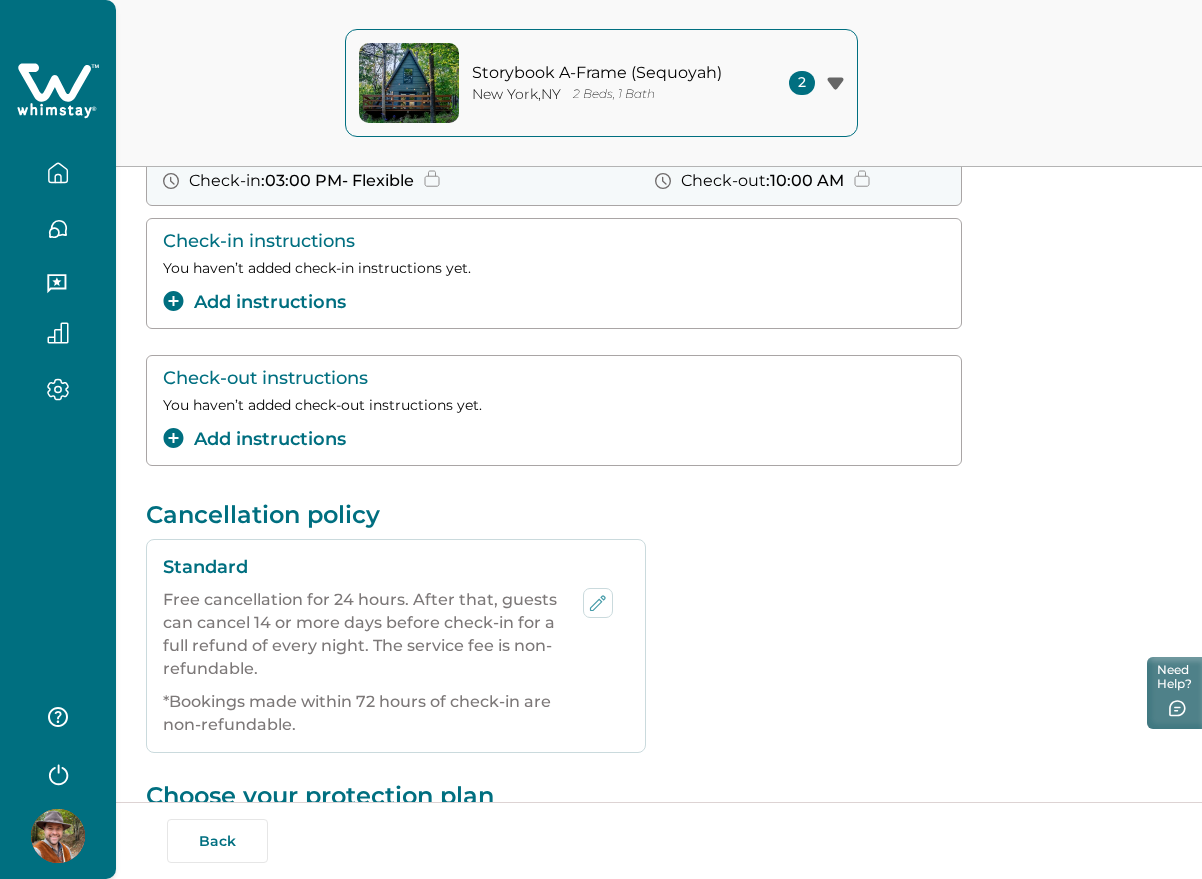 scroll, scrollTop: 91, scrollLeft: 0, axis: vertical 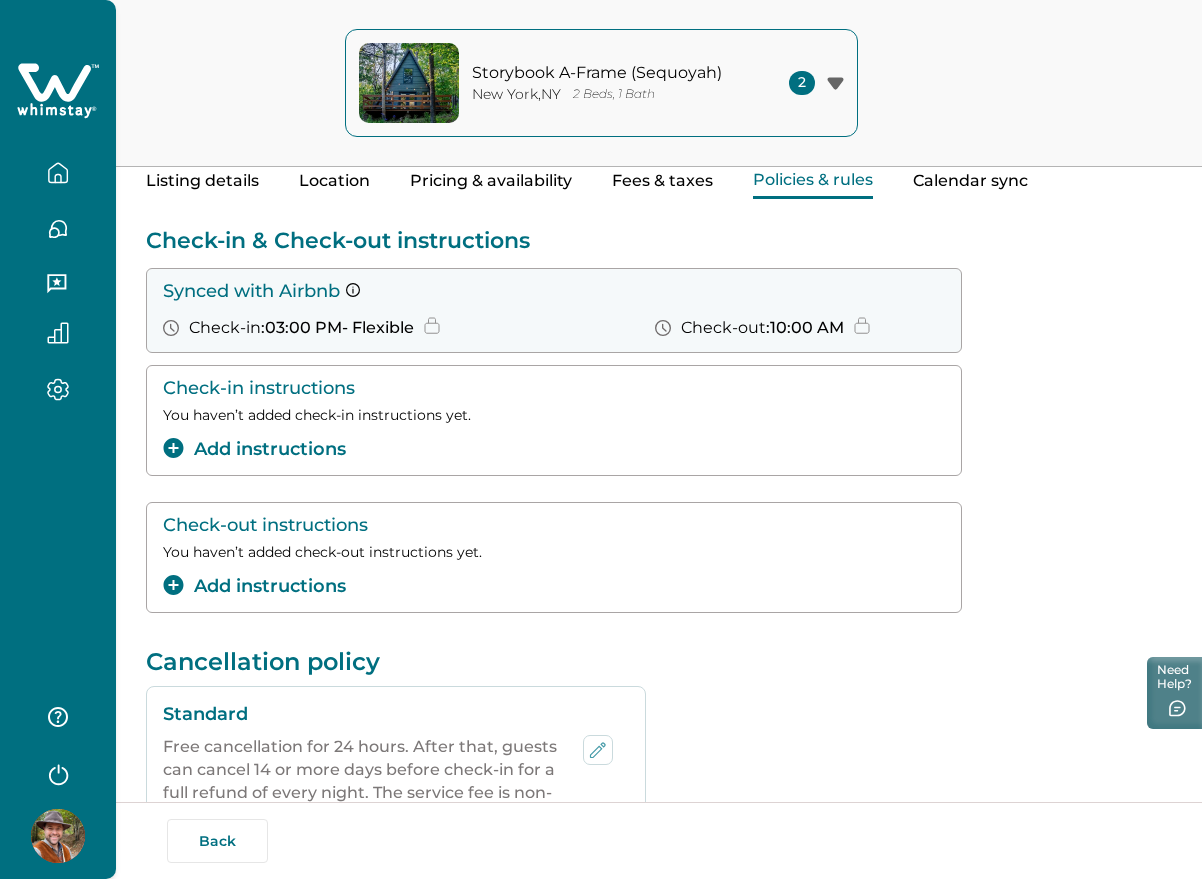 click on "Fees & taxes" at bounding box center [662, 181] 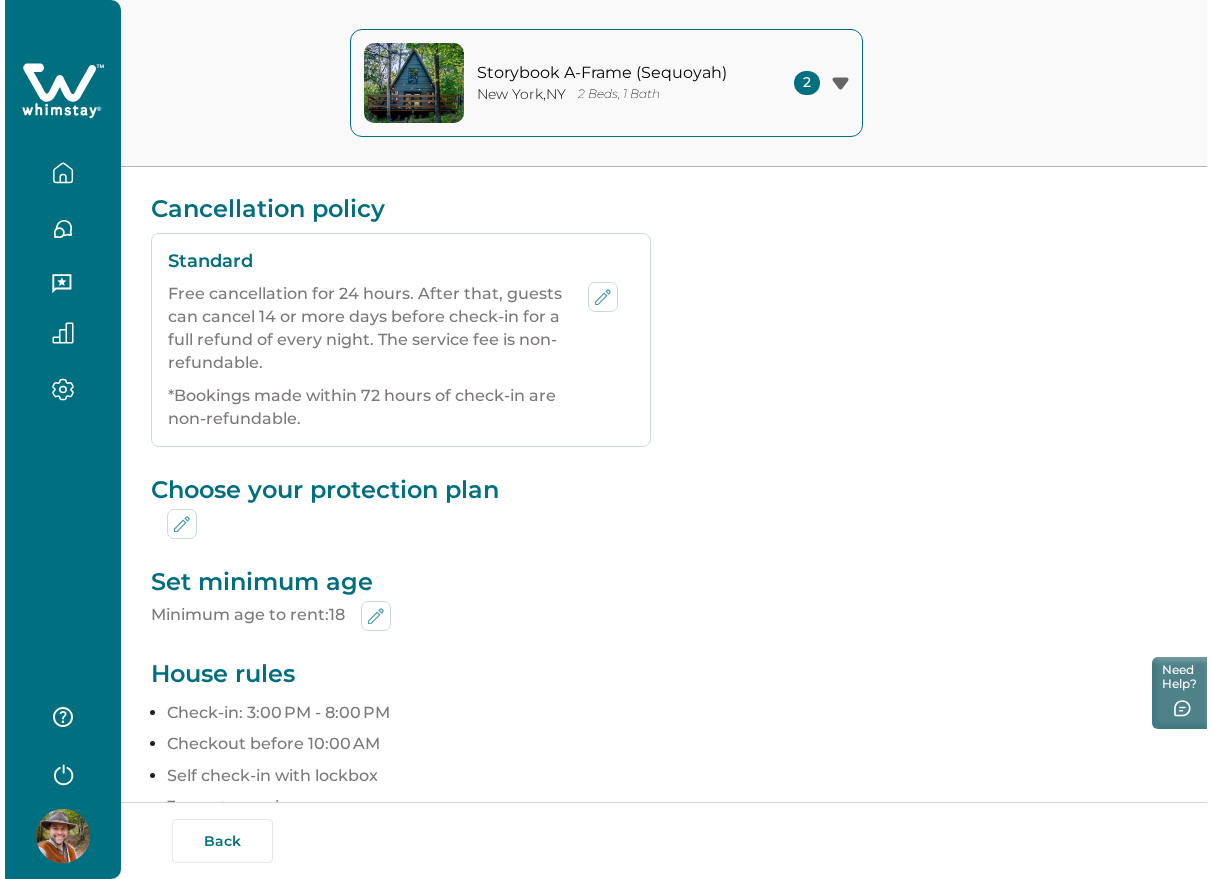 scroll, scrollTop: 500, scrollLeft: 0, axis: vertical 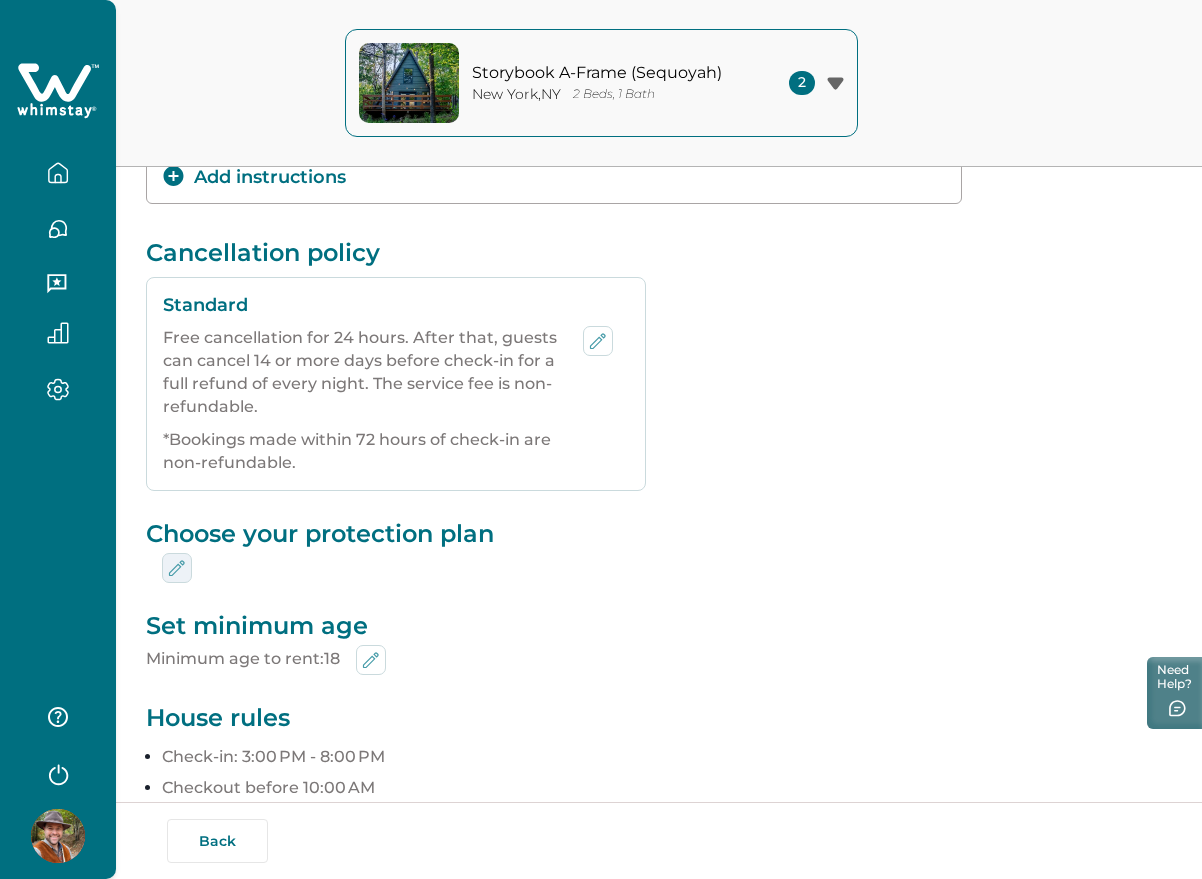 click at bounding box center [177, 568] 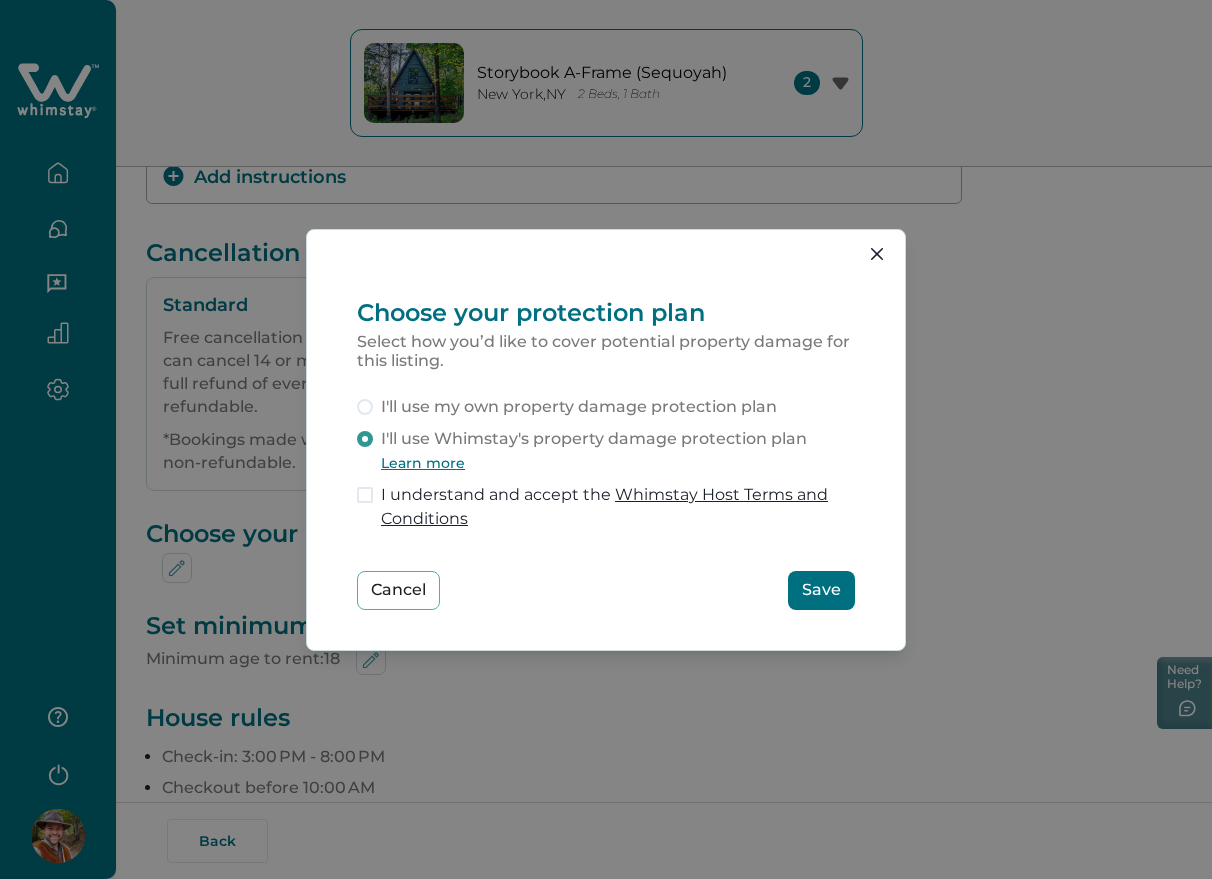 click on "I'll use my own property damage protection plan" at bounding box center (579, 407) 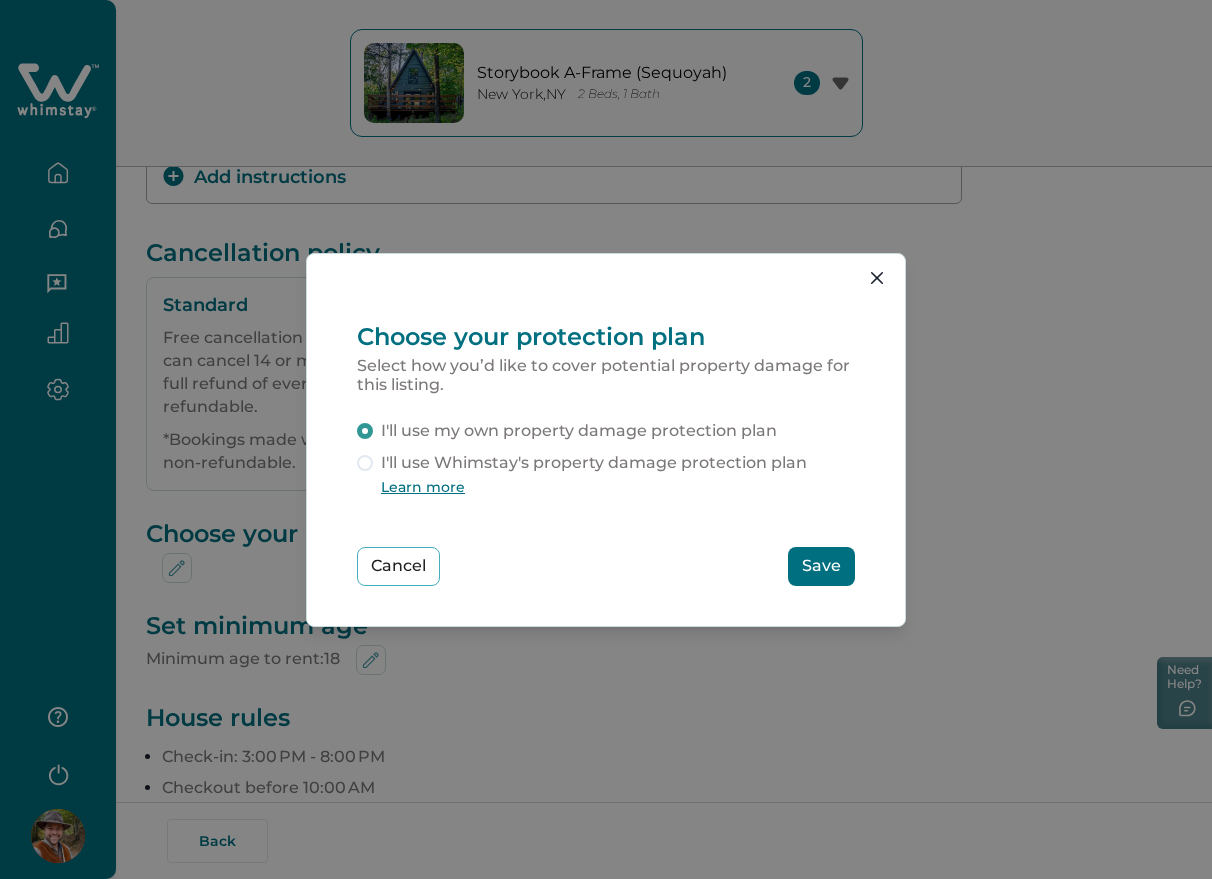 click on "Save" at bounding box center (821, 566) 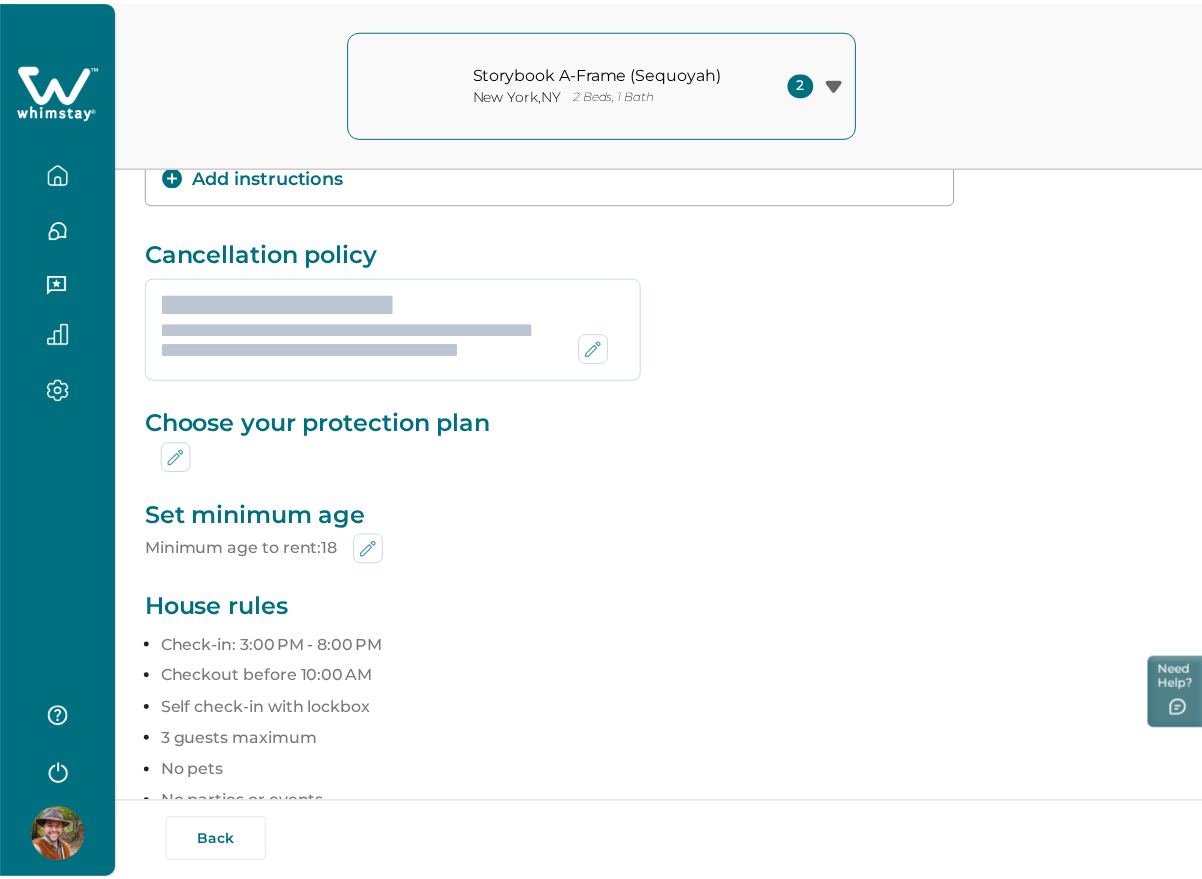 scroll, scrollTop: 0, scrollLeft: 0, axis: both 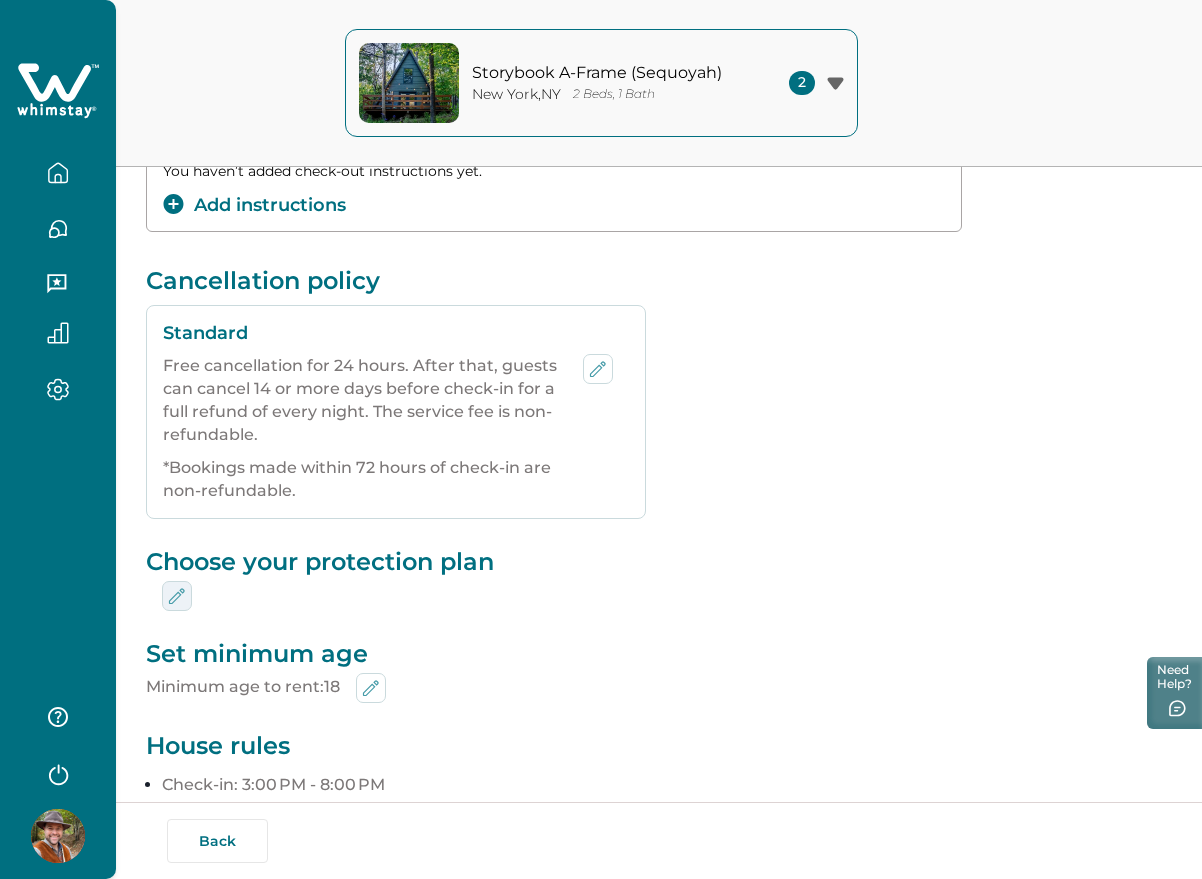click 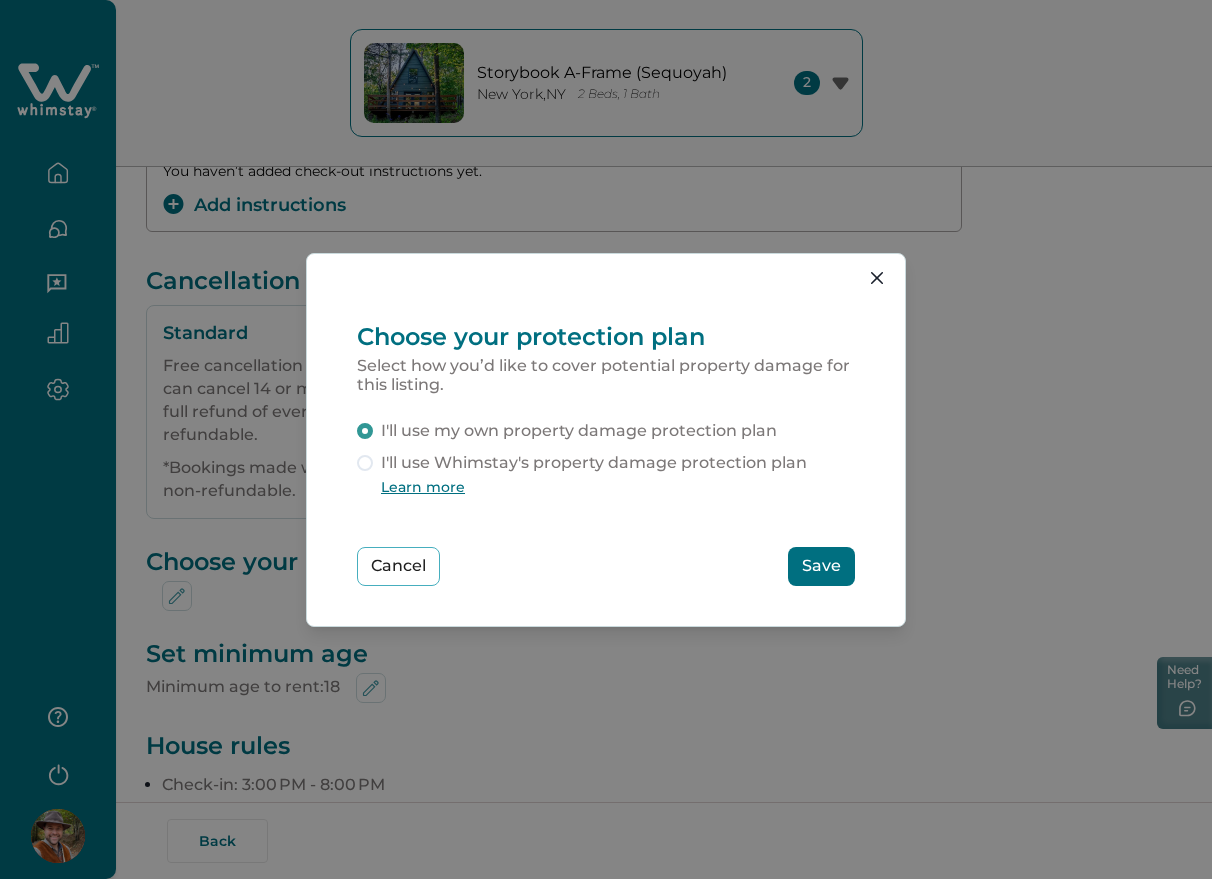 click on "I'll use Whimstay's property damage protection plan" at bounding box center [594, 463] 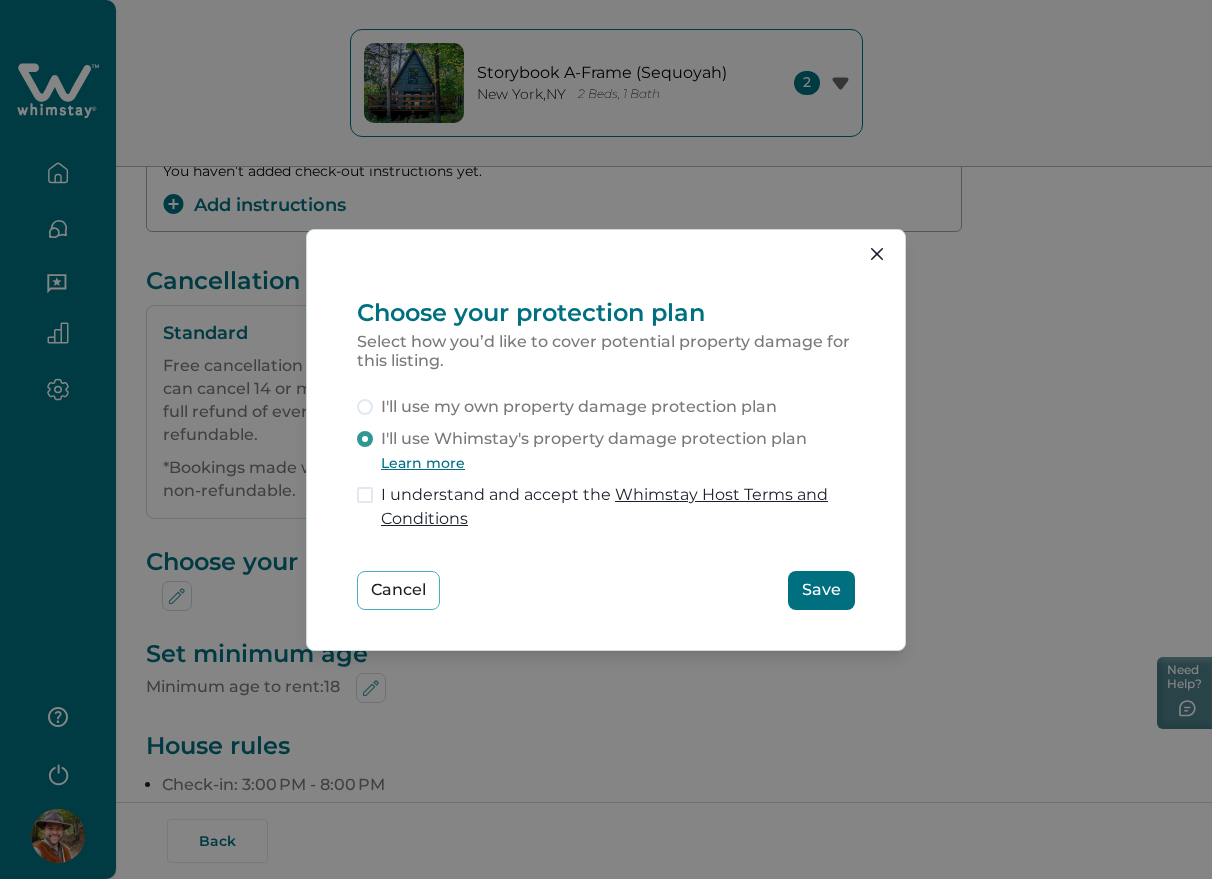 click on "Save" at bounding box center (821, 590) 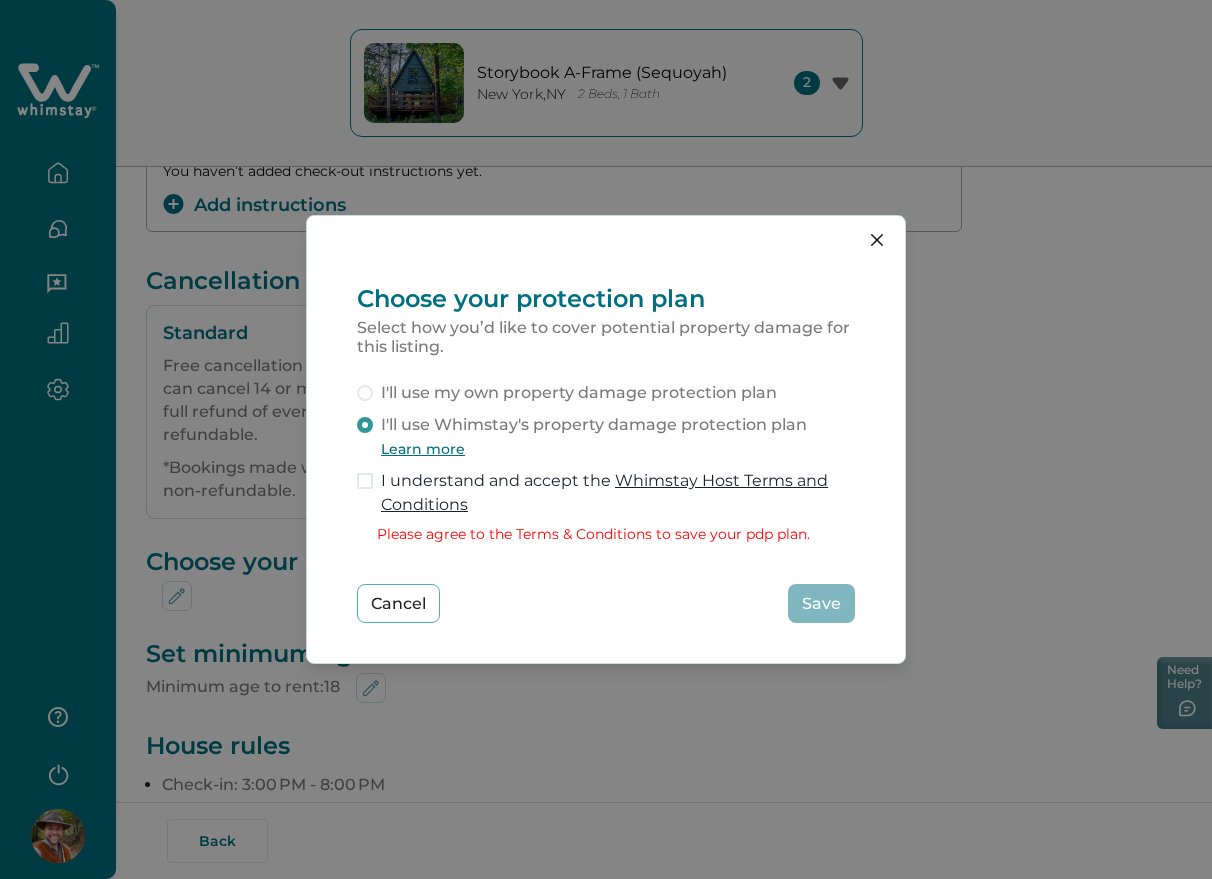 click on "I understand and accept the     Whimstay Host Terms and Conditions" at bounding box center (618, 493) 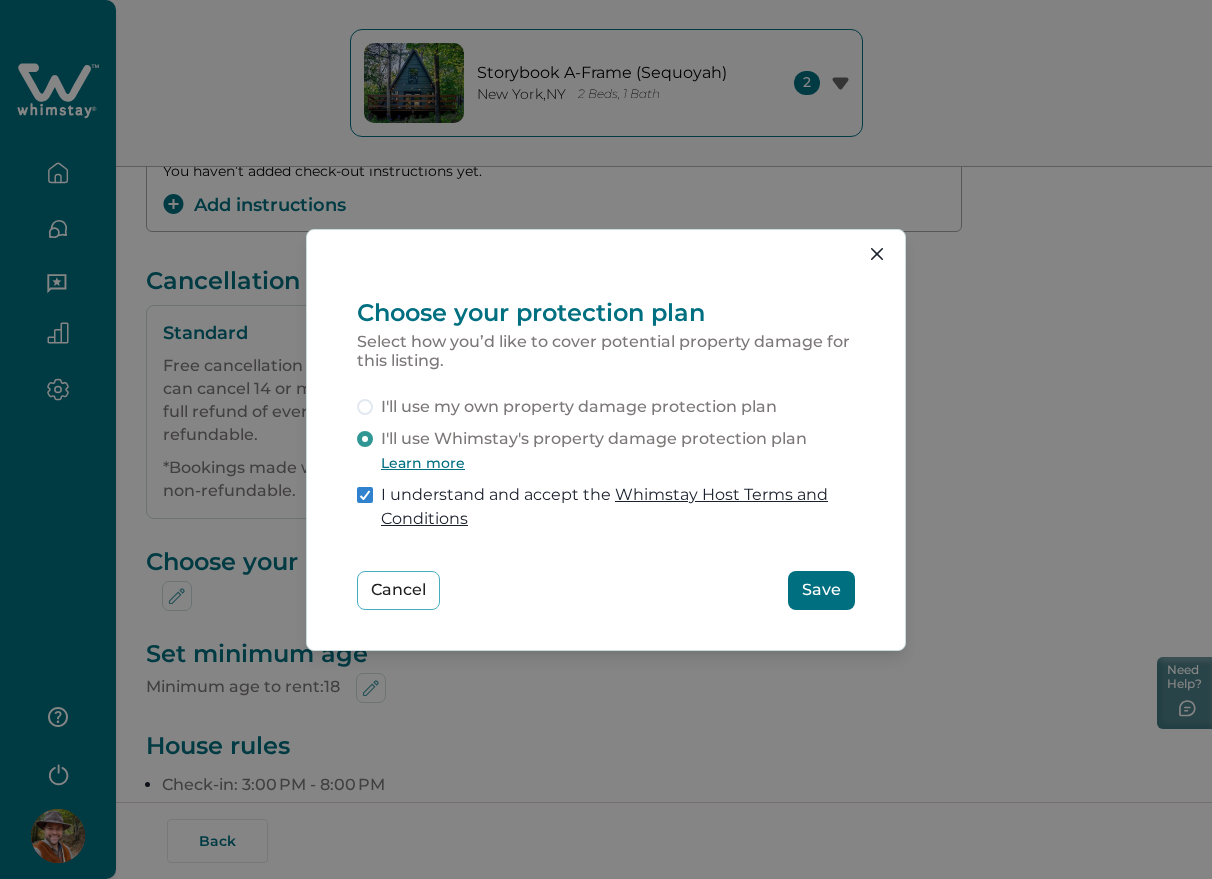 click on "Save" at bounding box center [821, 590] 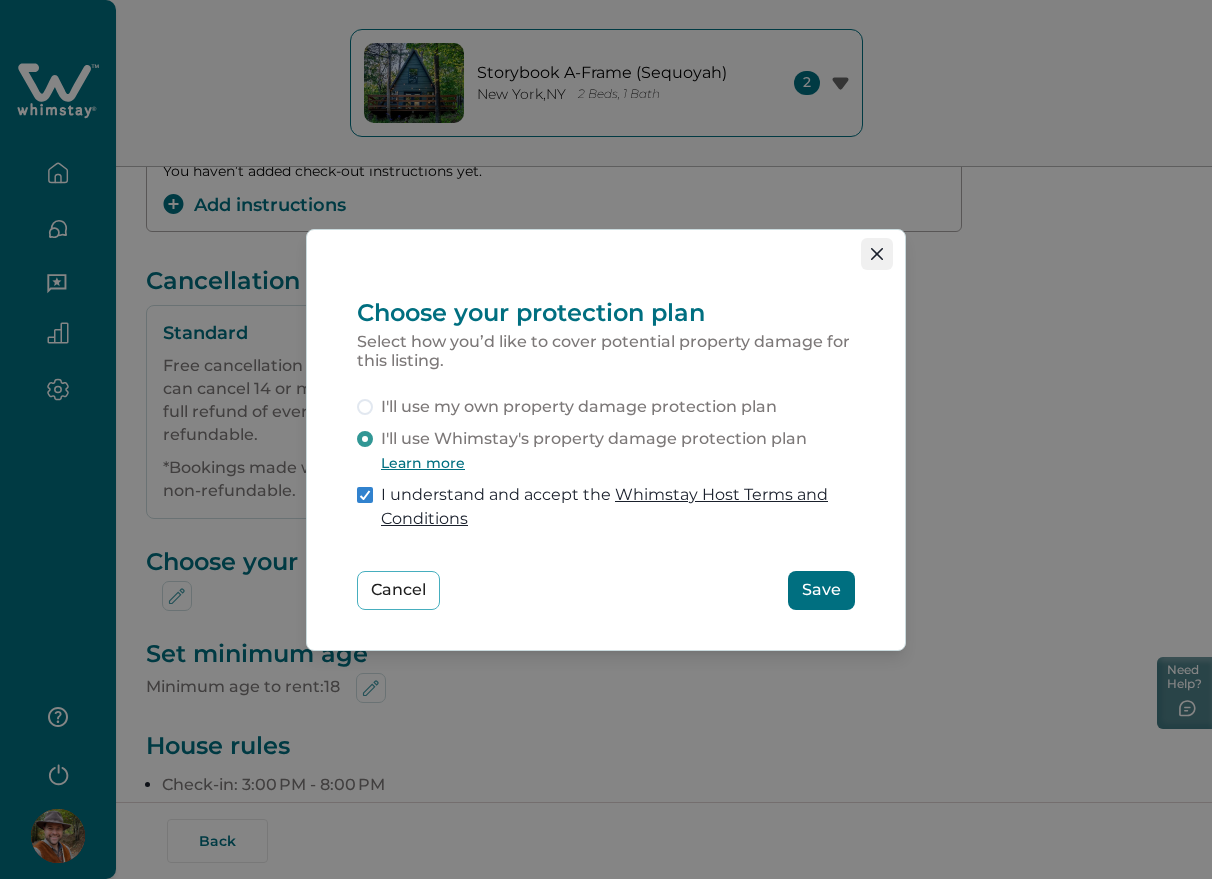 click at bounding box center (877, 254) 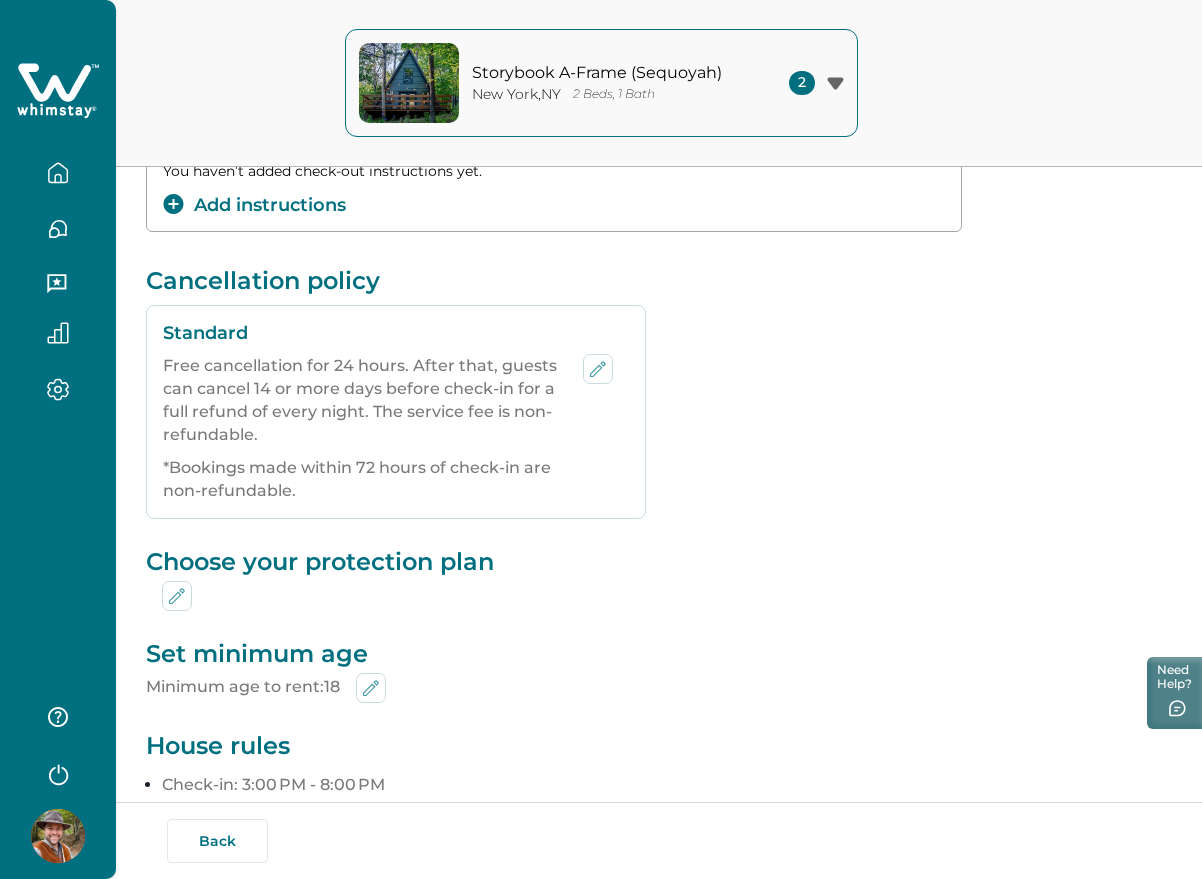scroll, scrollTop: 0, scrollLeft: 0, axis: both 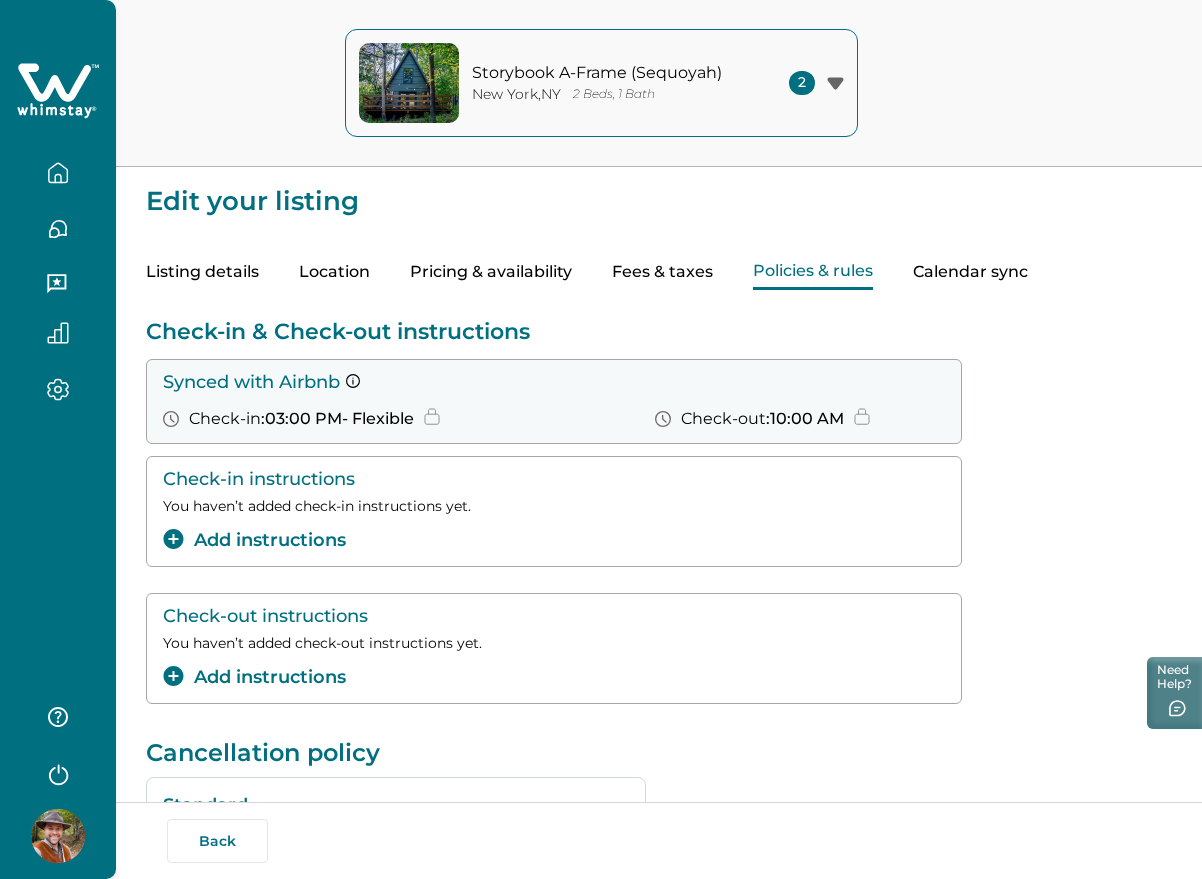 click on "Pricing & availability" at bounding box center [491, 272] 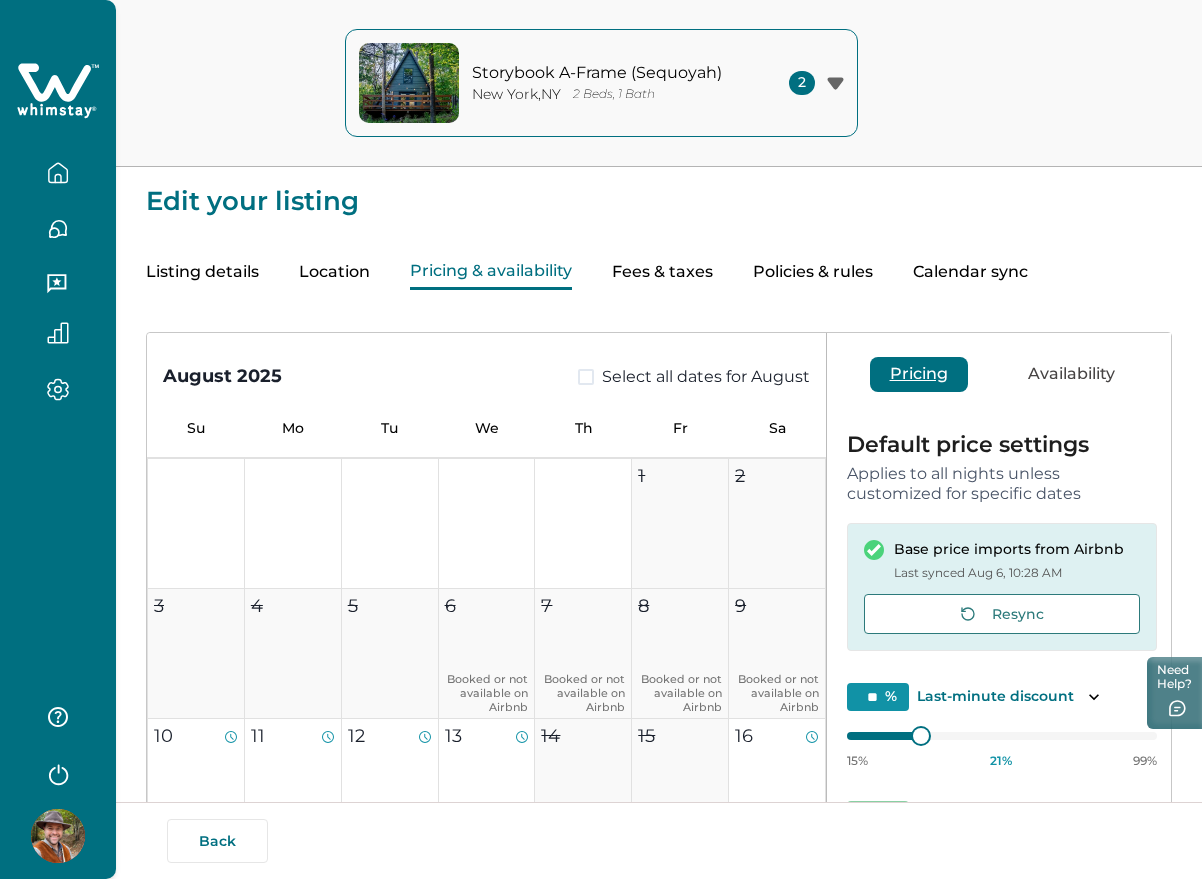click on "Policies & rules" at bounding box center [813, 272] 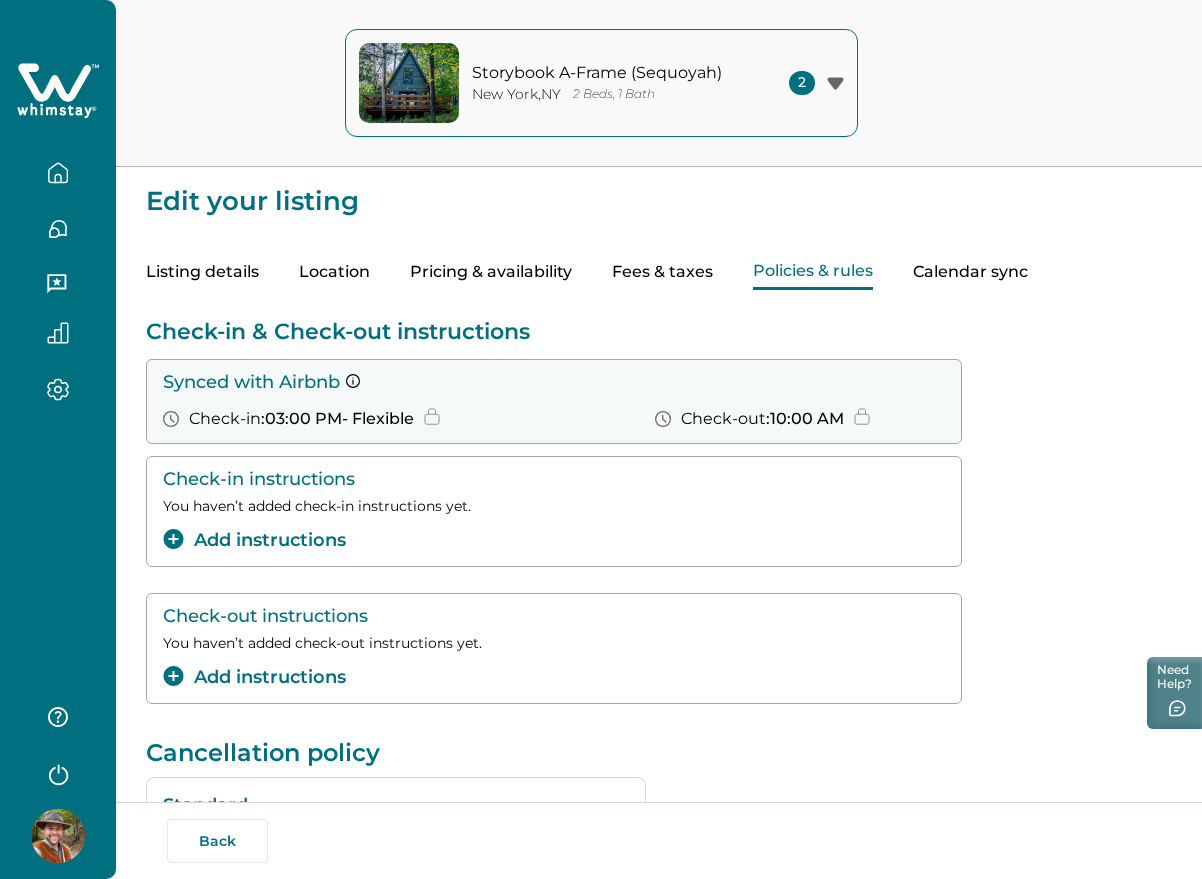 type 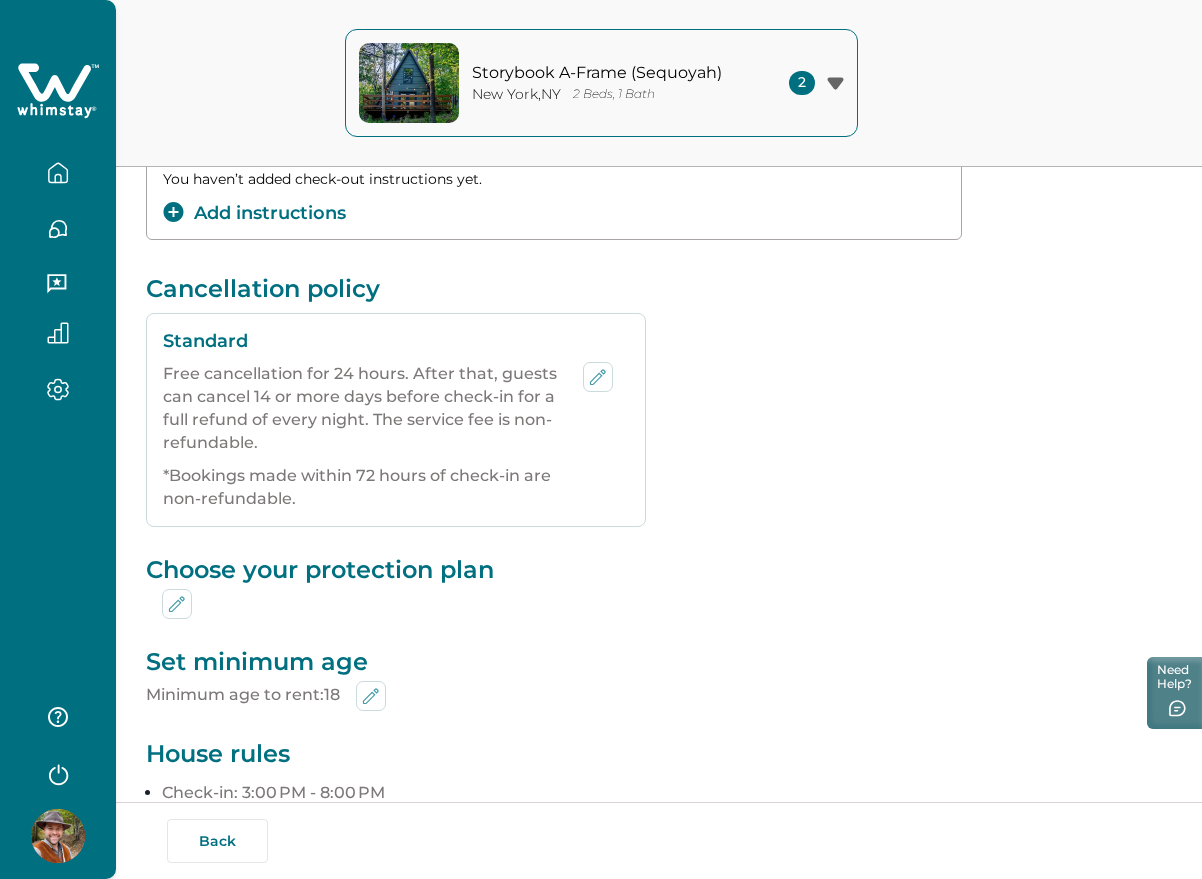scroll, scrollTop: 500, scrollLeft: 0, axis: vertical 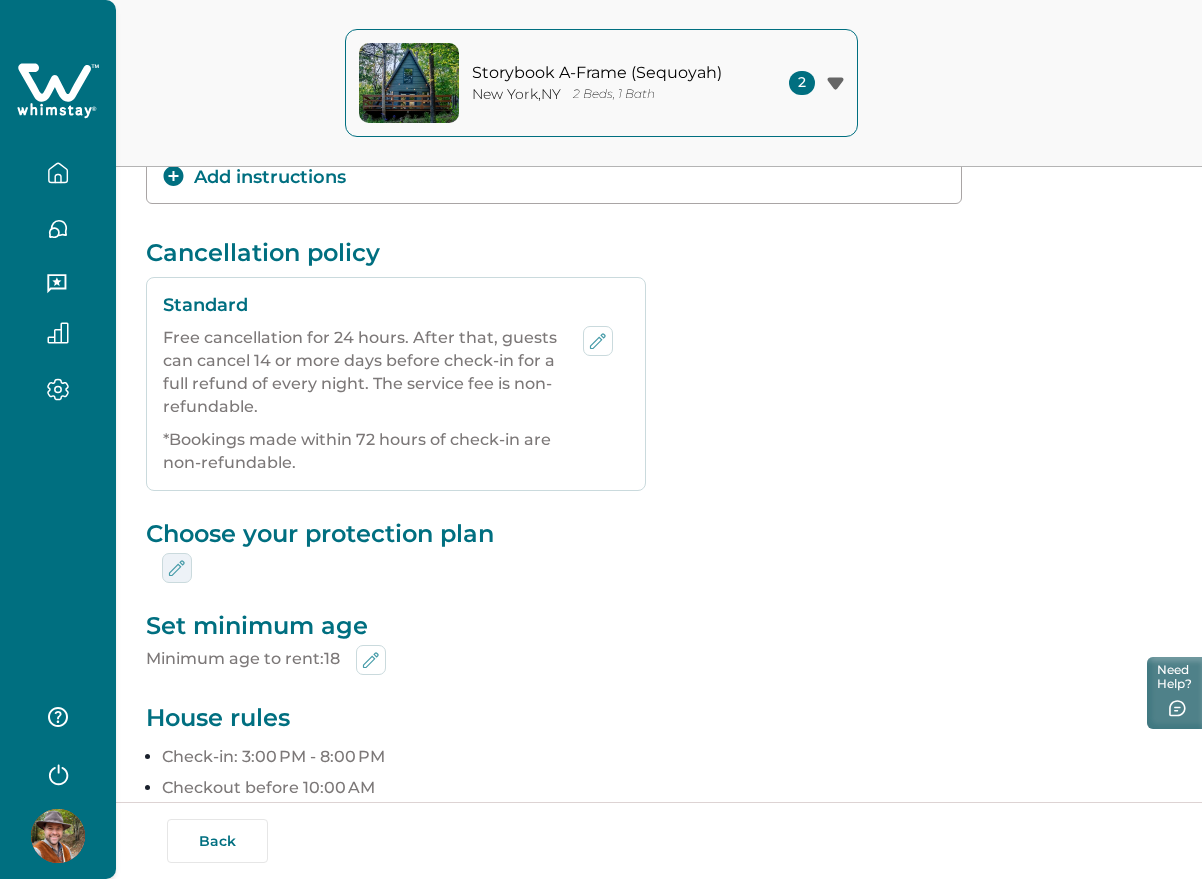 click 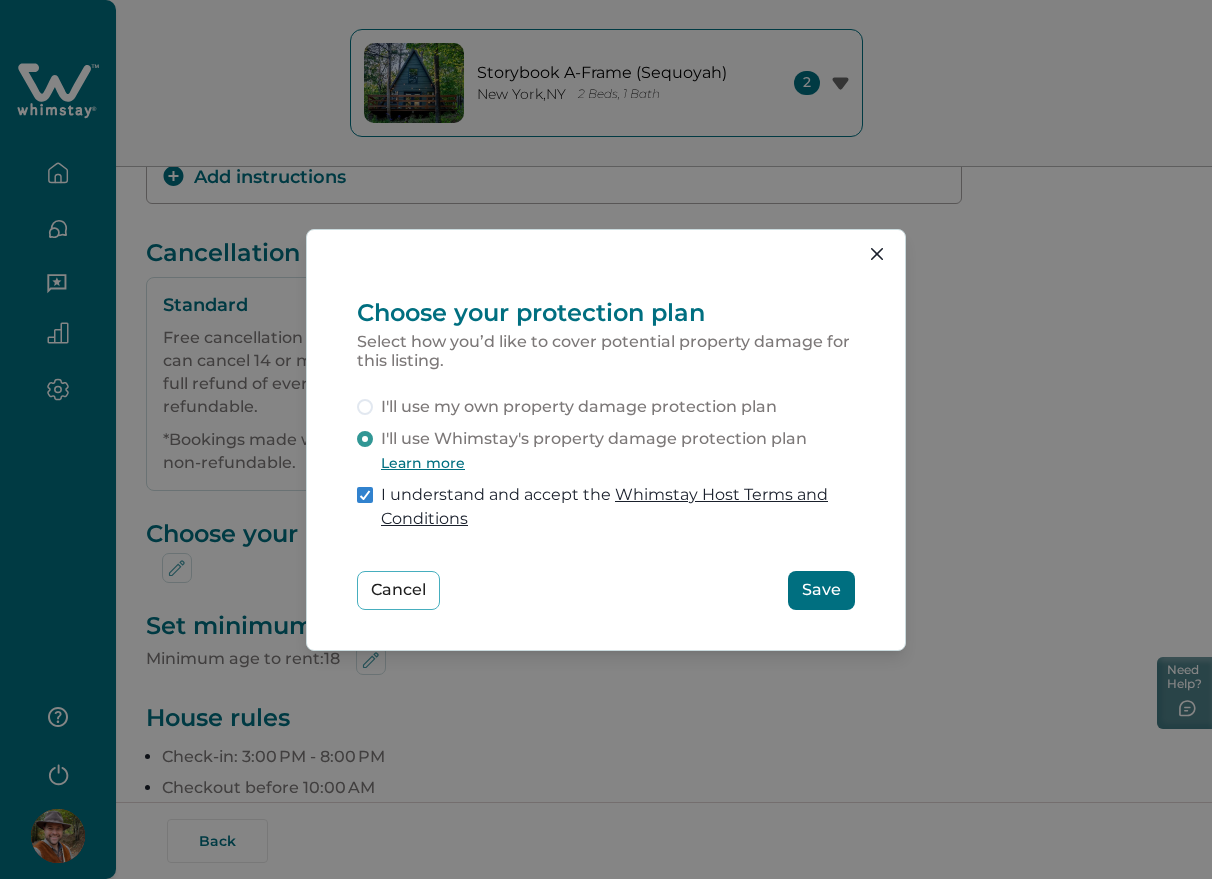click on "I'll use my own property damage protection plan" at bounding box center (579, 407) 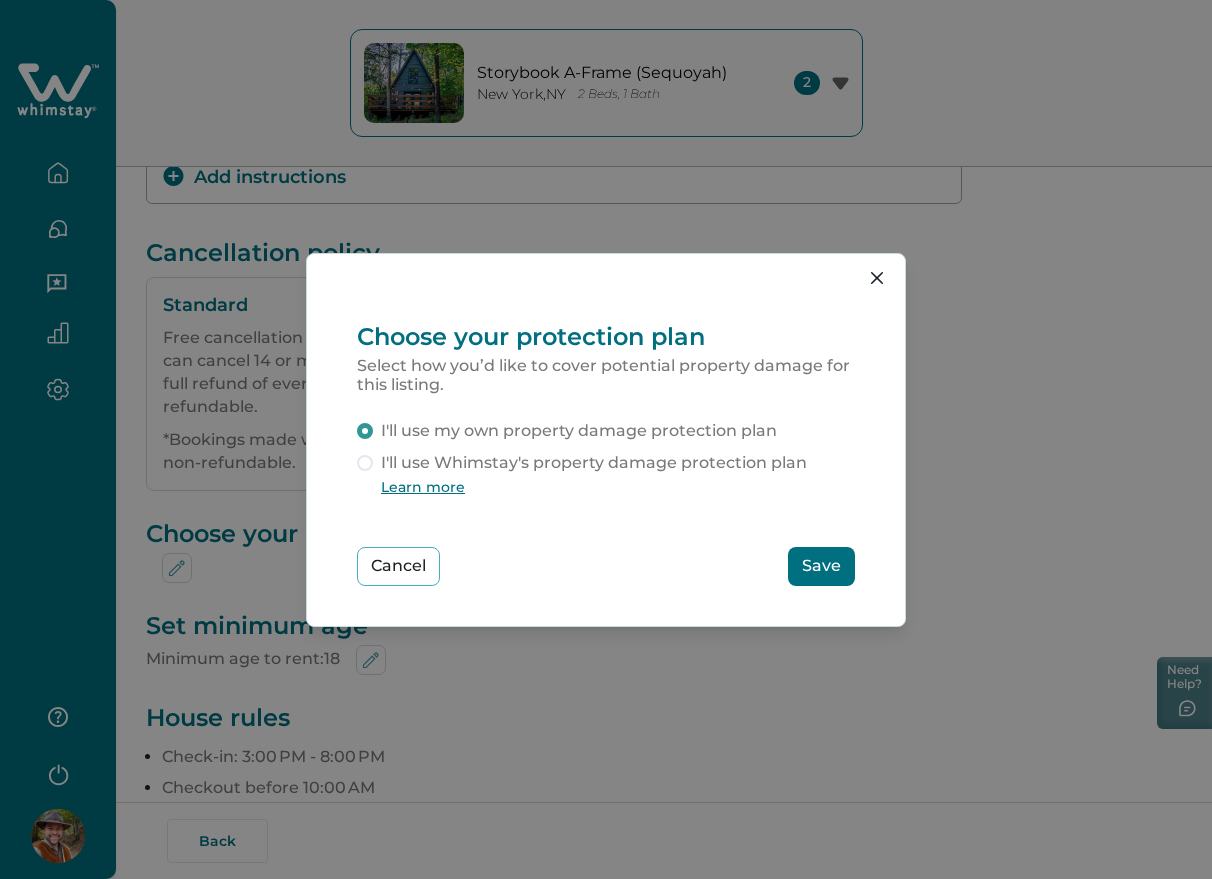 click on "I'll use Whimstay's property damage protection plan" at bounding box center (594, 463) 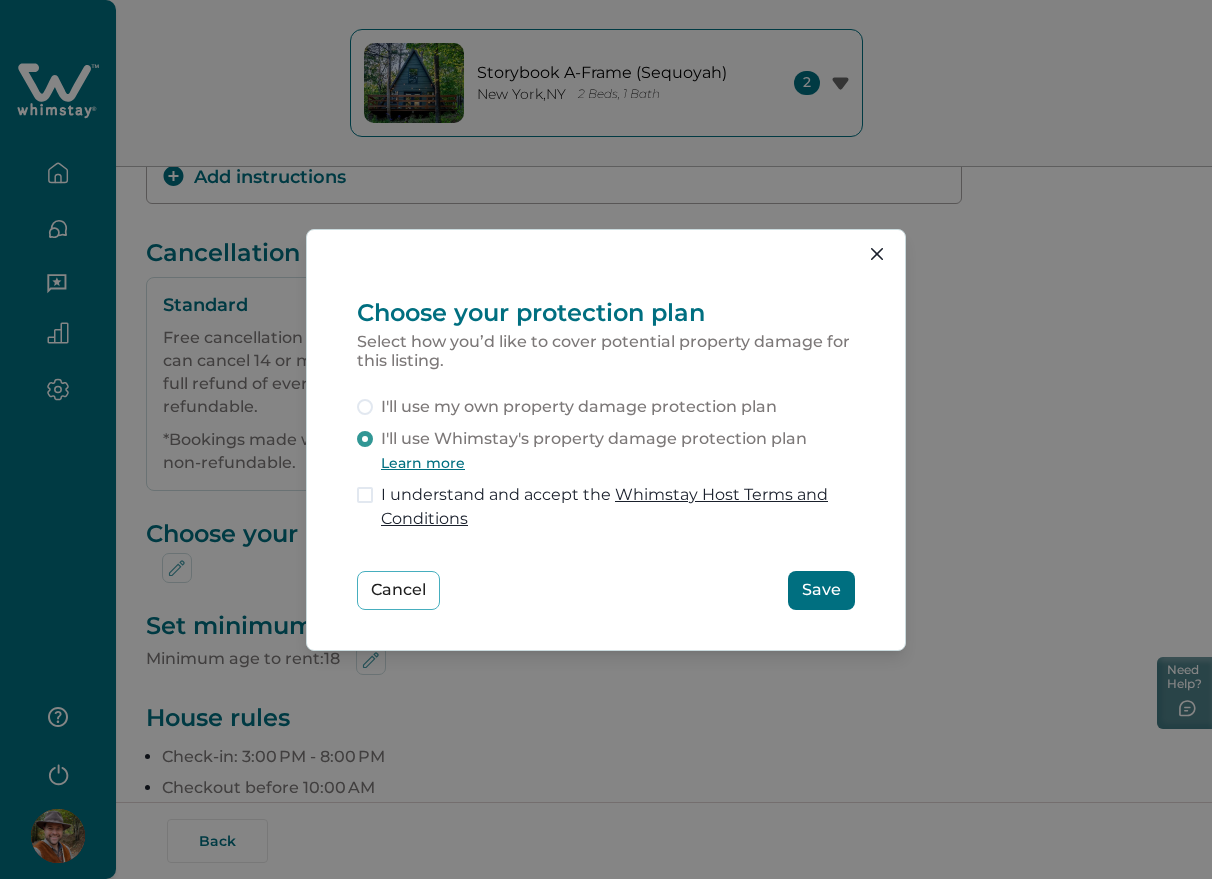 click on "Save" at bounding box center [821, 590] 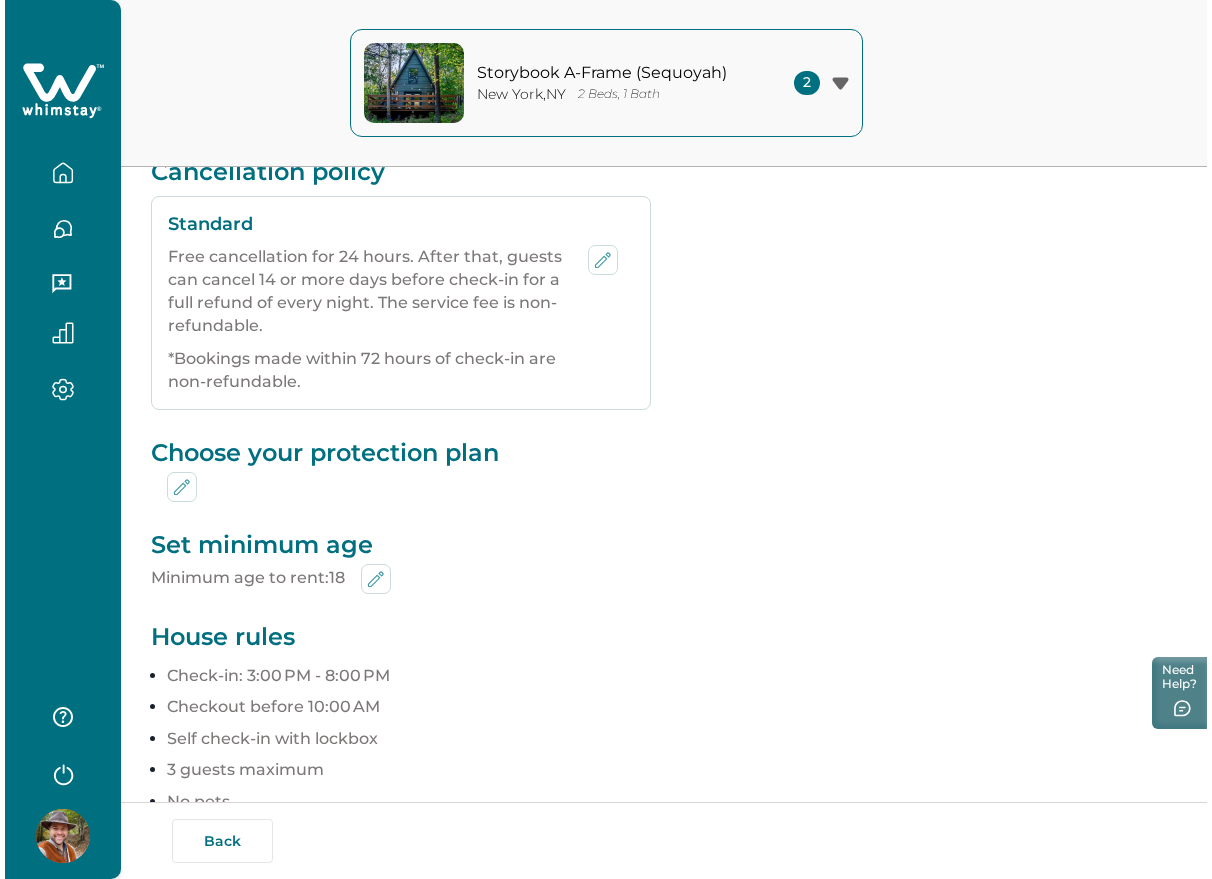 scroll, scrollTop: 625, scrollLeft: 0, axis: vertical 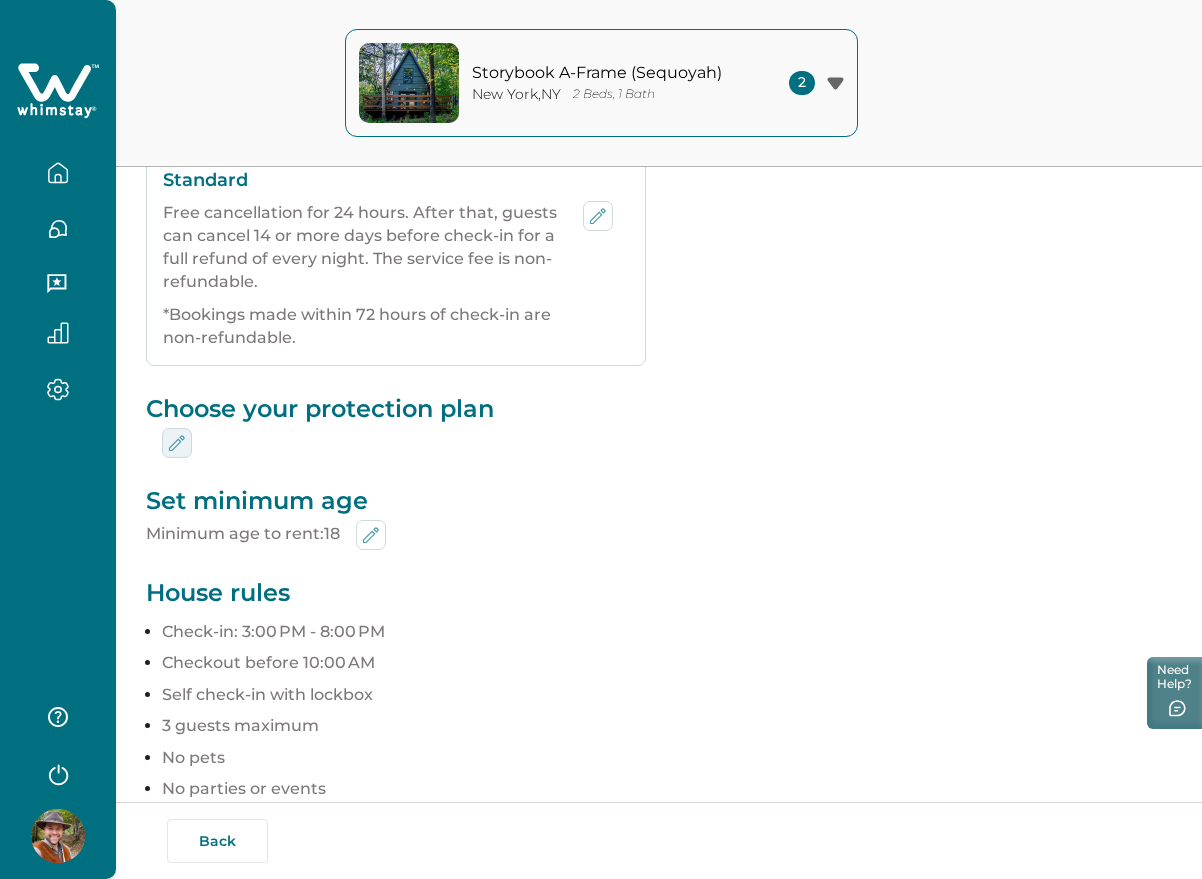 click 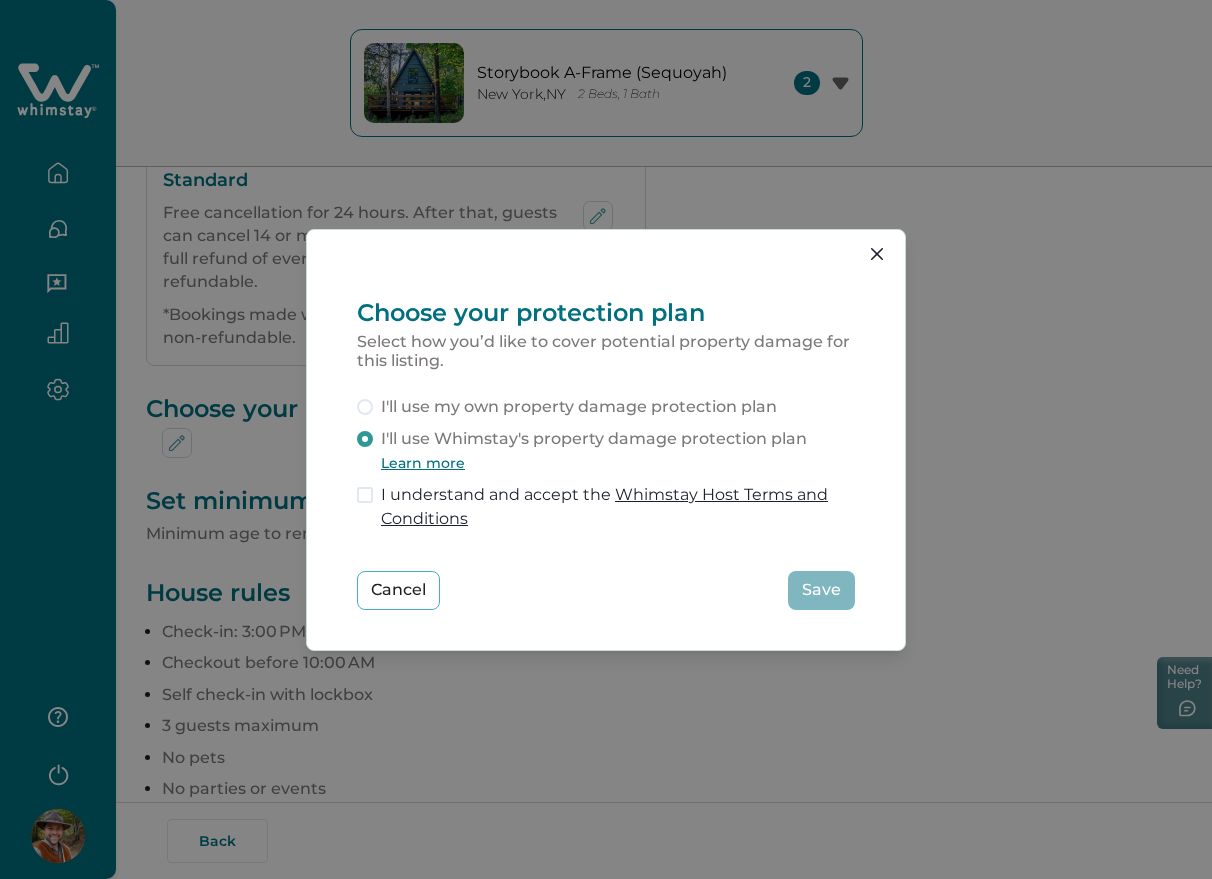 type 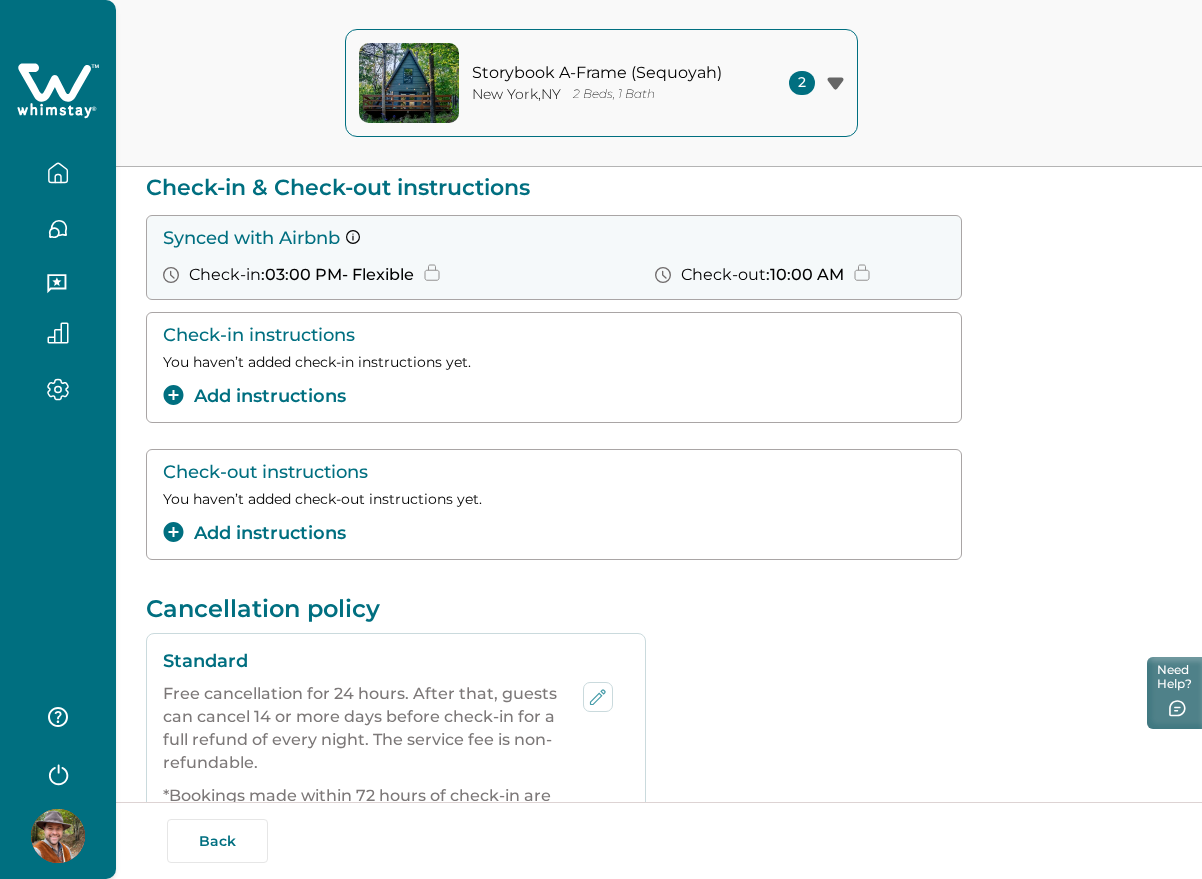 scroll, scrollTop: 0, scrollLeft: 0, axis: both 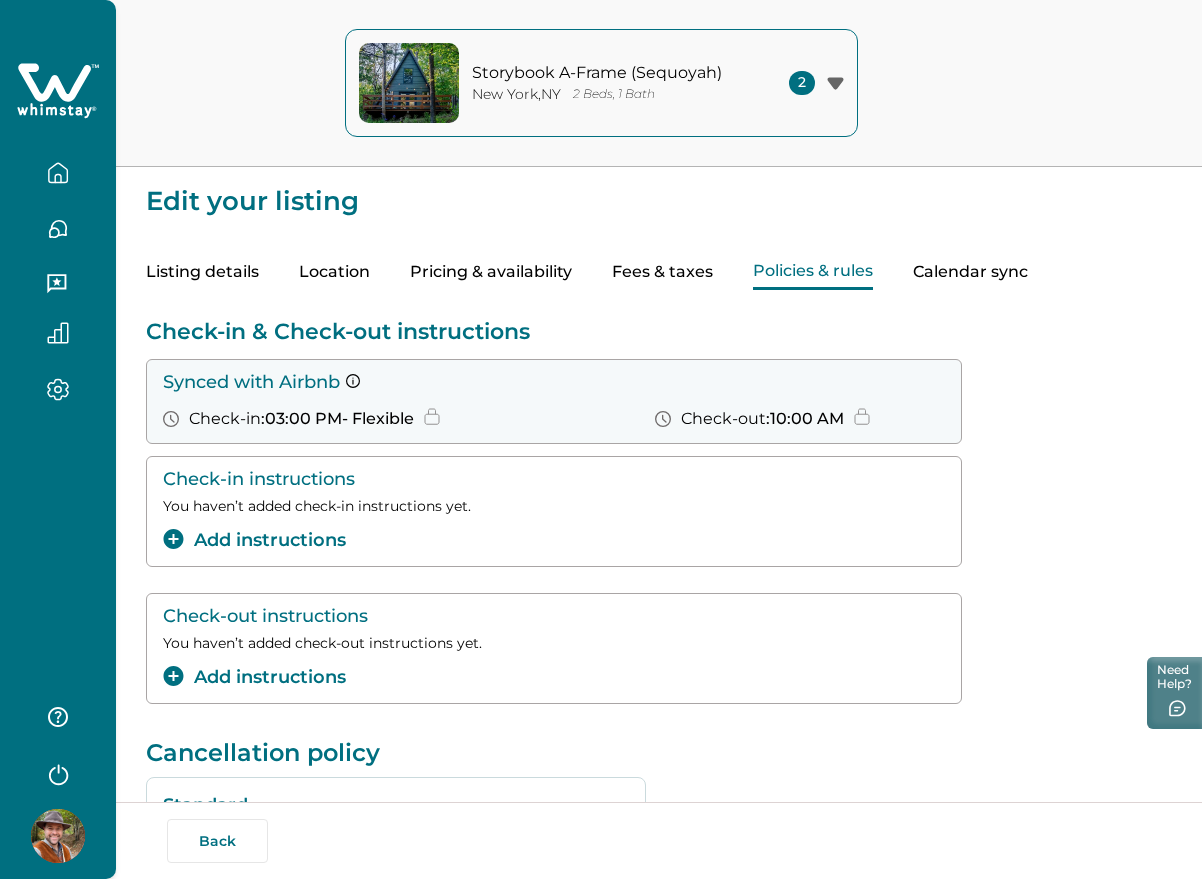 click on "Fees & taxes" at bounding box center [662, 272] 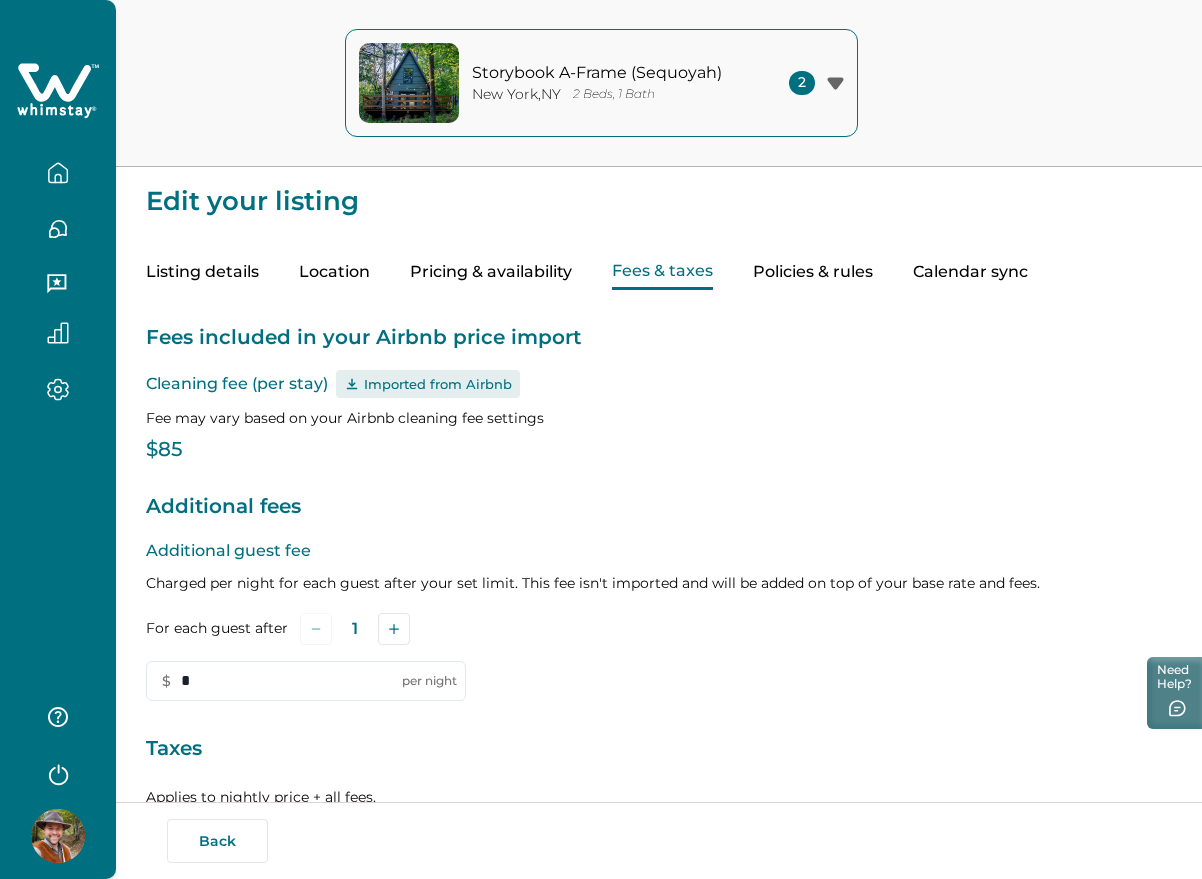 click on "Policies & rules" at bounding box center (813, 272) 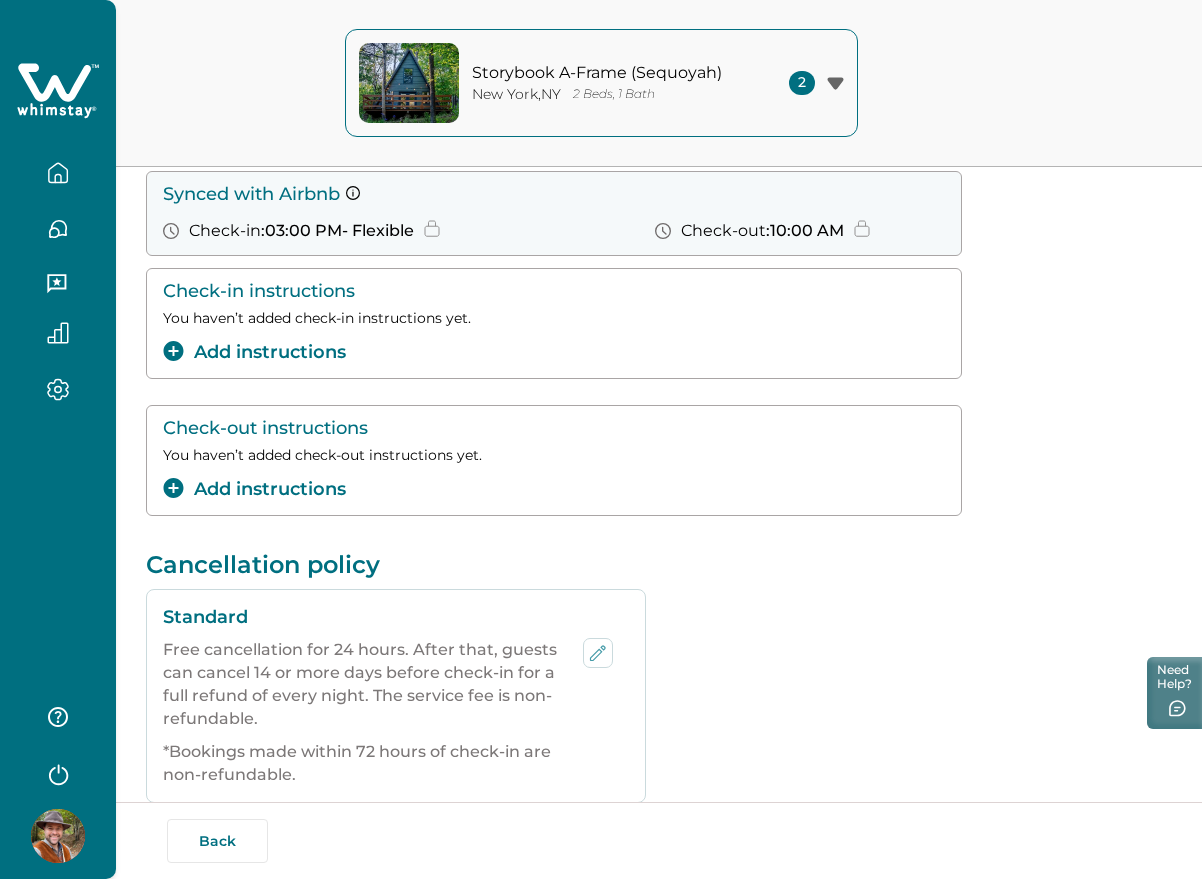 scroll, scrollTop: 375, scrollLeft: 0, axis: vertical 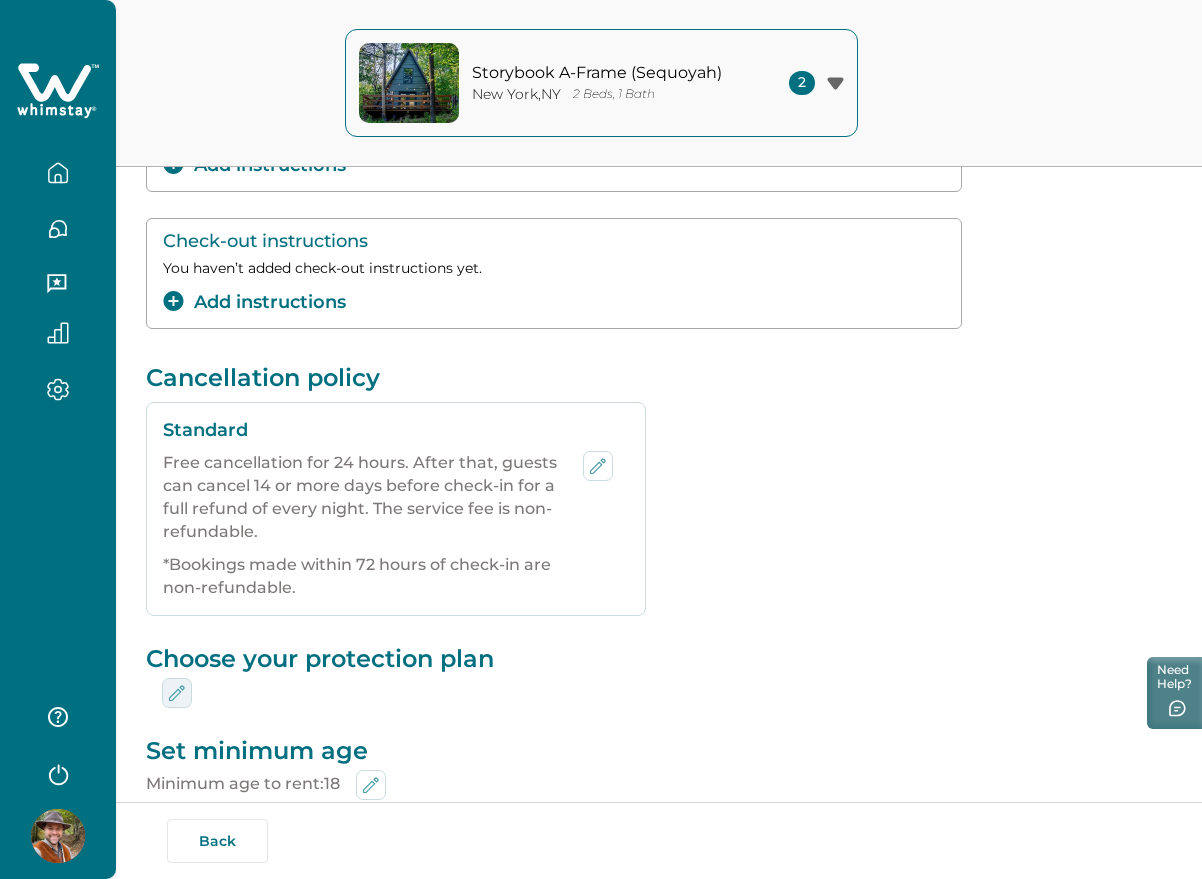 click at bounding box center (177, 693) 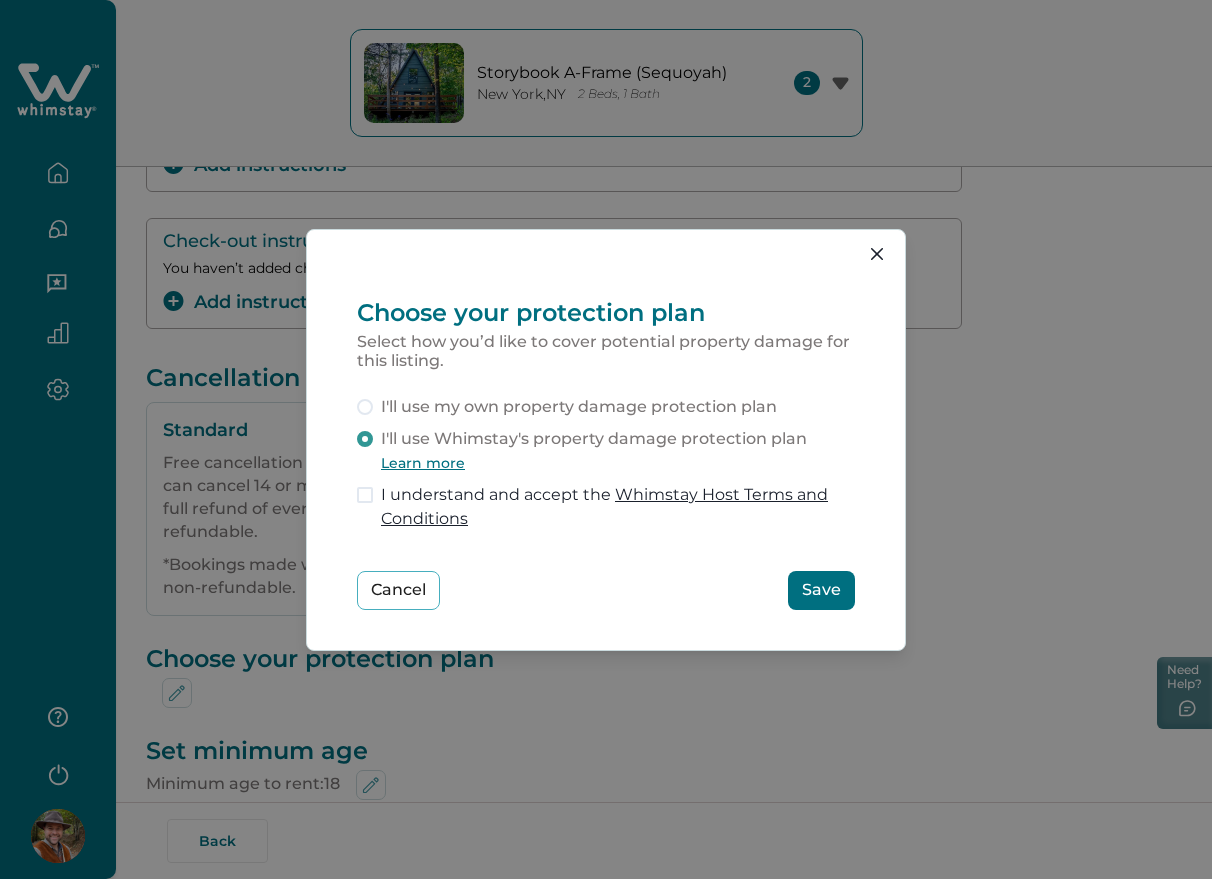 click on "I'll use my own property damage protection plan" at bounding box center [579, 407] 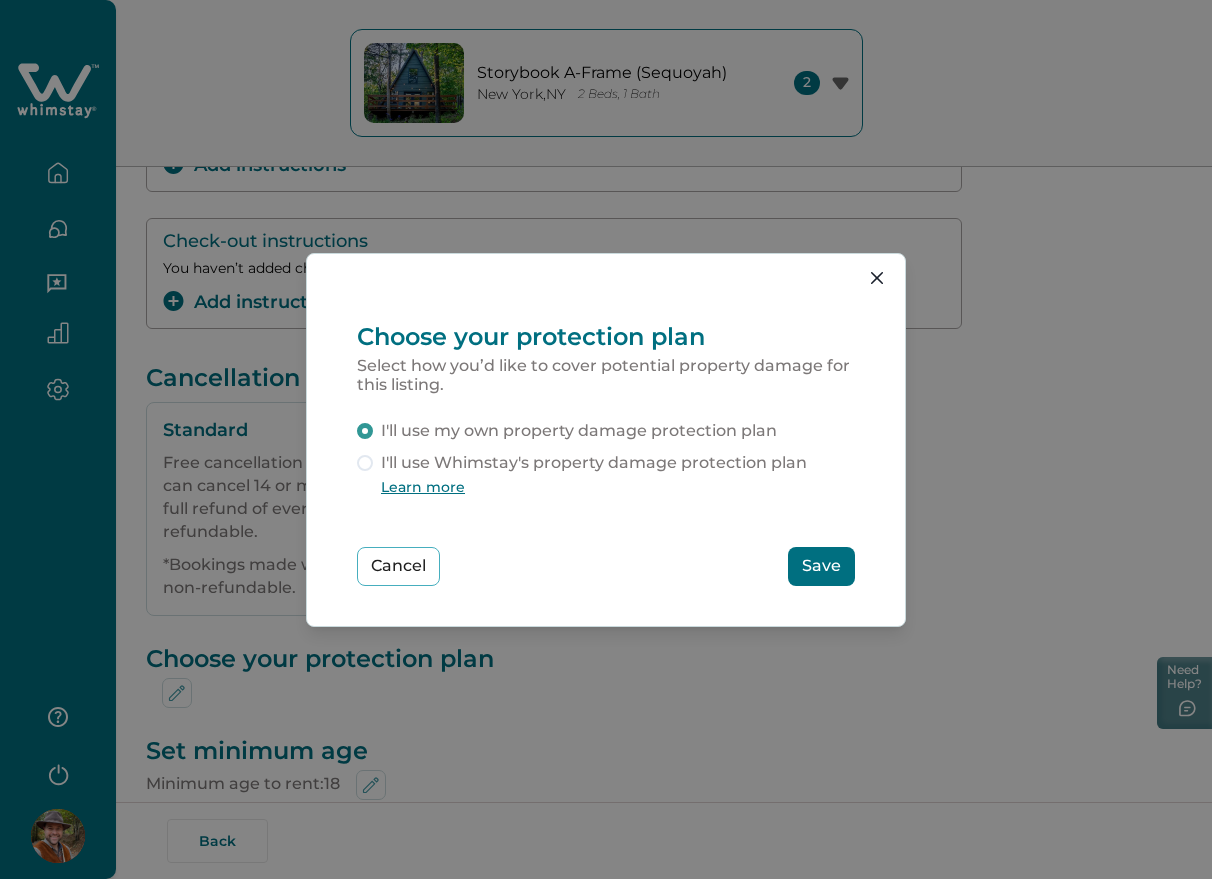 click on "Save" at bounding box center (821, 566) 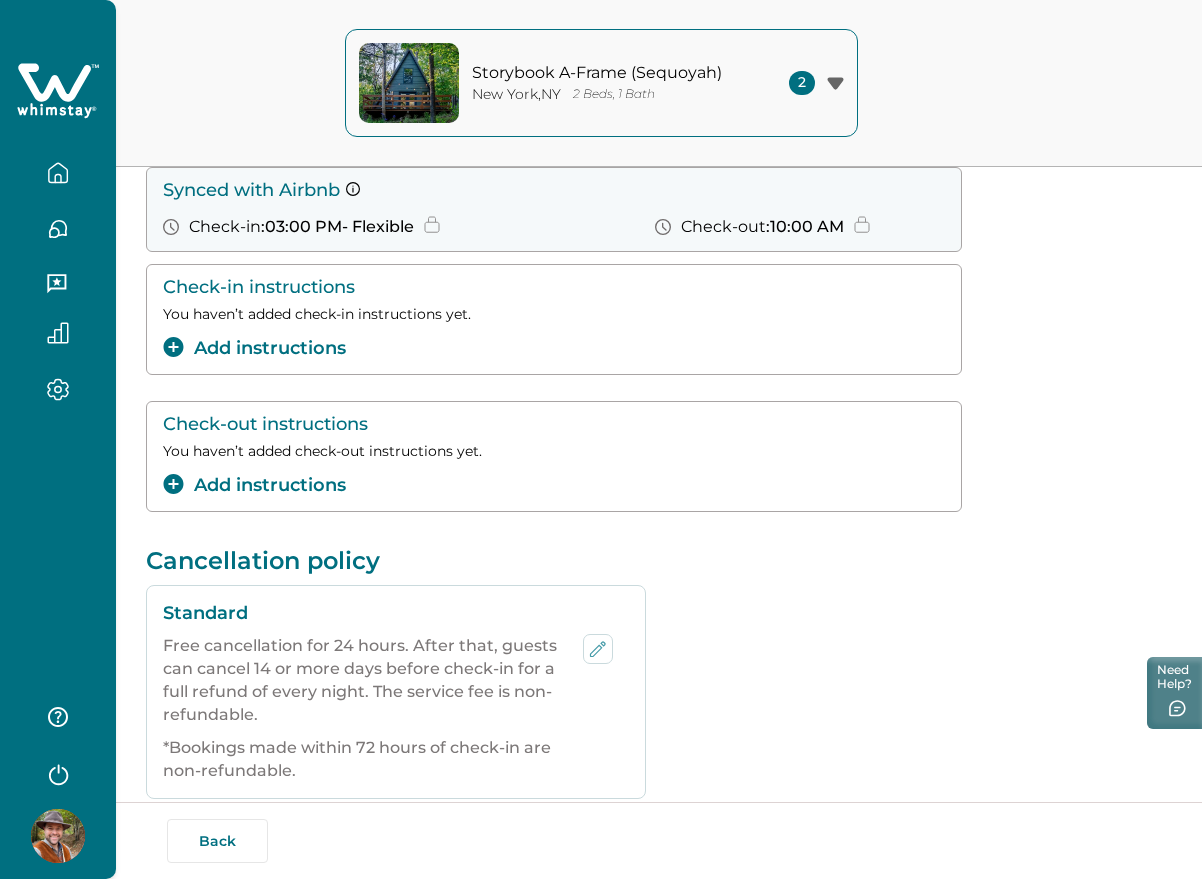 scroll, scrollTop: 0, scrollLeft: 0, axis: both 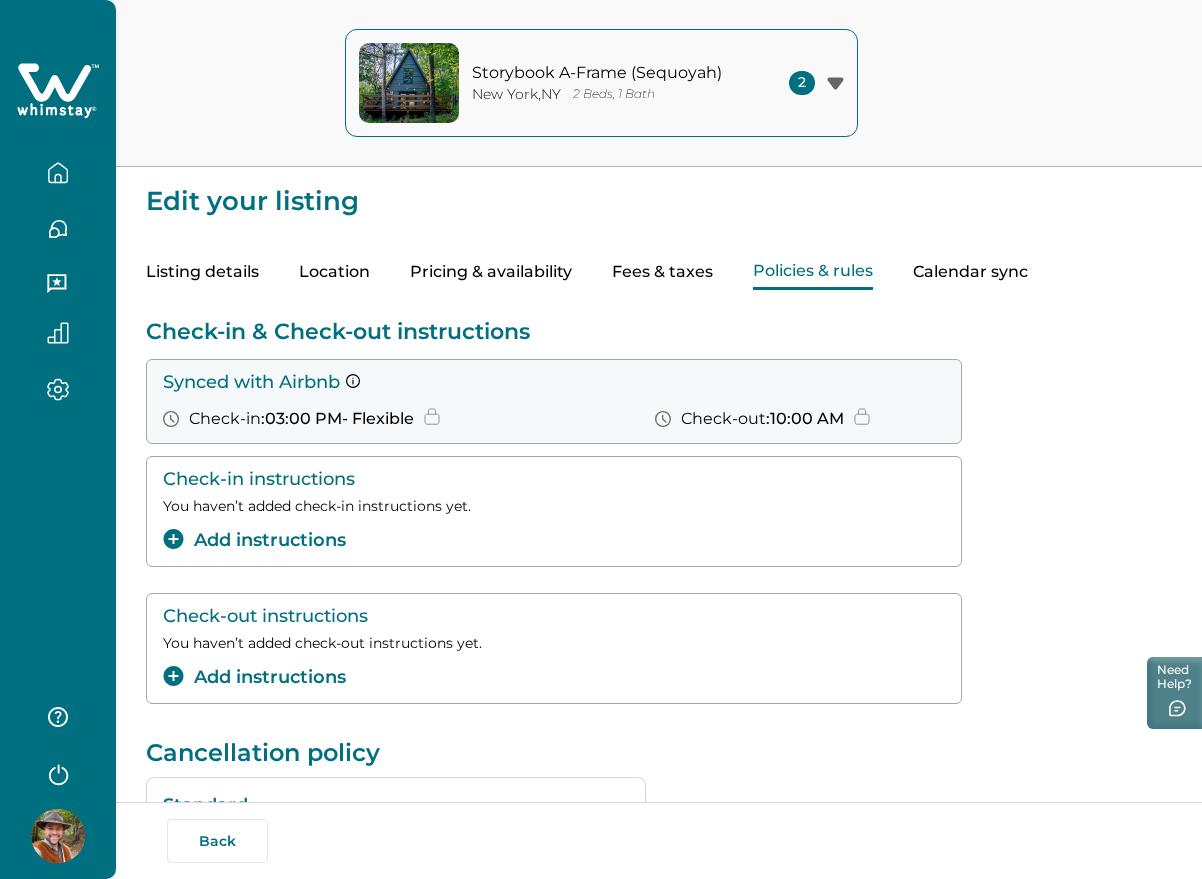 click on "Fees & taxes" at bounding box center (662, 272) 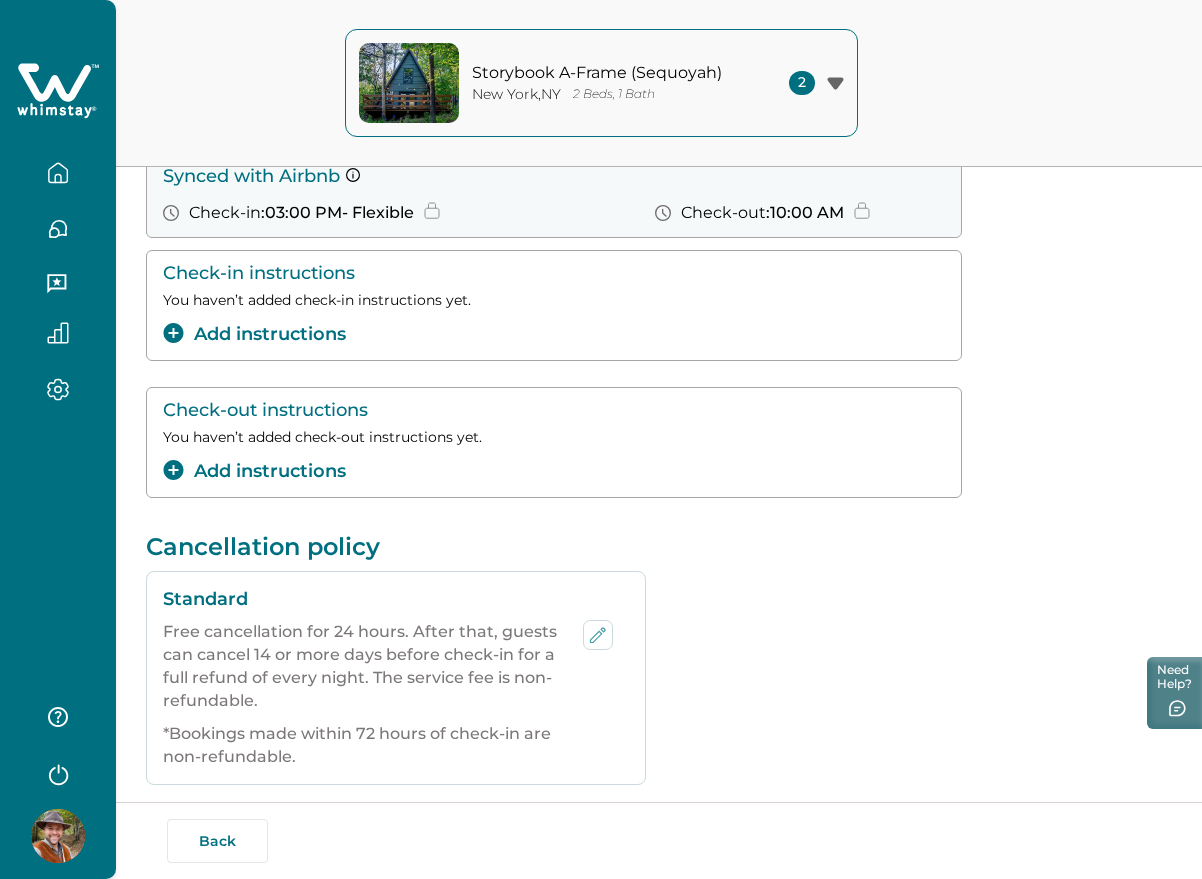 scroll, scrollTop: 250, scrollLeft: 0, axis: vertical 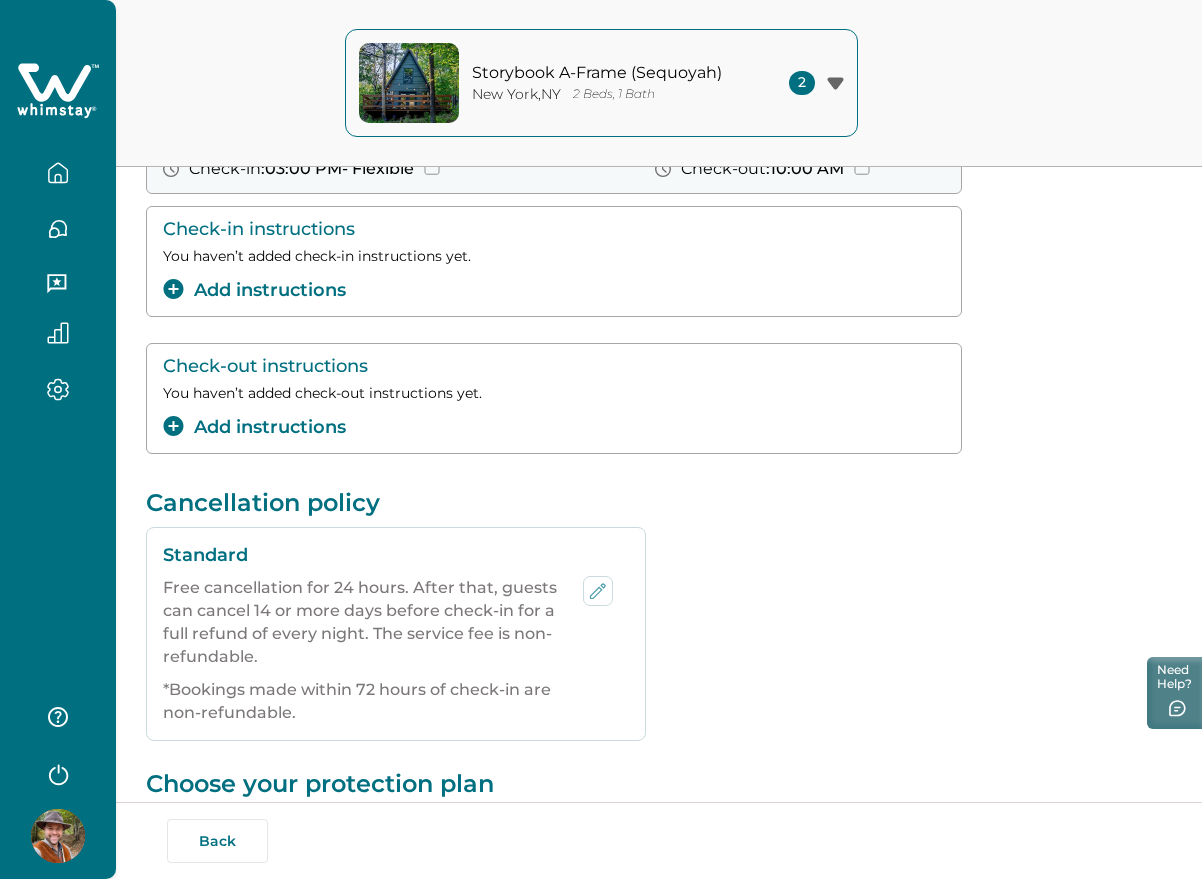 type 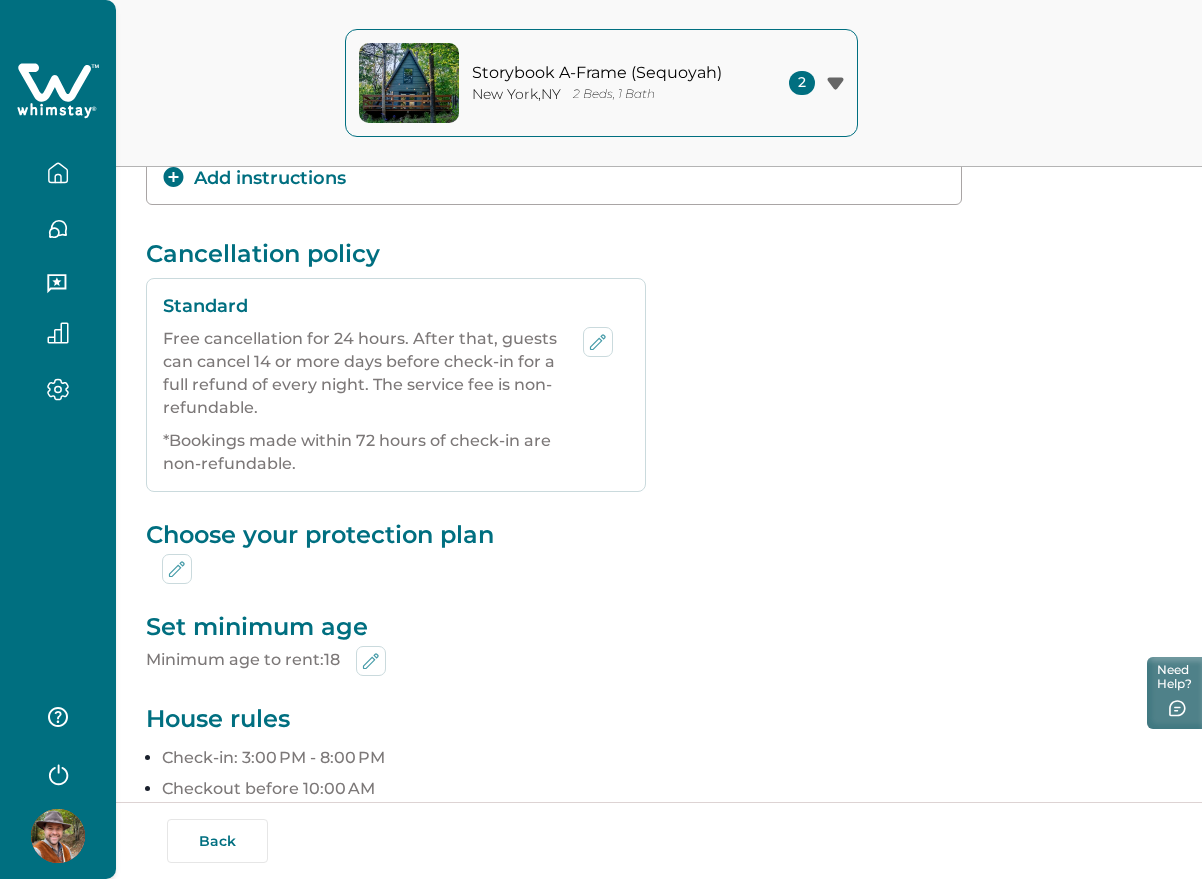 scroll, scrollTop: 500, scrollLeft: 0, axis: vertical 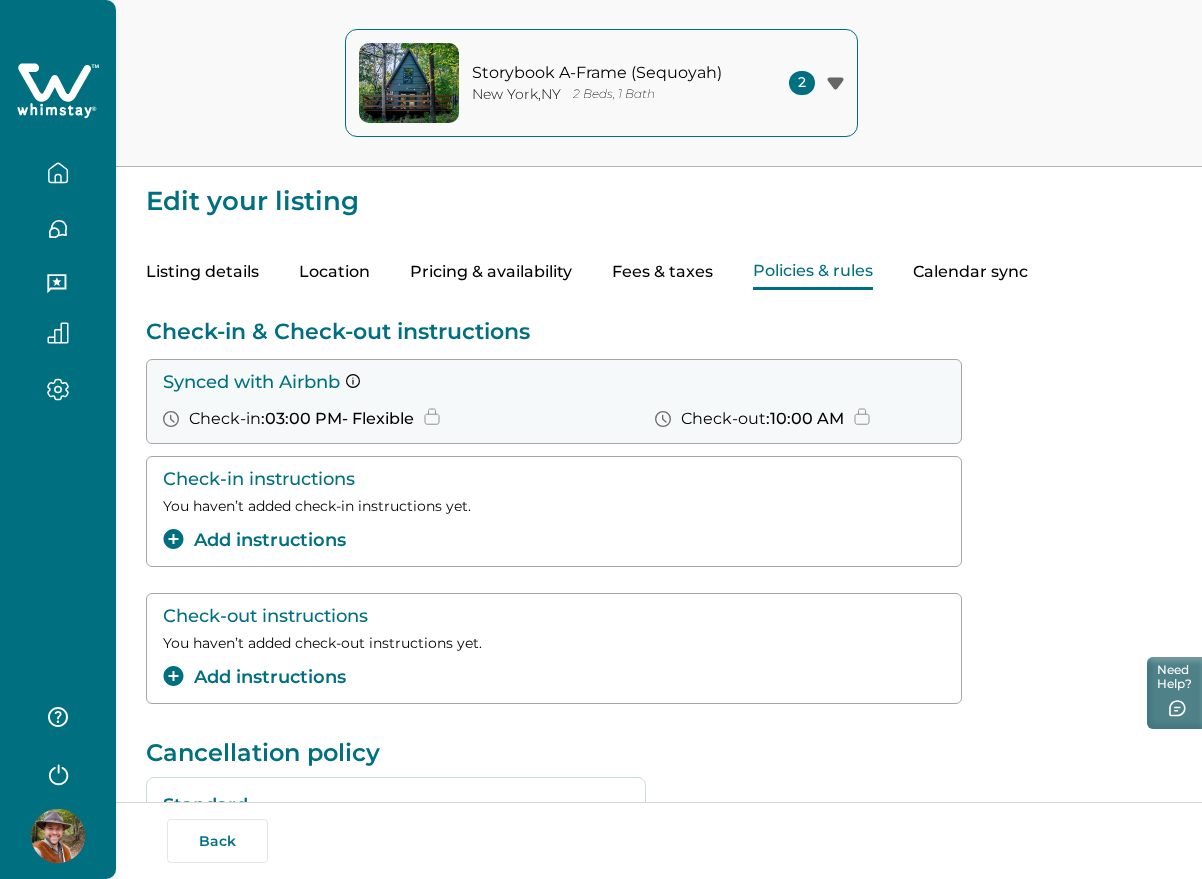 click on "Fees & taxes" at bounding box center [662, 272] 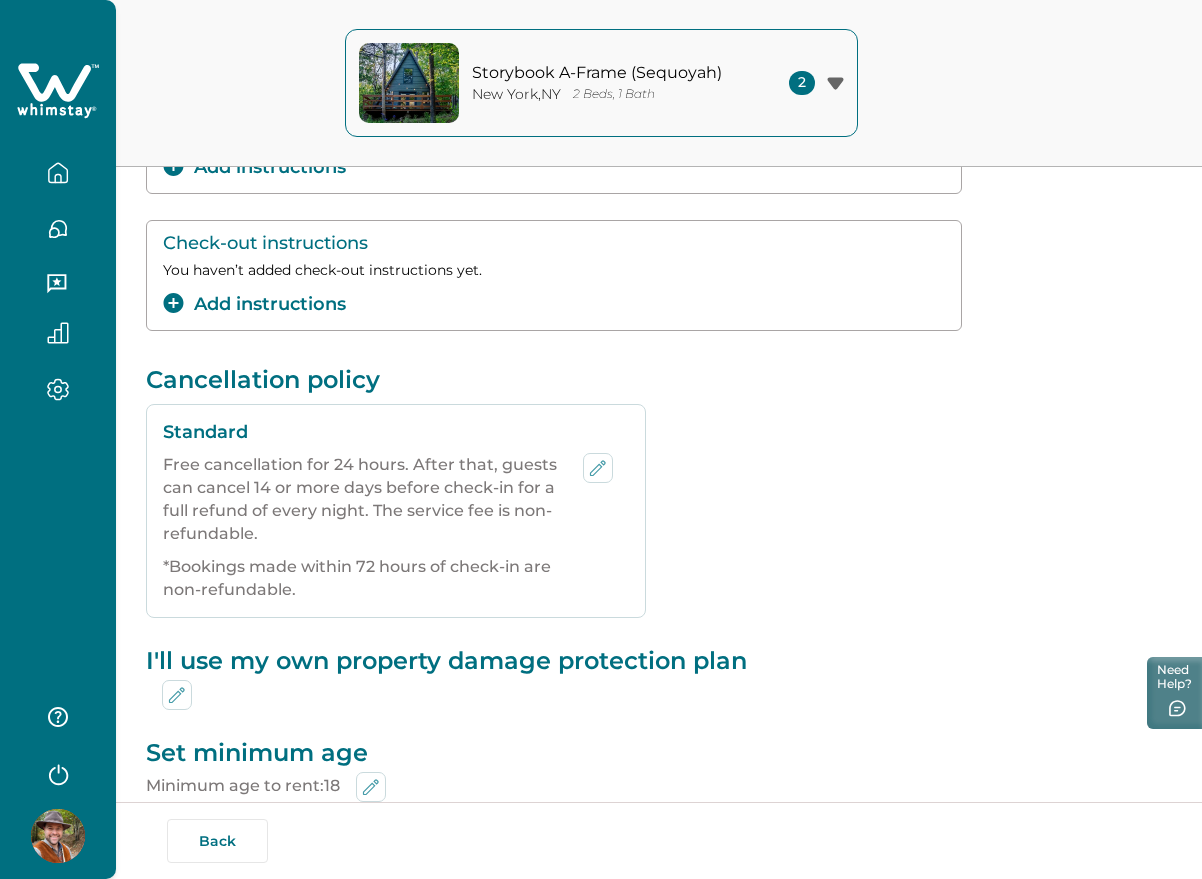 scroll, scrollTop: 375, scrollLeft: 0, axis: vertical 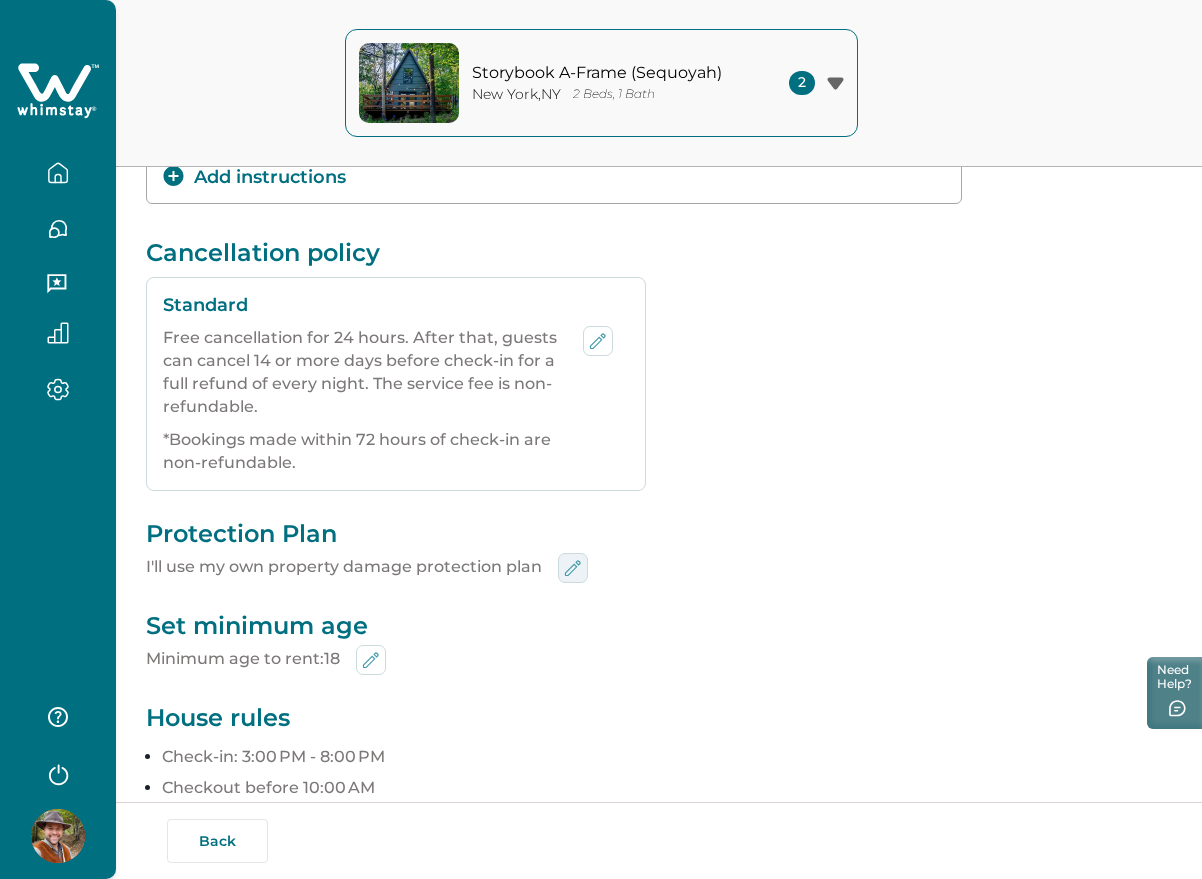 click 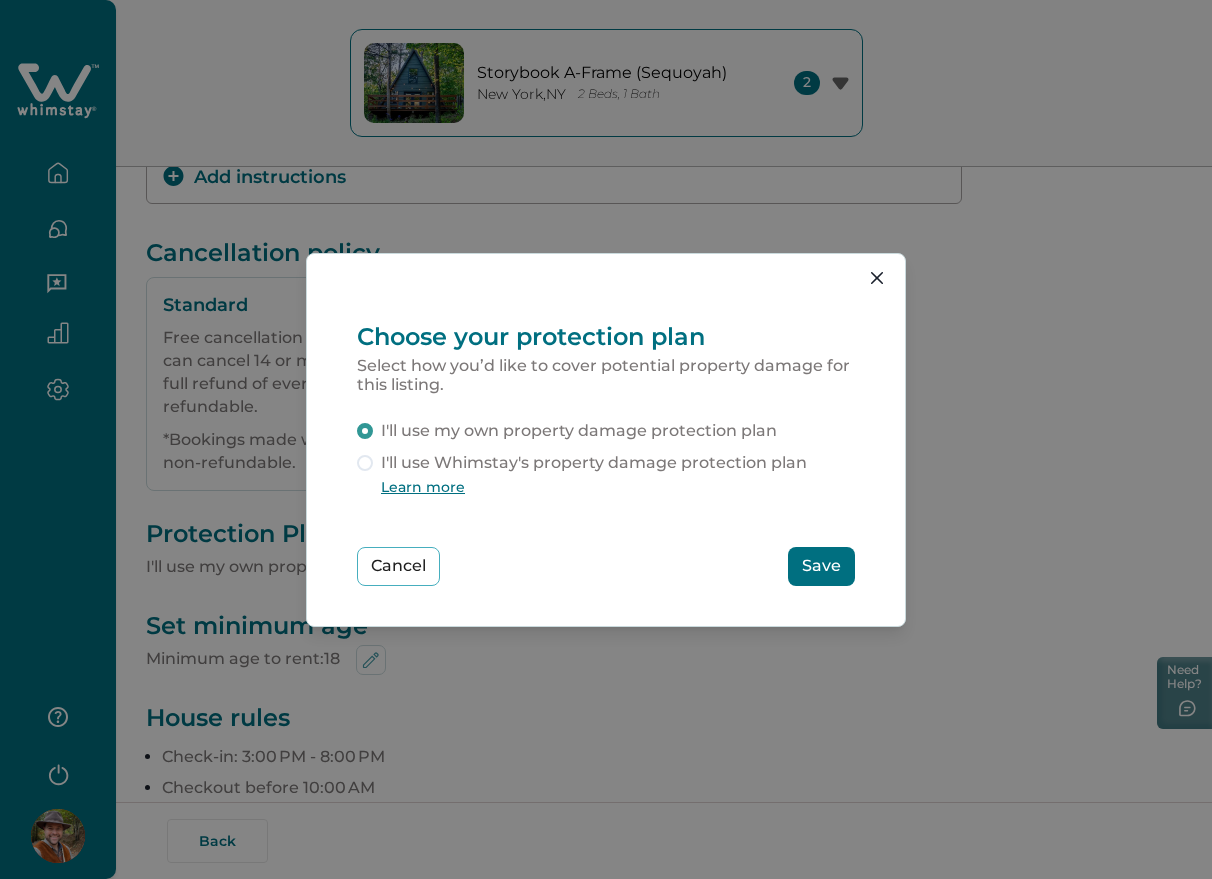 click on "I'll use Whimstay's property damage protection plan" at bounding box center [594, 463] 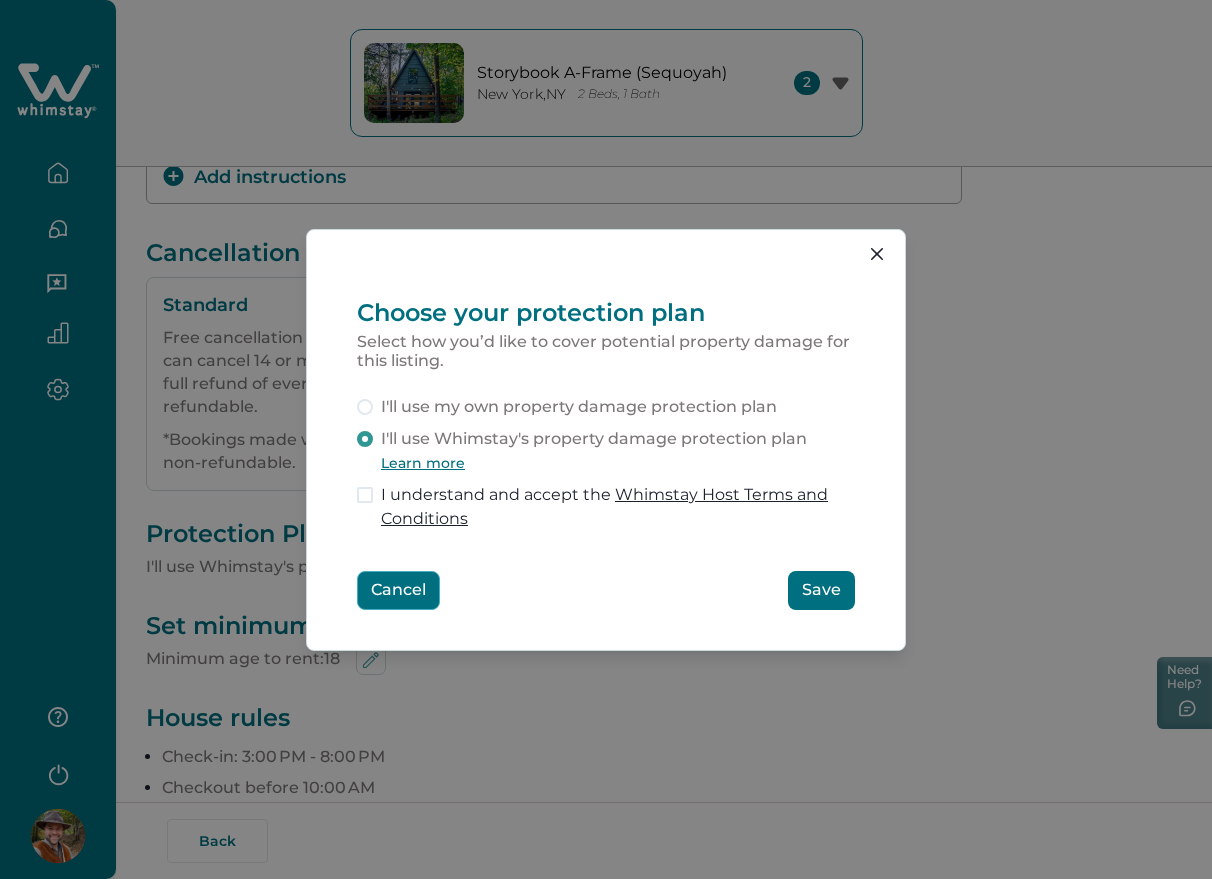 click on "Cancel" at bounding box center (398, 590) 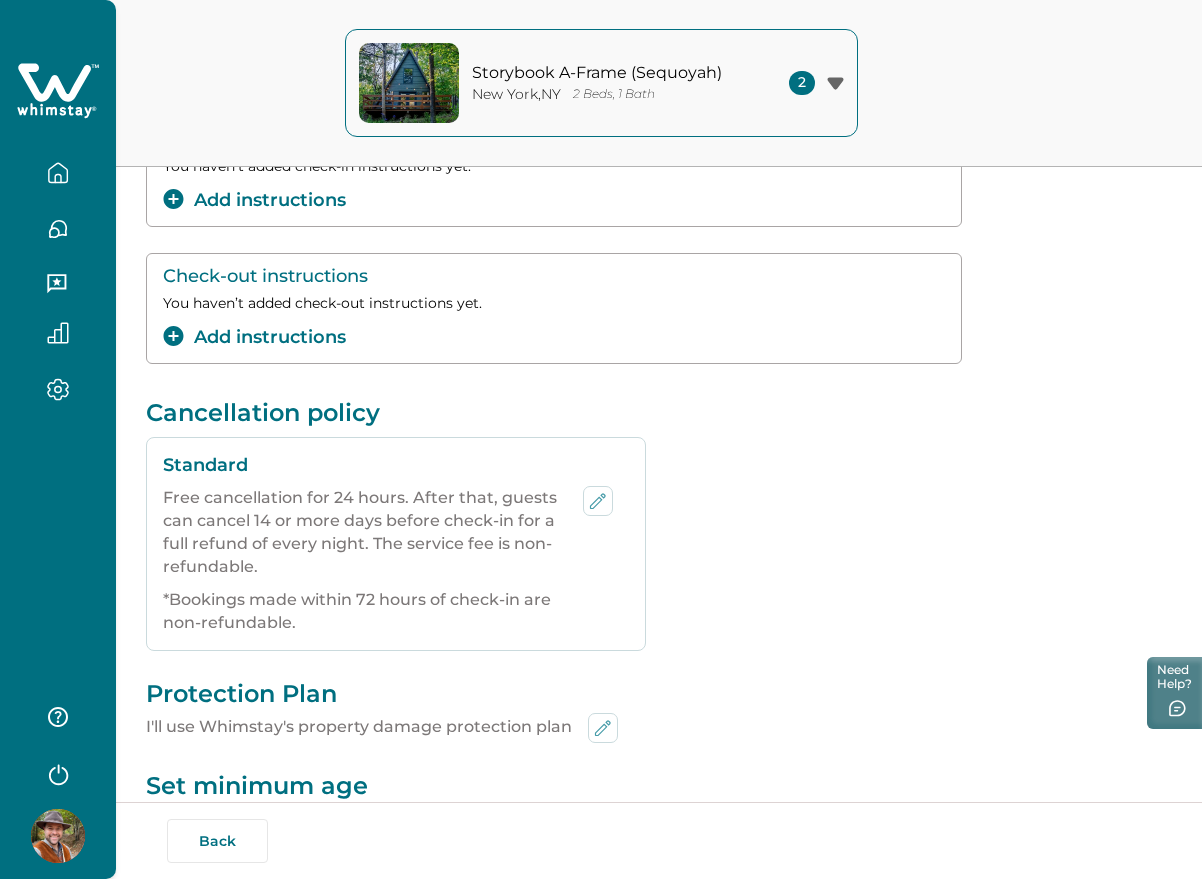 scroll, scrollTop: 0, scrollLeft: 0, axis: both 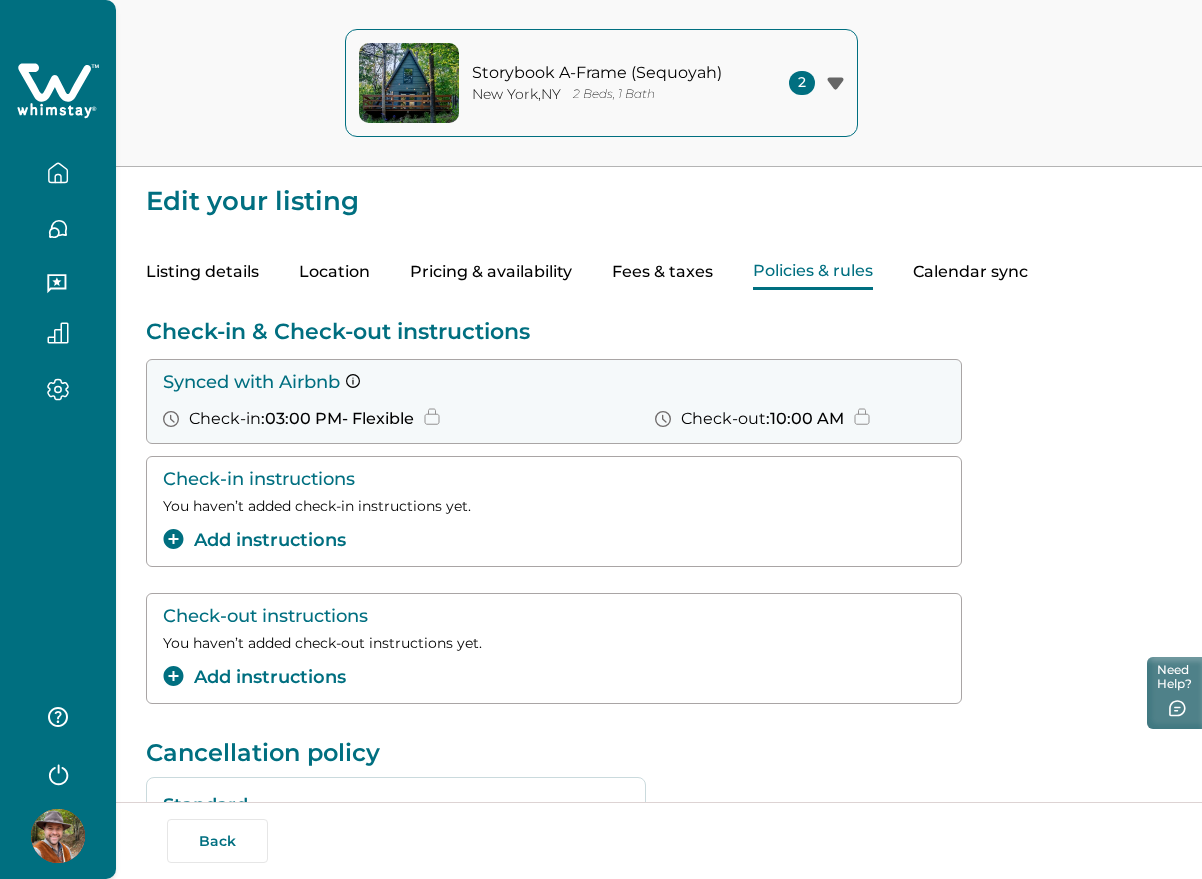 click on "Pricing & availability" at bounding box center [491, 272] 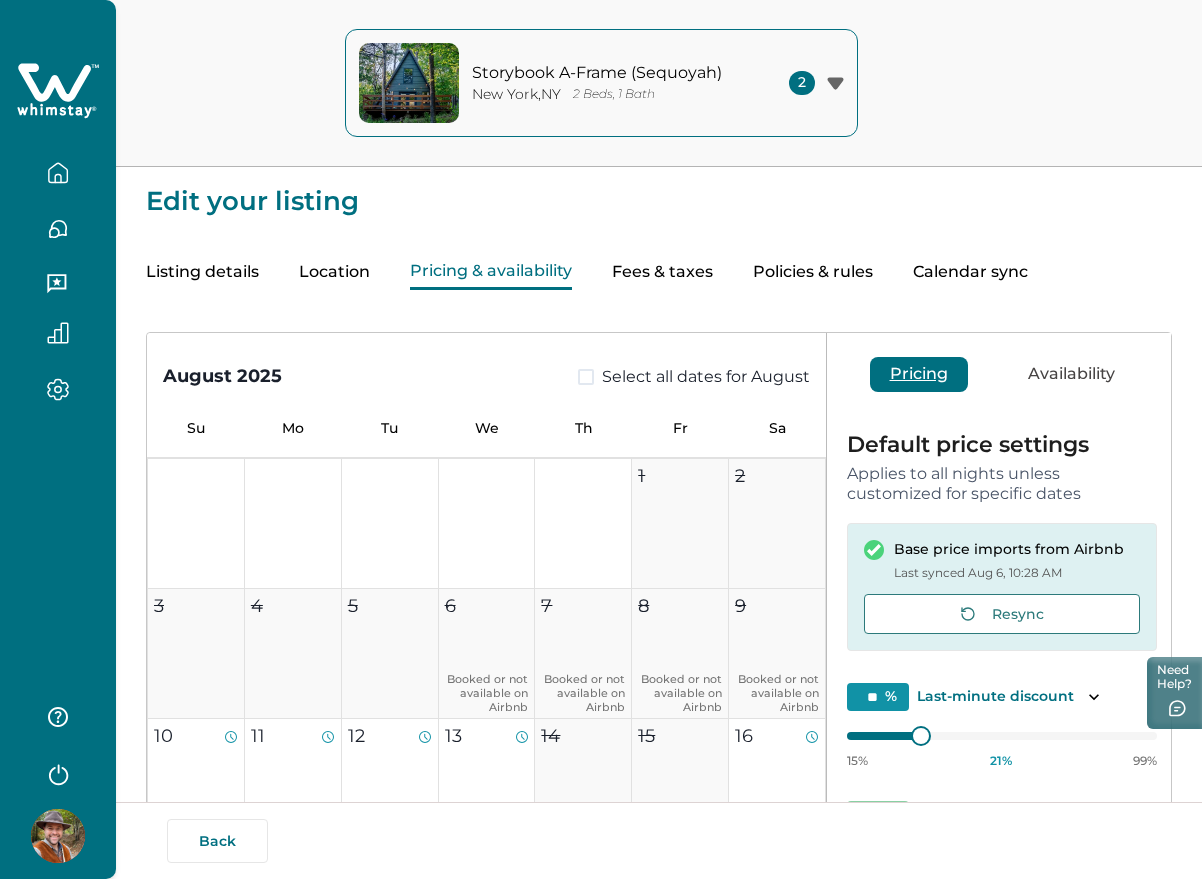 click on "Fees & taxes" at bounding box center (662, 272) 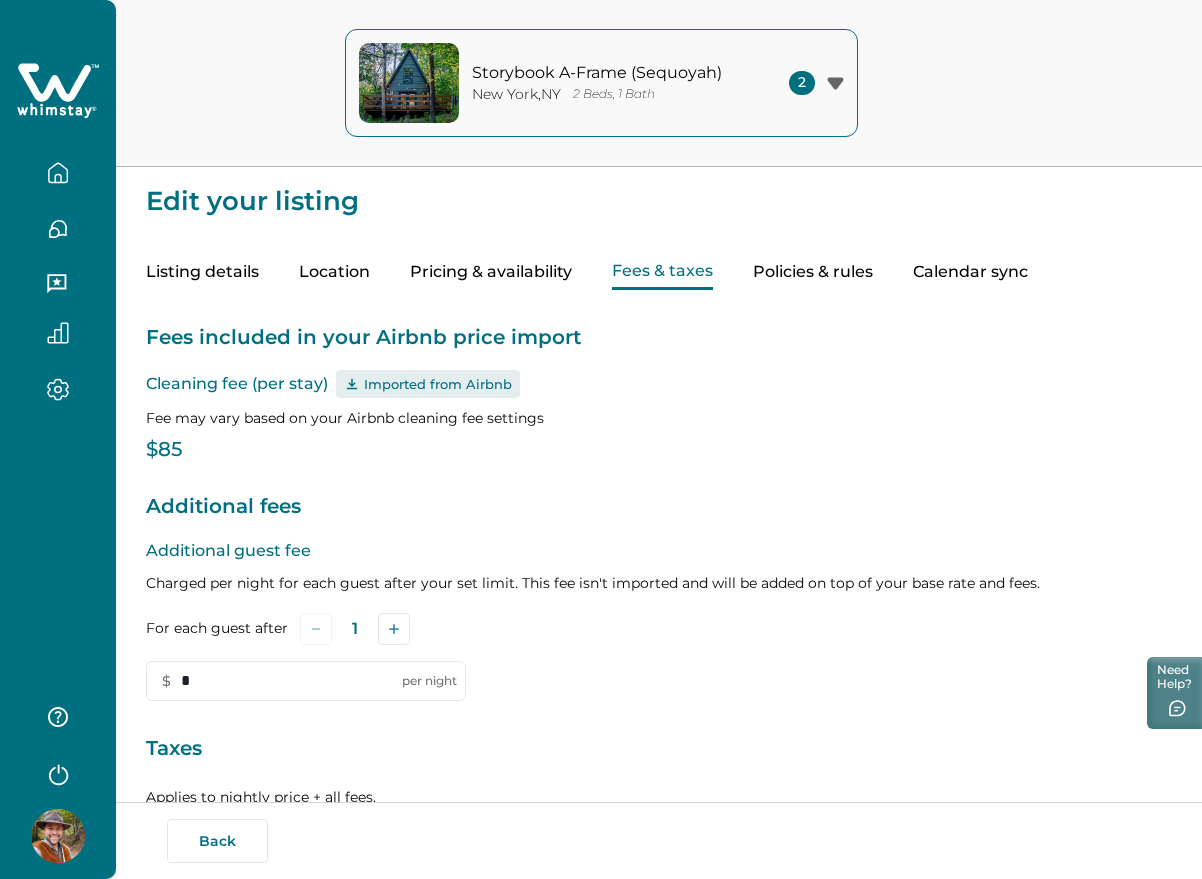 click on "Policies & rules" at bounding box center (813, 272) 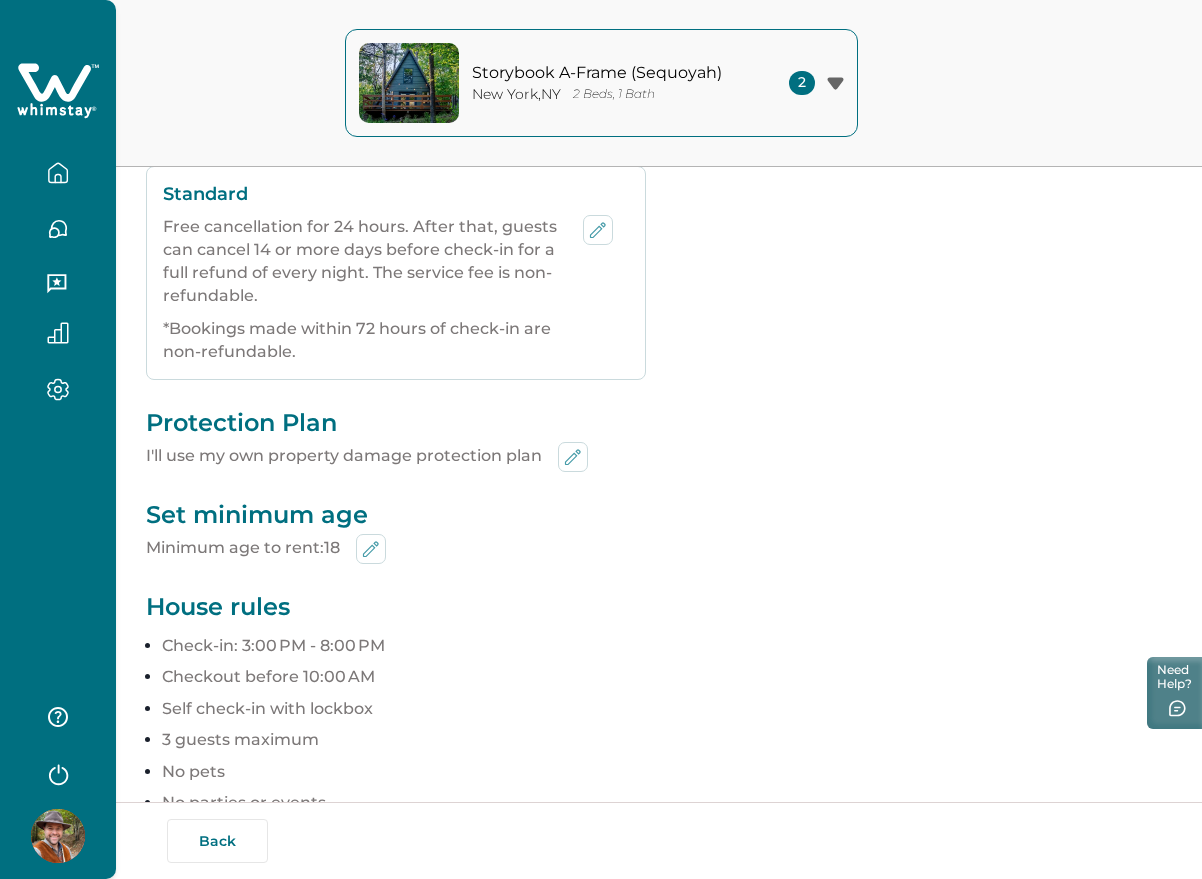 scroll, scrollTop: 625, scrollLeft: 0, axis: vertical 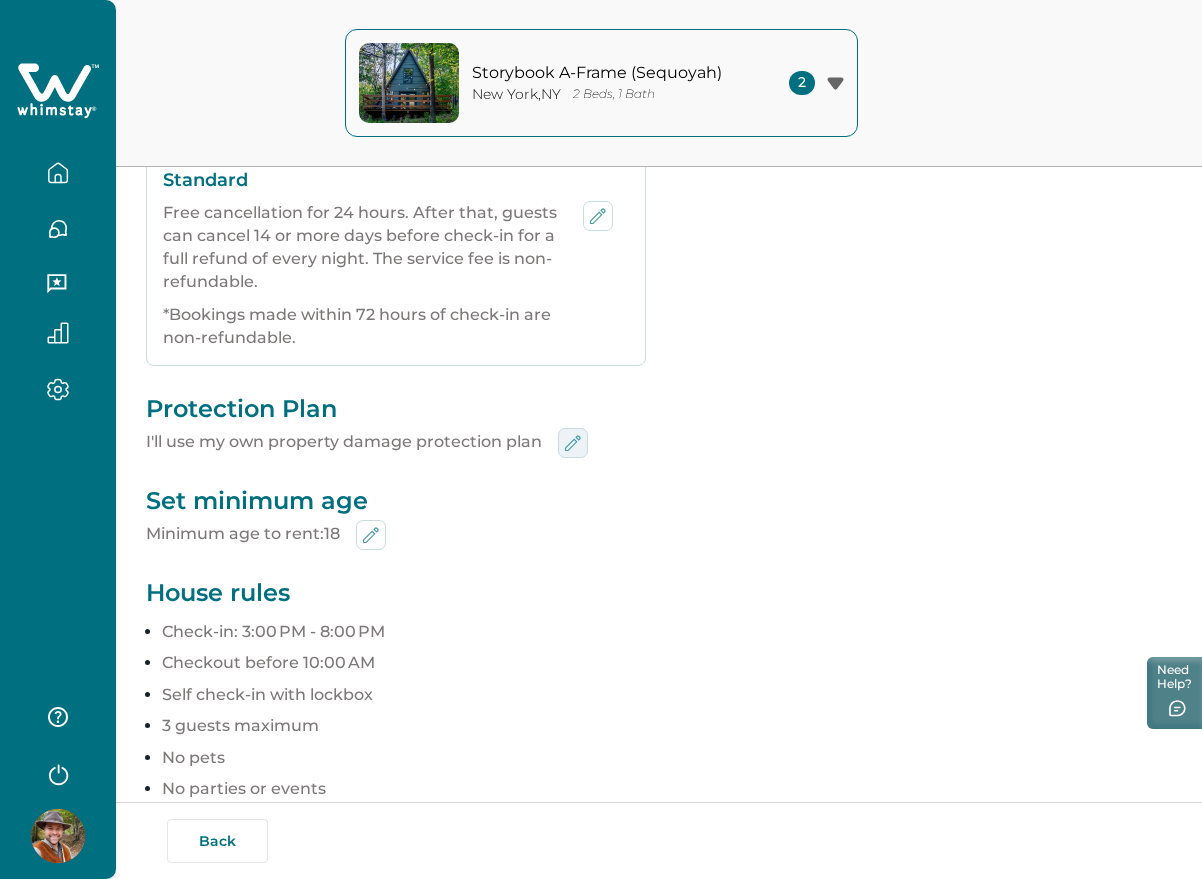 click 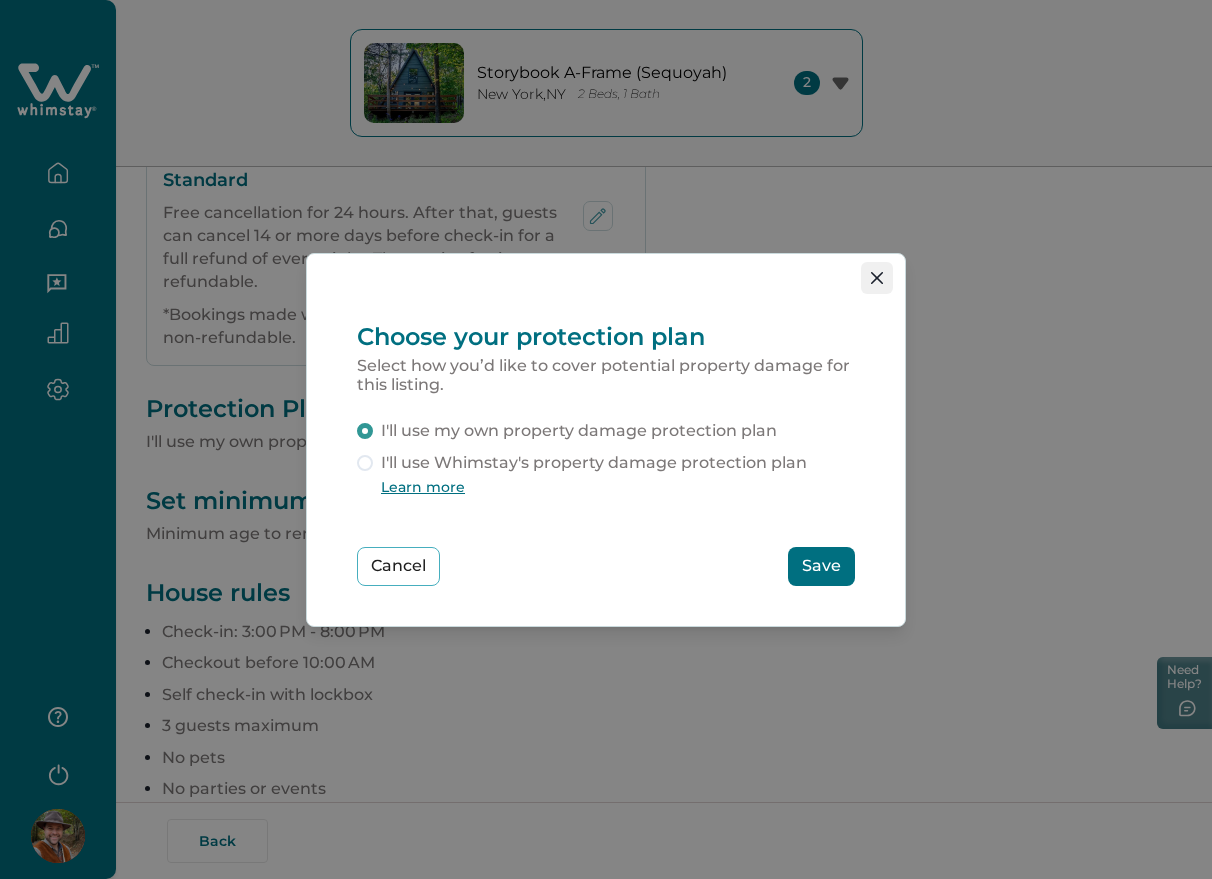 click at bounding box center (877, 278) 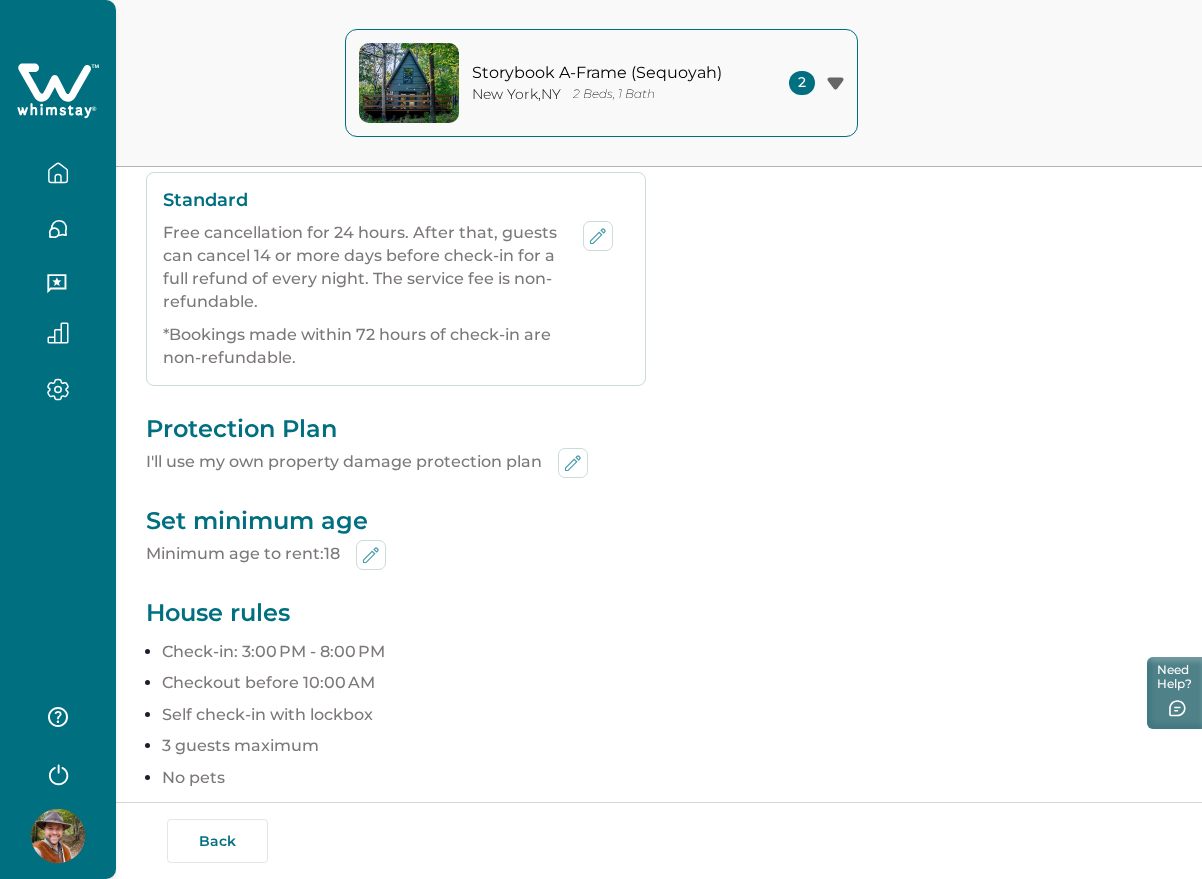 scroll, scrollTop: 591, scrollLeft: 0, axis: vertical 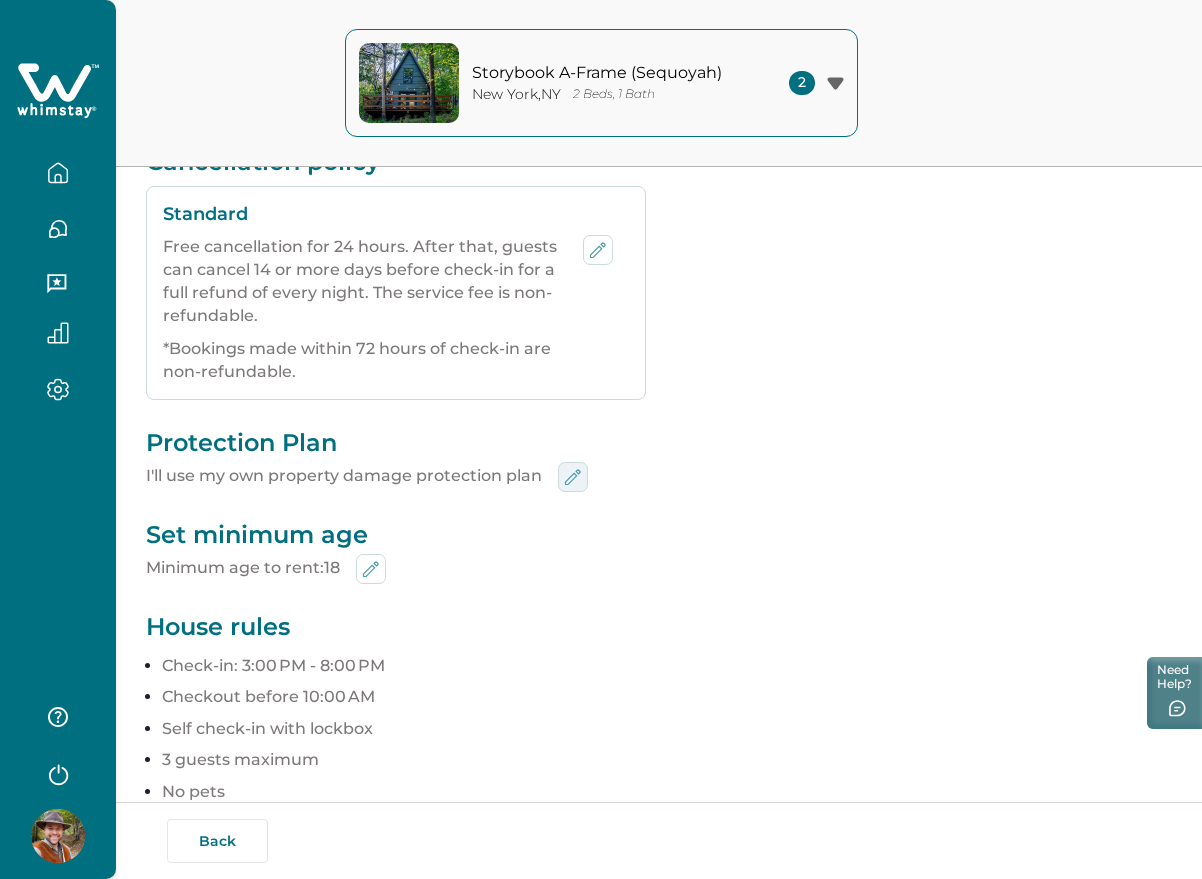 click 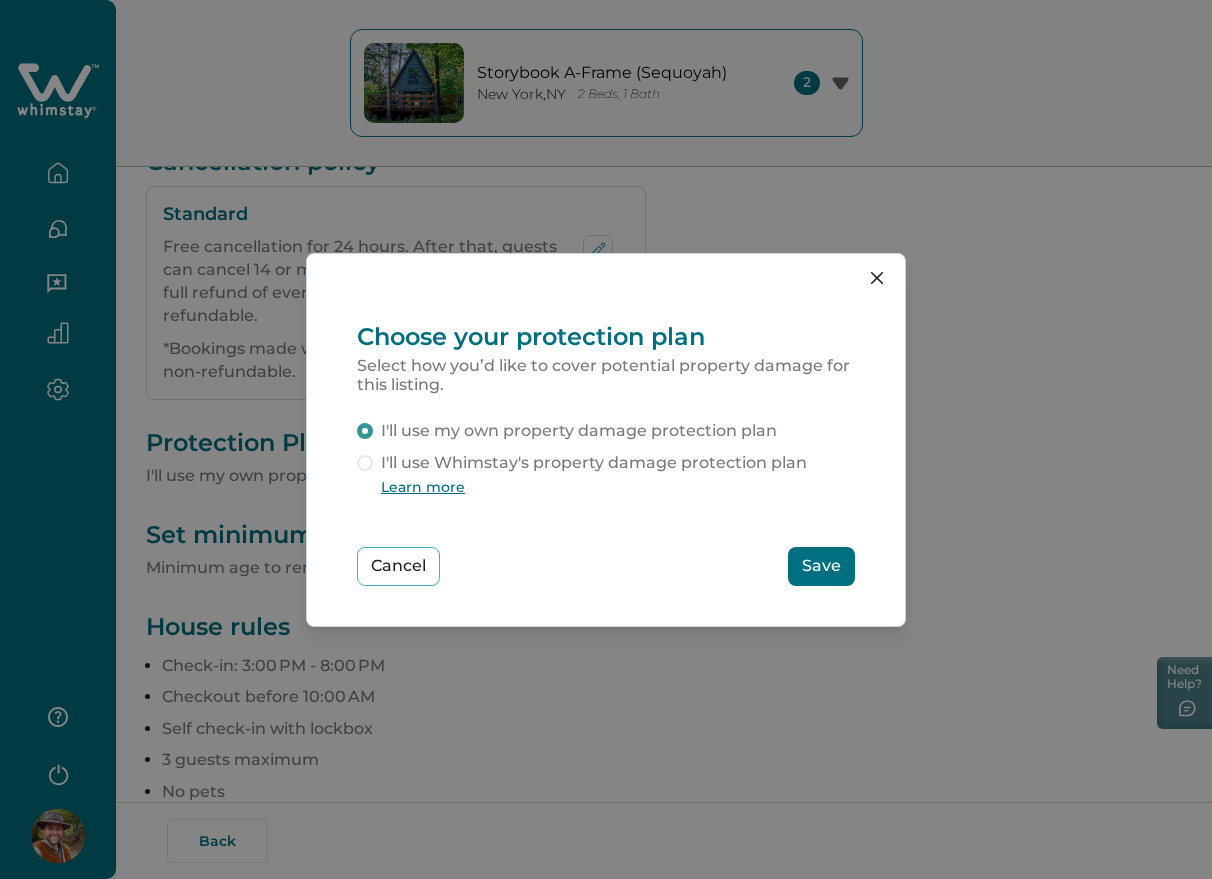 click on "I'll use Whimstay's property damage protection plan" at bounding box center (594, 463) 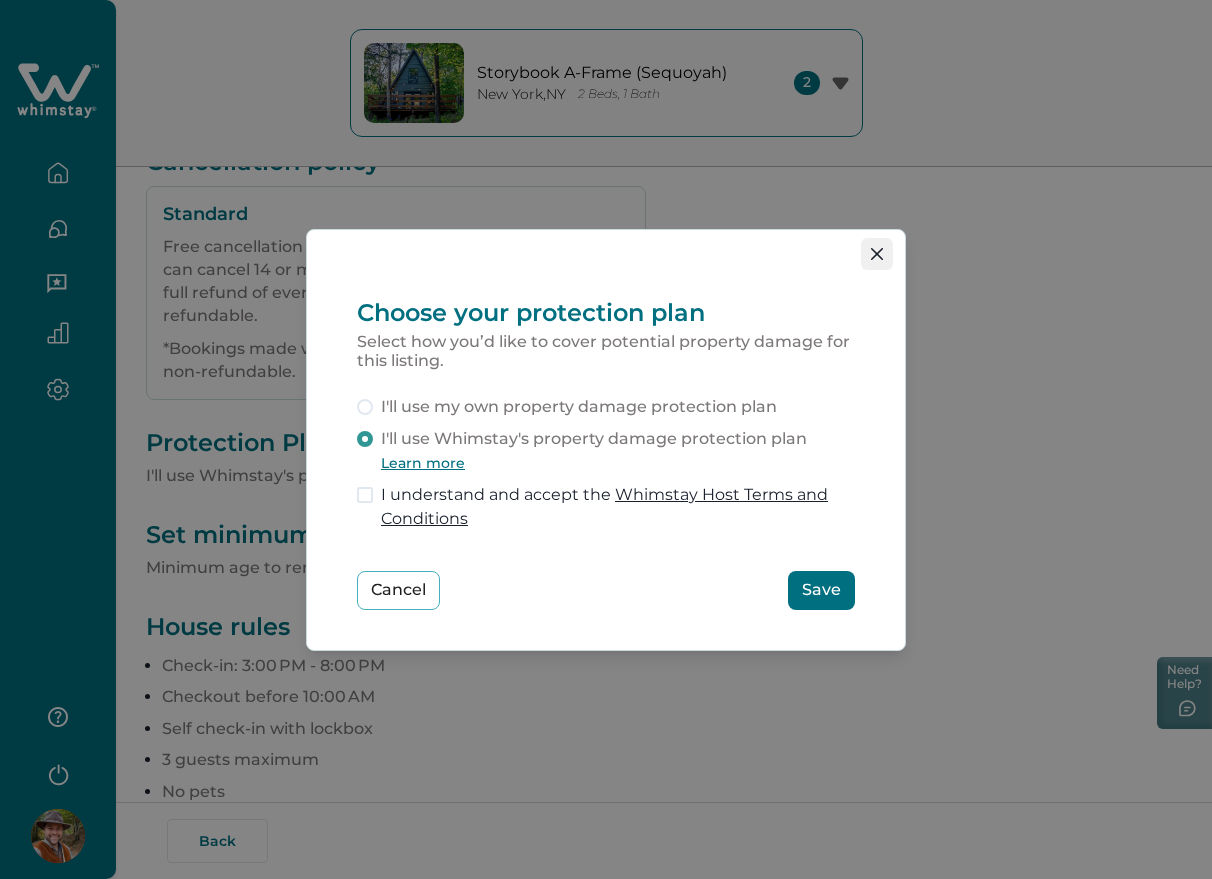 click 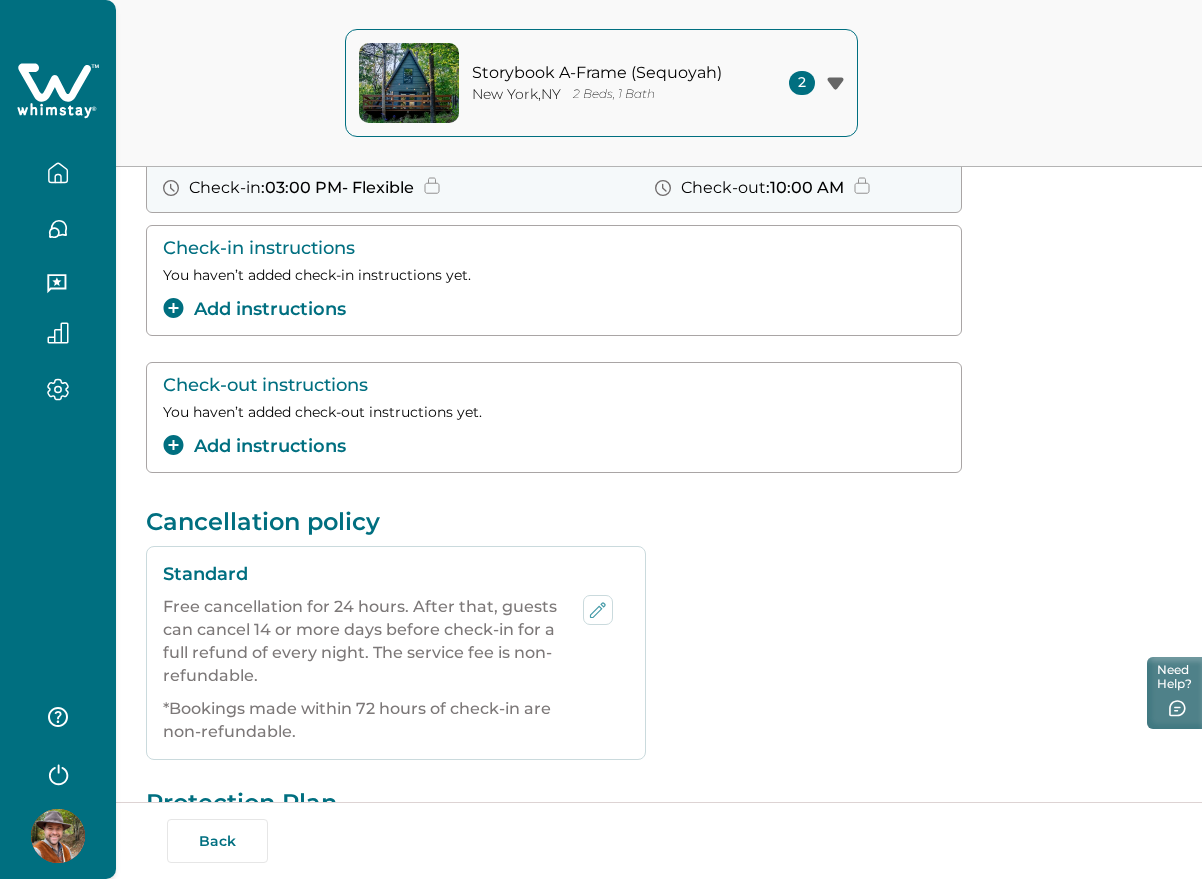 scroll, scrollTop: 466, scrollLeft: 0, axis: vertical 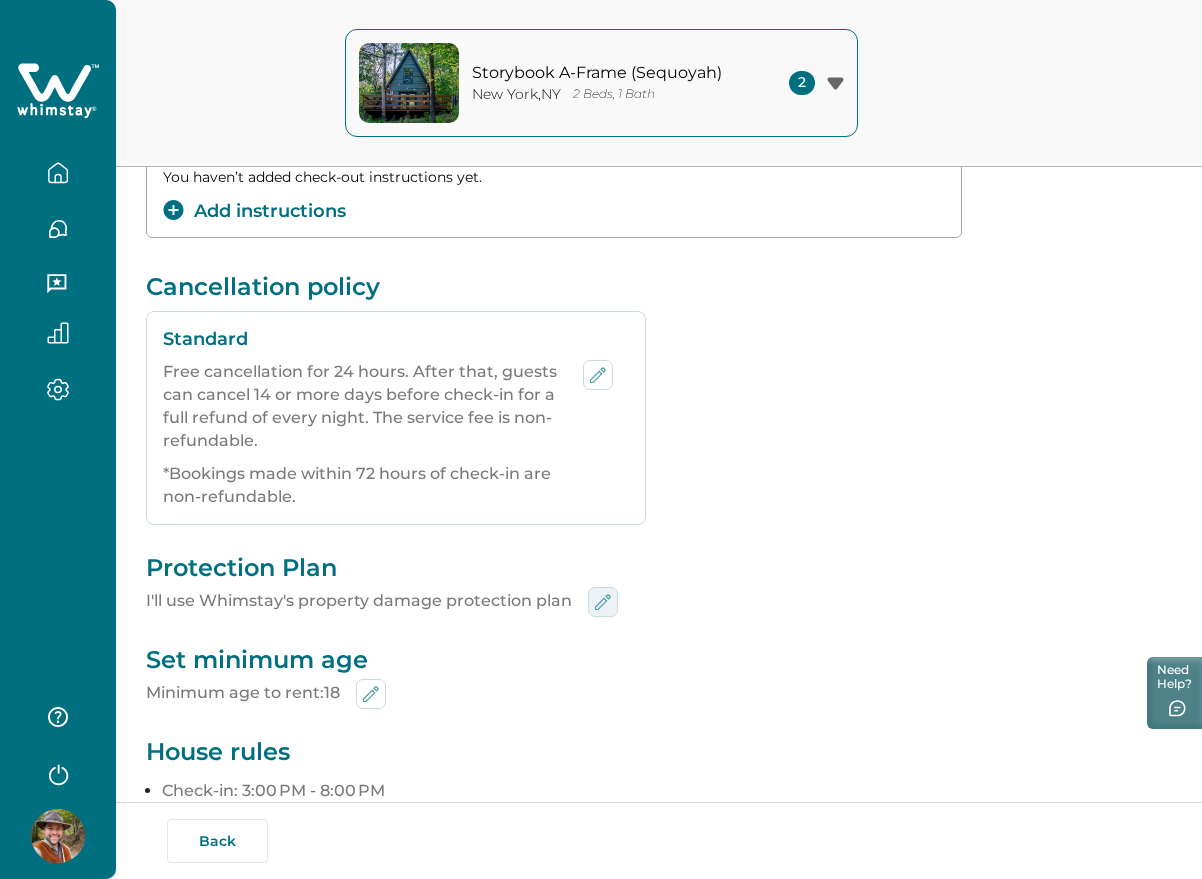 click 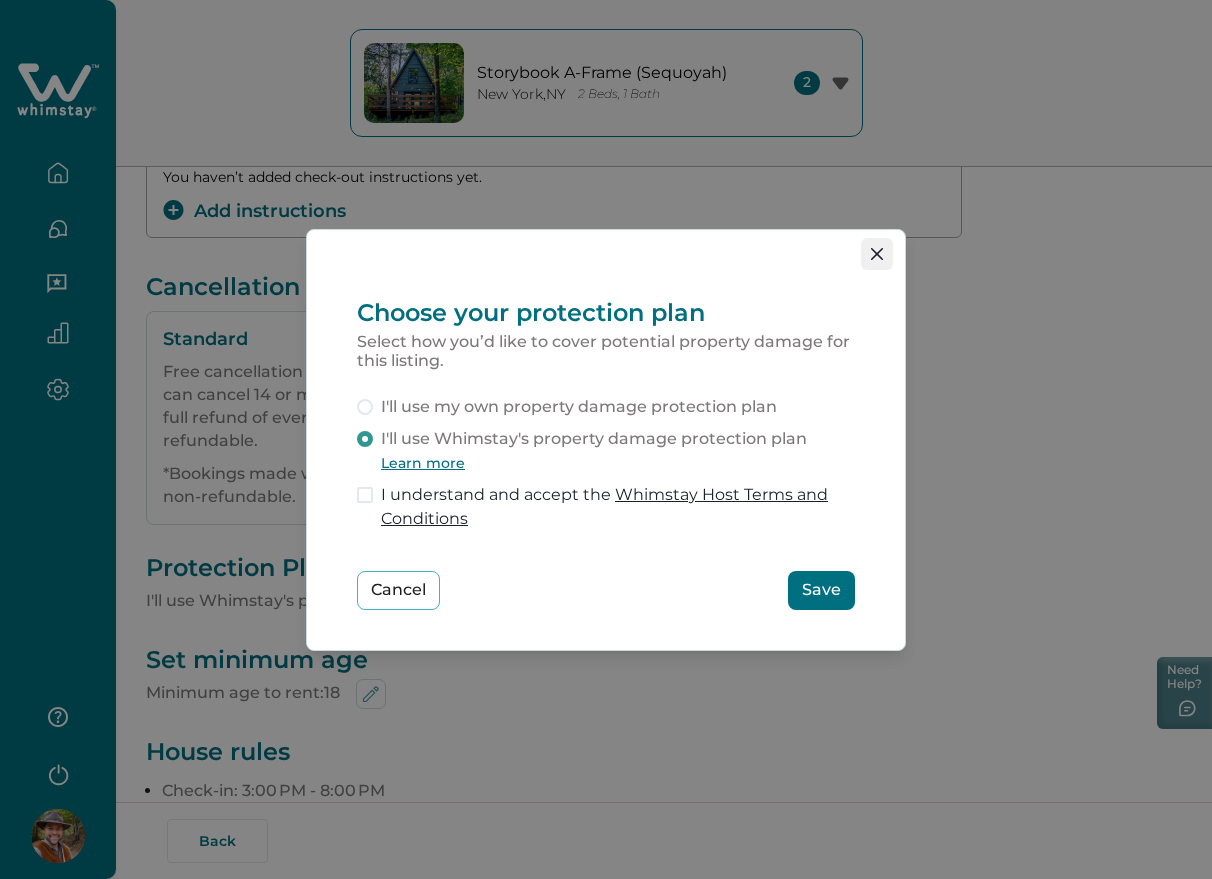click 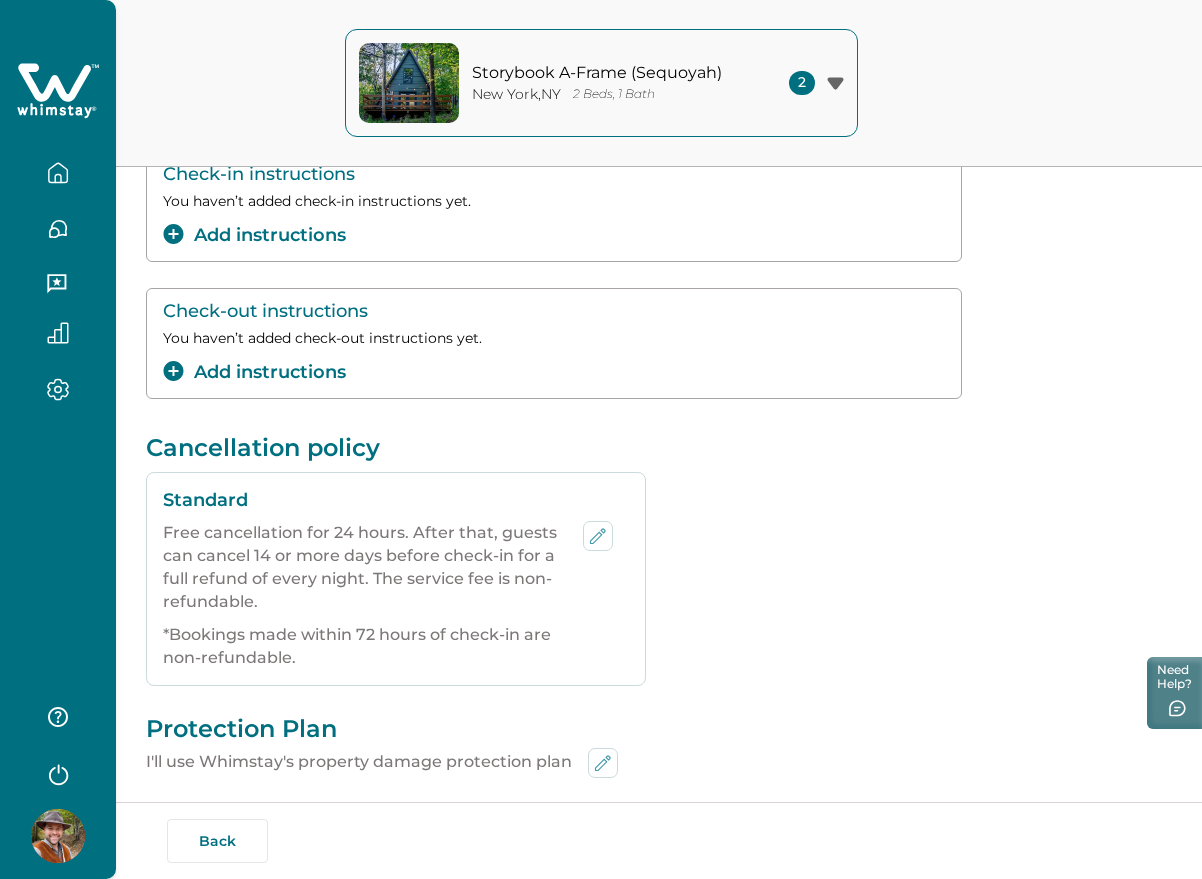 scroll, scrollTop: 91, scrollLeft: 0, axis: vertical 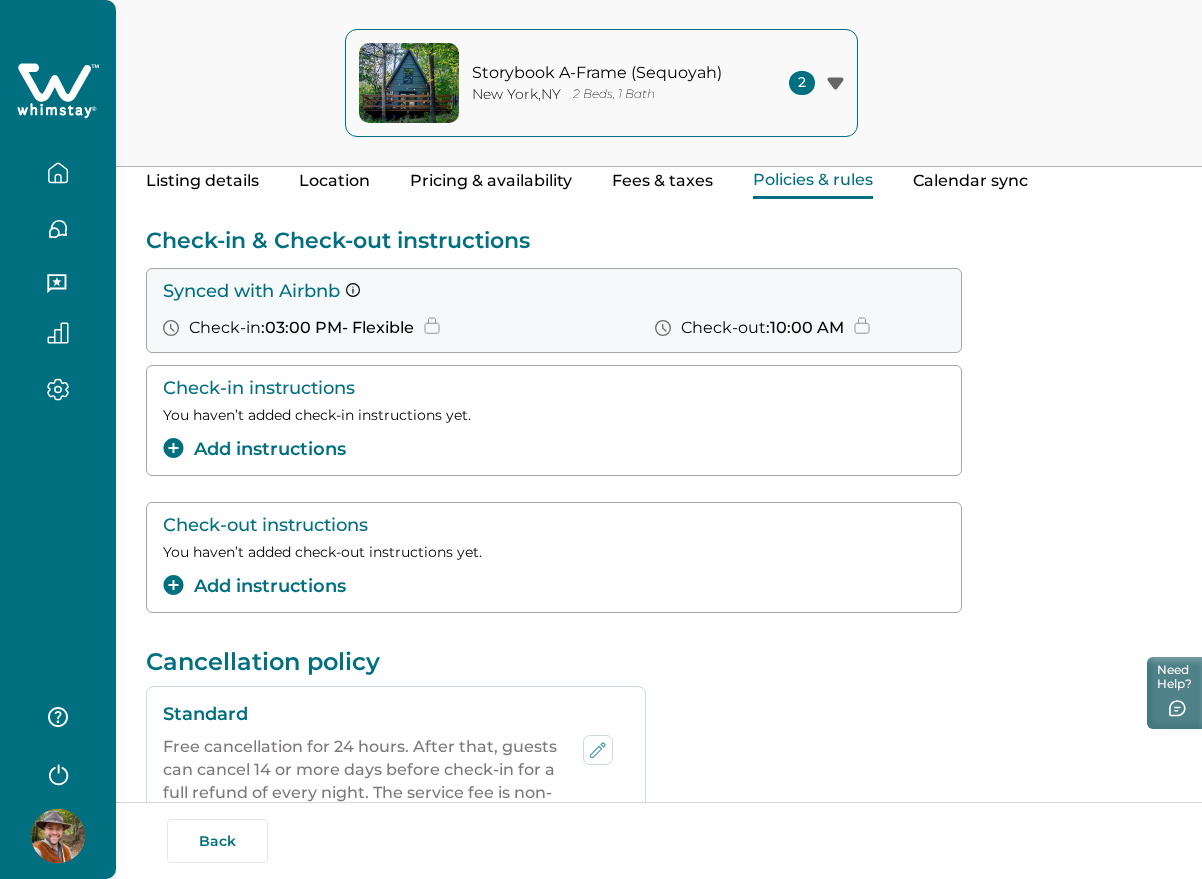 click on "Fees & taxes" at bounding box center (662, 181) 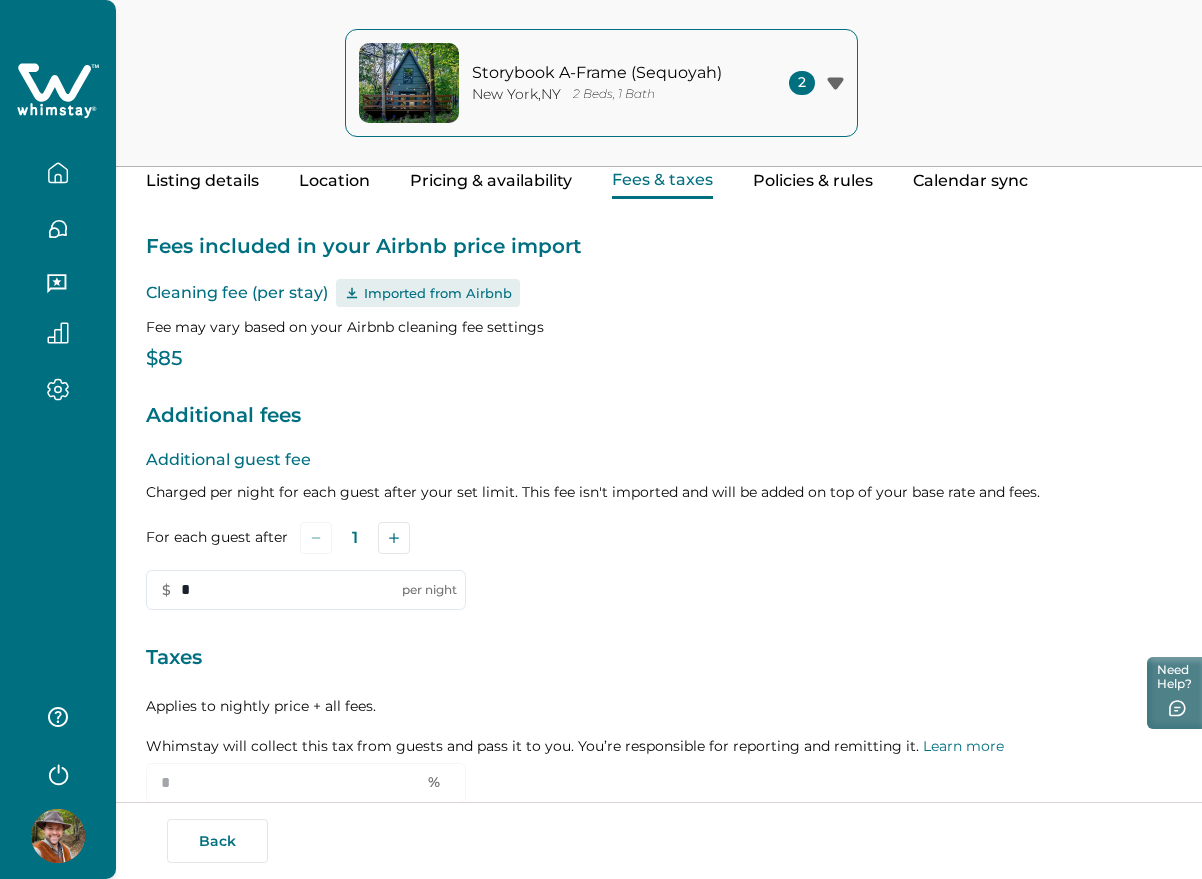 click on "Policies & rules" at bounding box center (813, 181) 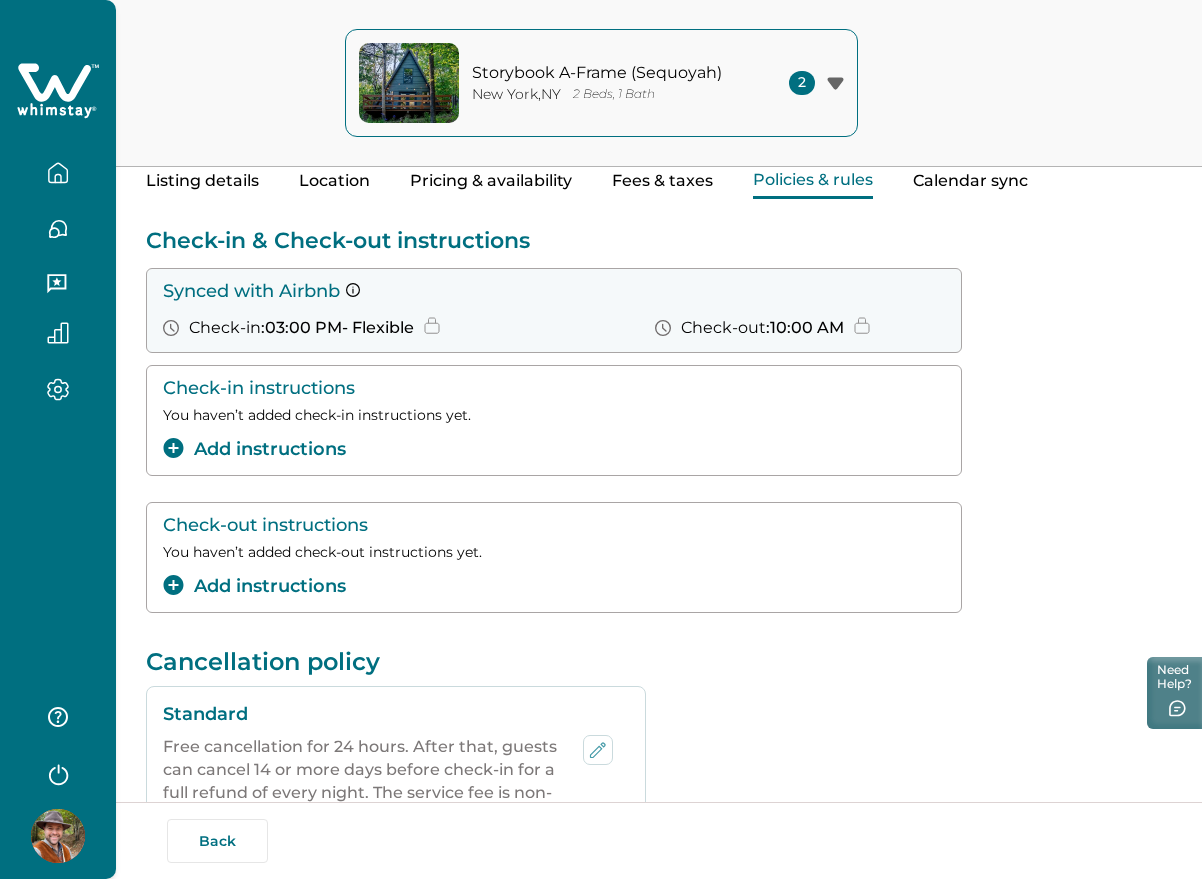 scroll, scrollTop: 466, scrollLeft: 0, axis: vertical 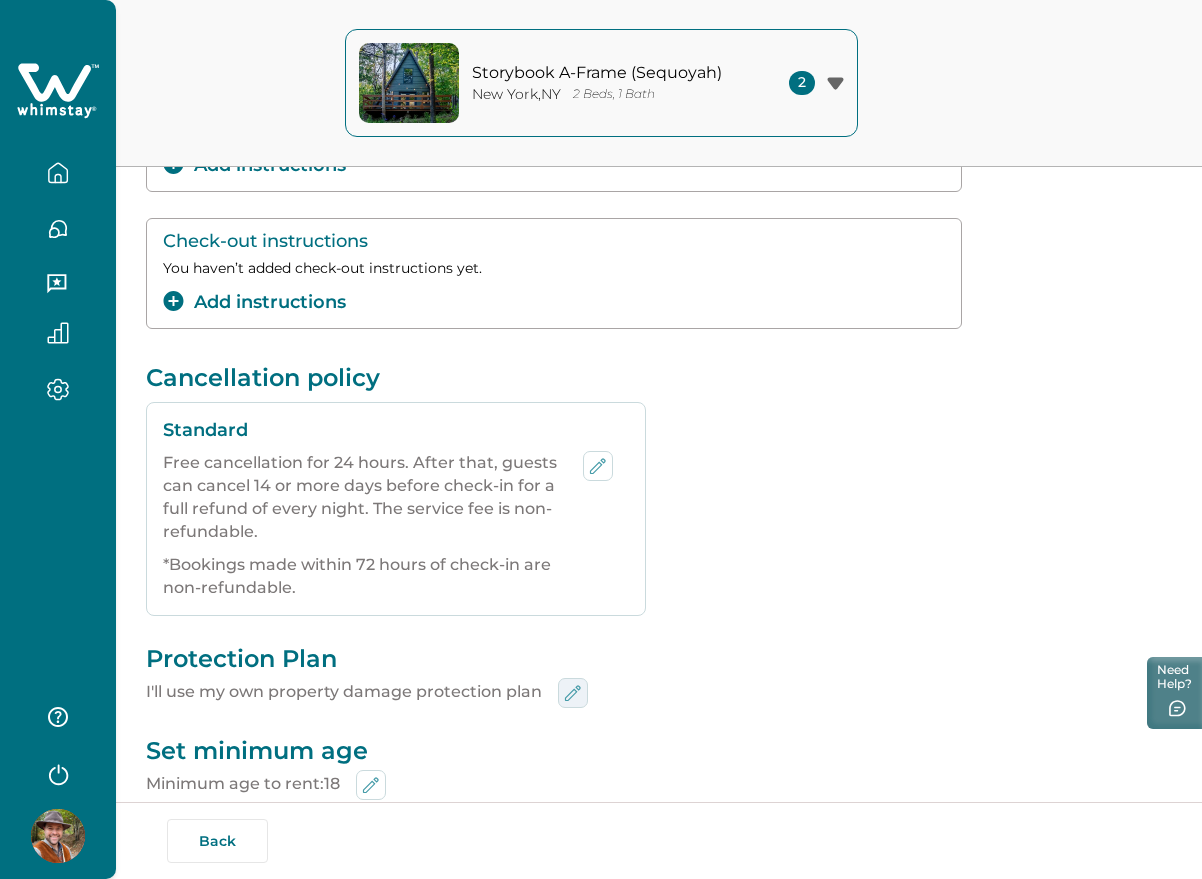 click 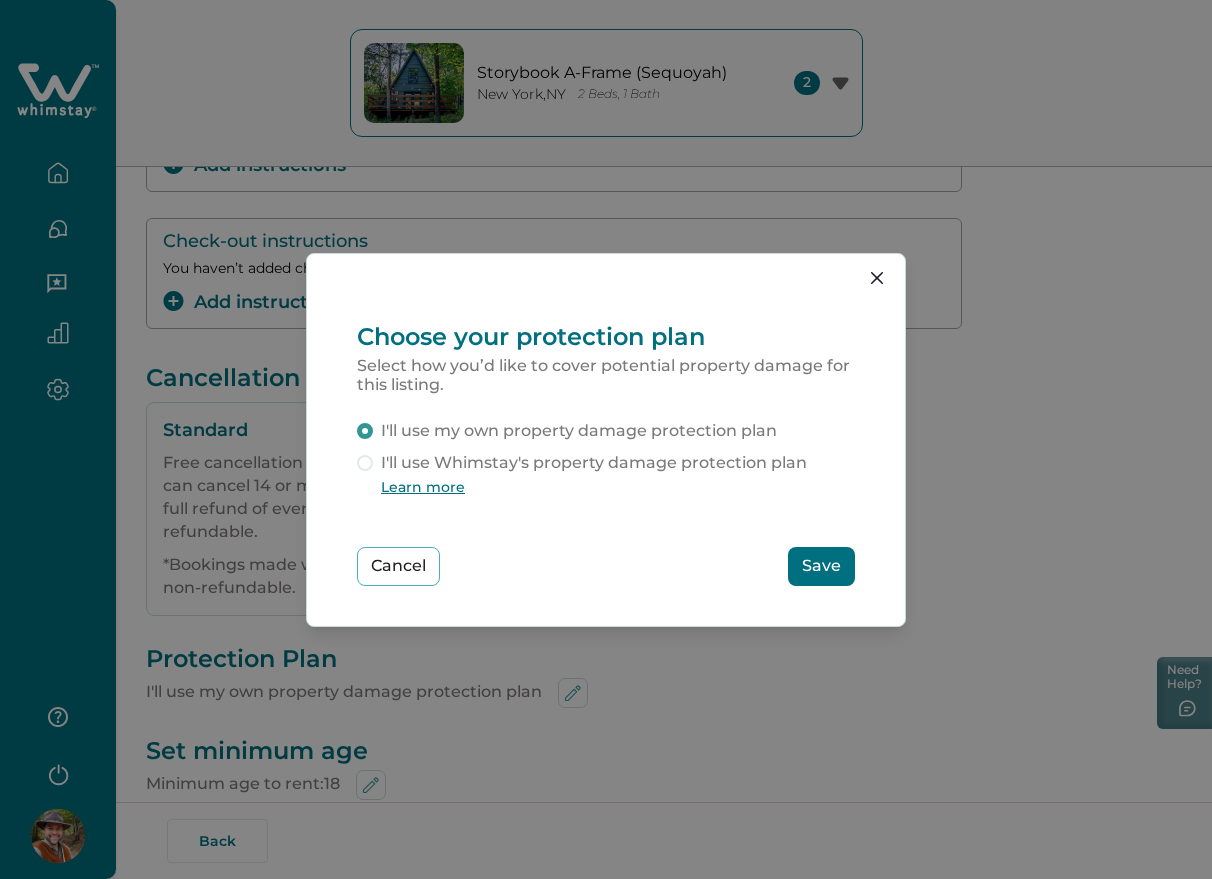 click on "I'll use Whimstay's property damage protection plan" at bounding box center (594, 463) 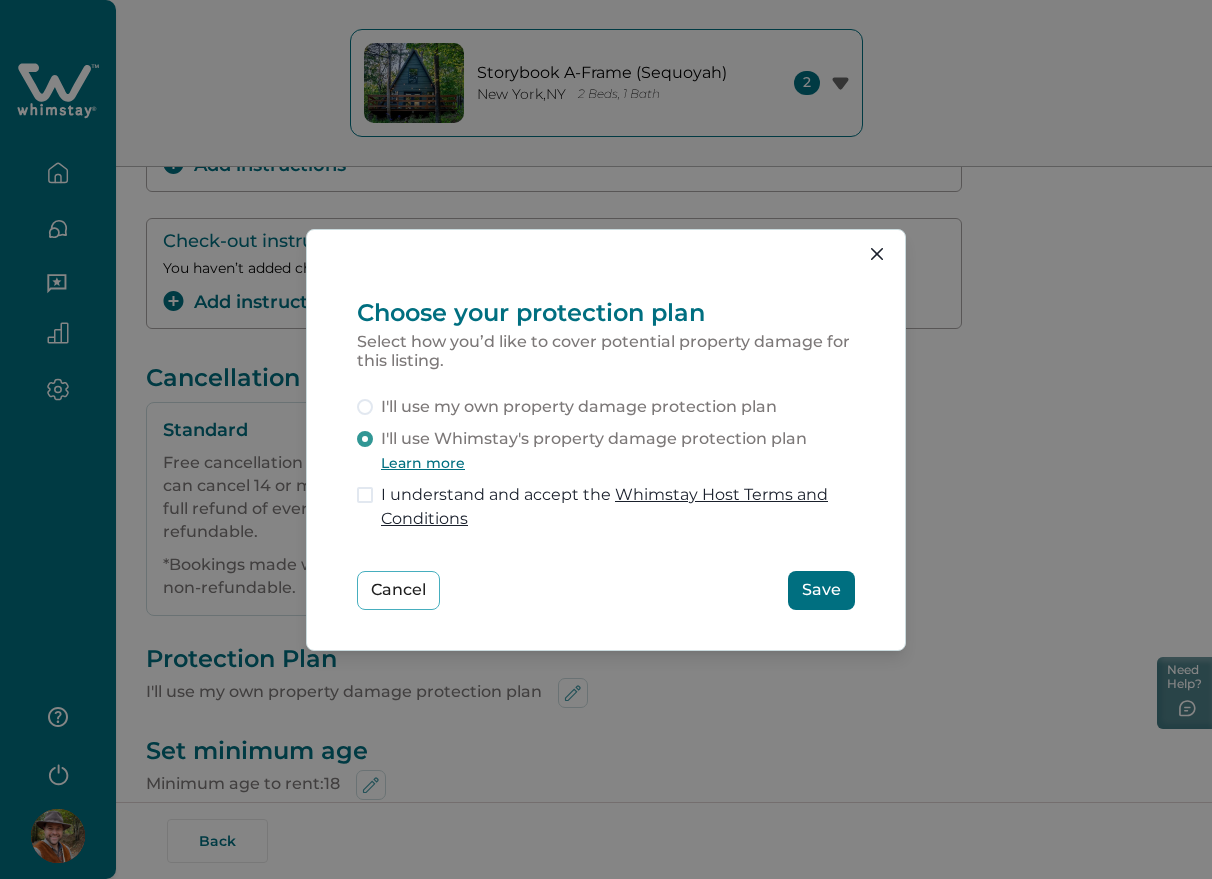 click on "Save" at bounding box center [821, 590] 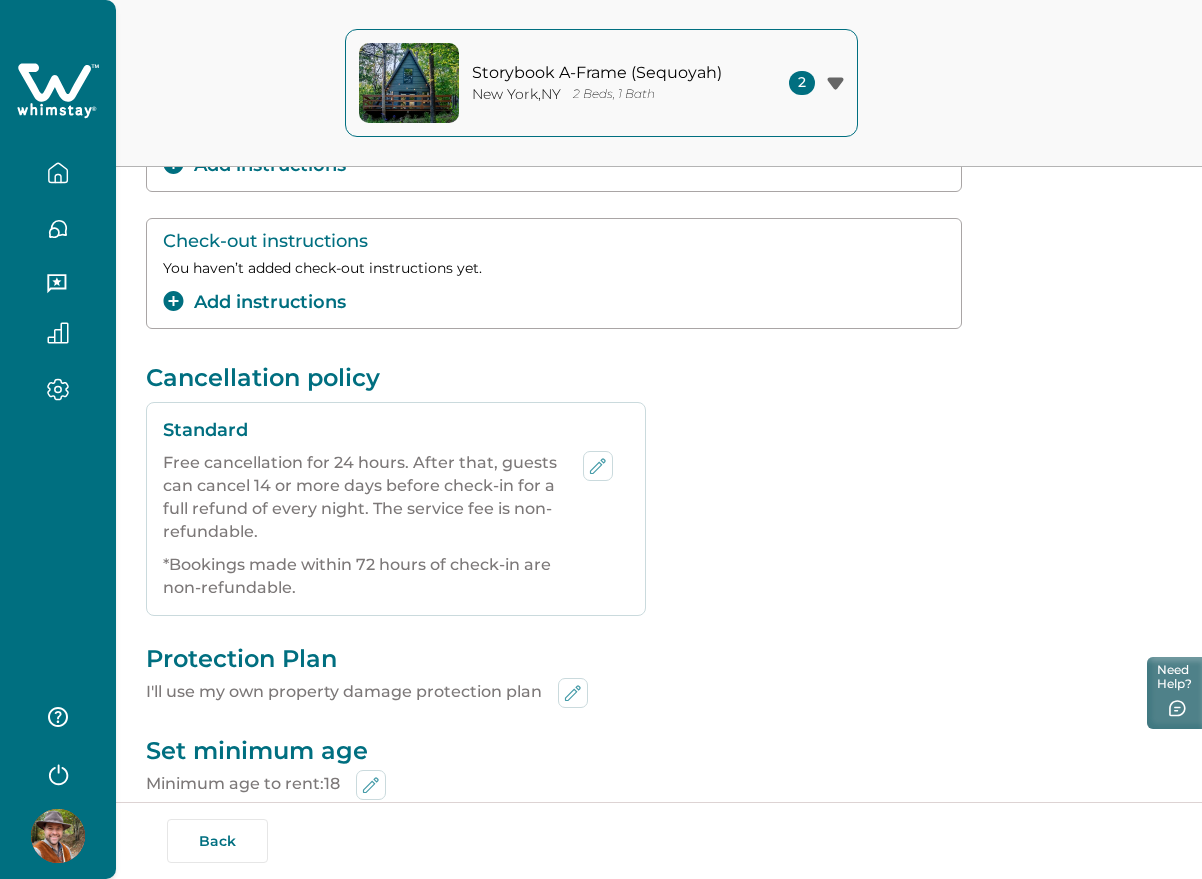 scroll, scrollTop: 0, scrollLeft: 0, axis: both 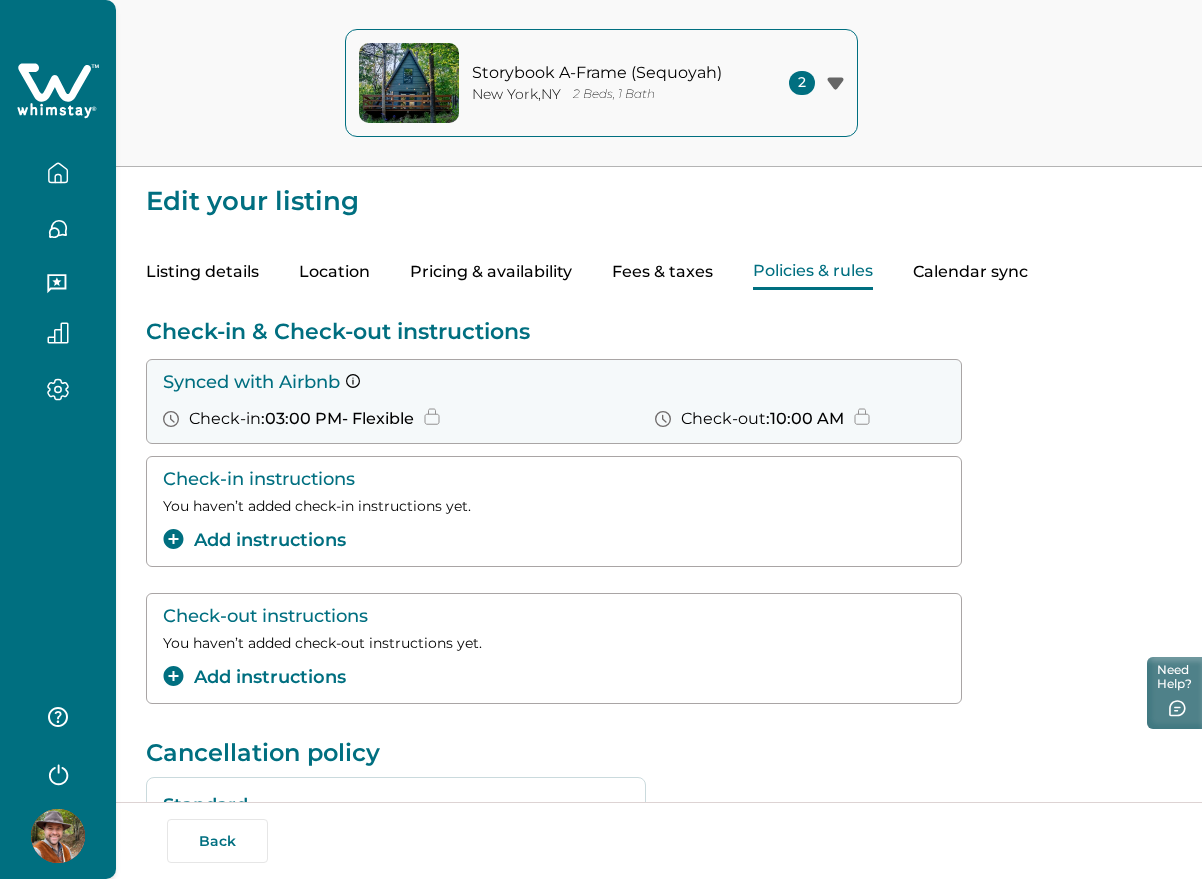 click on "Fees & taxes" at bounding box center [662, 272] 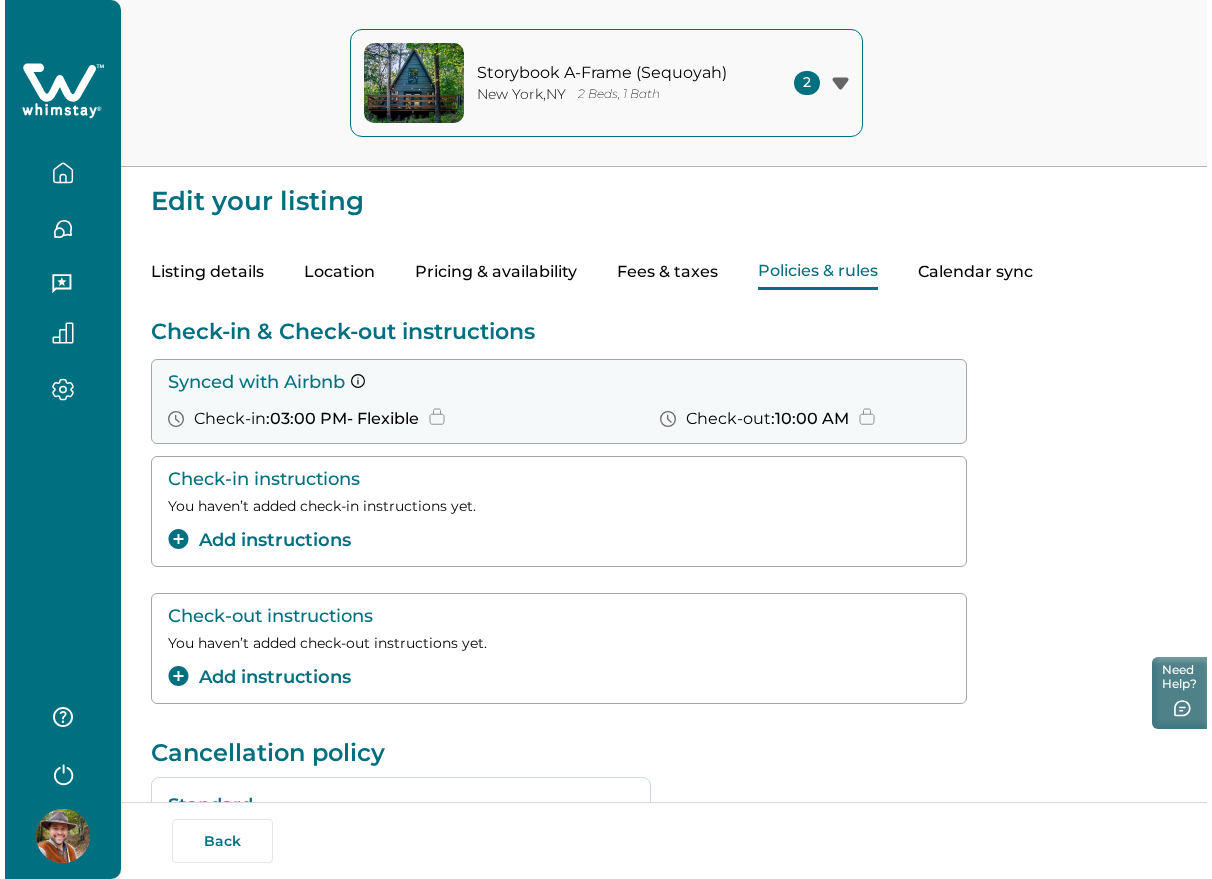 scroll, scrollTop: 500, scrollLeft: 0, axis: vertical 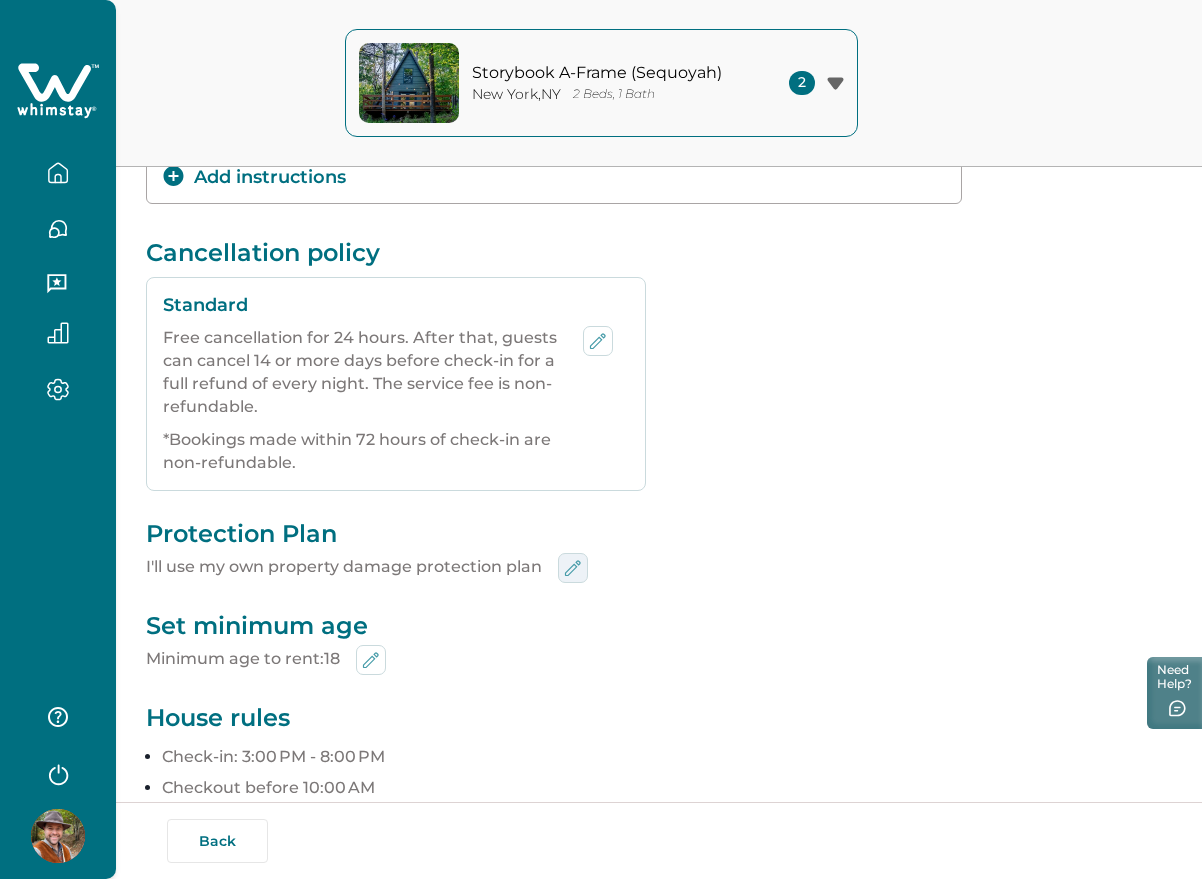 click 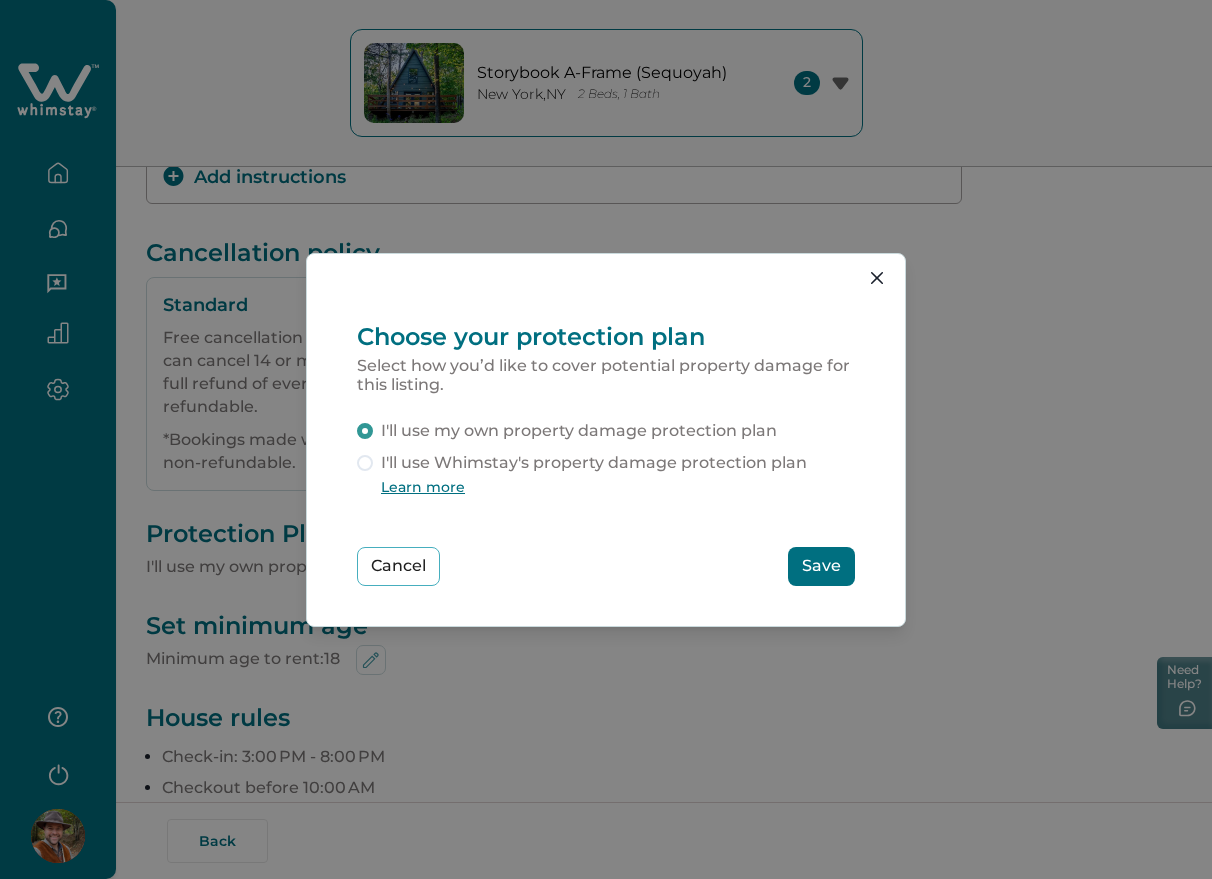click on "I'll use Whimstay's property damage protection plan" at bounding box center (594, 463) 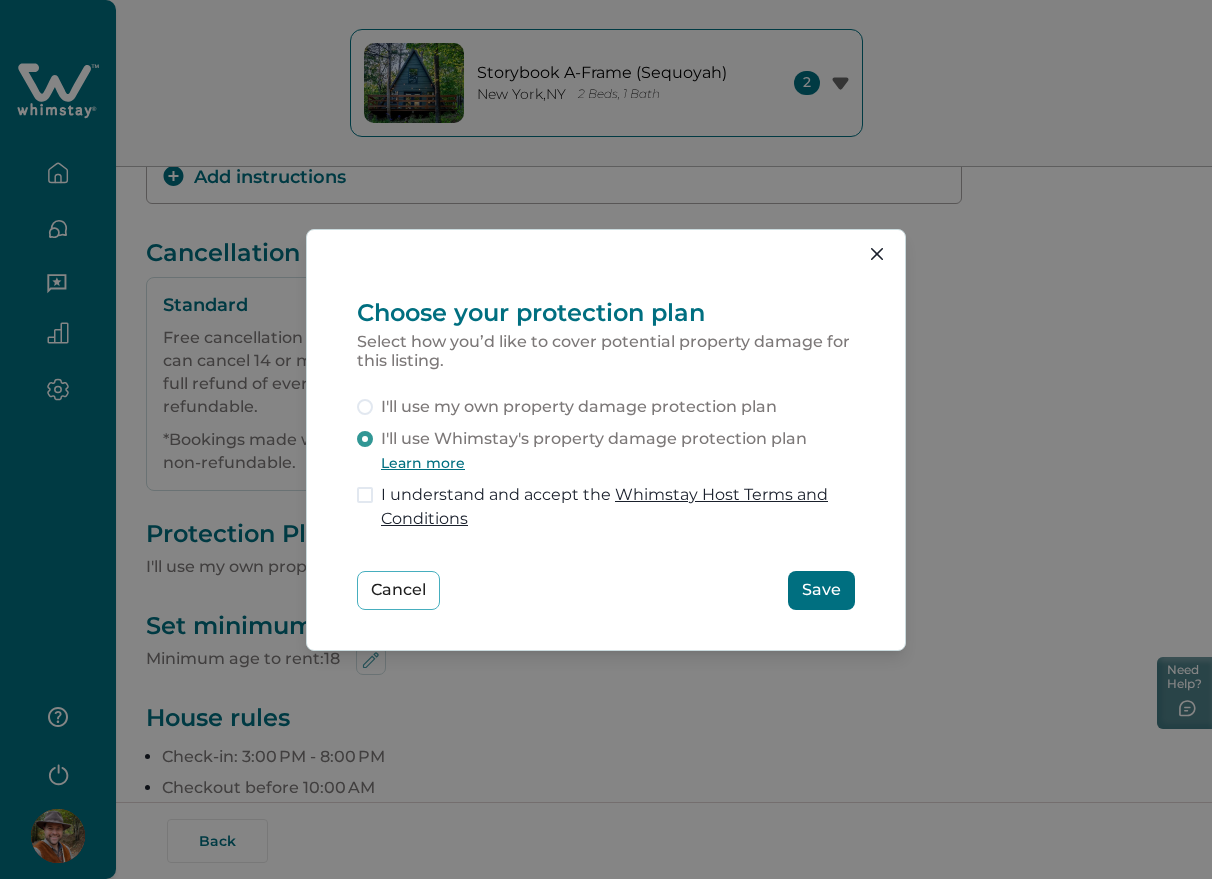click on "Save" at bounding box center [821, 590] 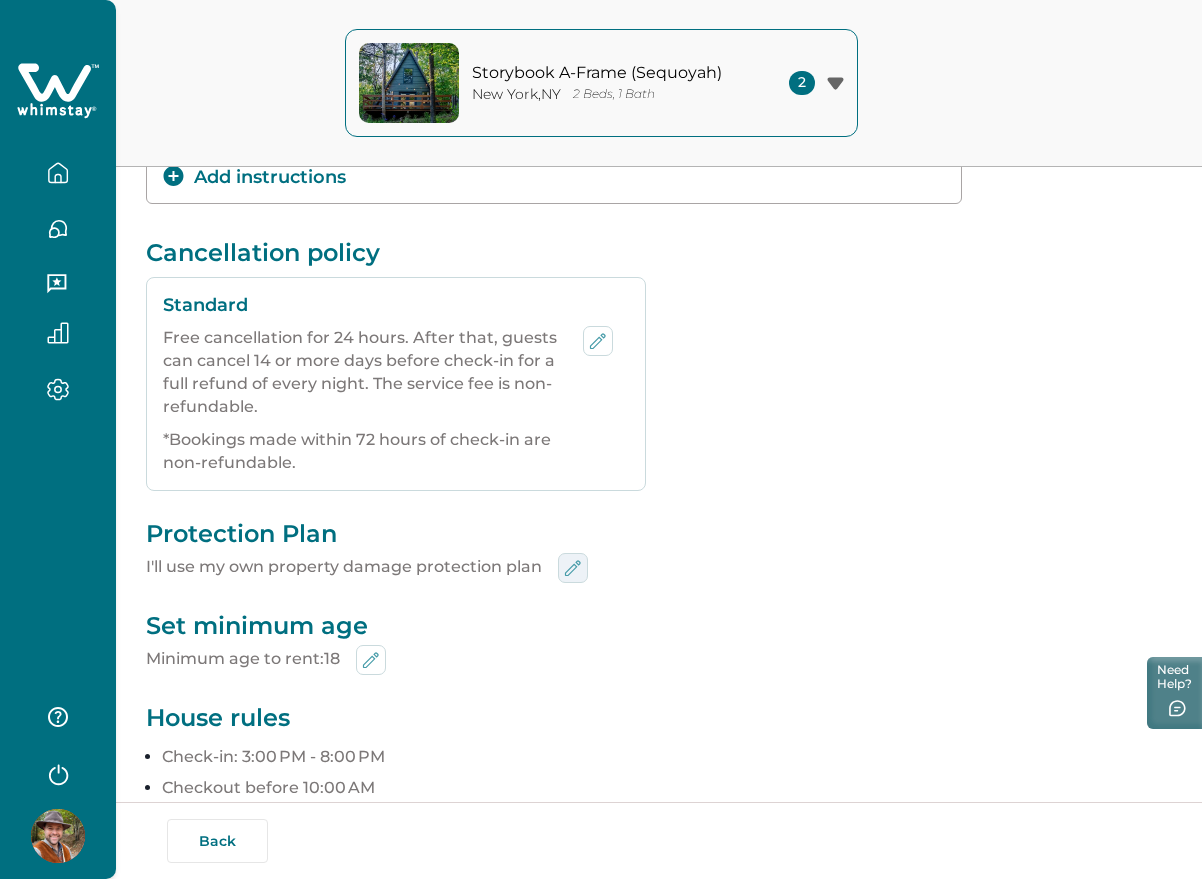 click 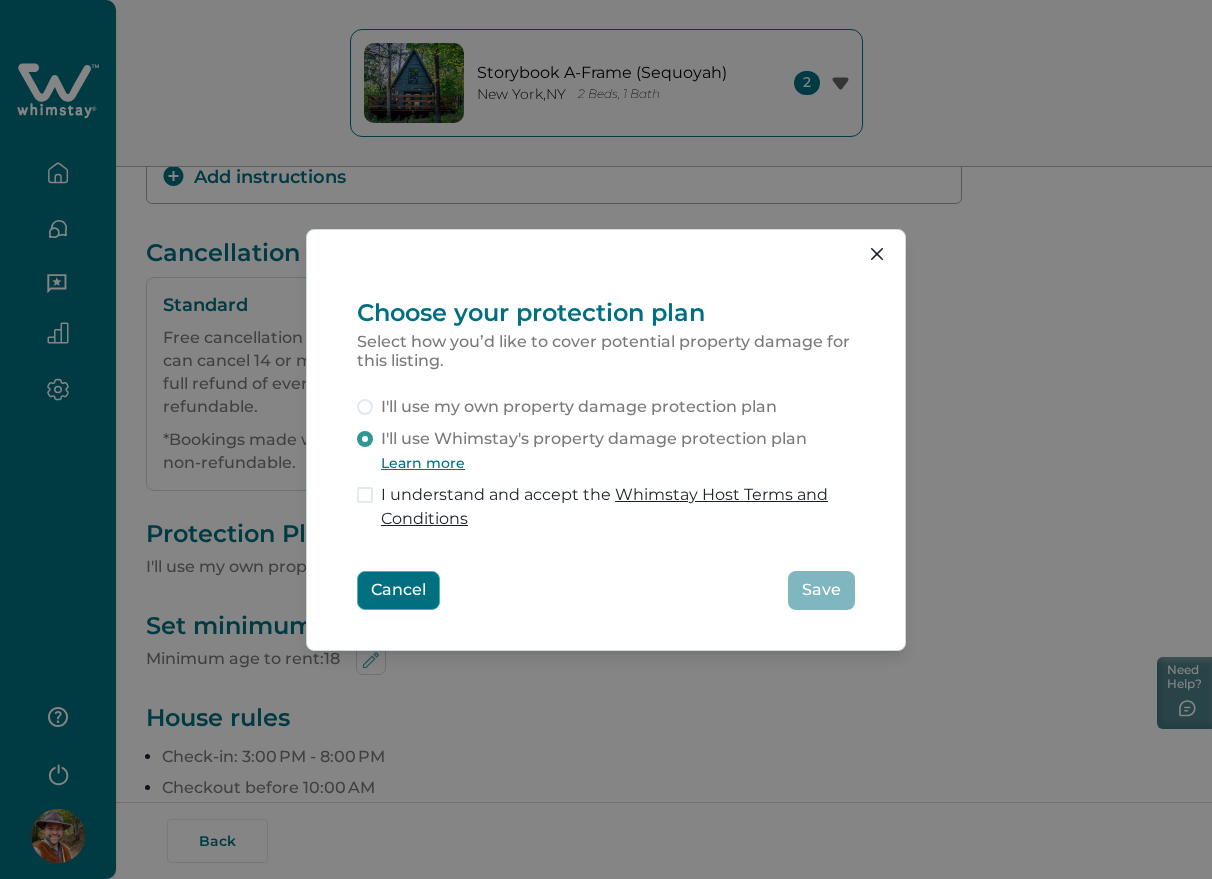 type 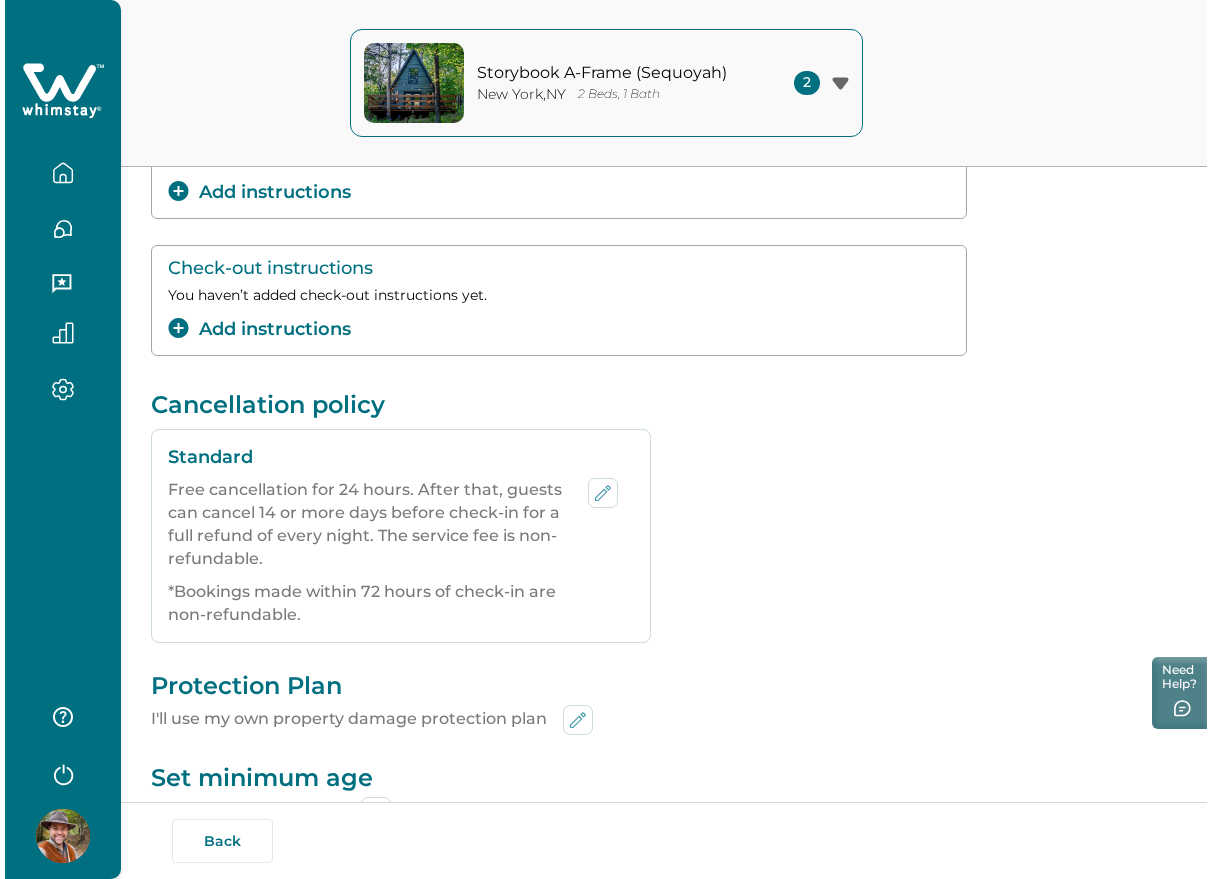 scroll, scrollTop: 500, scrollLeft: 0, axis: vertical 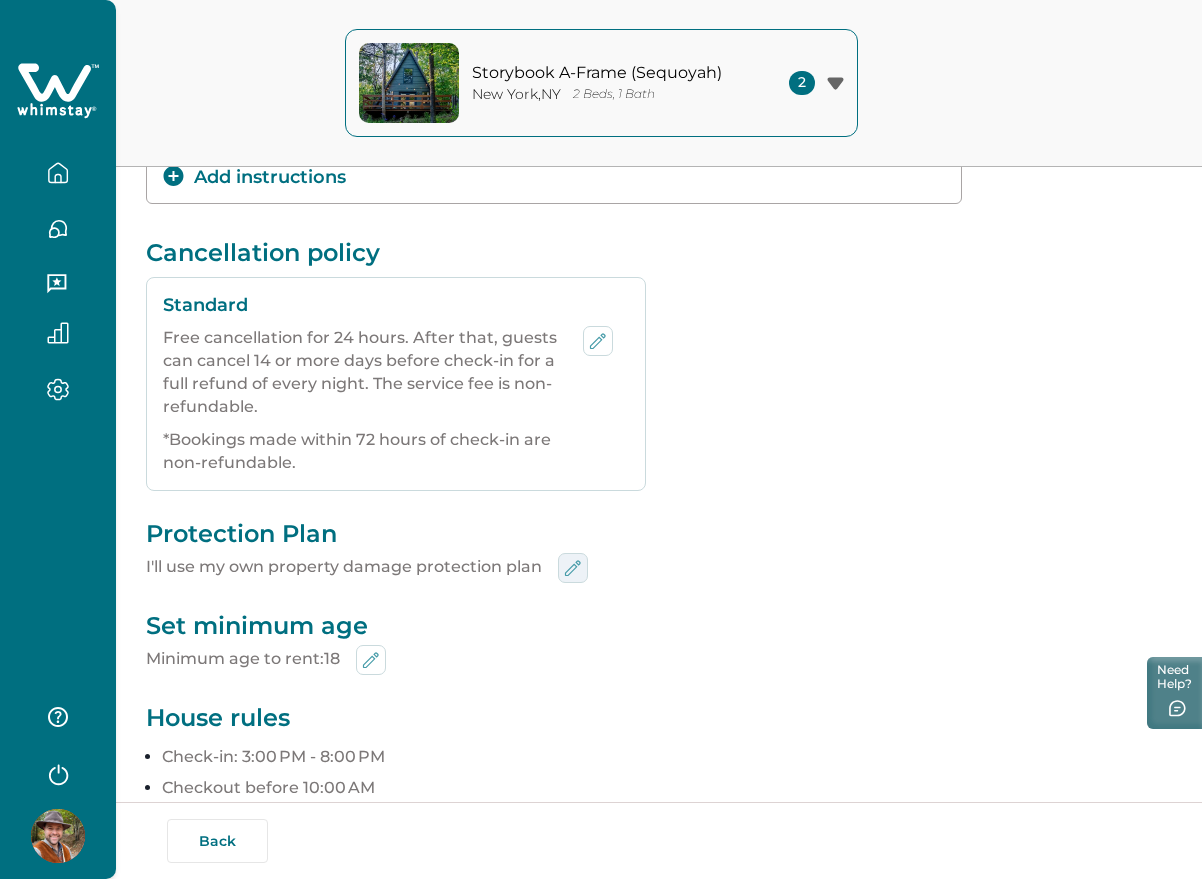 click 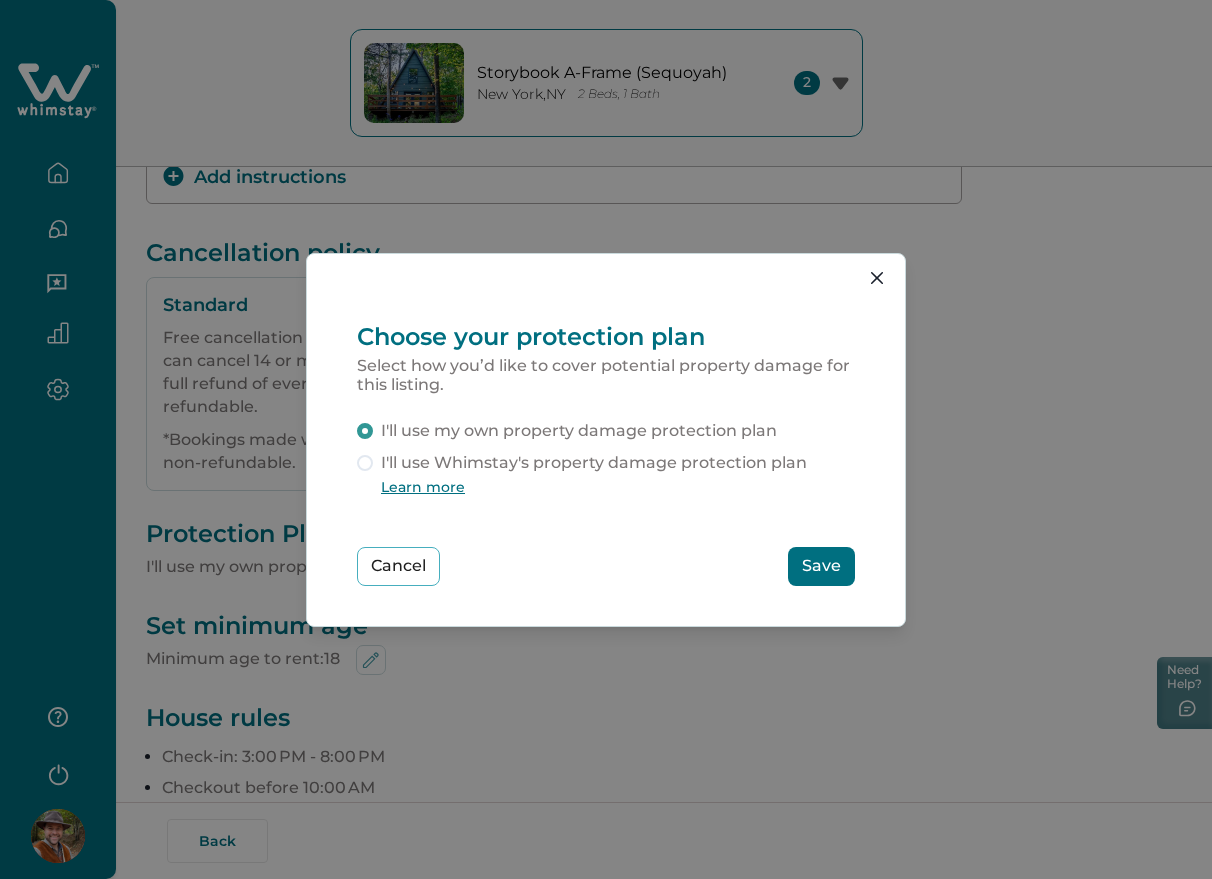 click on "I'll use Whimstay's property damage protection plan" at bounding box center (594, 463) 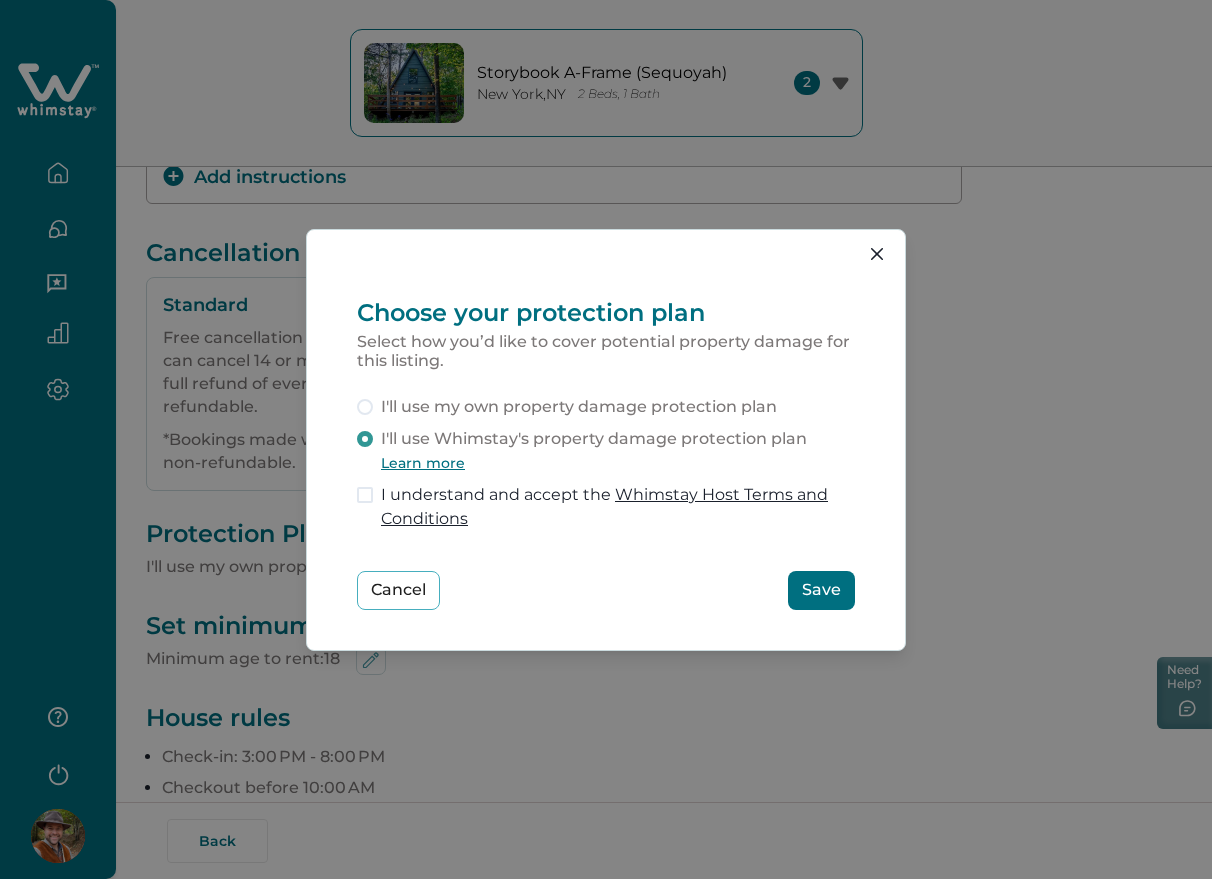 click on "Save" at bounding box center [821, 590] 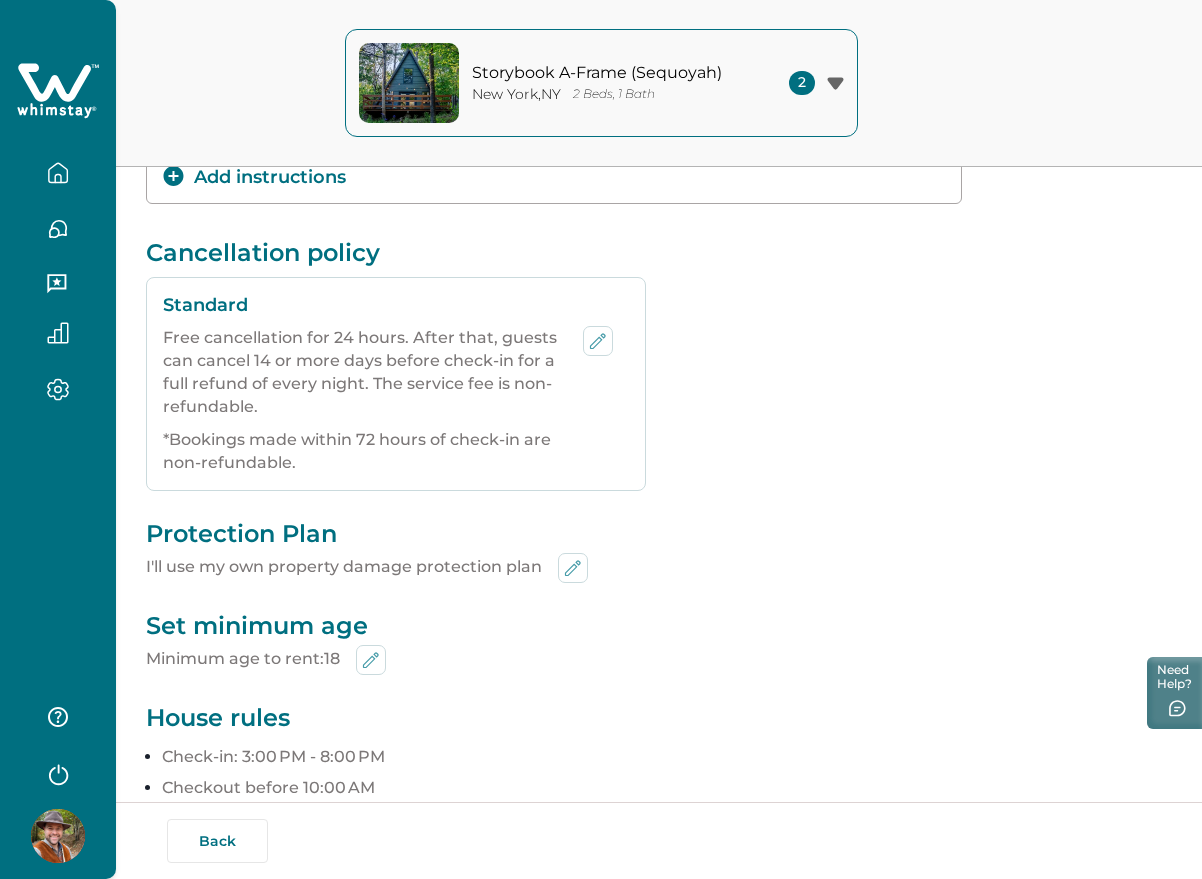 type 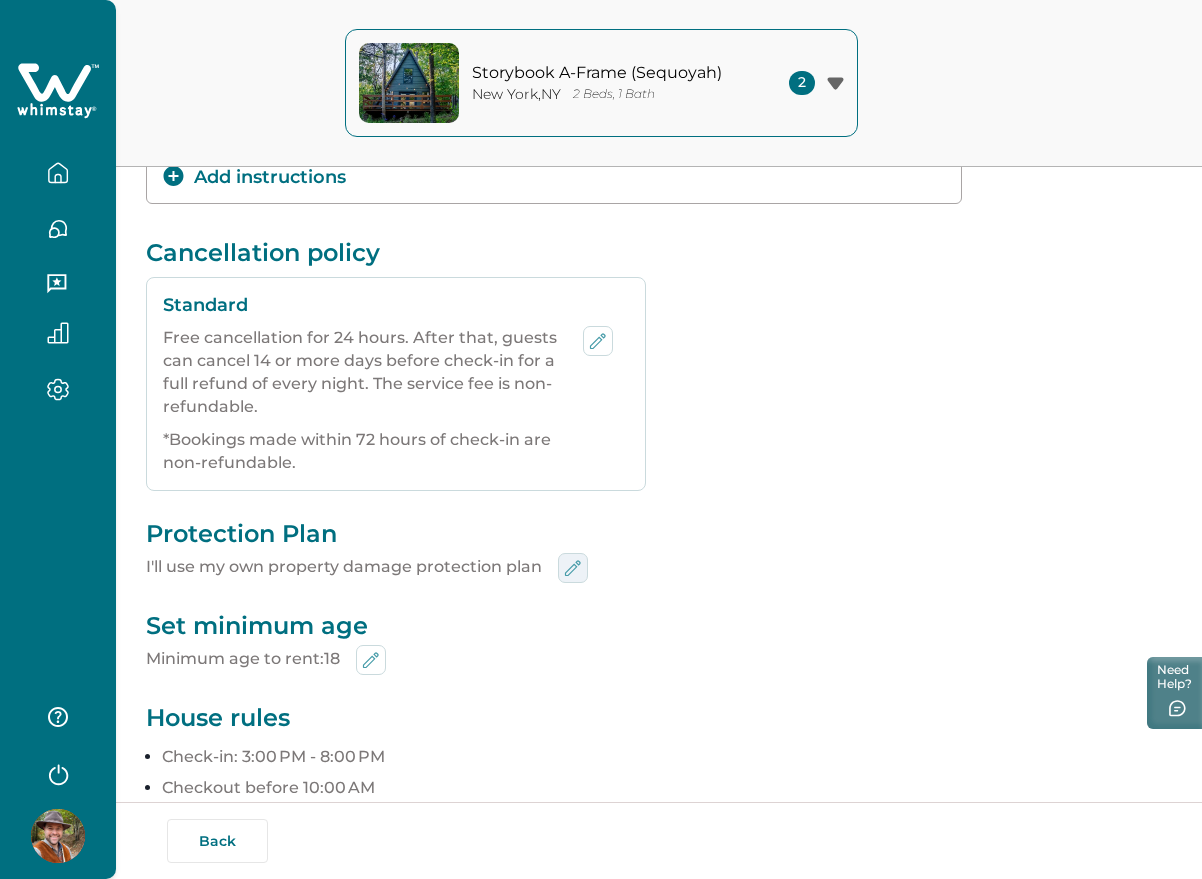 click 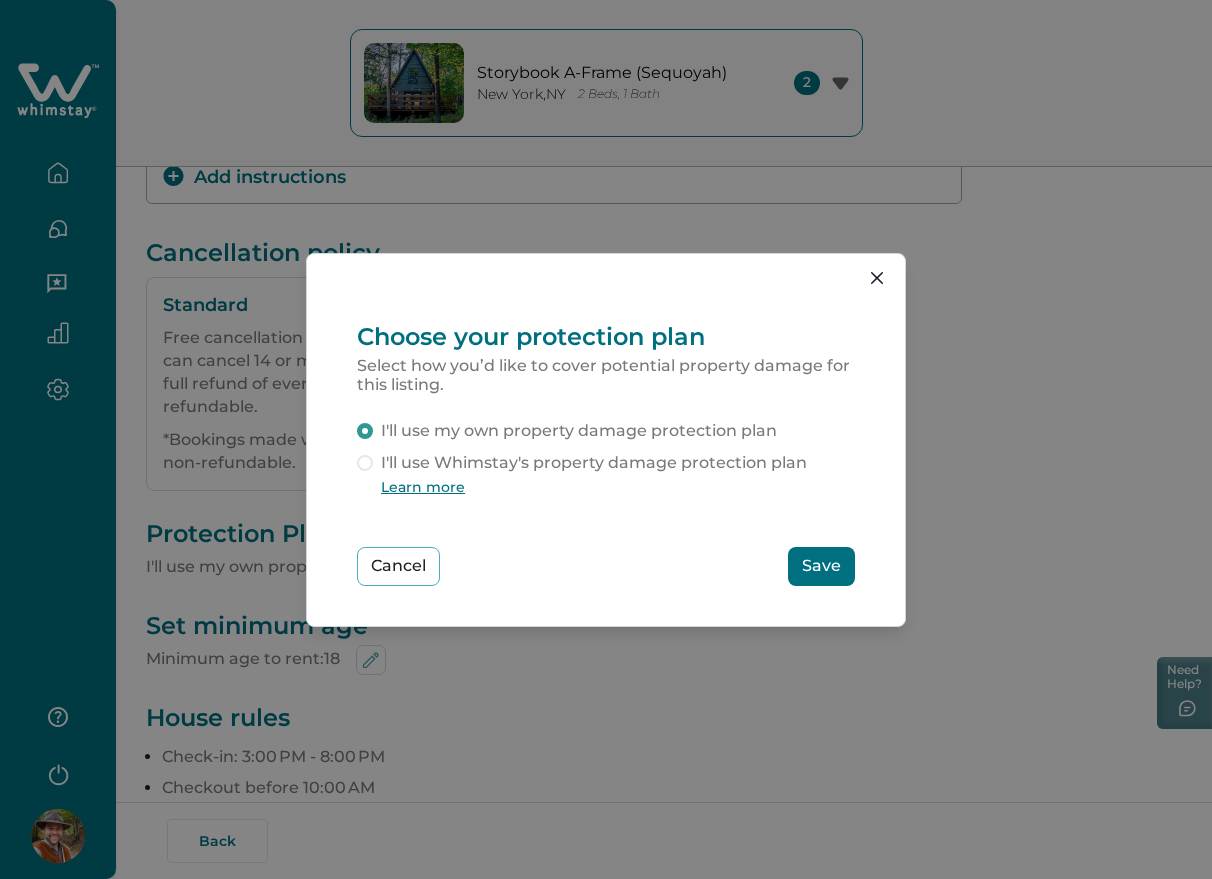 click on "I'll use Whimstay's property damage protection plan" at bounding box center (594, 463) 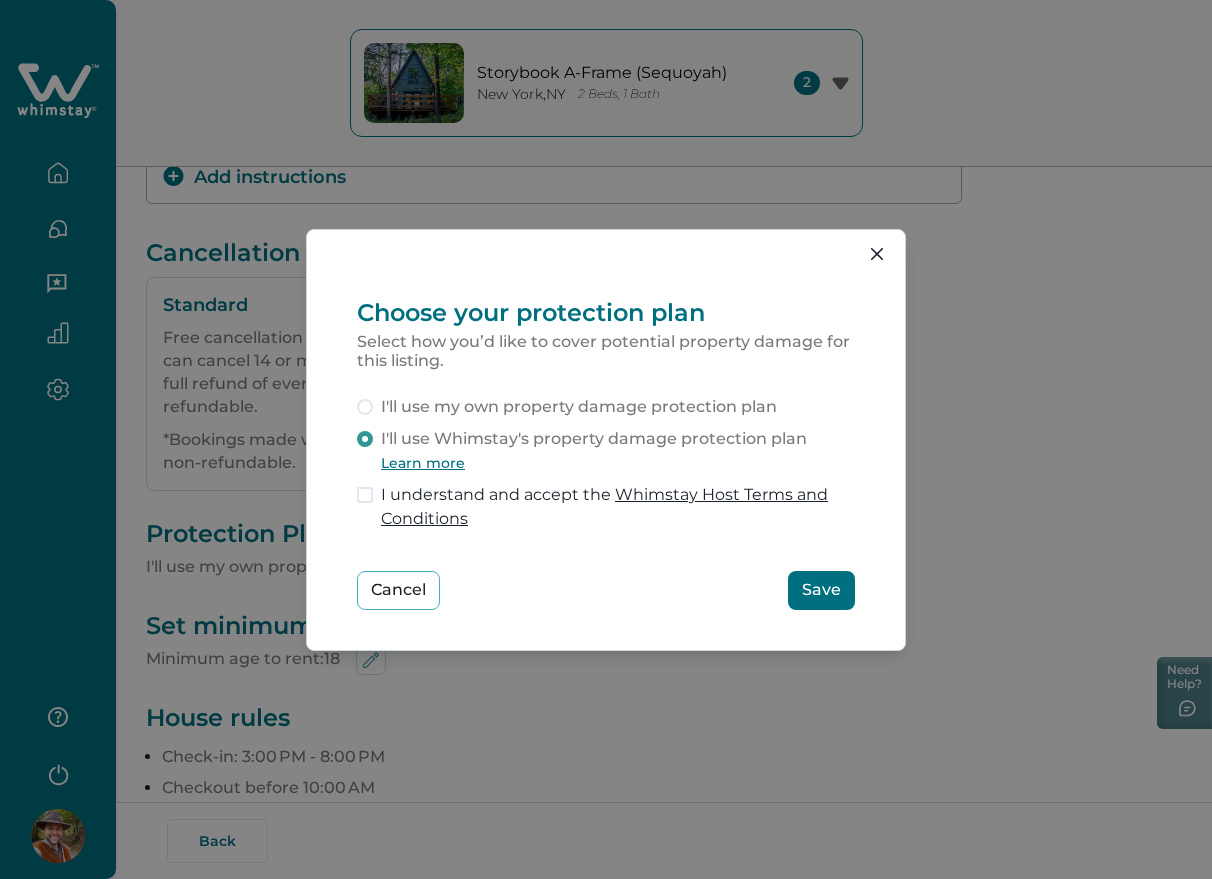 click on "Save" at bounding box center [821, 590] 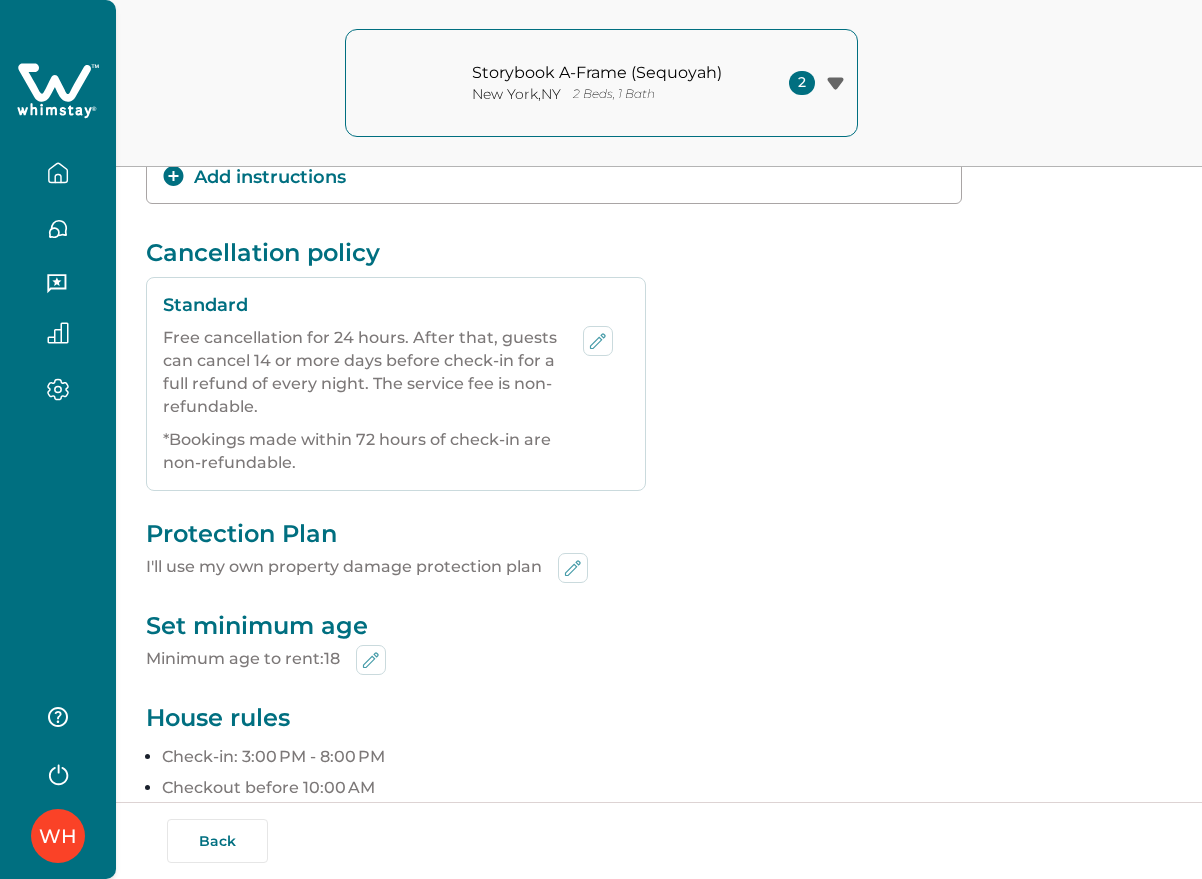 scroll, scrollTop: 0, scrollLeft: 0, axis: both 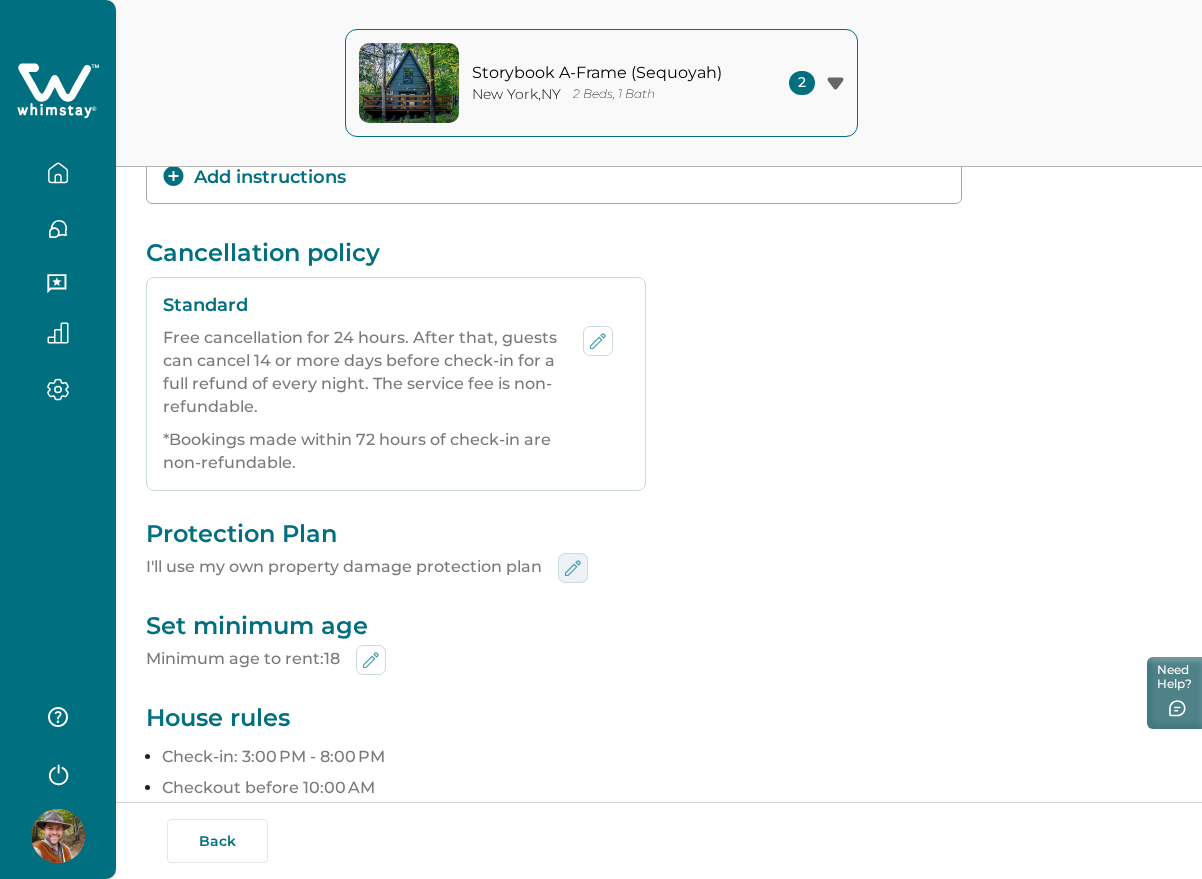 click 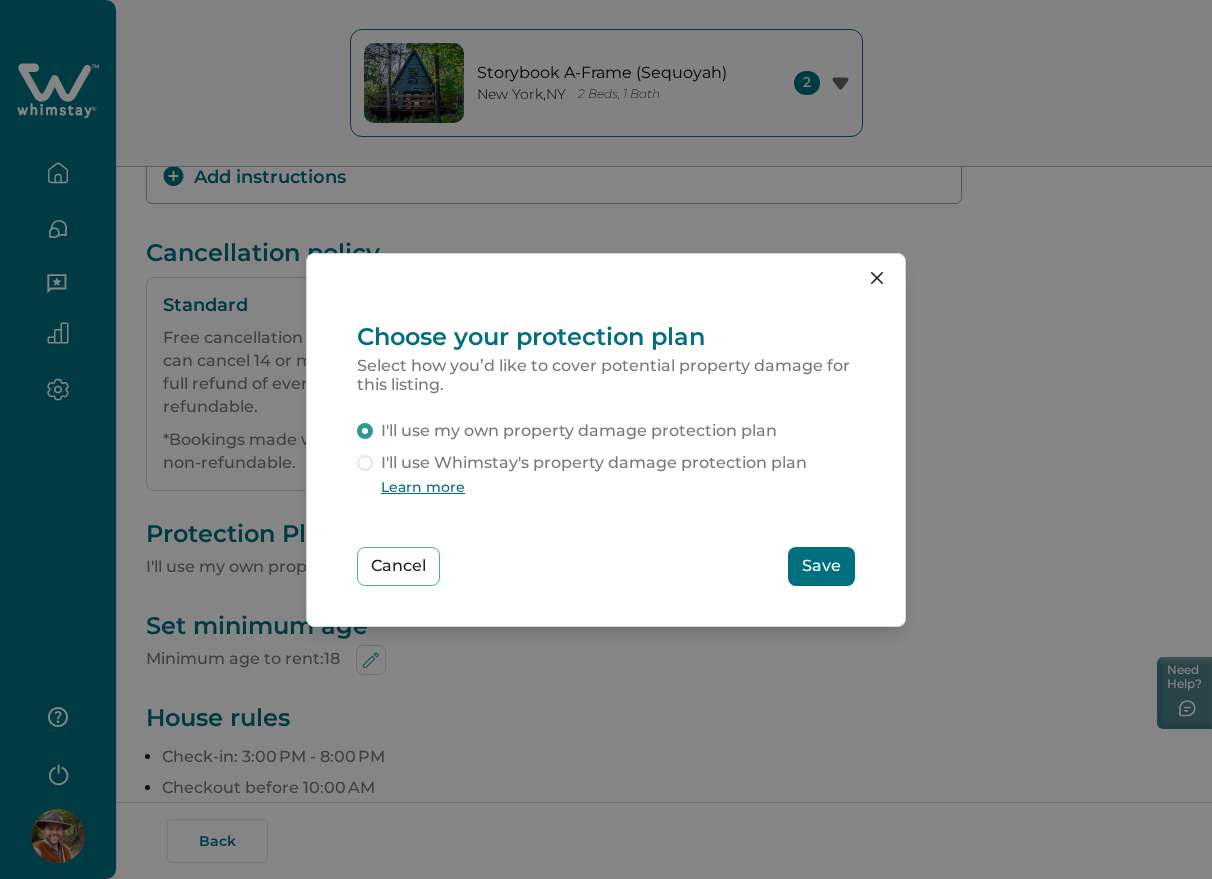 click on "I'll use Whimstay's property damage protection plan" at bounding box center [594, 463] 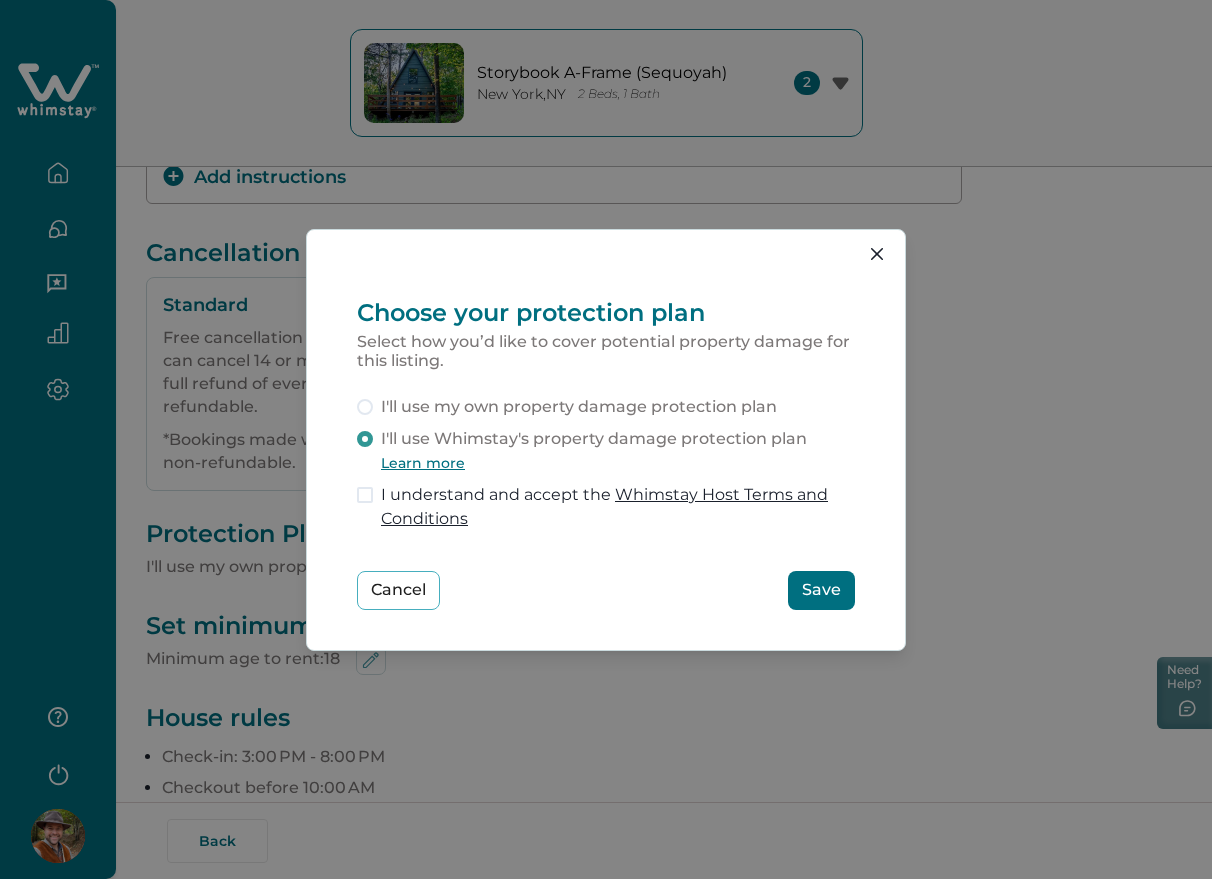 click on "Save" at bounding box center (821, 590) 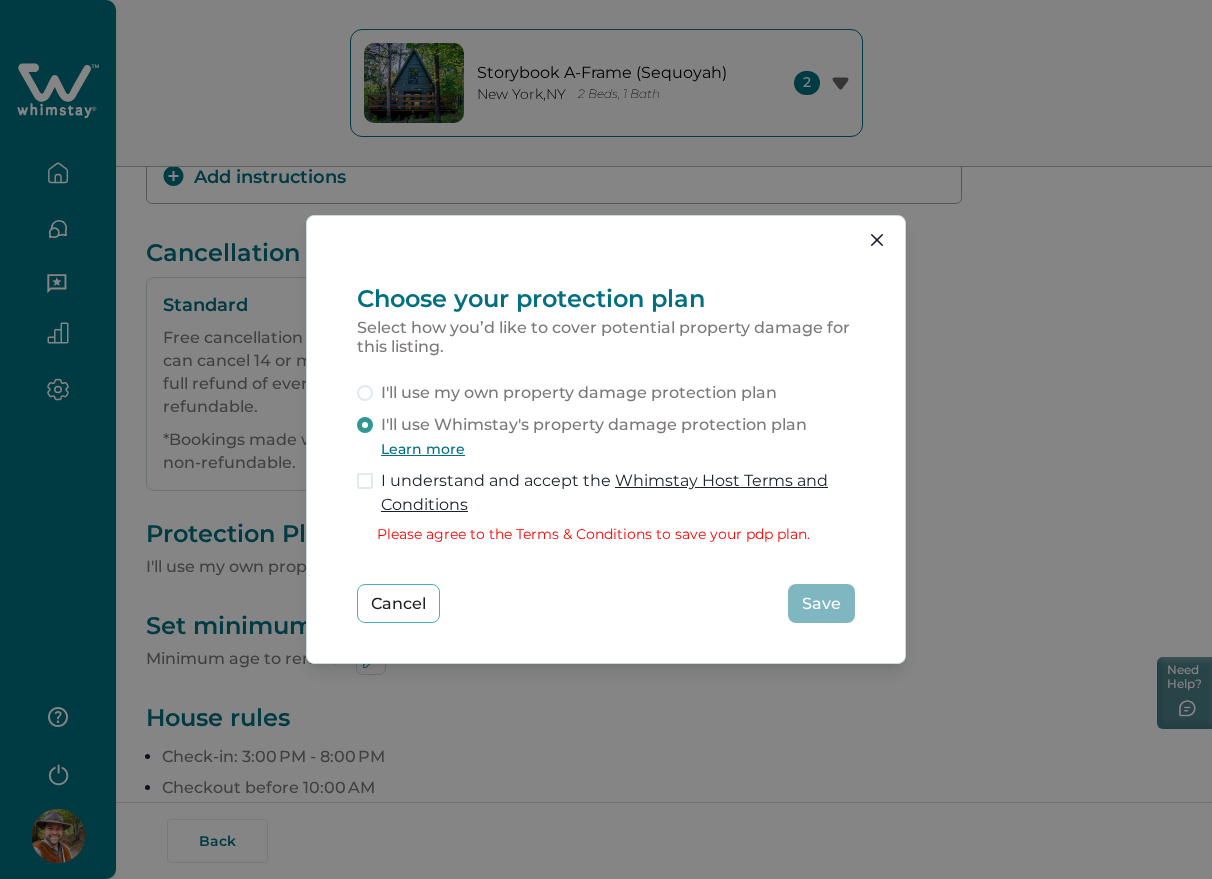 click on "I understand and accept the     Whimstay Host Terms and Conditions" at bounding box center [618, 493] 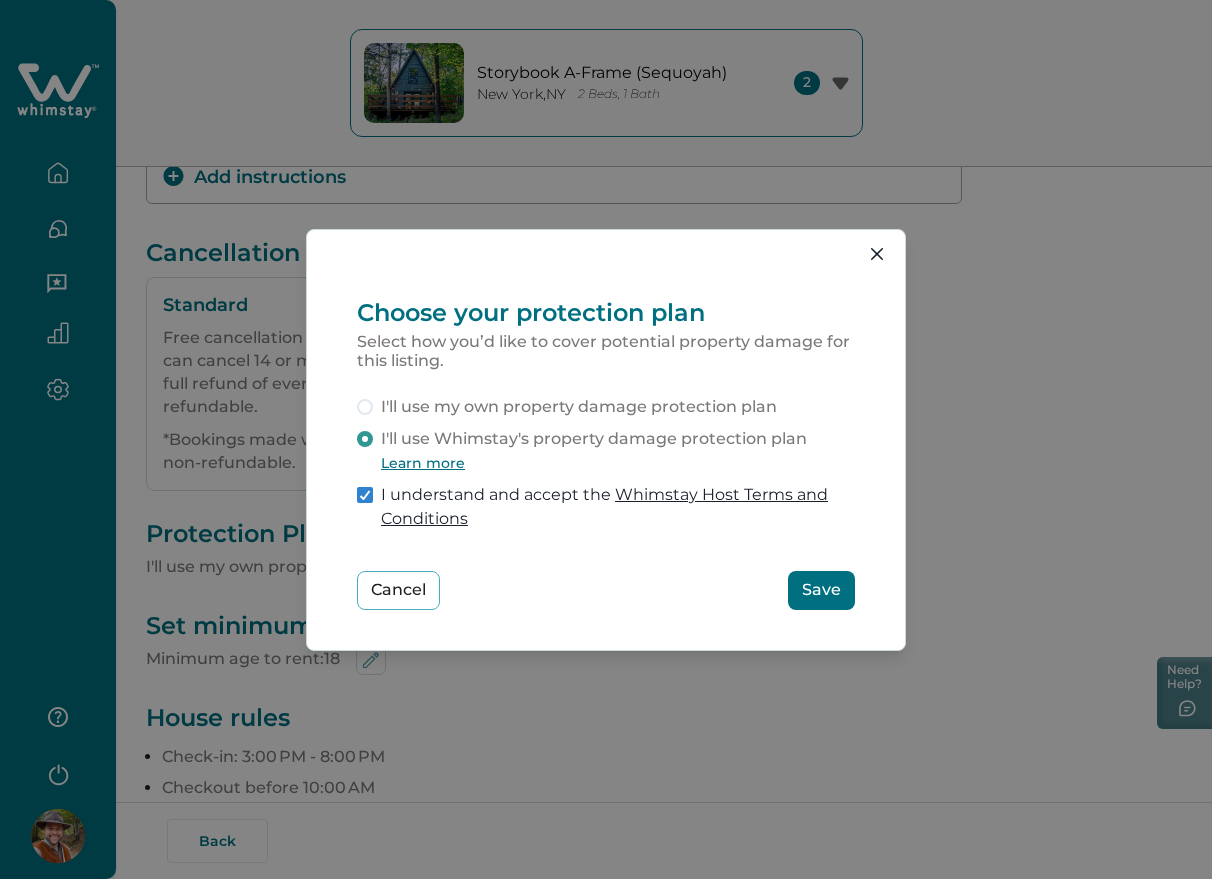 click on "Save" at bounding box center (821, 590) 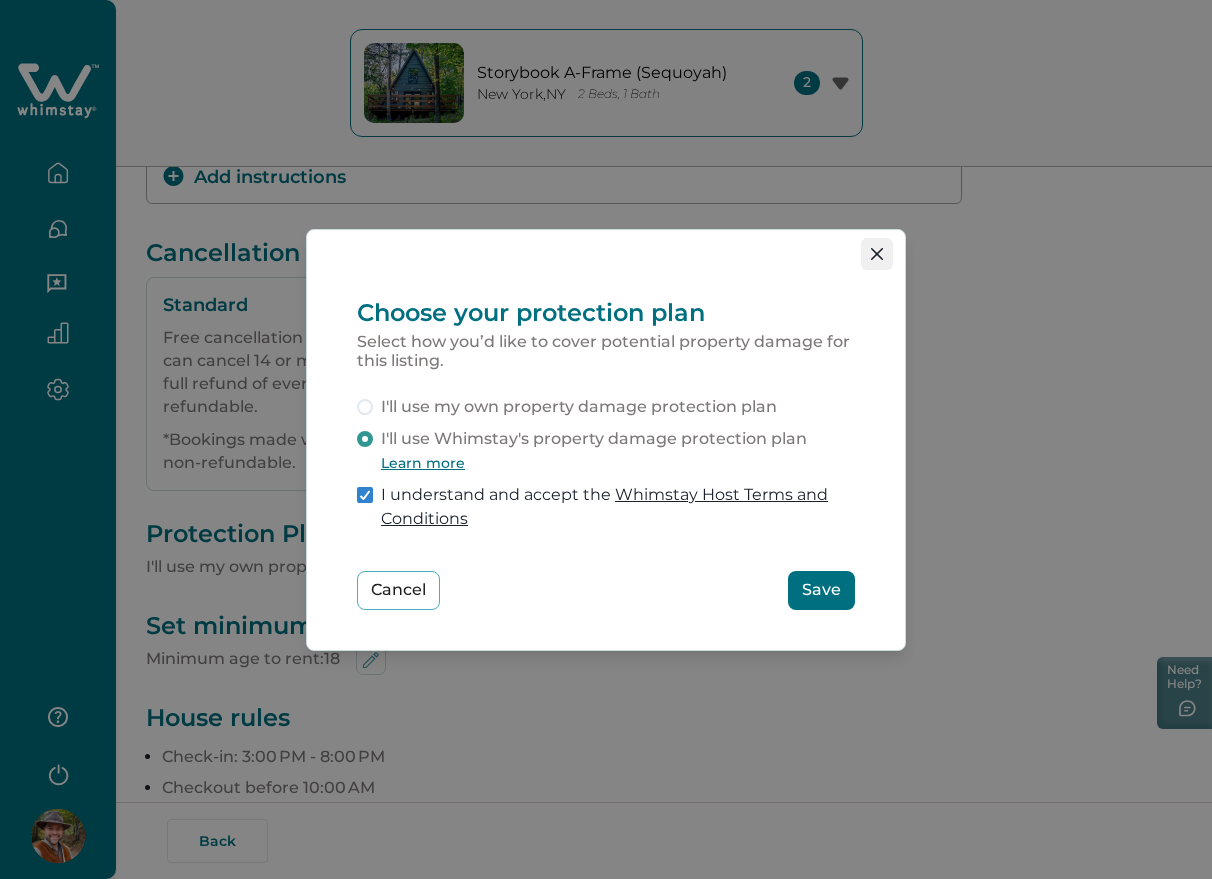 click at bounding box center (877, 254) 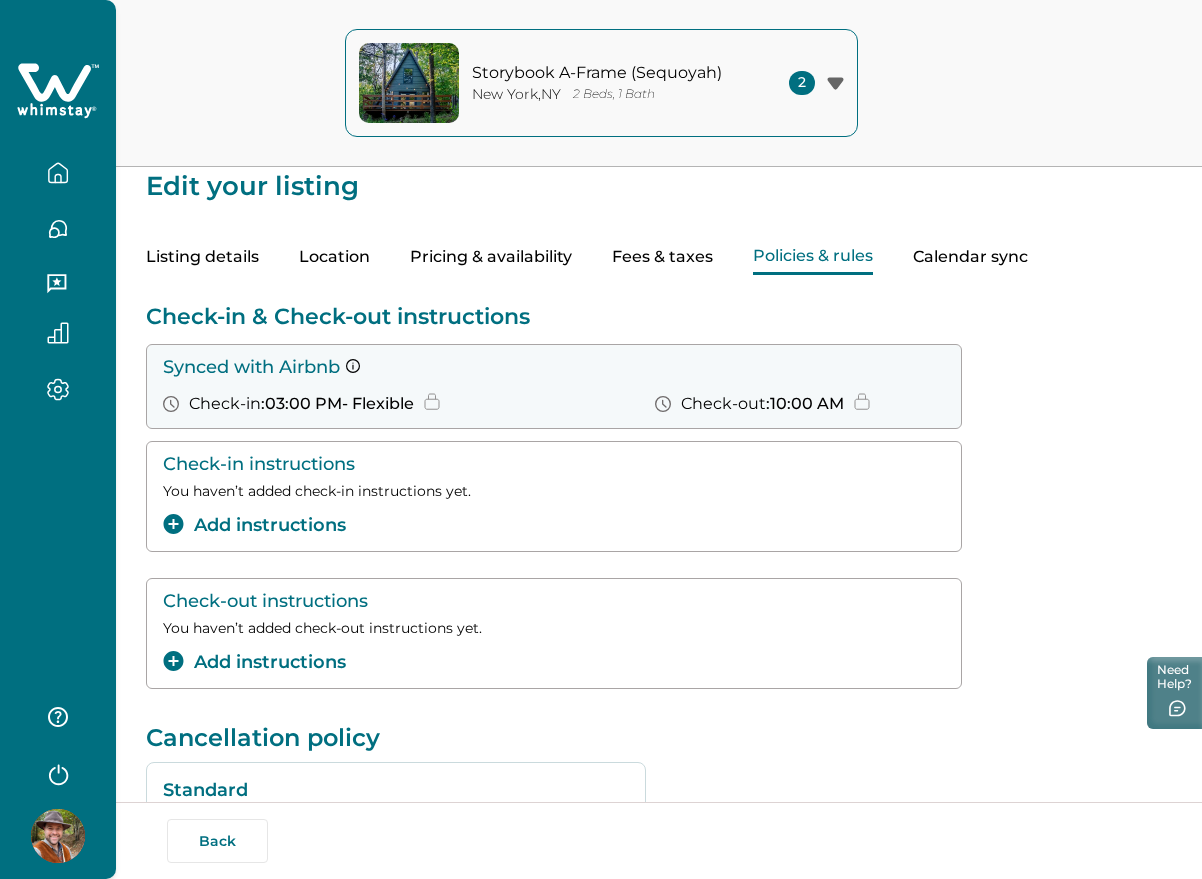 scroll, scrollTop: 0, scrollLeft: 0, axis: both 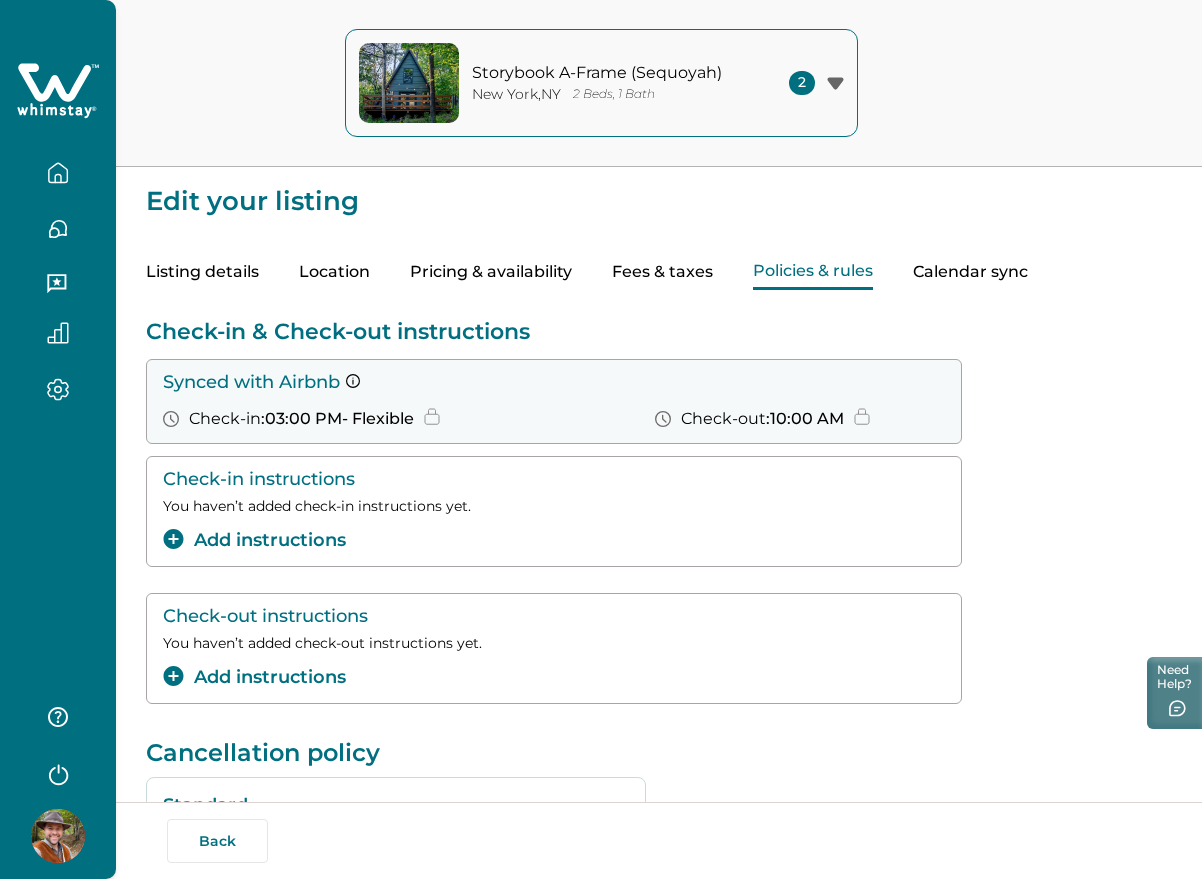 click on "Fees & taxes" at bounding box center [662, 272] 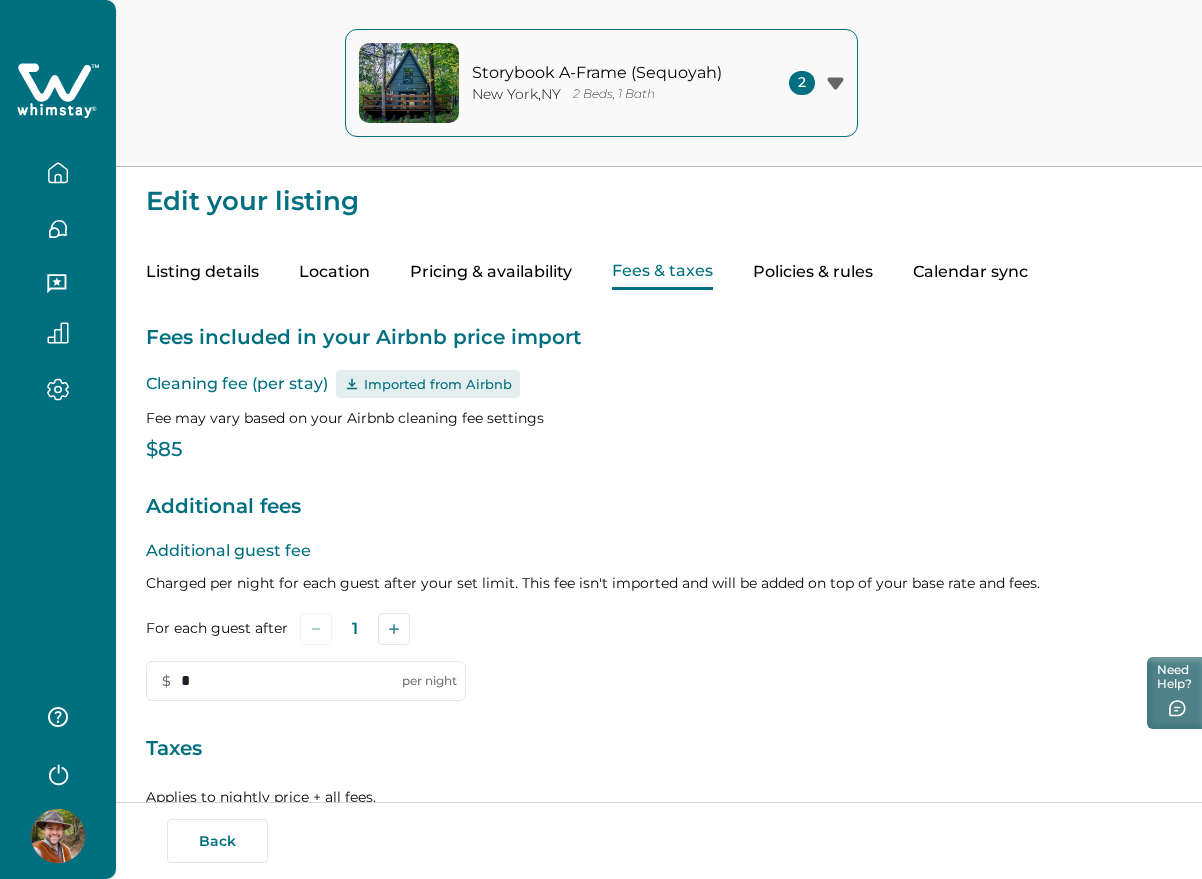 click on "Policies & rules" at bounding box center [813, 272] 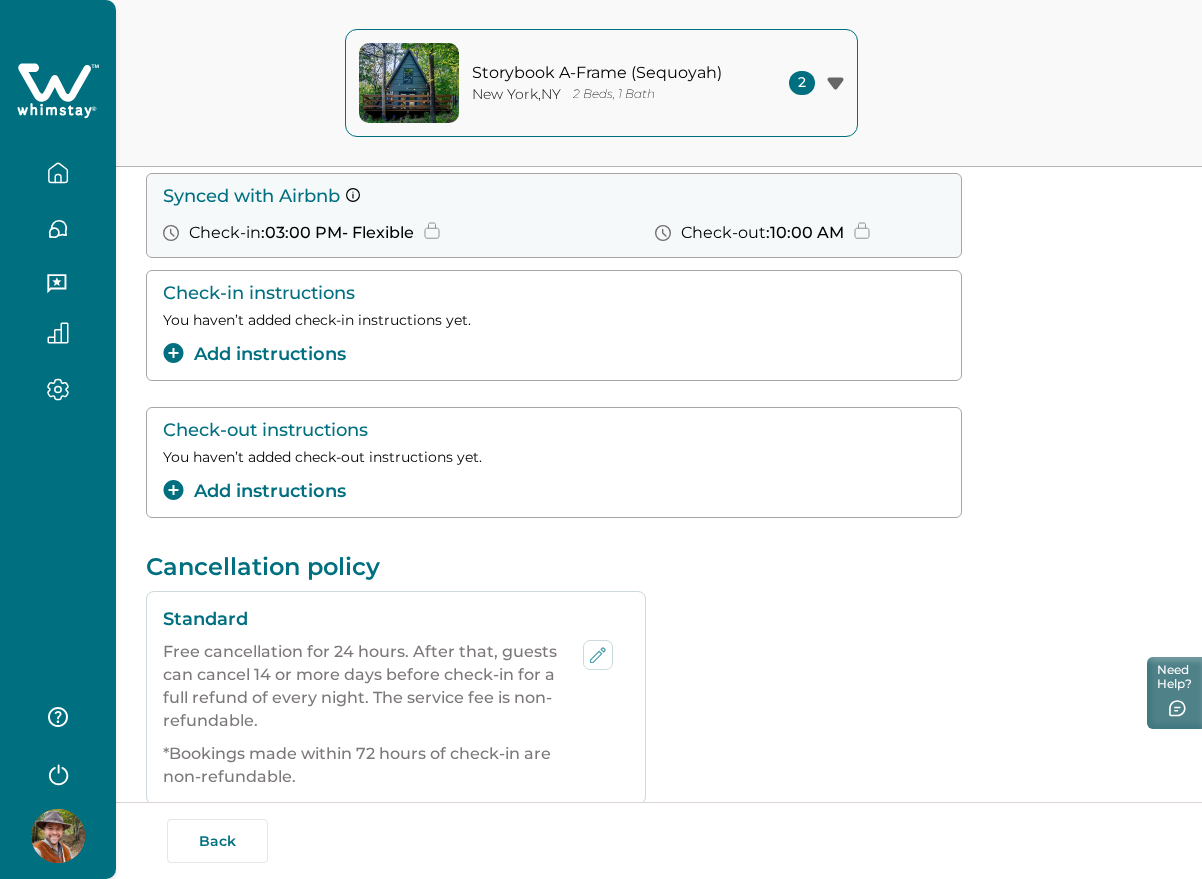 scroll, scrollTop: 375, scrollLeft: 0, axis: vertical 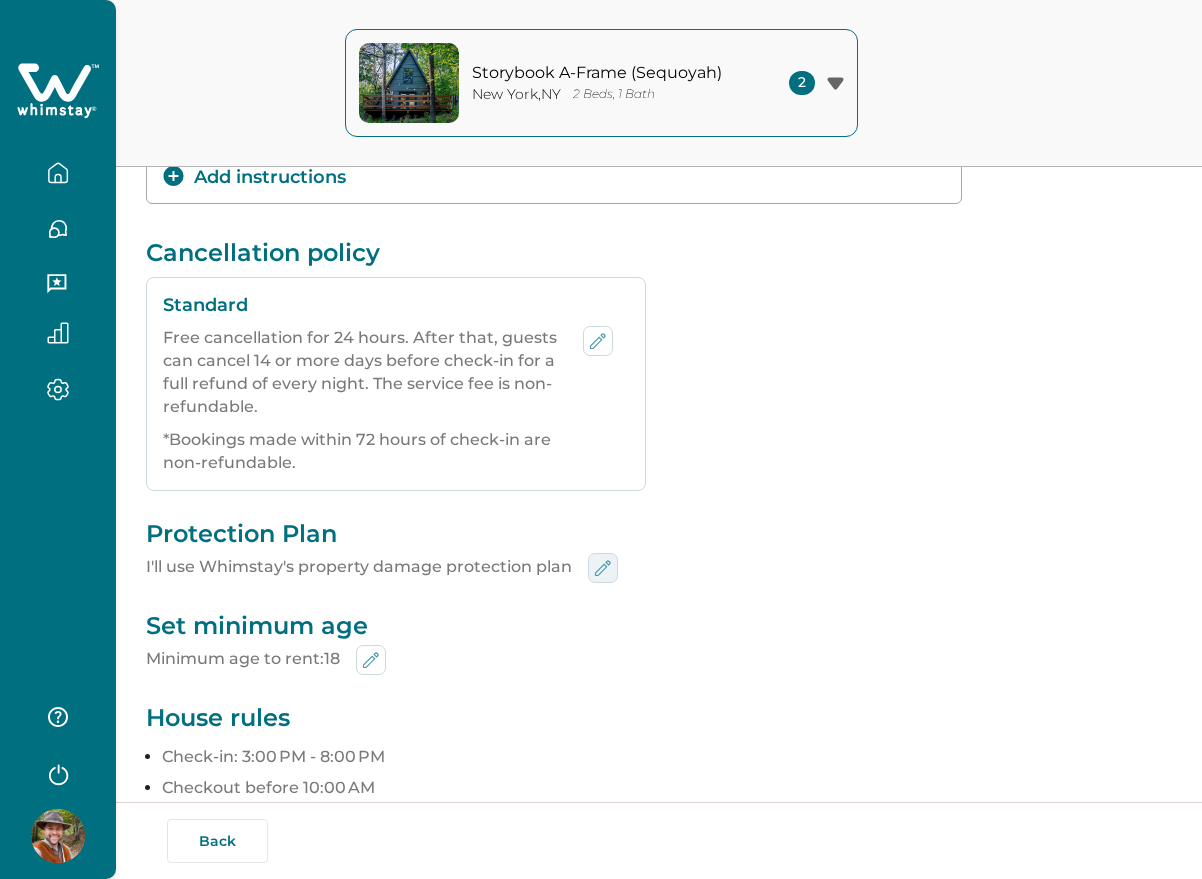 click 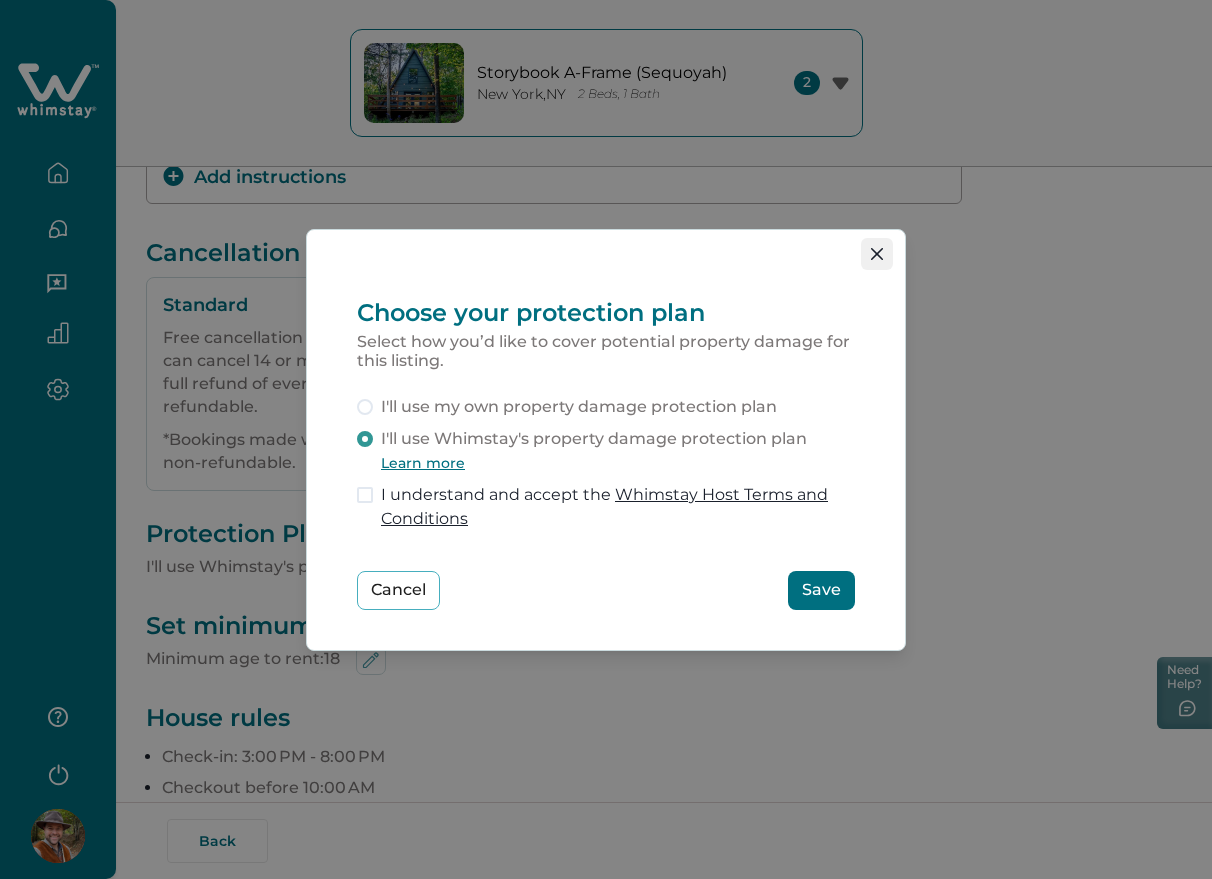 click 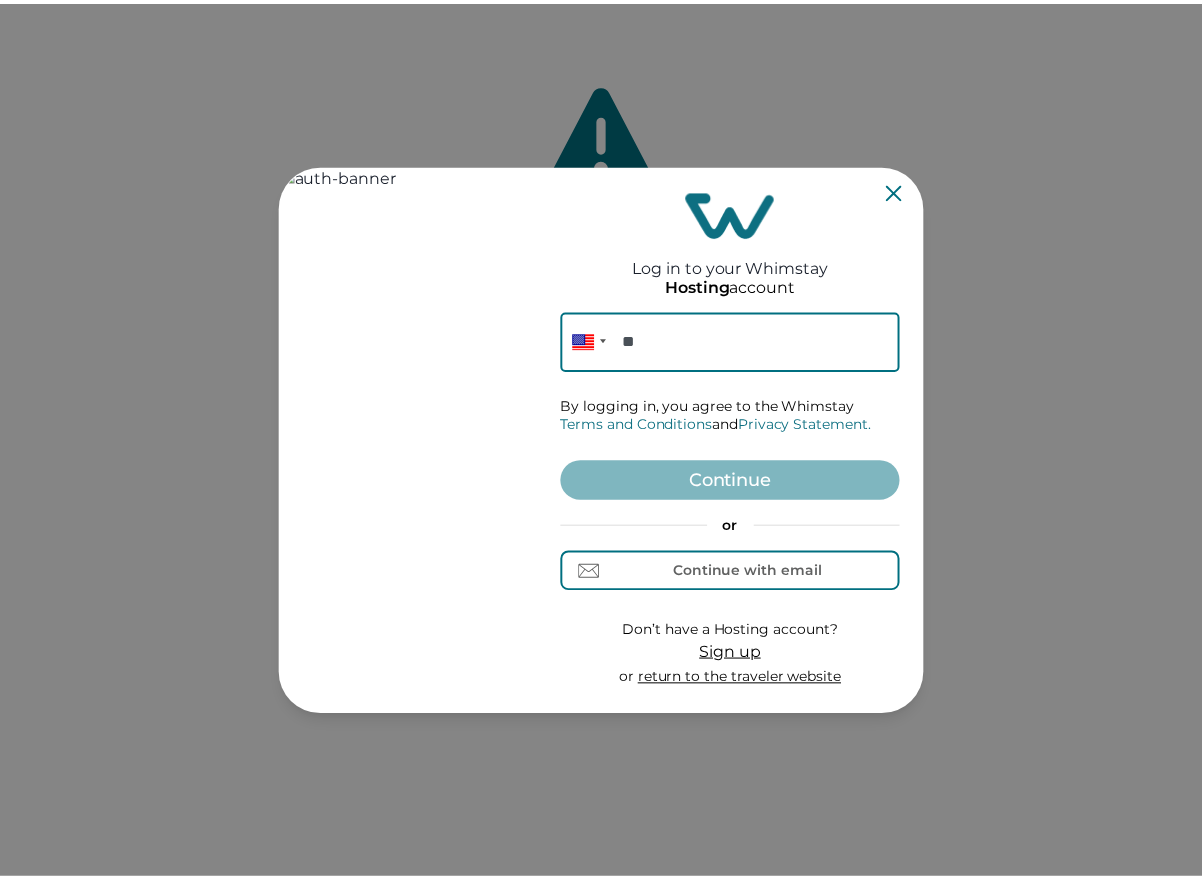 scroll, scrollTop: 0, scrollLeft: 0, axis: both 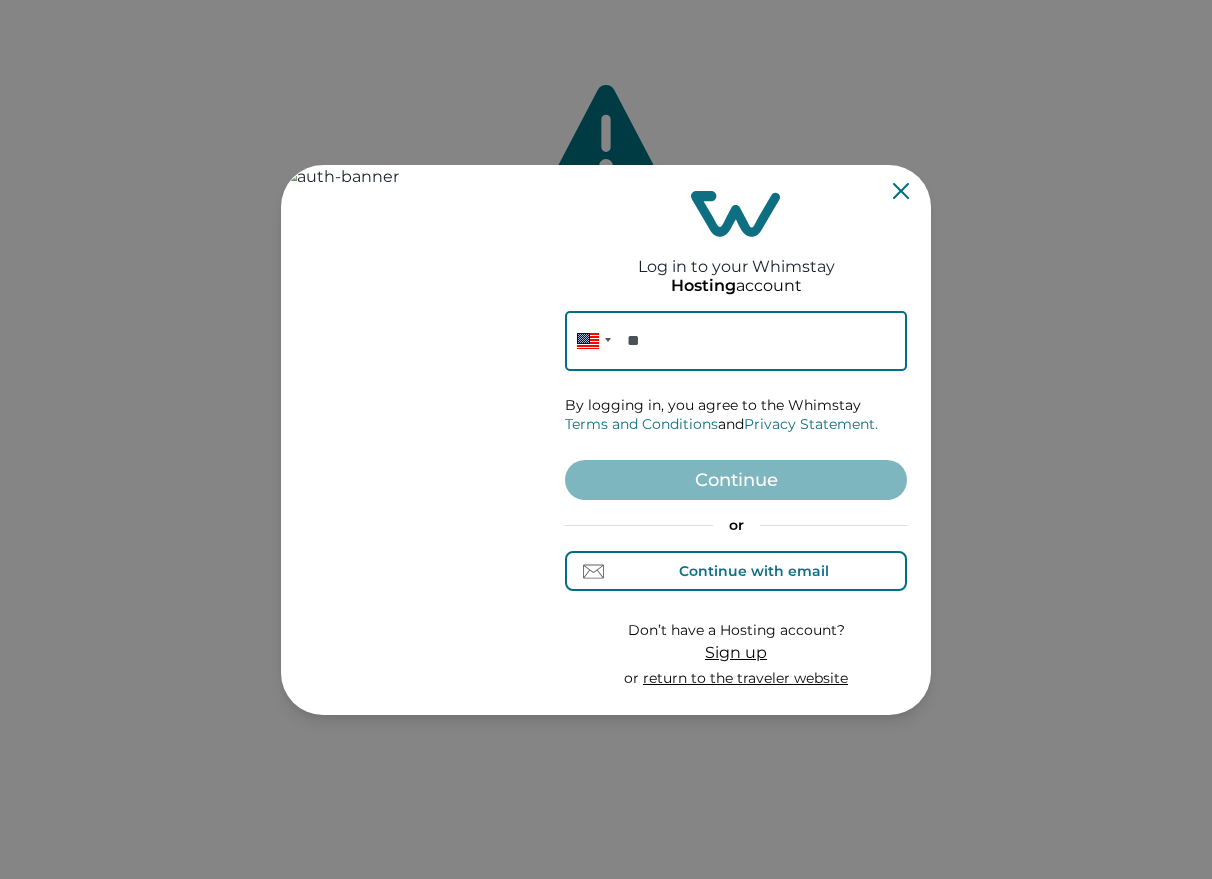 click on "Continue with email" at bounding box center (754, 571) 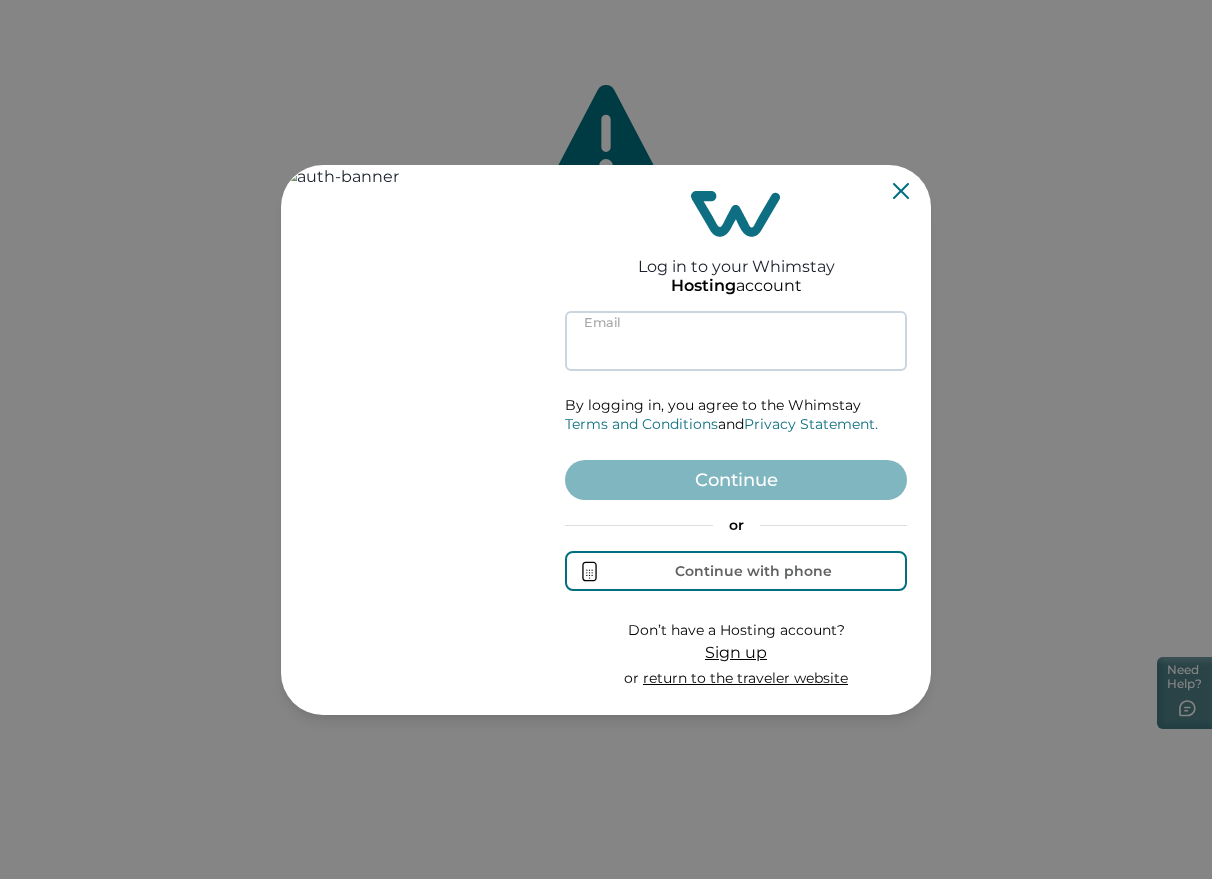click at bounding box center (736, 341) 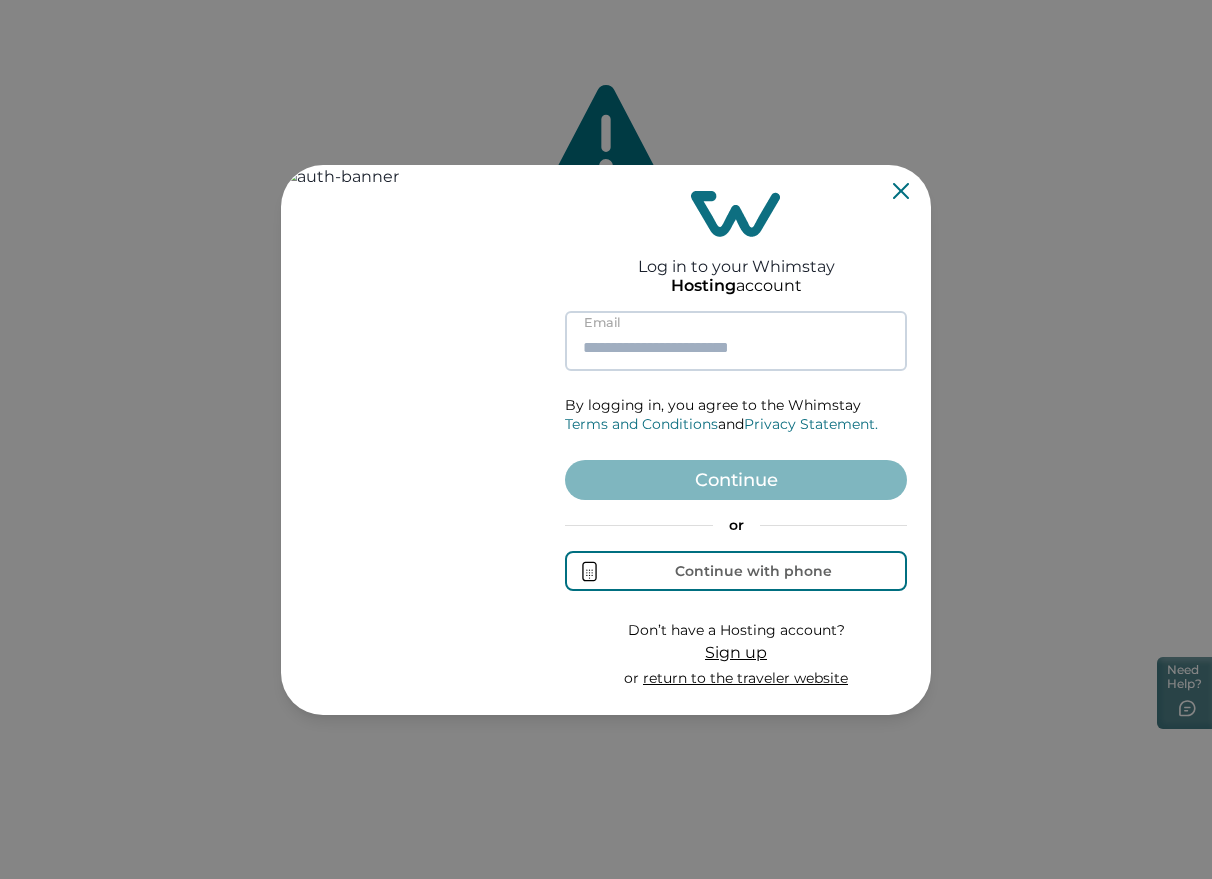 paste on "**********" 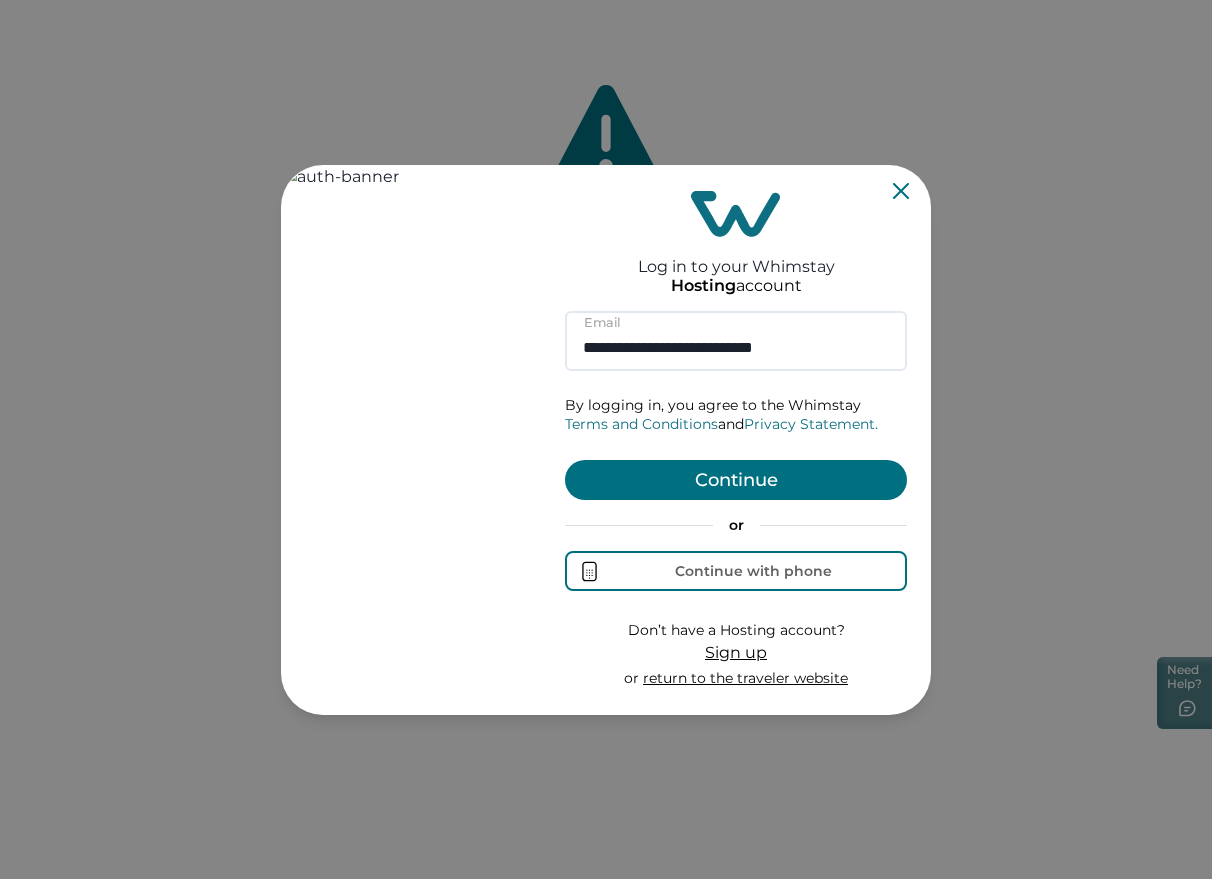 type on "**********" 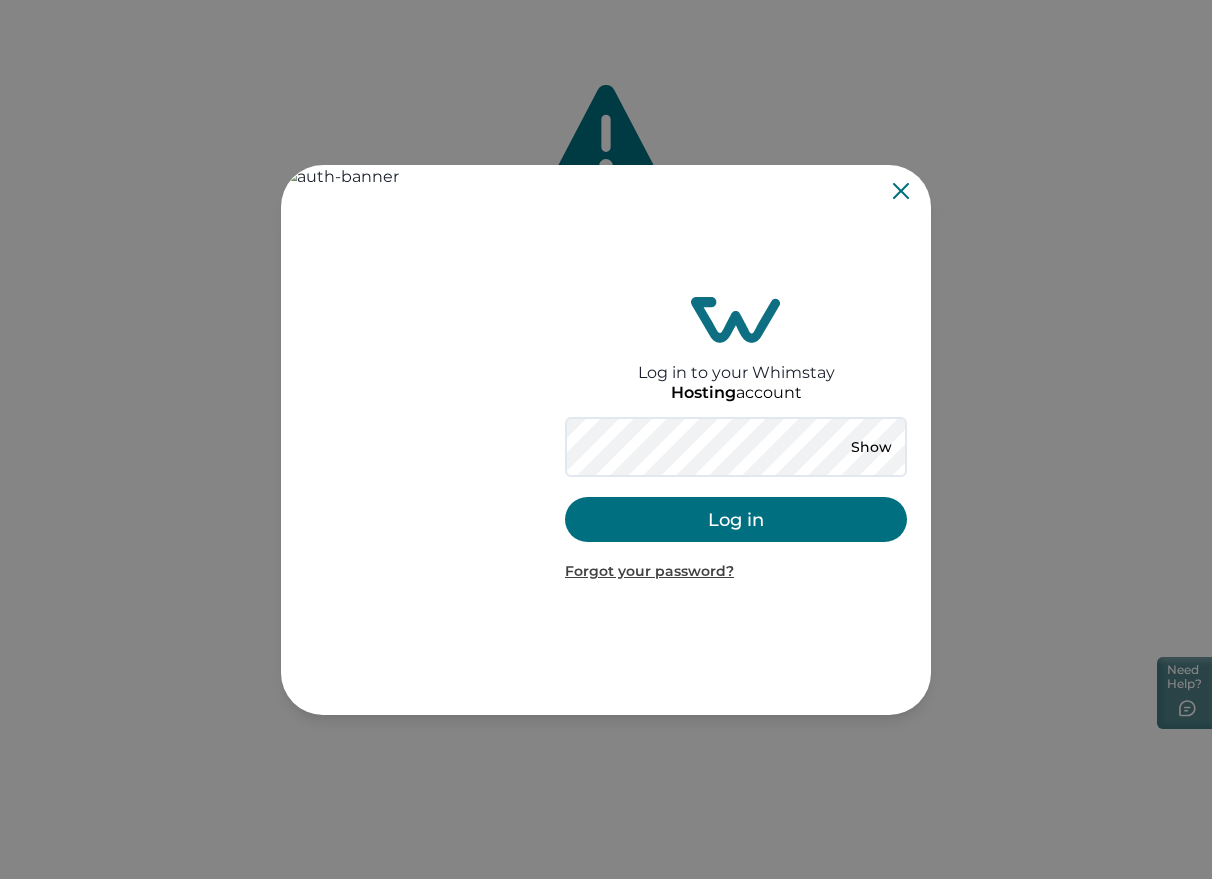 click on "Log in" at bounding box center [736, 519] 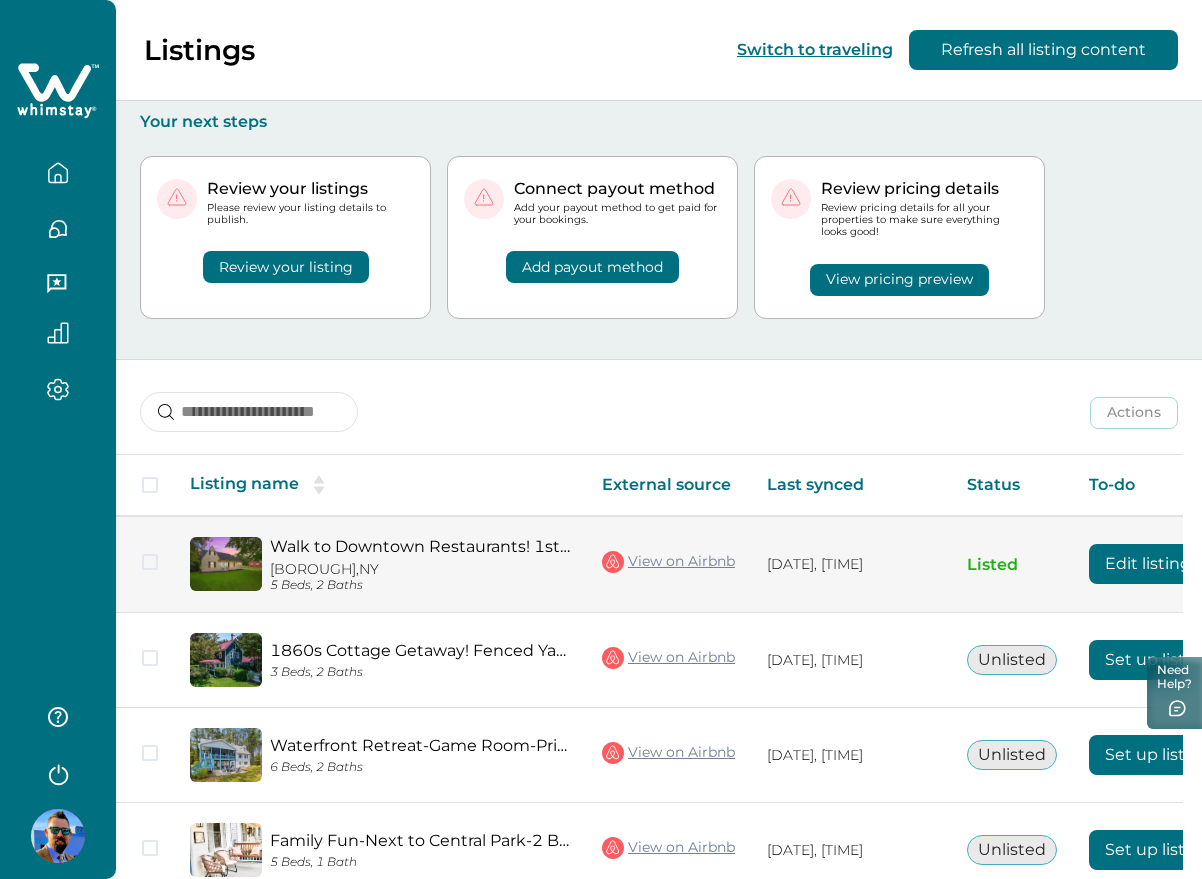 click on "Edit listing" at bounding box center (1148, 564) 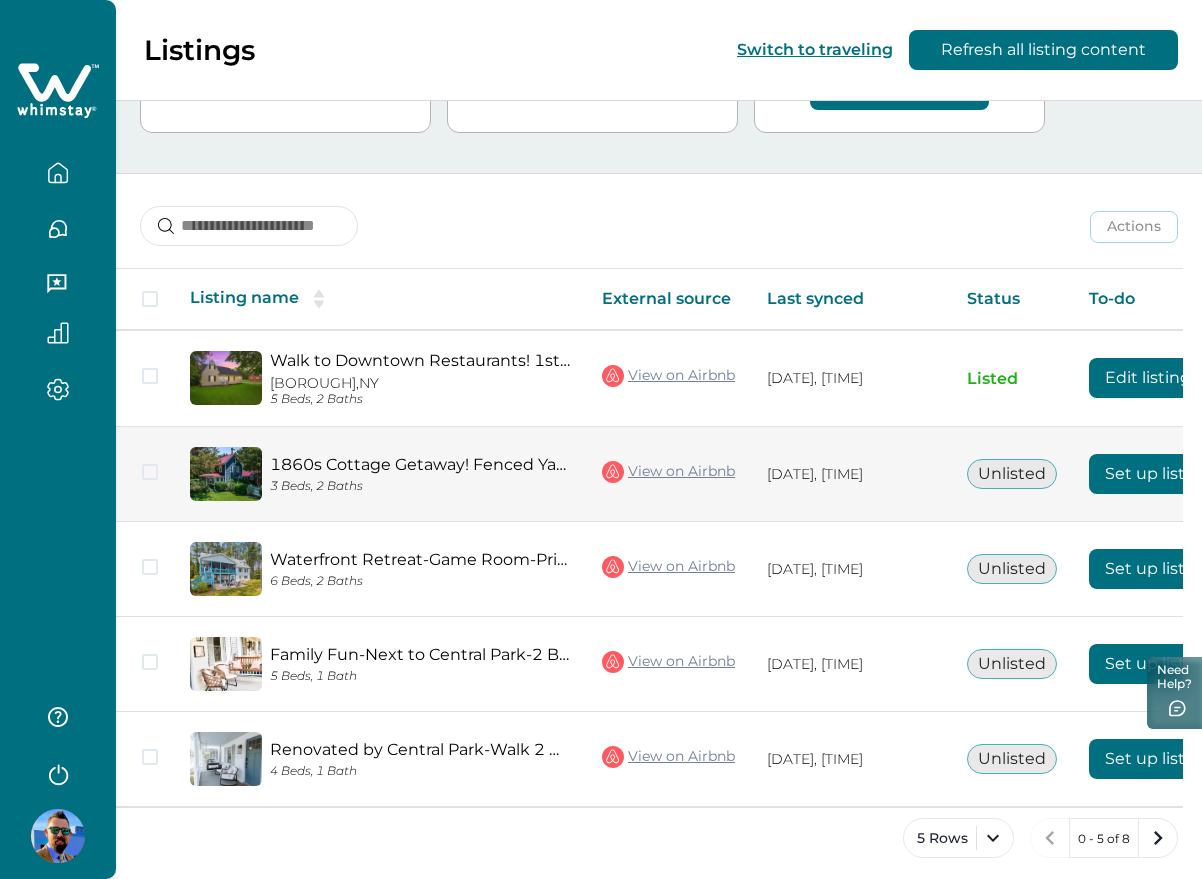 scroll, scrollTop: 202, scrollLeft: 0, axis: vertical 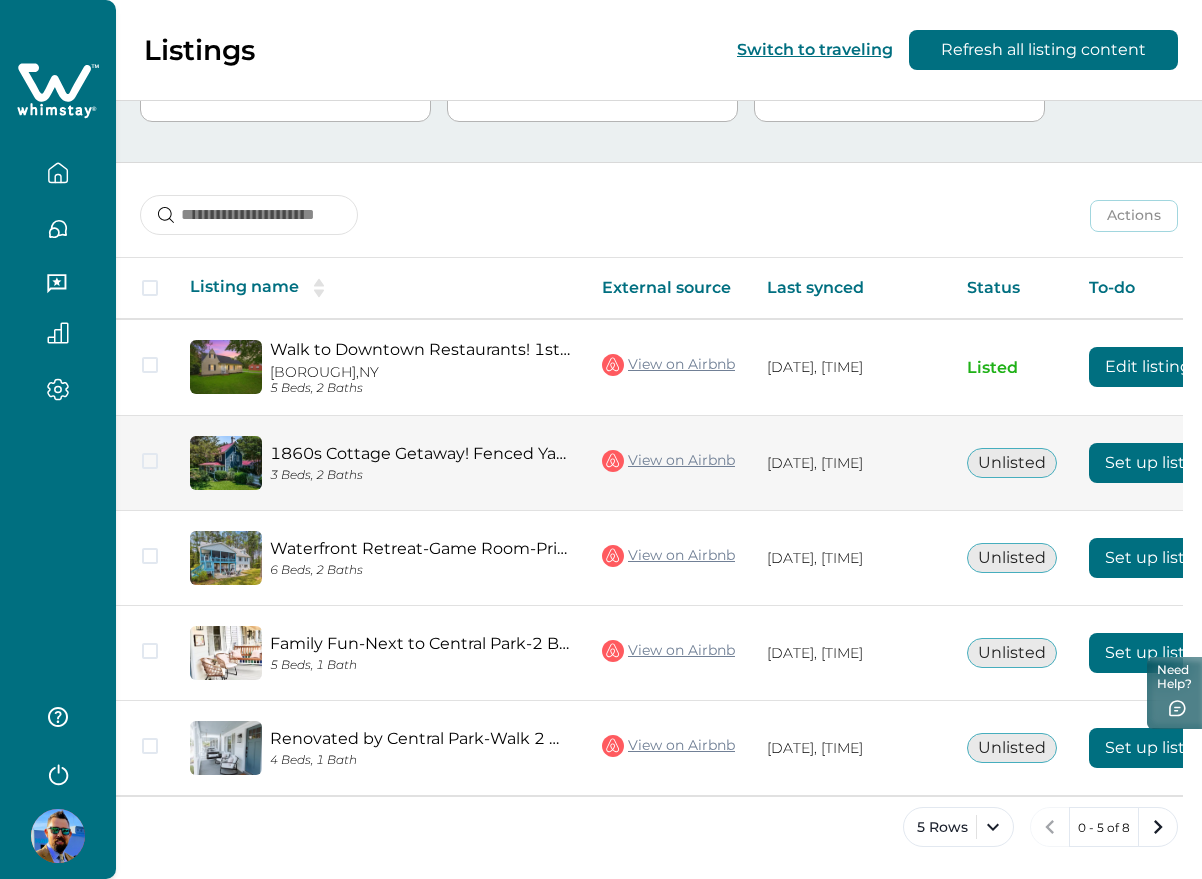 type 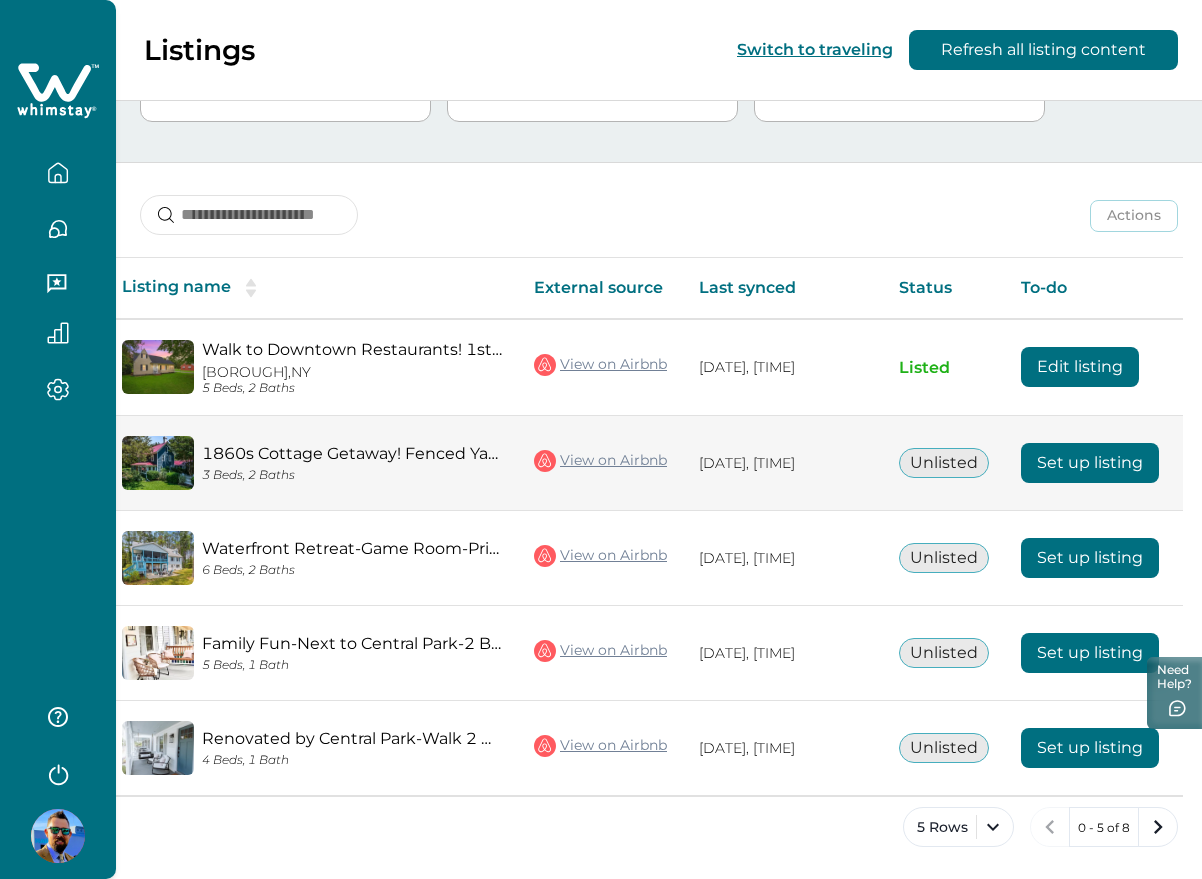 scroll, scrollTop: 0, scrollLeft: 0, axis: both 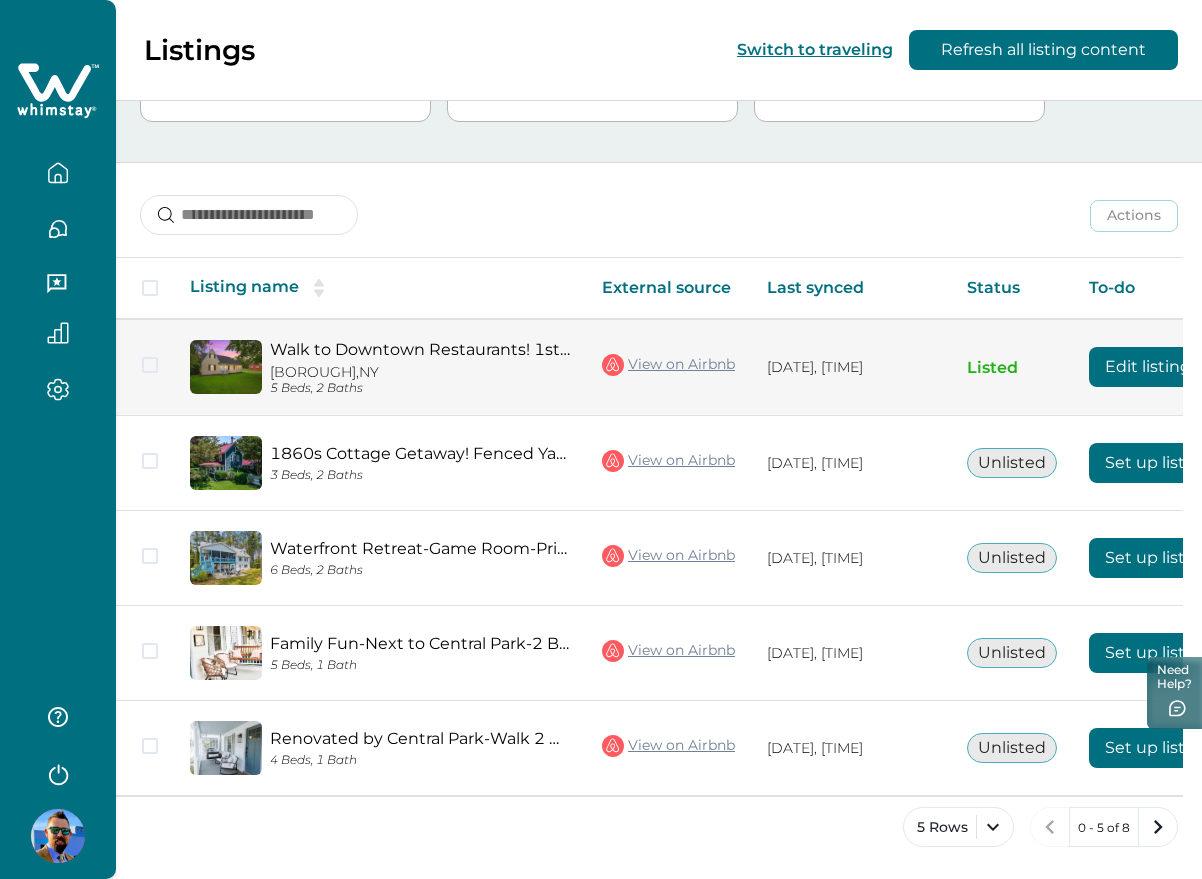 click on "Edit listing" at bounding box center [1148, 367] 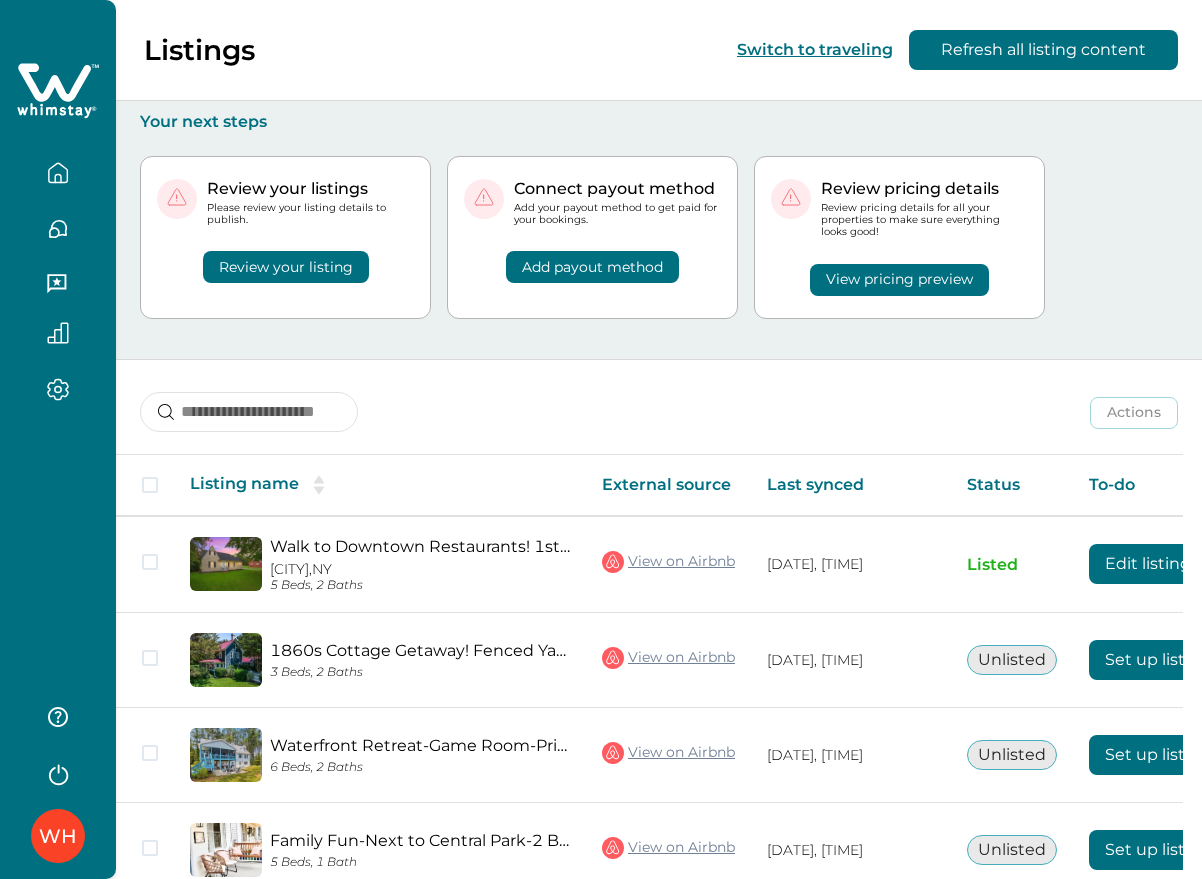 scroll, scrollTop: 0, scrollLeft: 0, axis: both 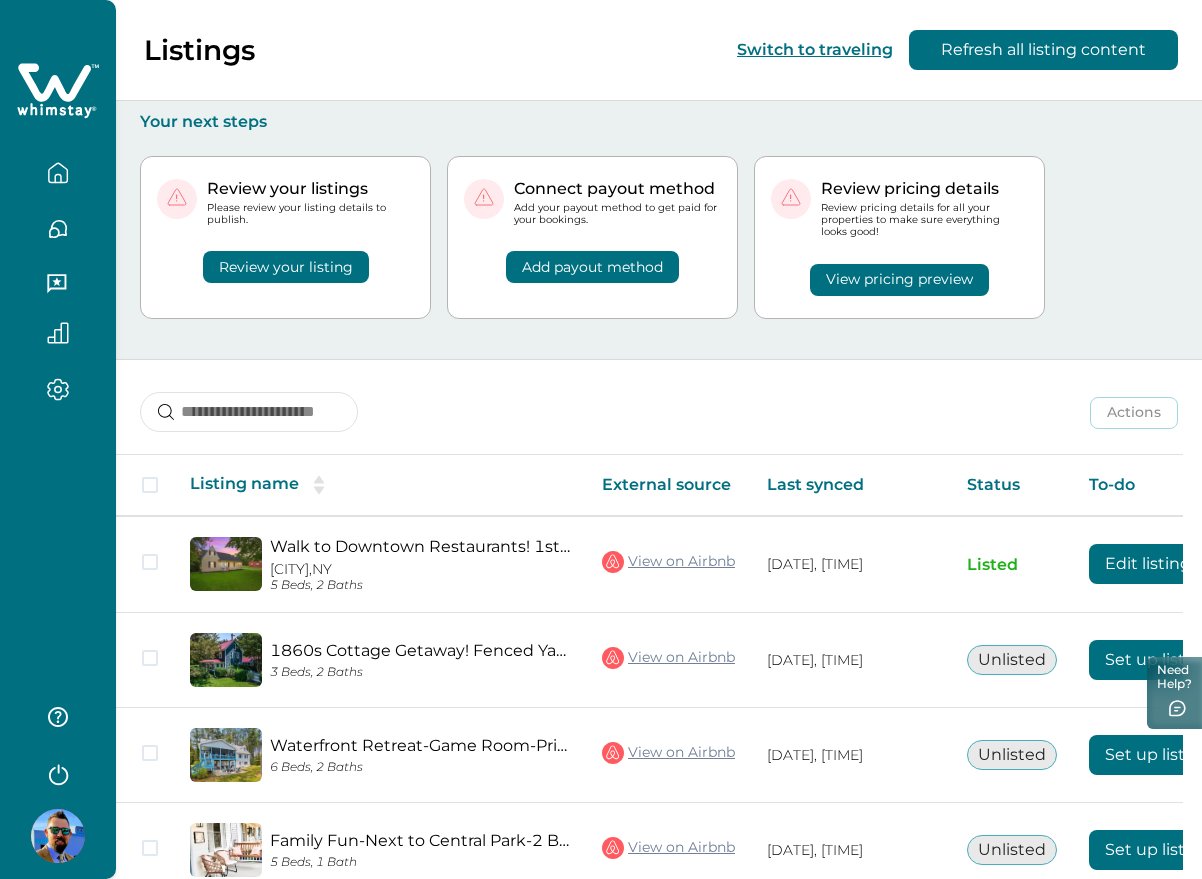 click 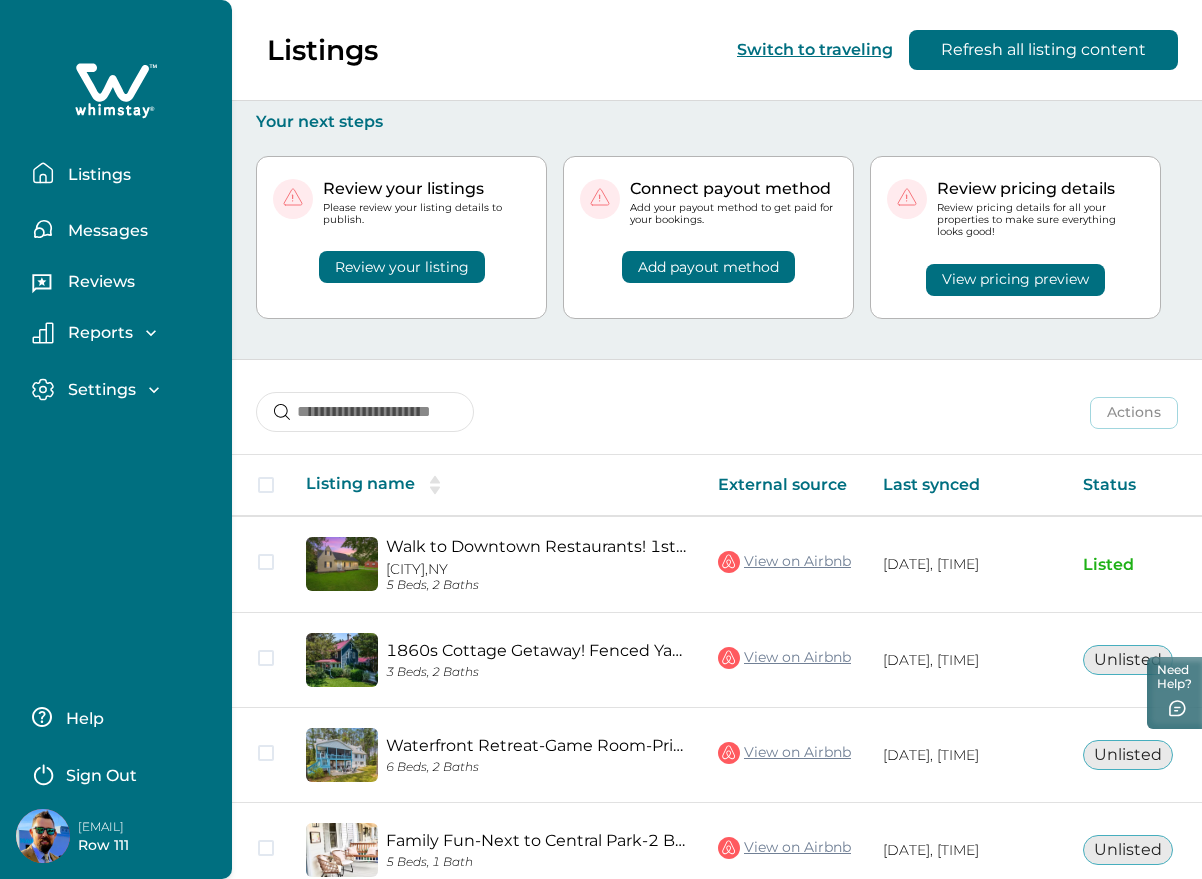 click on "Sign Out" at bounding box center (120, 773) 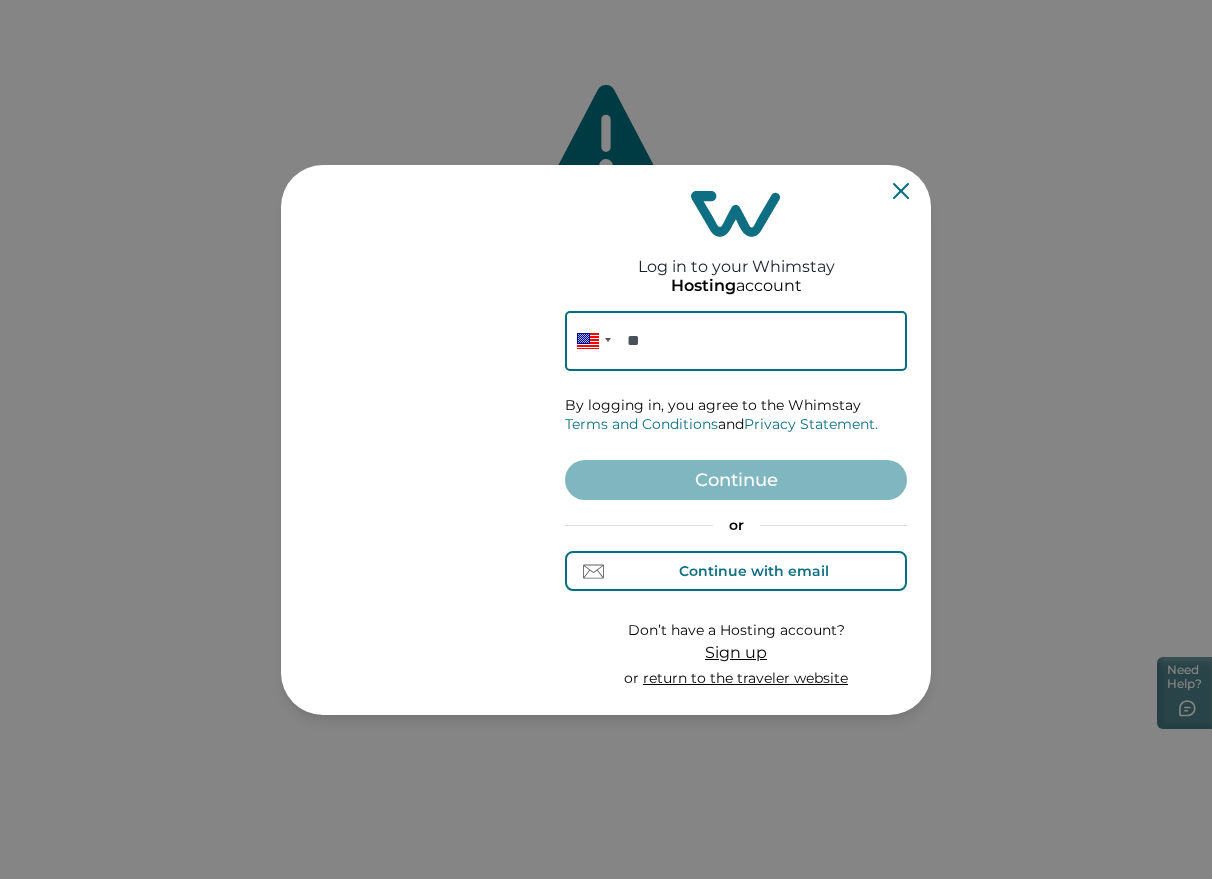click on "Continue with email" at bounding box center [754, 571] 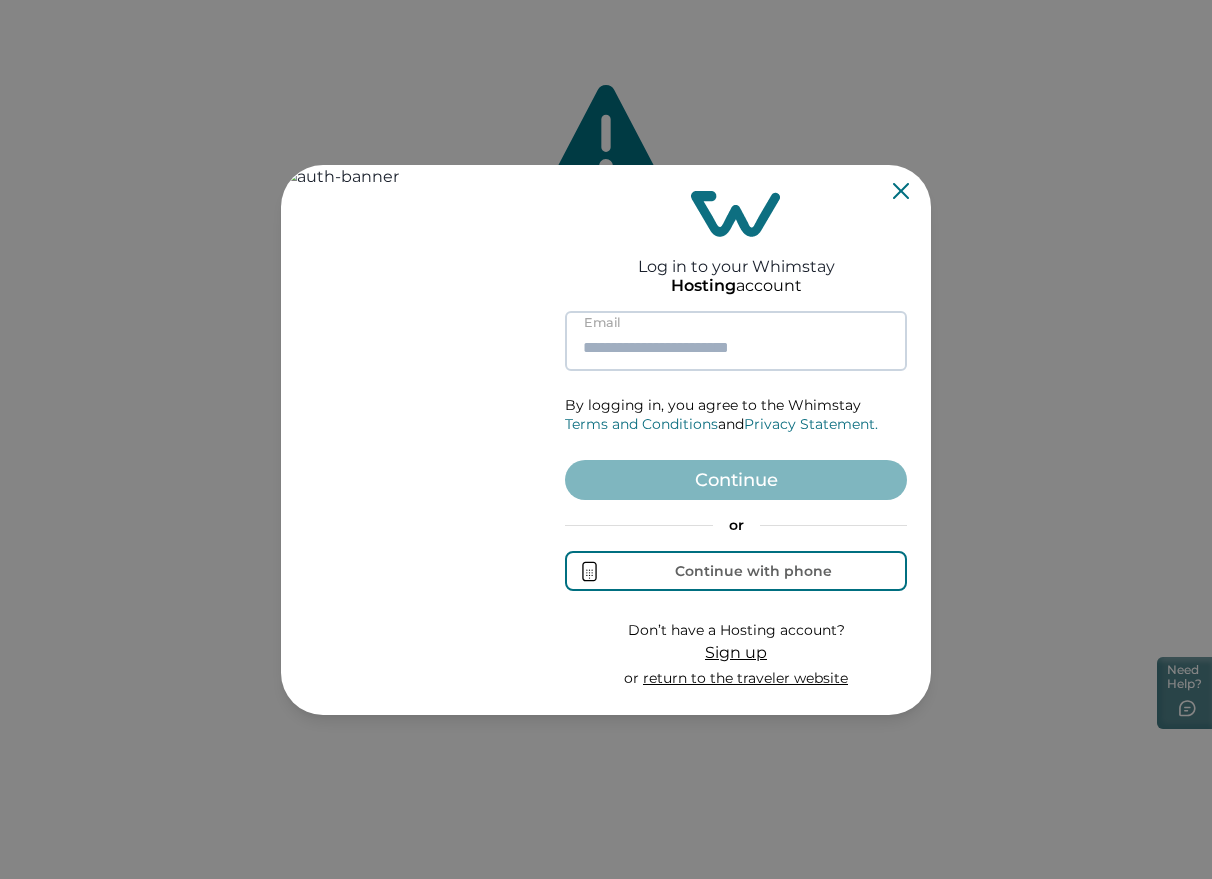 click at bounding box center (736, 341) 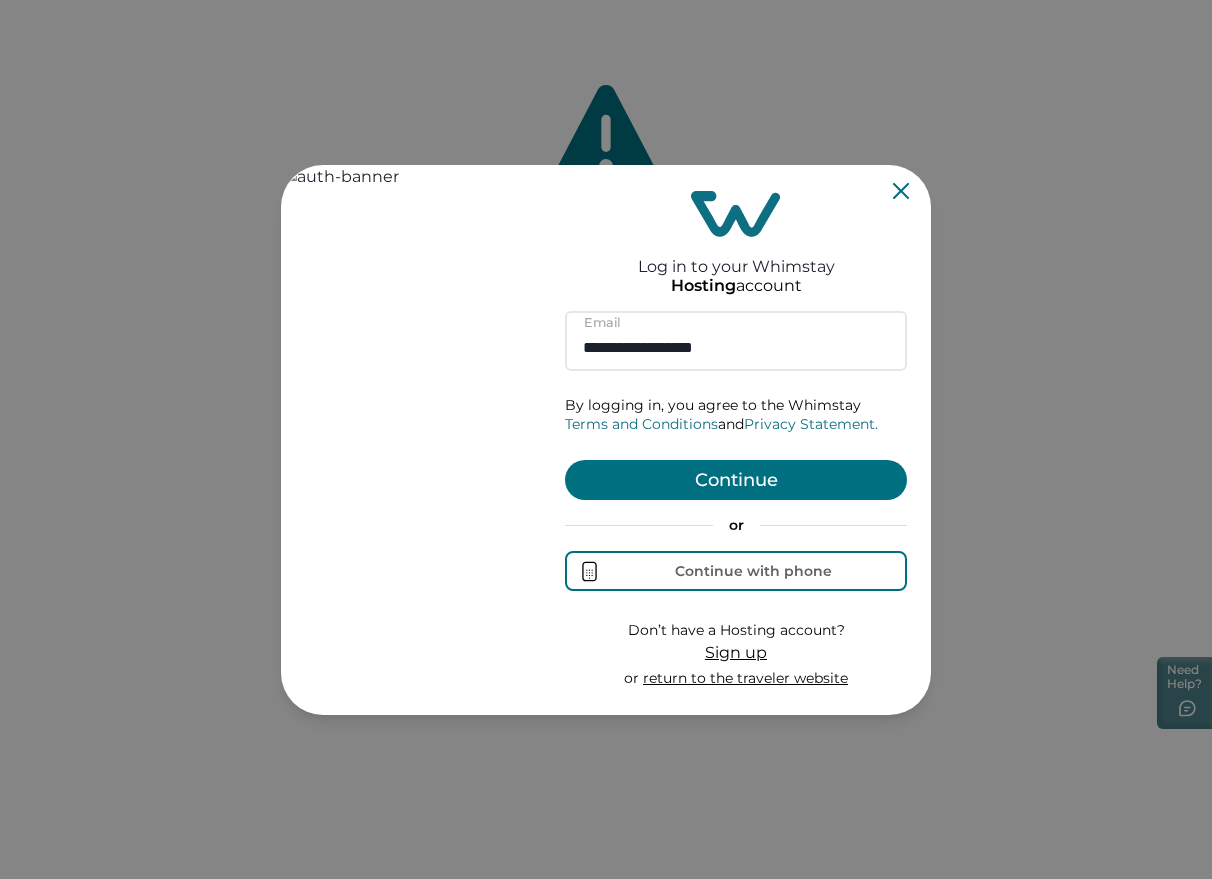 type on "**********" 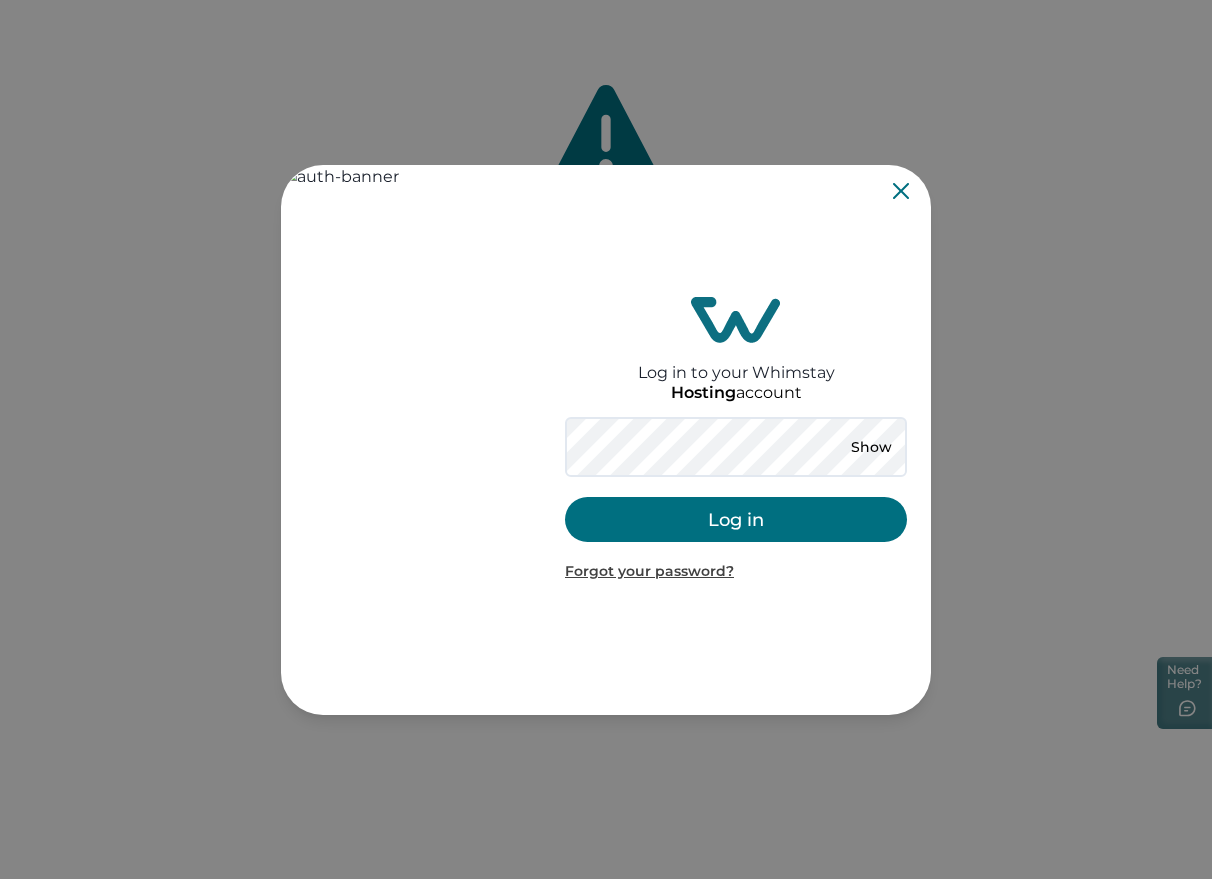 click on "Log in" at bounding box center [736, 519] 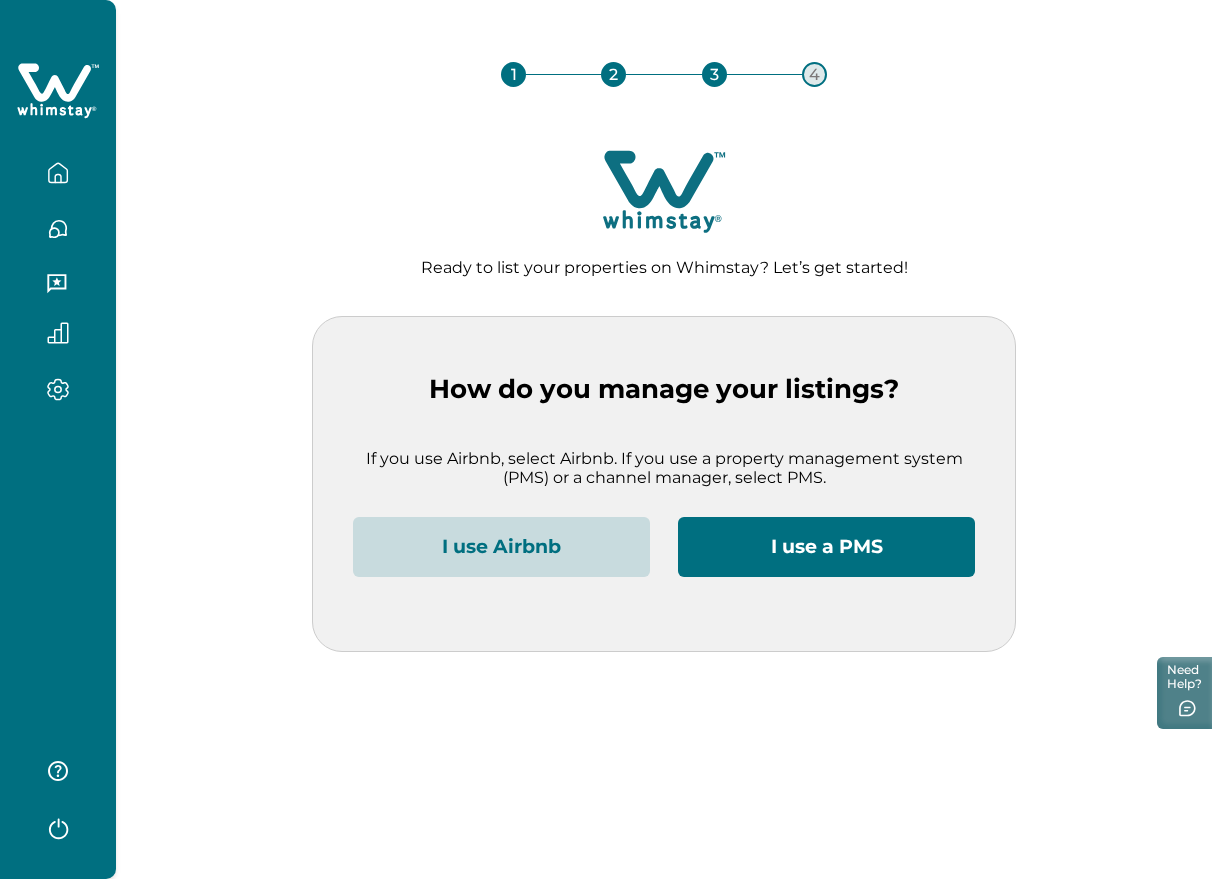 click 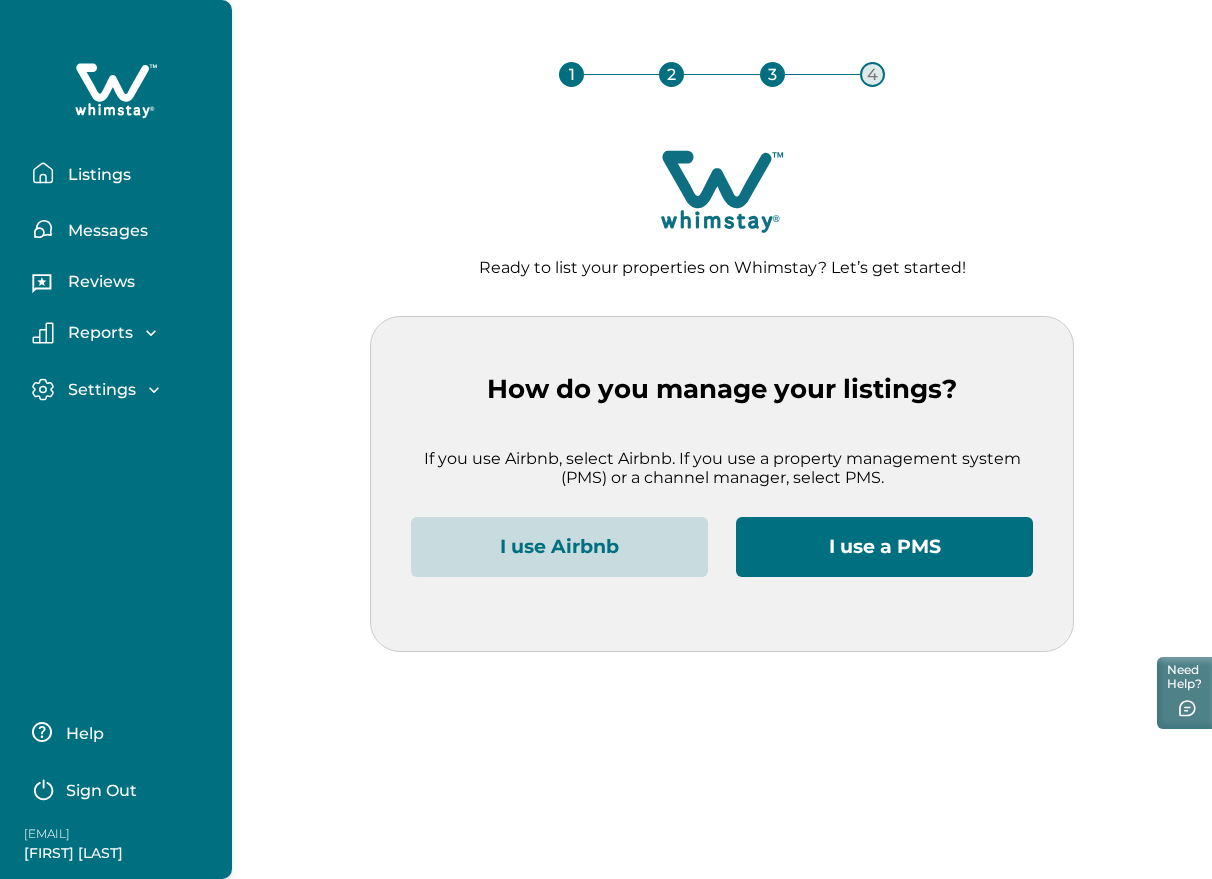 click on "Sign Out" at bounding box center (120, 788) 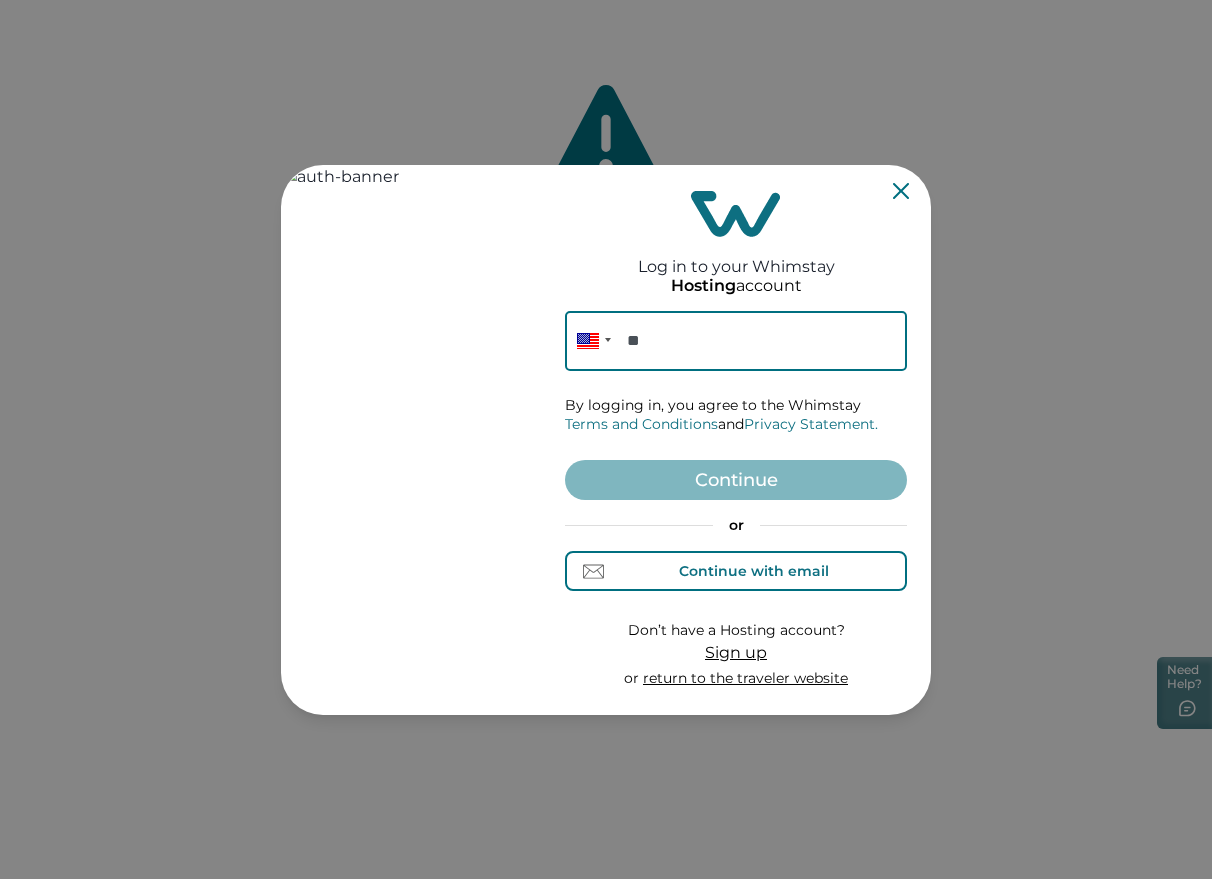 click on "Continue with email" at bounding box center (736, 571) 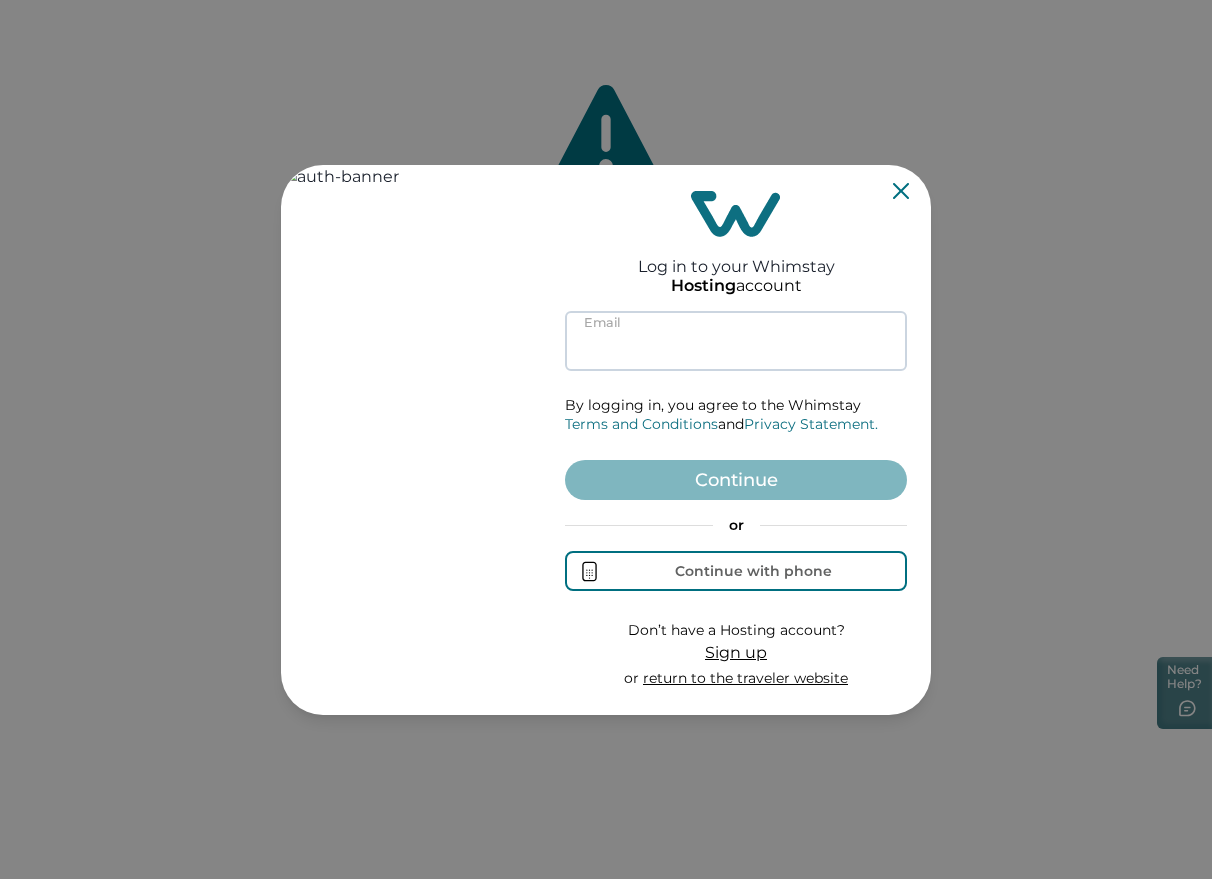 click at bounding box center [736, 341] 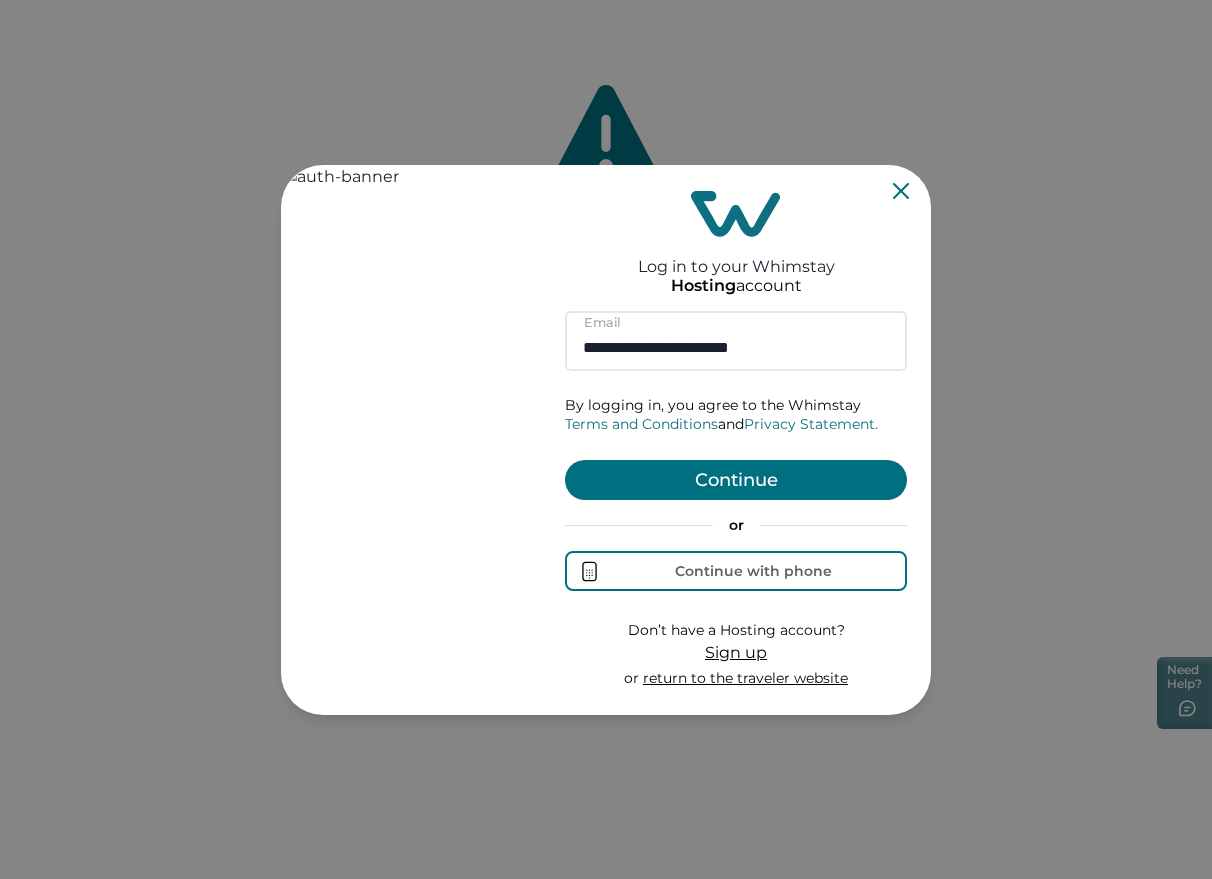 type on "**********" 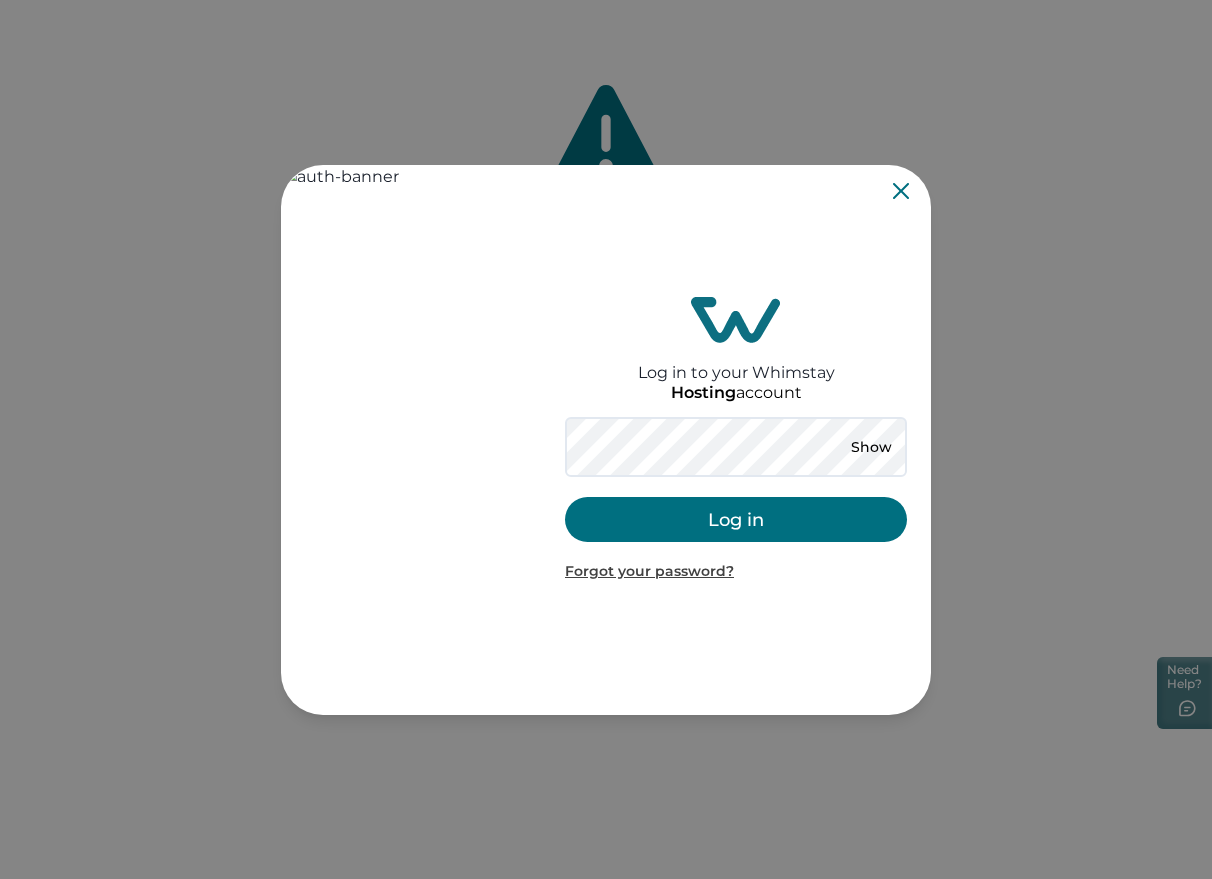 click on "Log in" at bounding box center (736, 519) 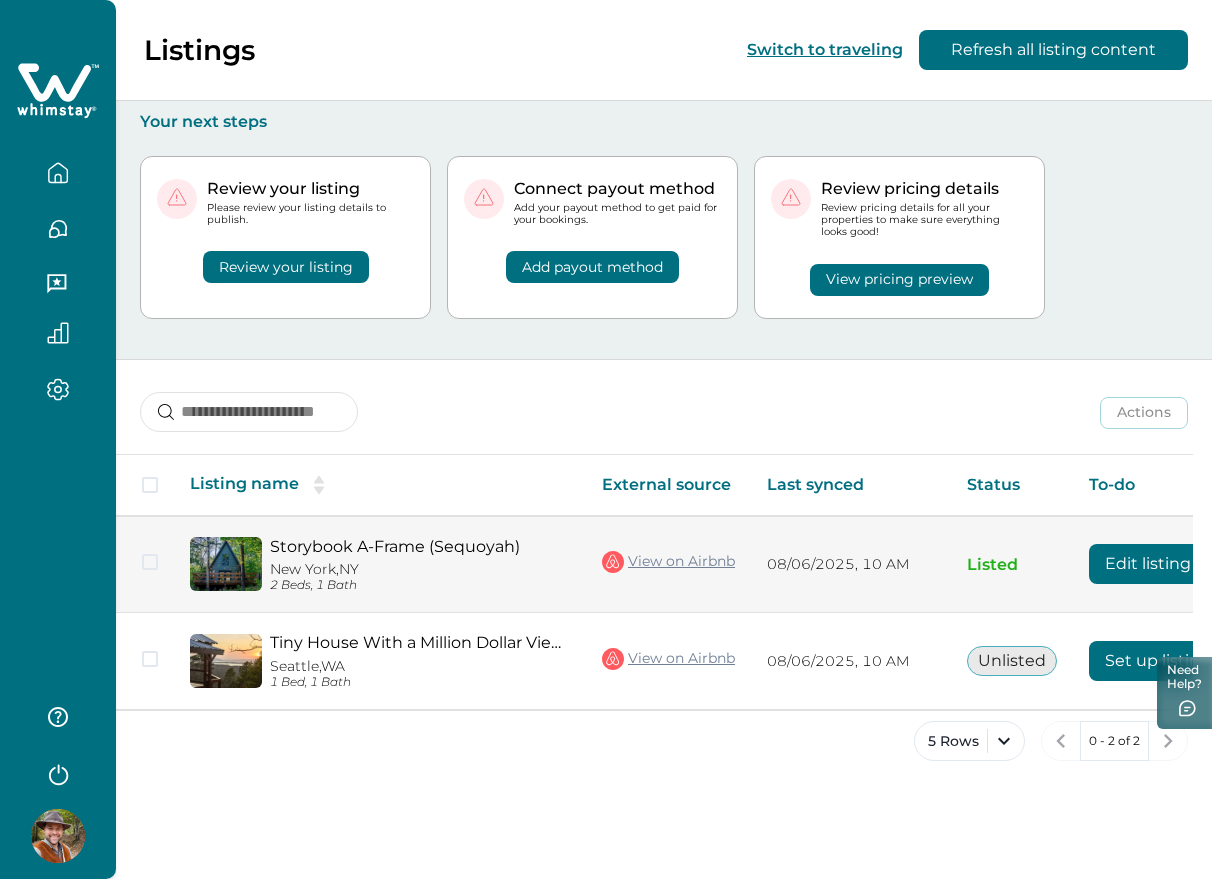 click on "Edit listing" at bounding box center (1148, 564) 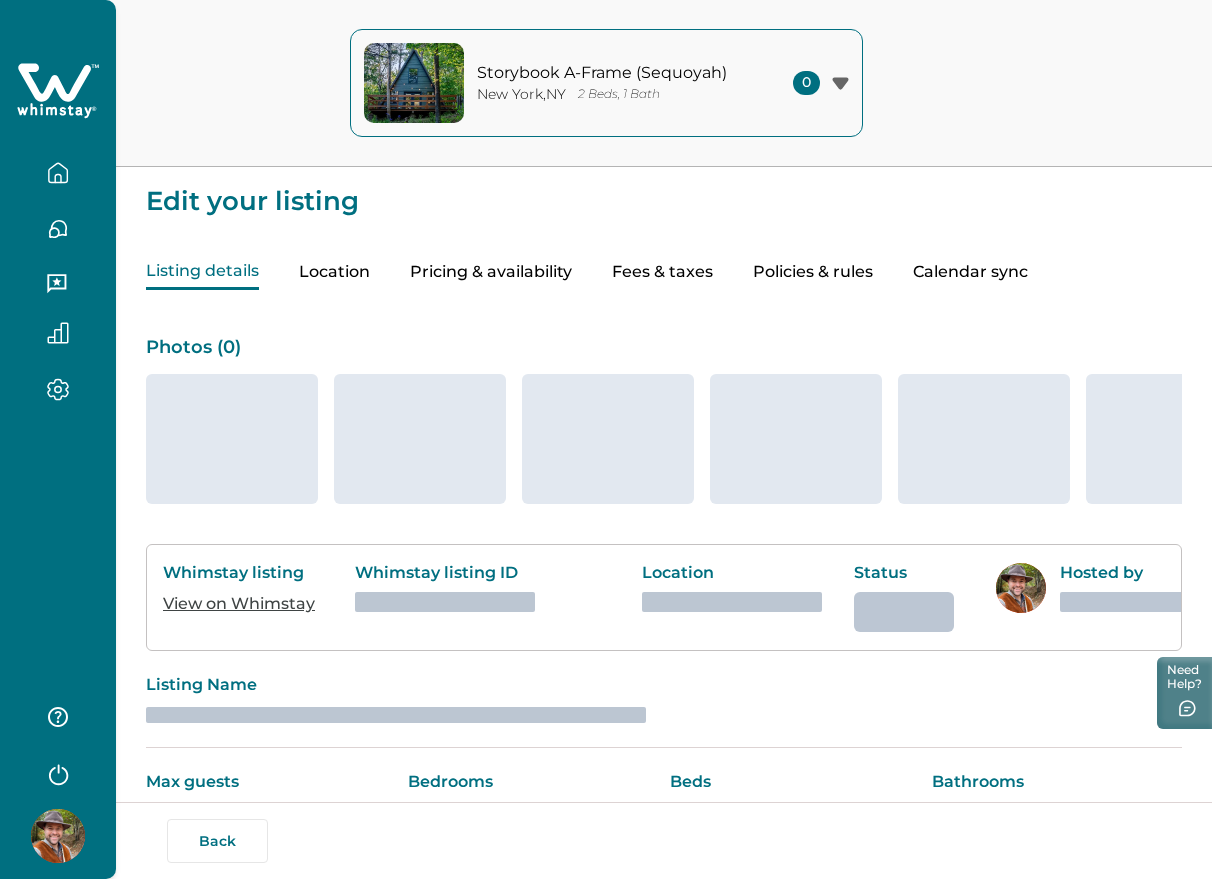 click on "Policies & rules" at bounding box center [813, 272] 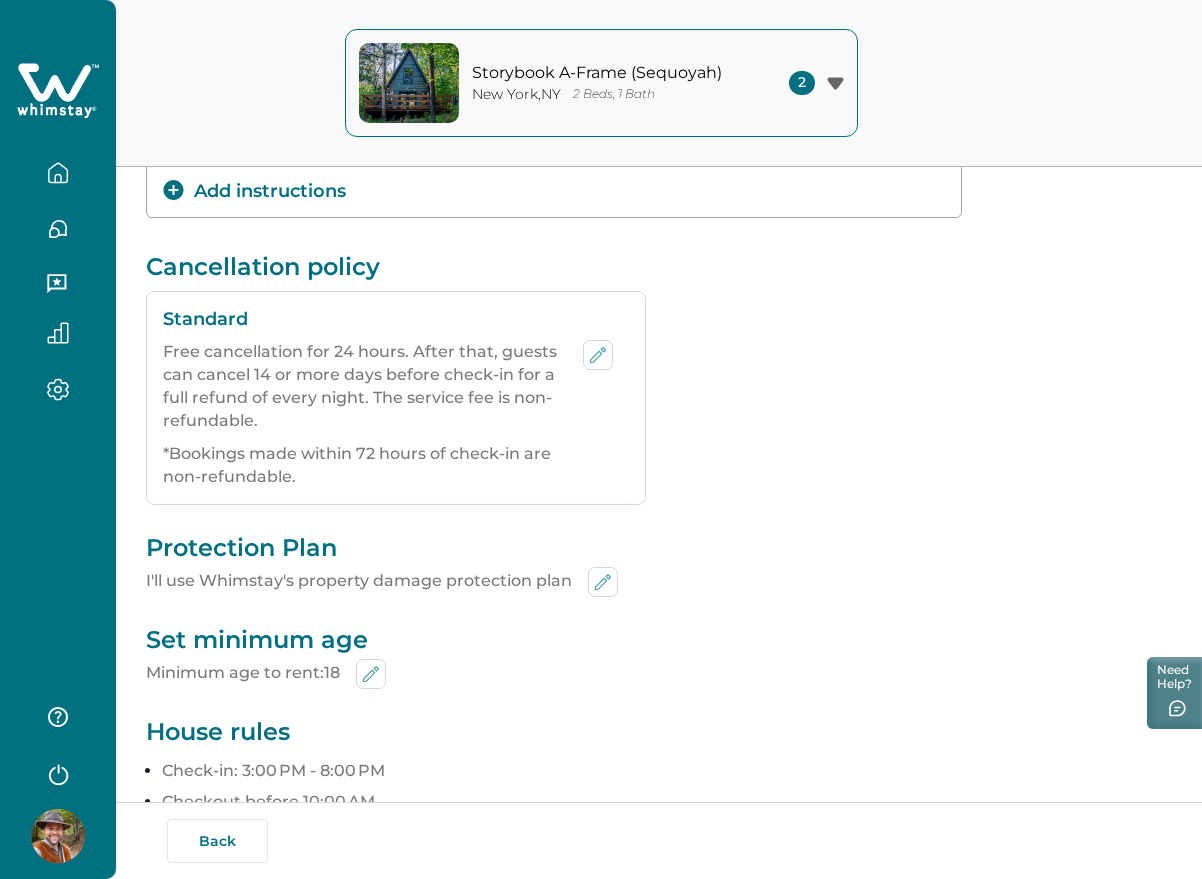 scroll, scrollTop: 492, scrollLeft: 0, axis: vertical 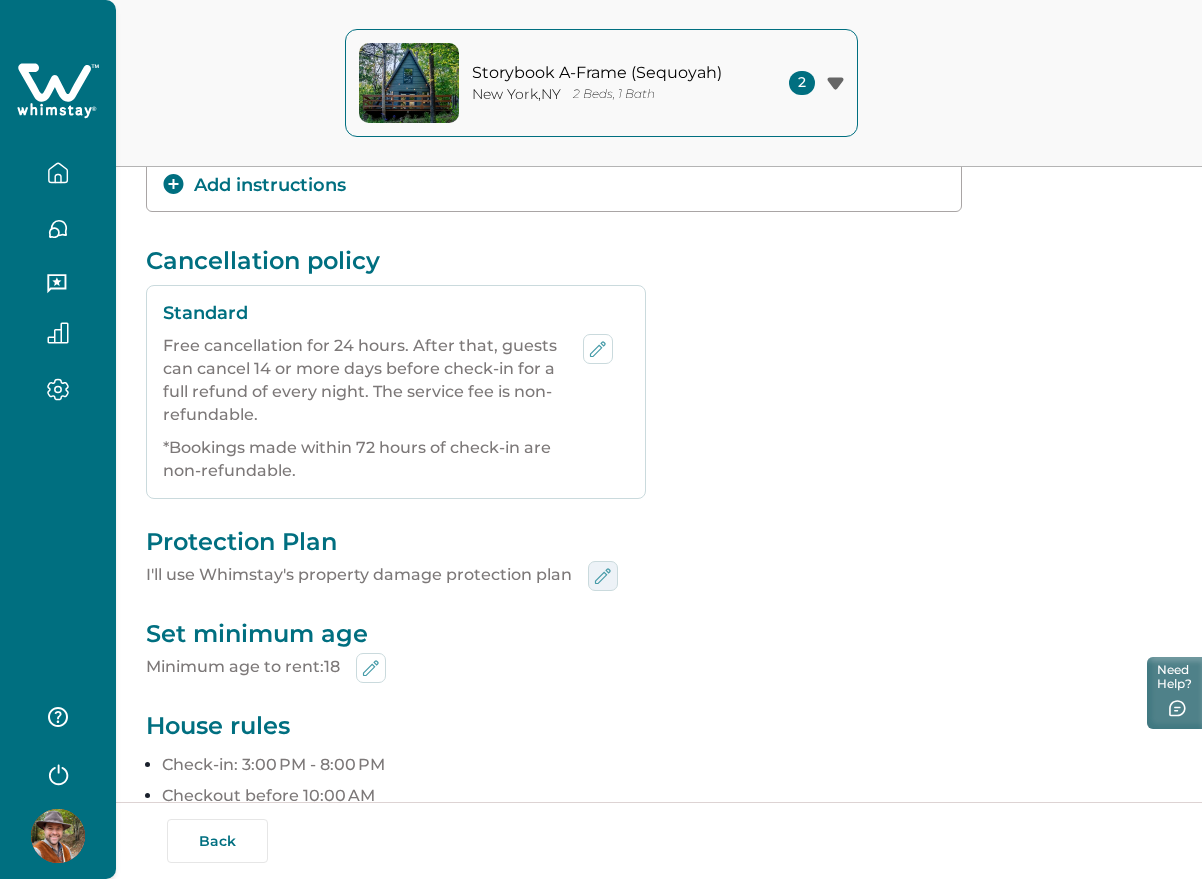 click 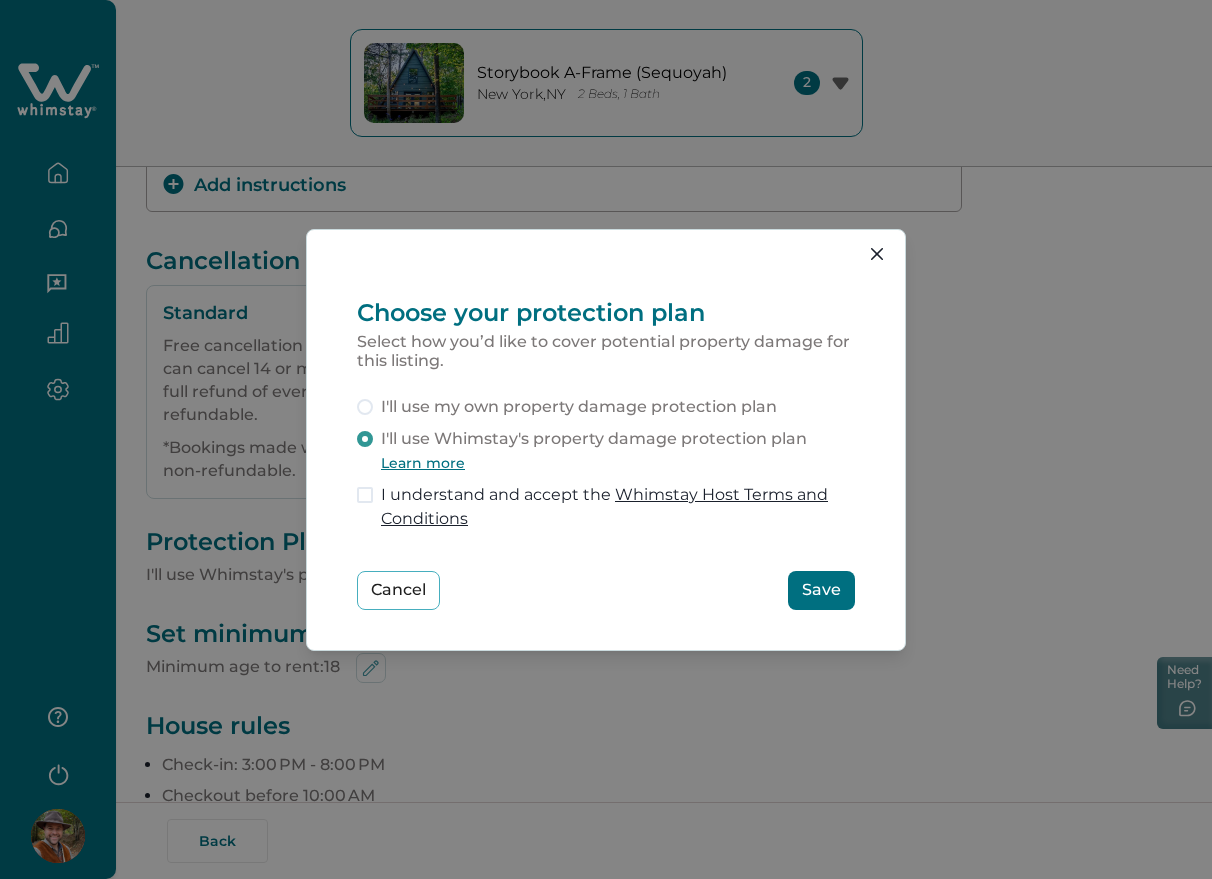 click on "I'll use my own property damage protection plan" at bounding box center (579, 407) 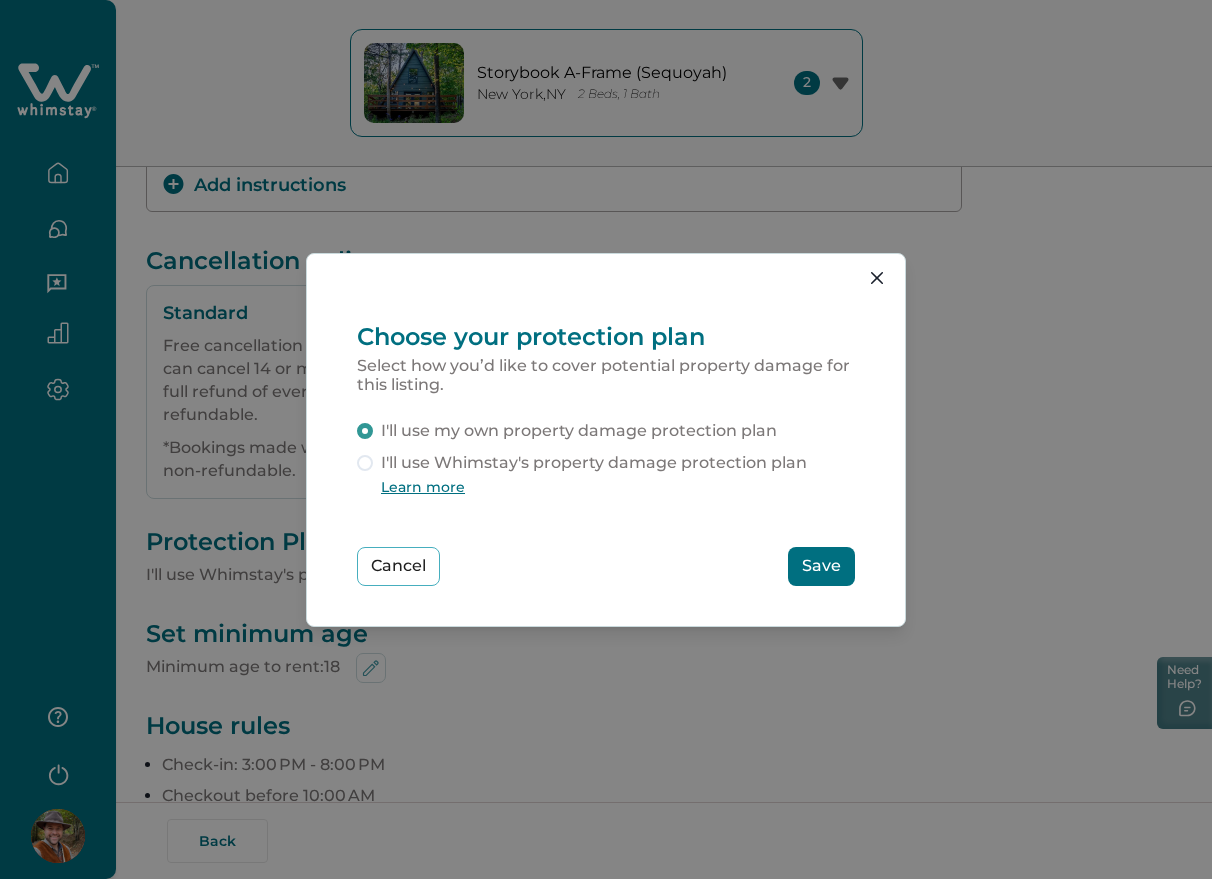 click on "Save" at bounding box center [821, 566] 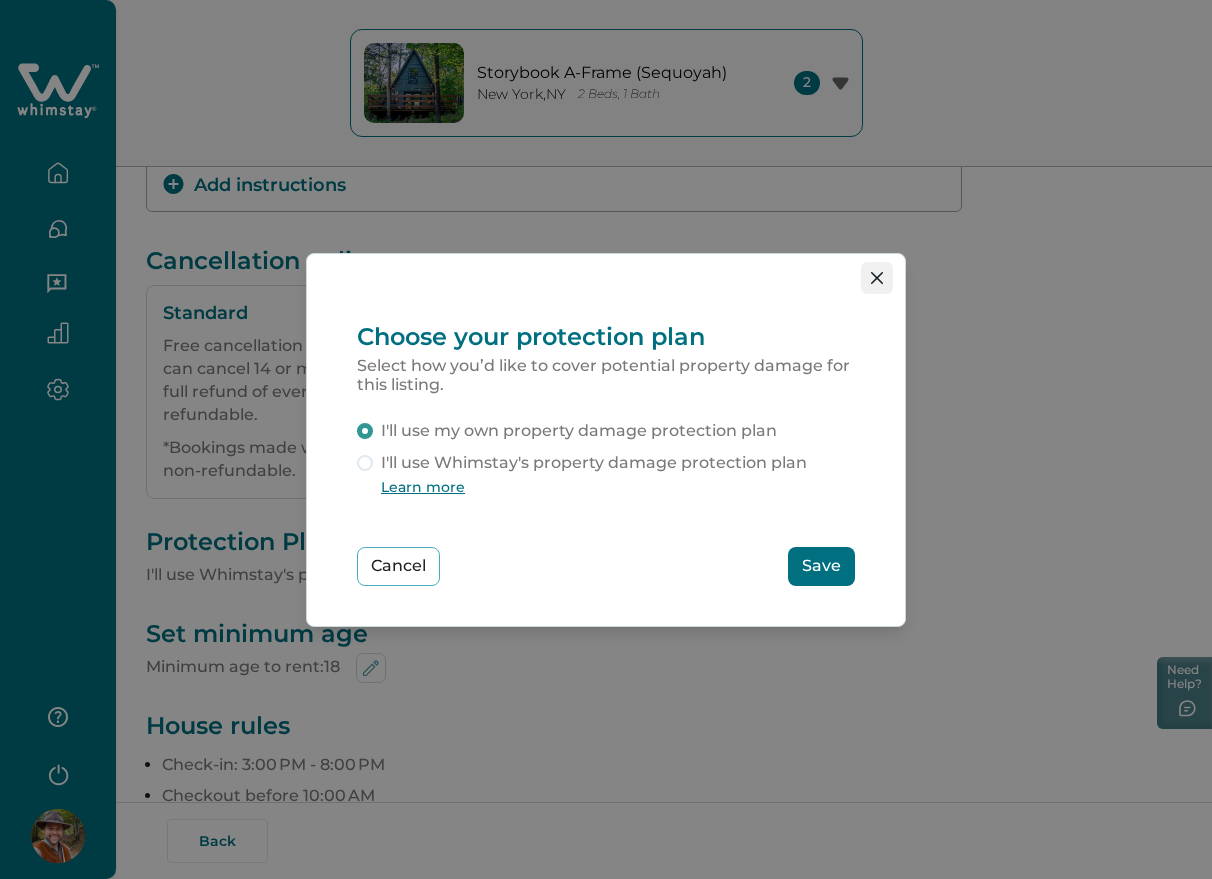 click at bounding box center (877, 278) 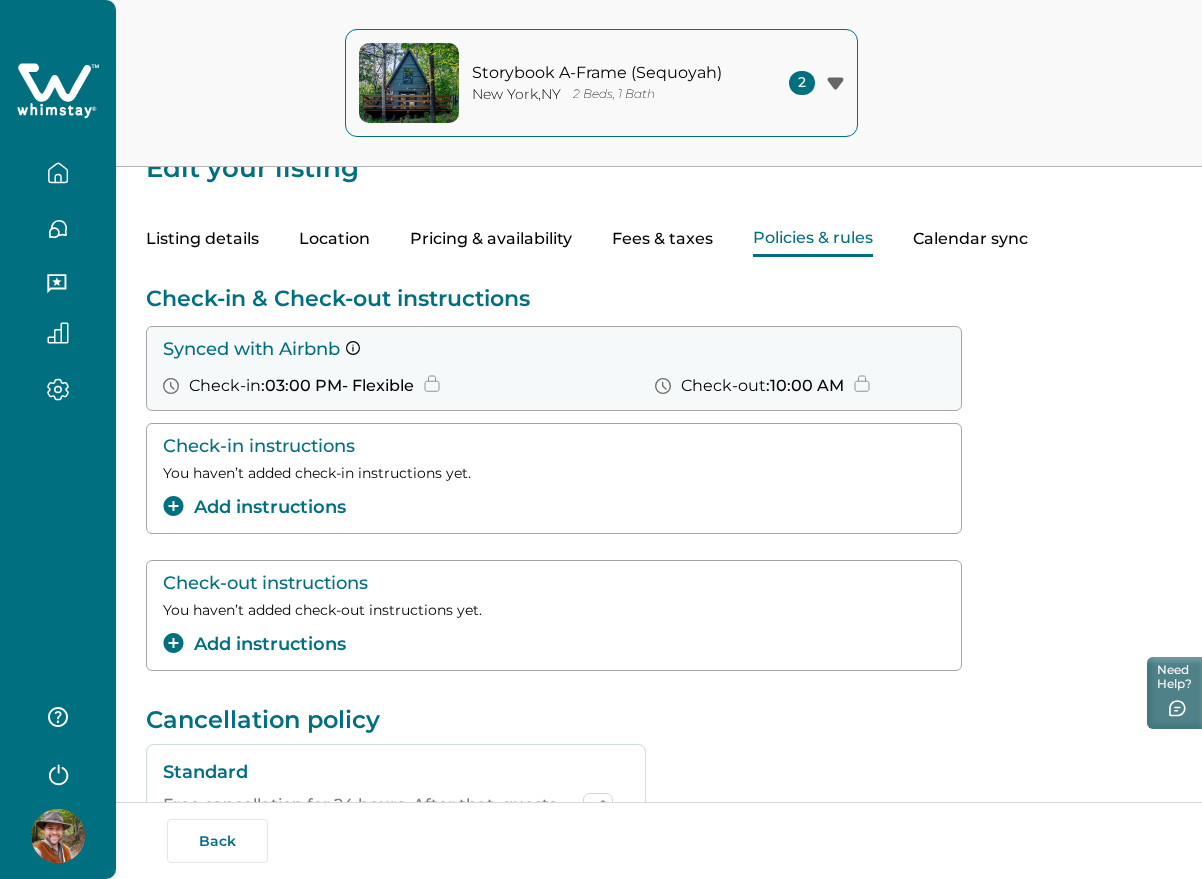 scroll, scrollTop: 0, scrollLeft: 0, axis: both 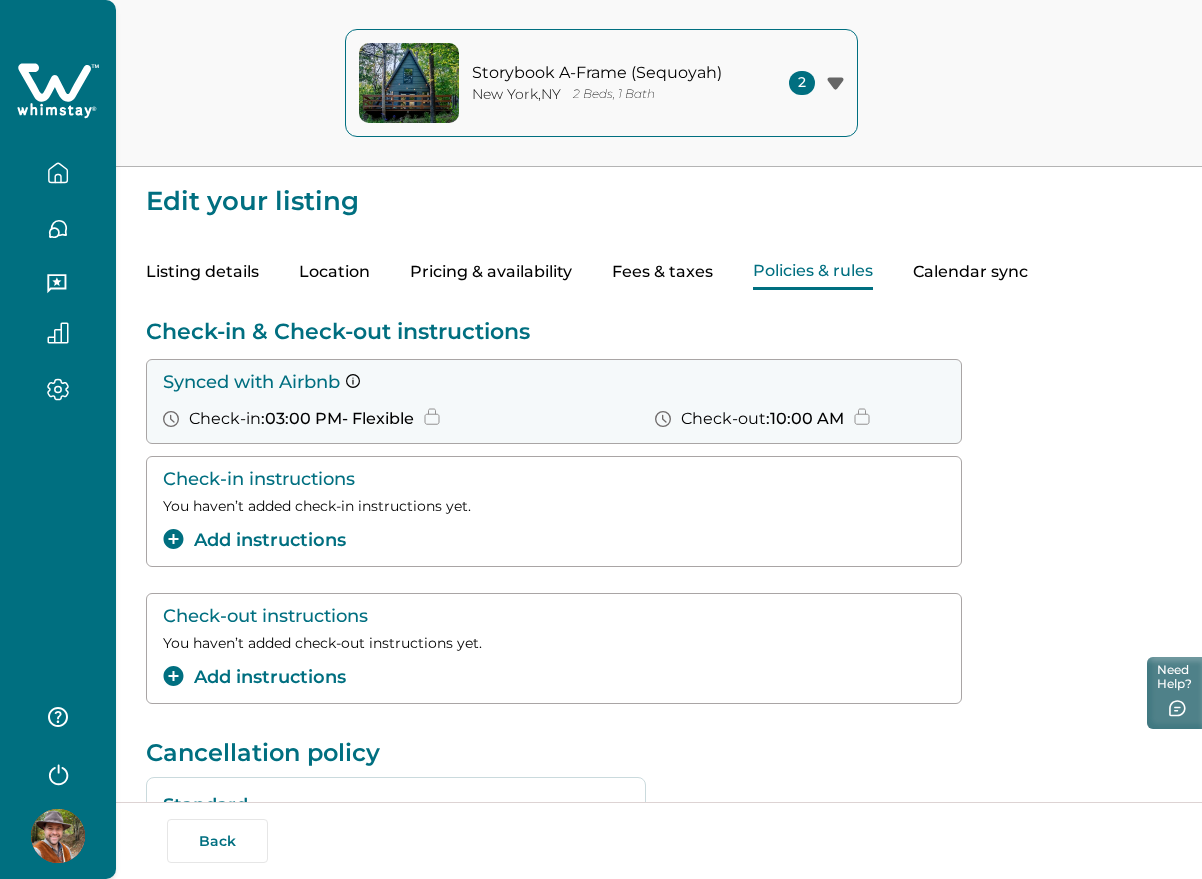 click on "Fees & taxes" at bounding box center [662, 272] 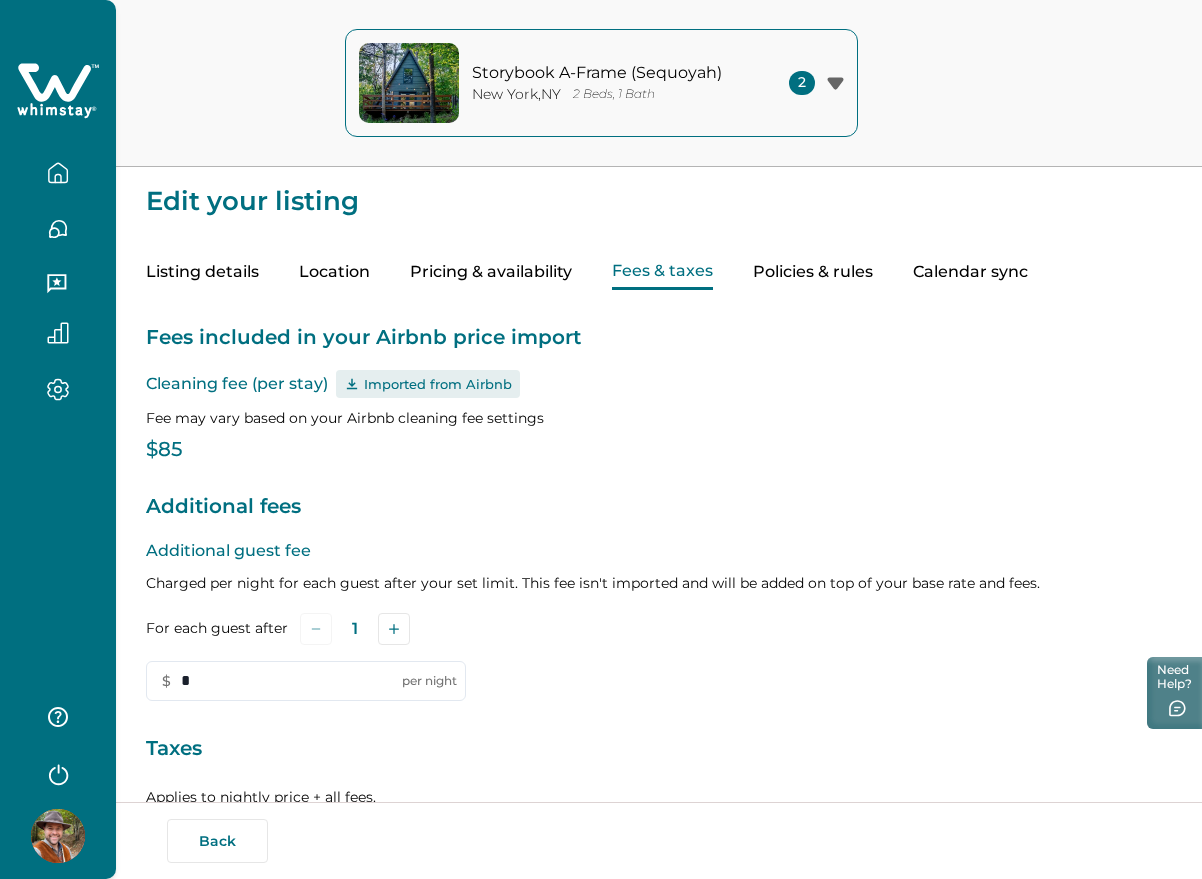 click on "Policies & rules" at bounding box center (813, 272) 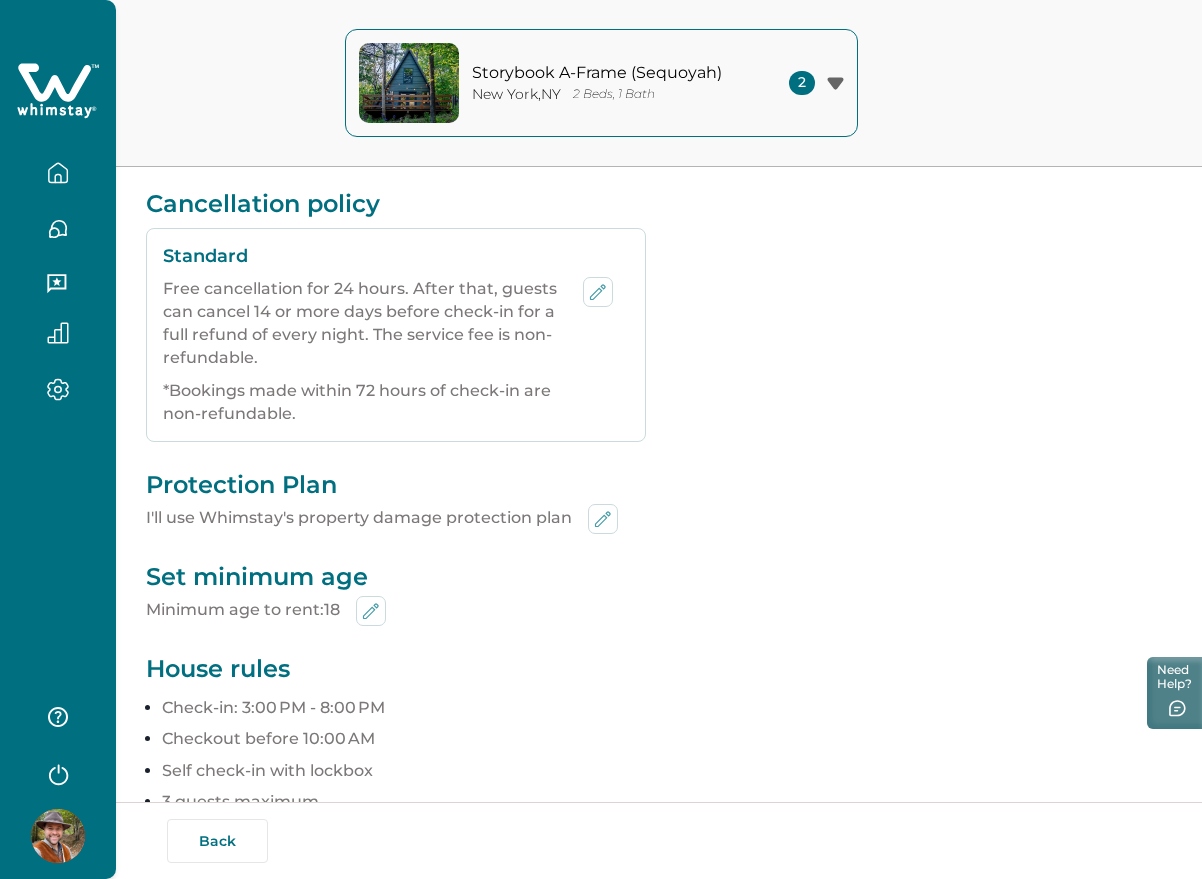 scroll, scrollTop: 550, scrollLeft: 0, axis: vertical 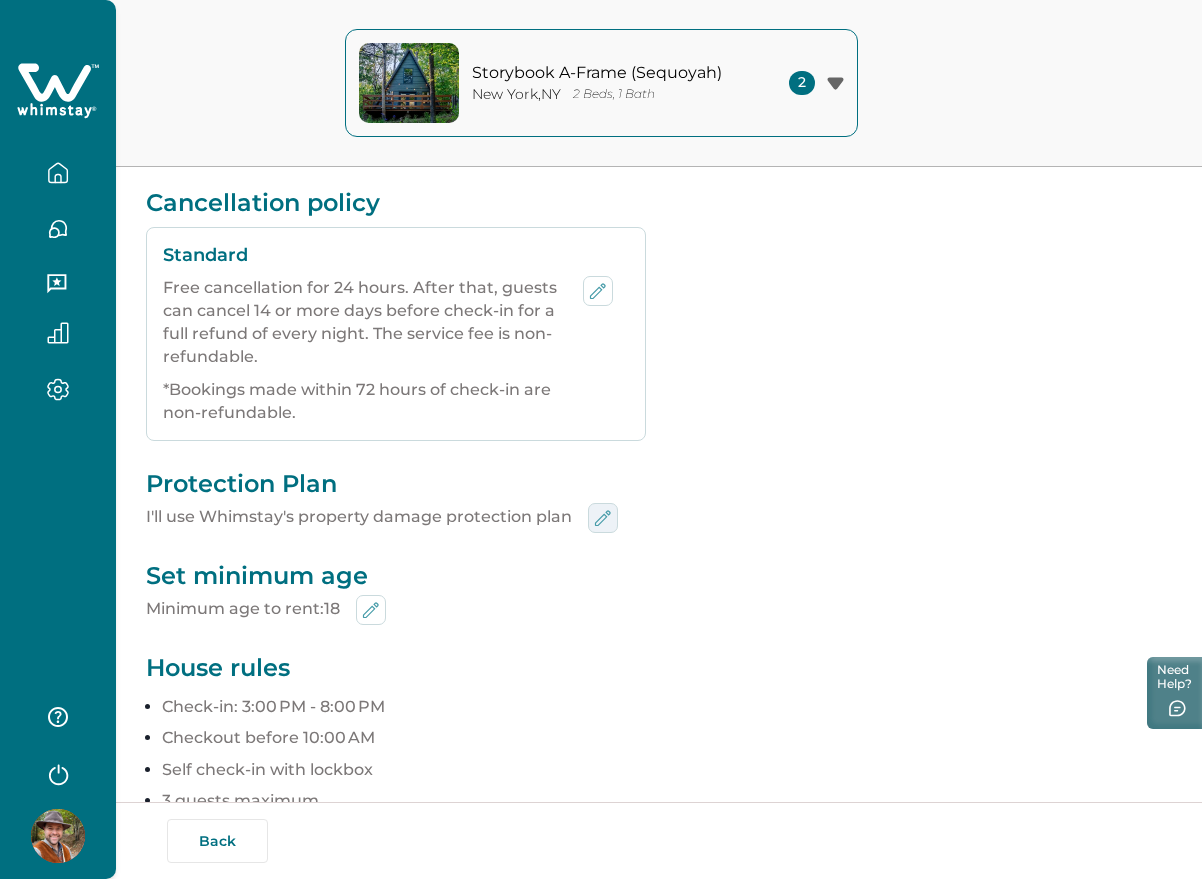 click 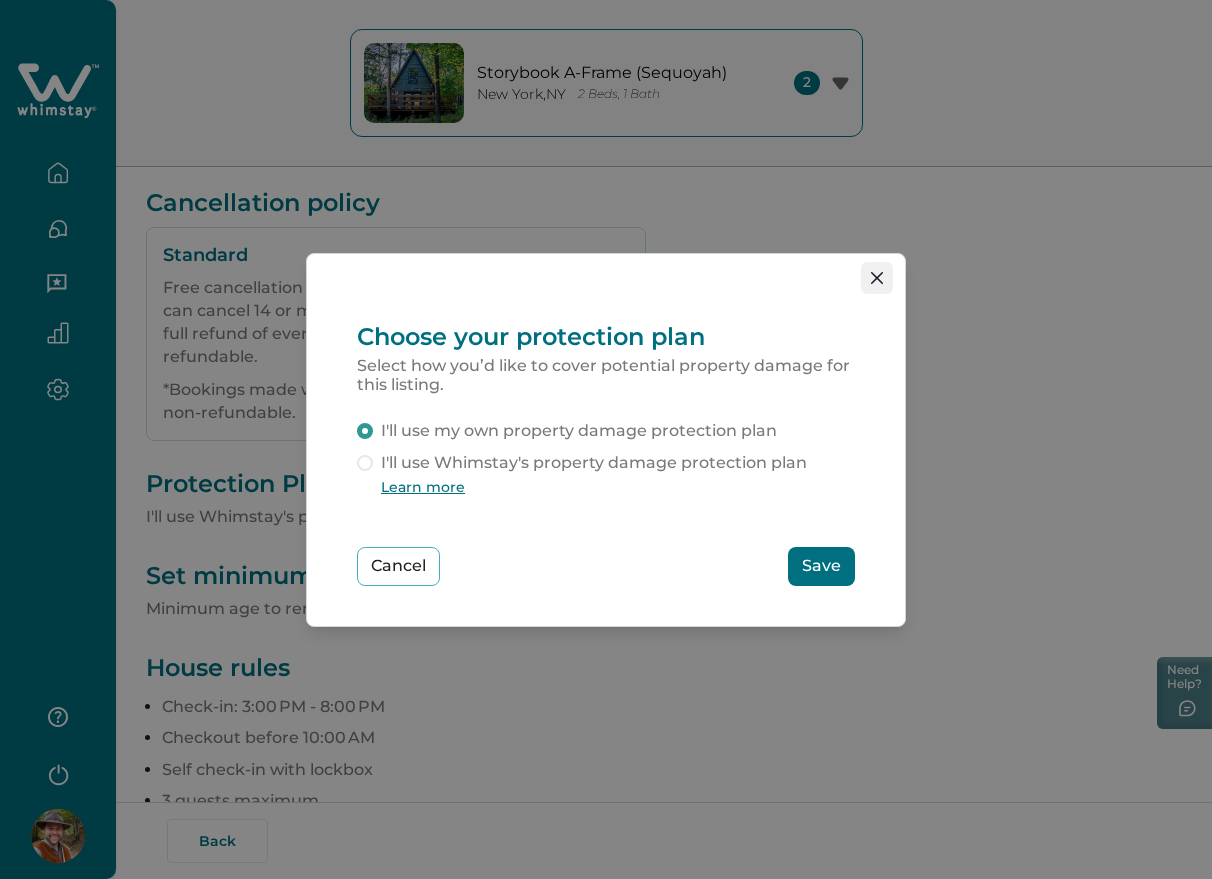 click 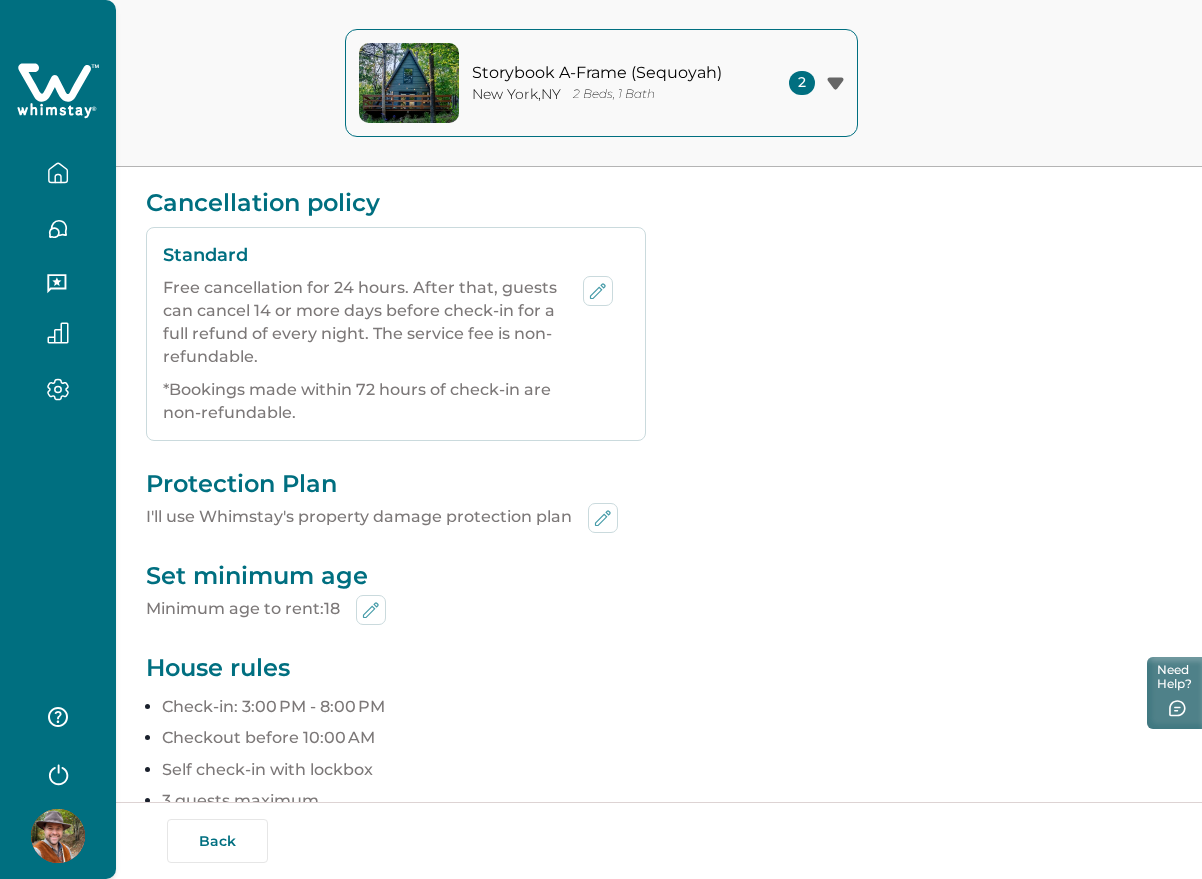 type 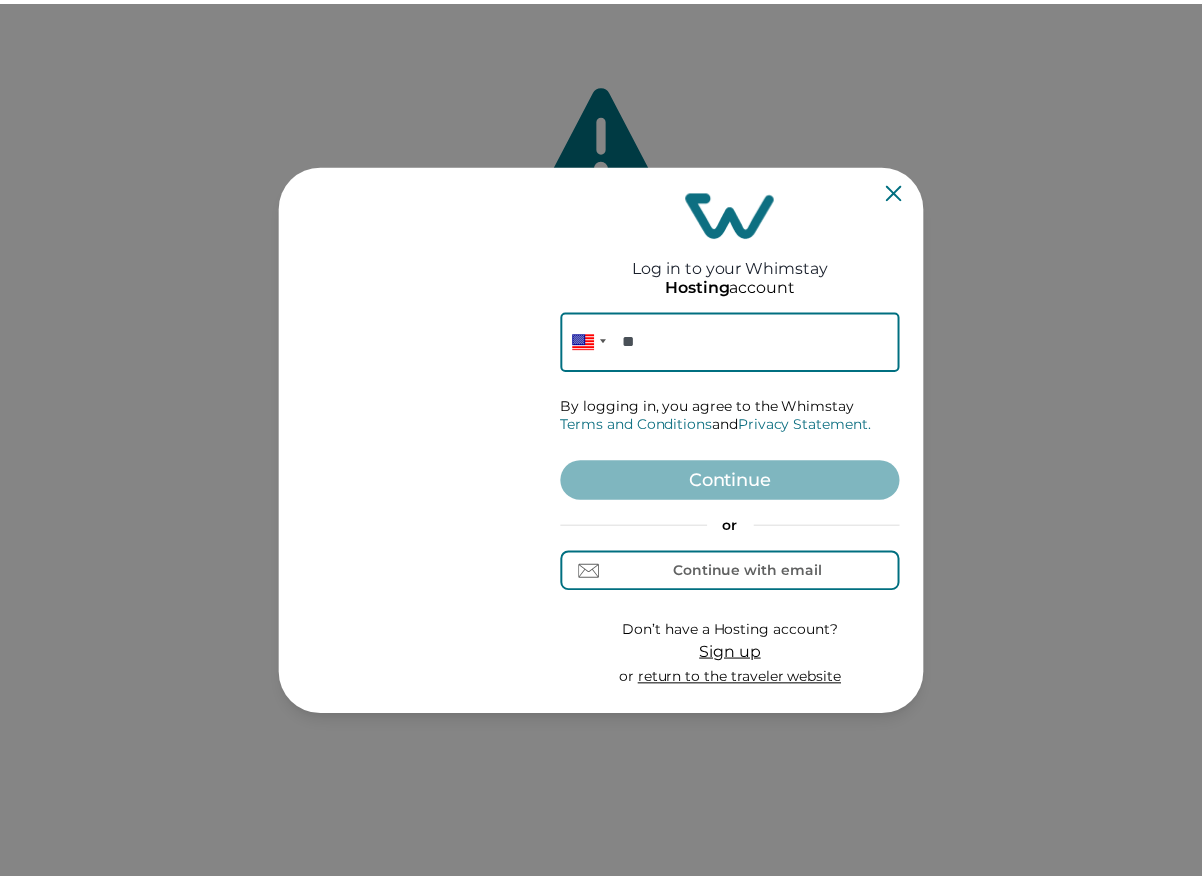 scroll, scrollTop: 0, scrollLeft: 0, axis: both 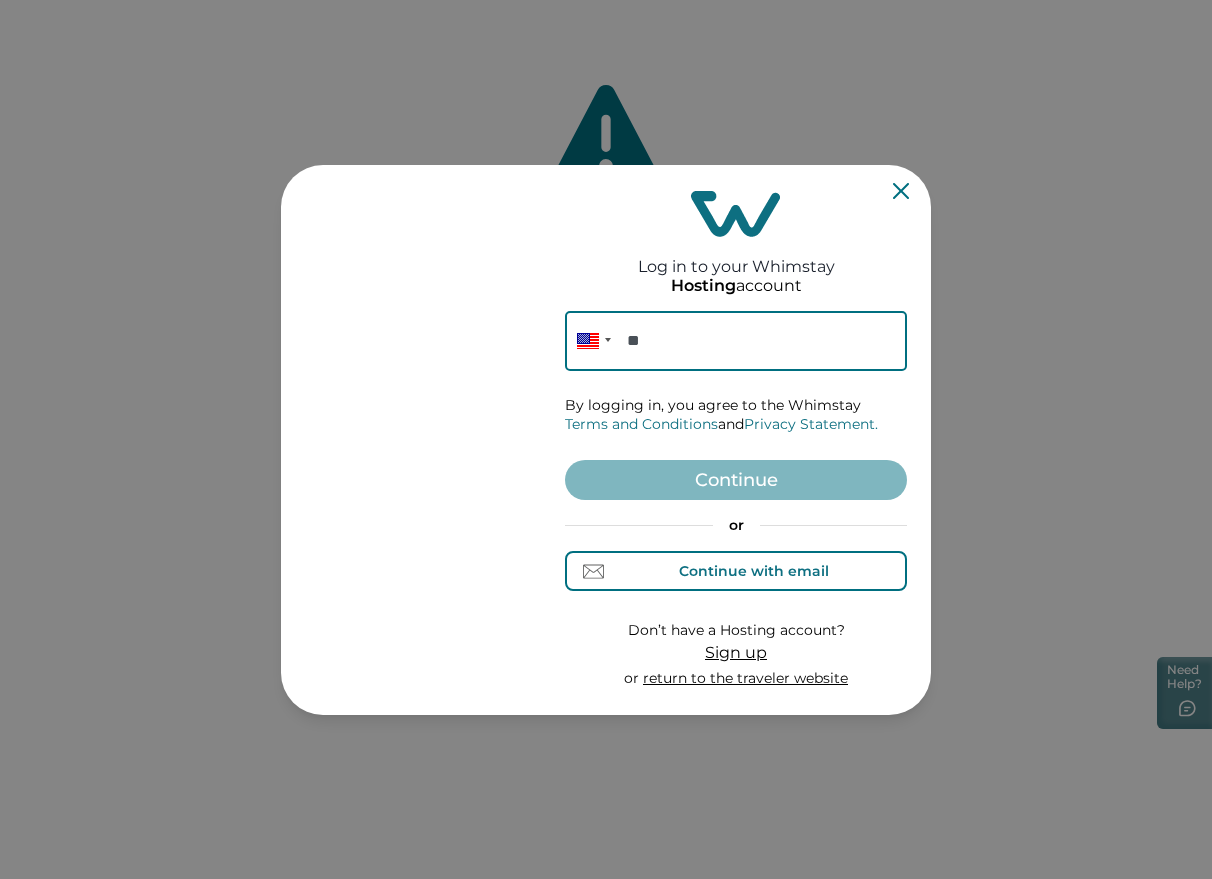 click on "Continue with email" at bounding box center [754, 571] 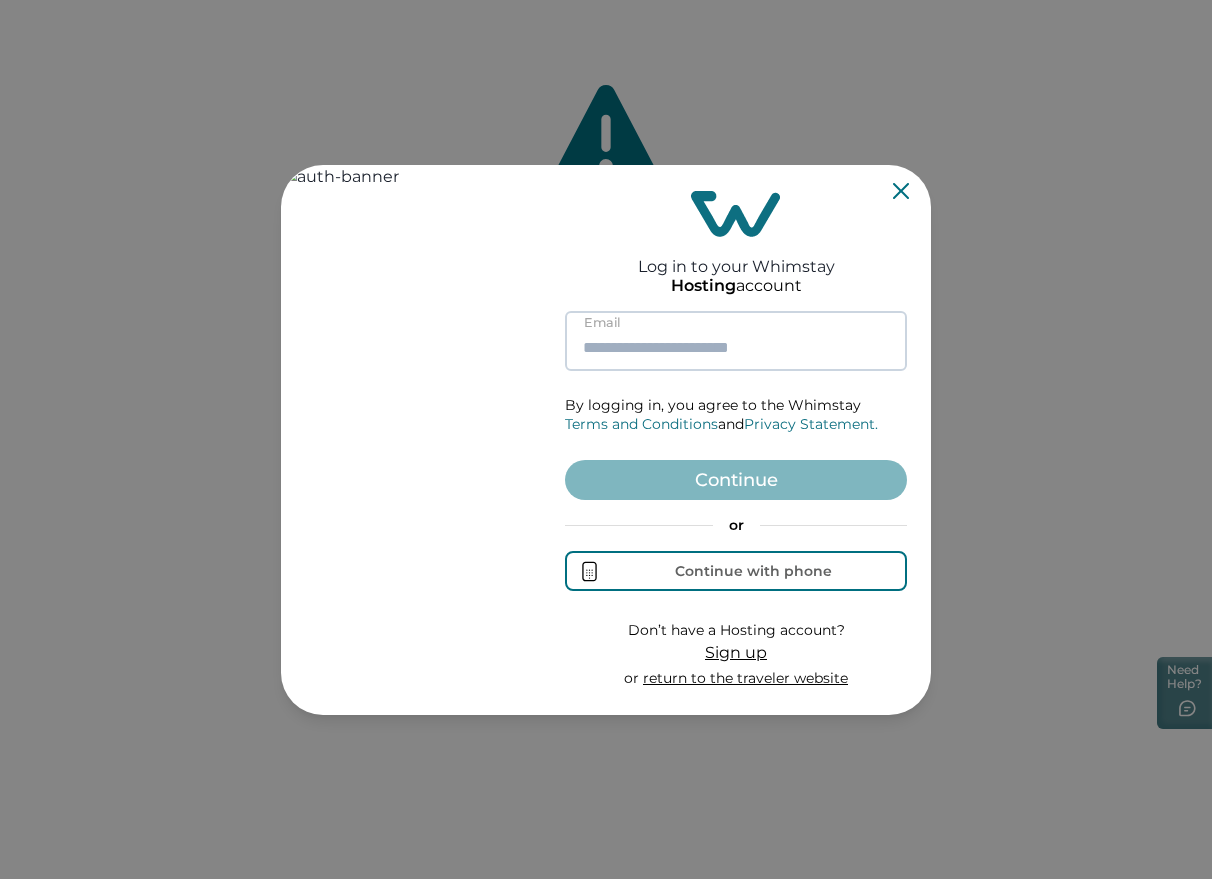 click at bounding box center (736, 341) 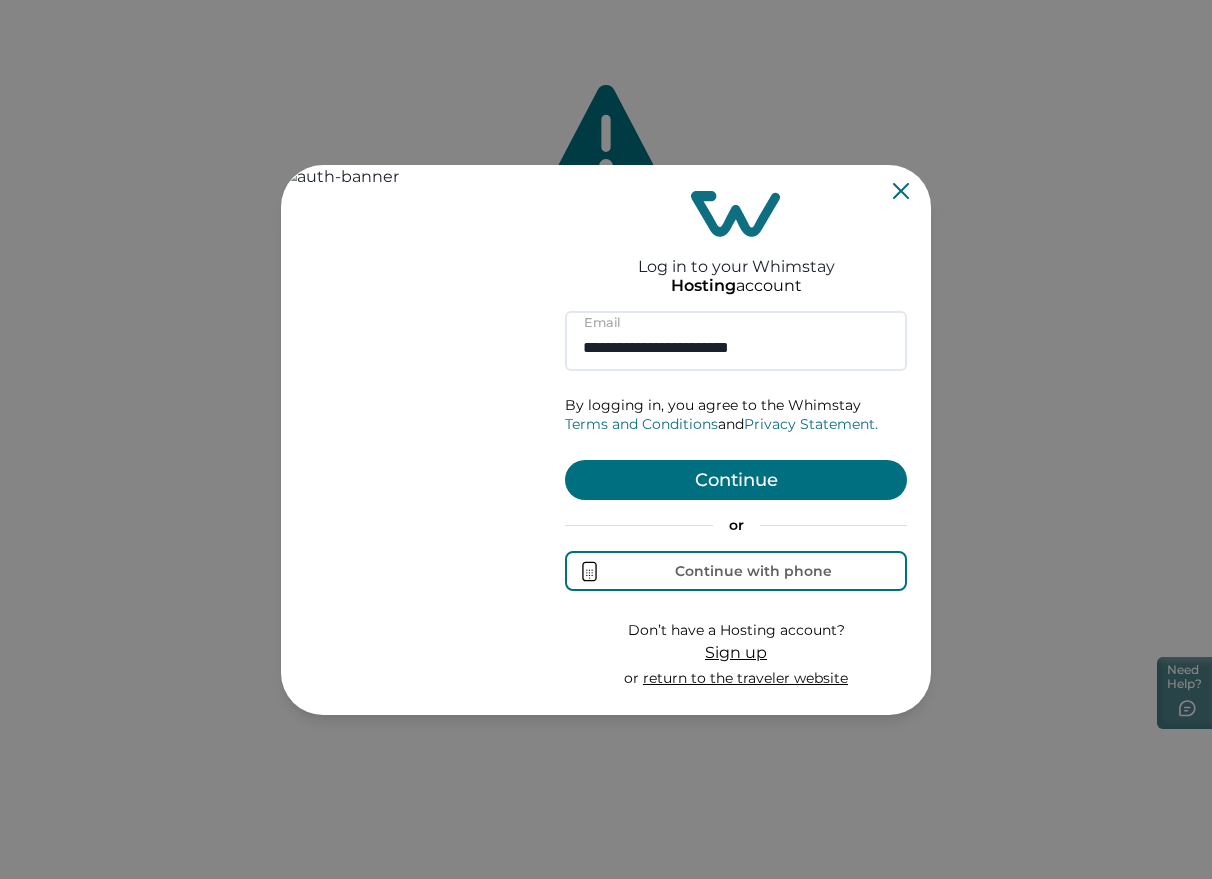 type on "**********" 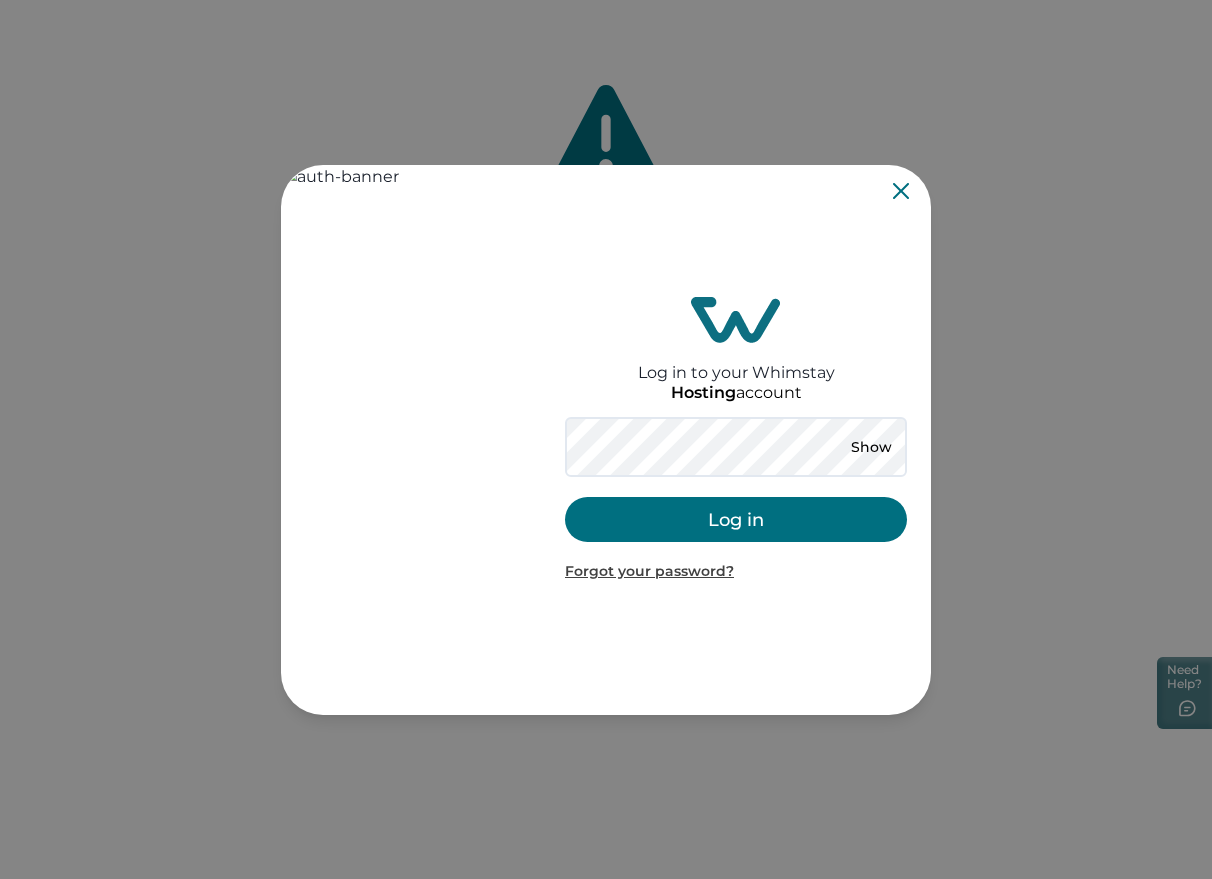 click on "Log in" at bounding box center [736, 519] 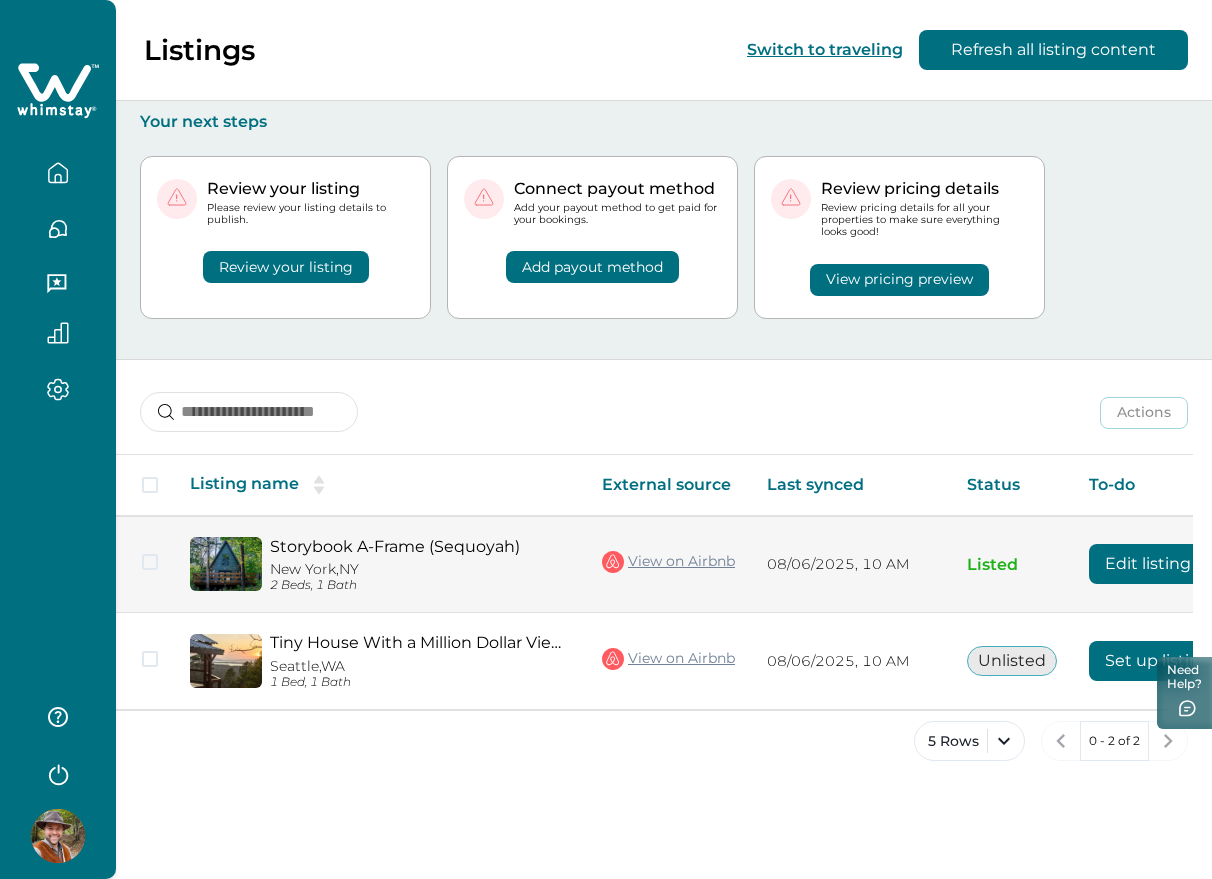 click on "Edit listing" at bounding box center (1148, 564) 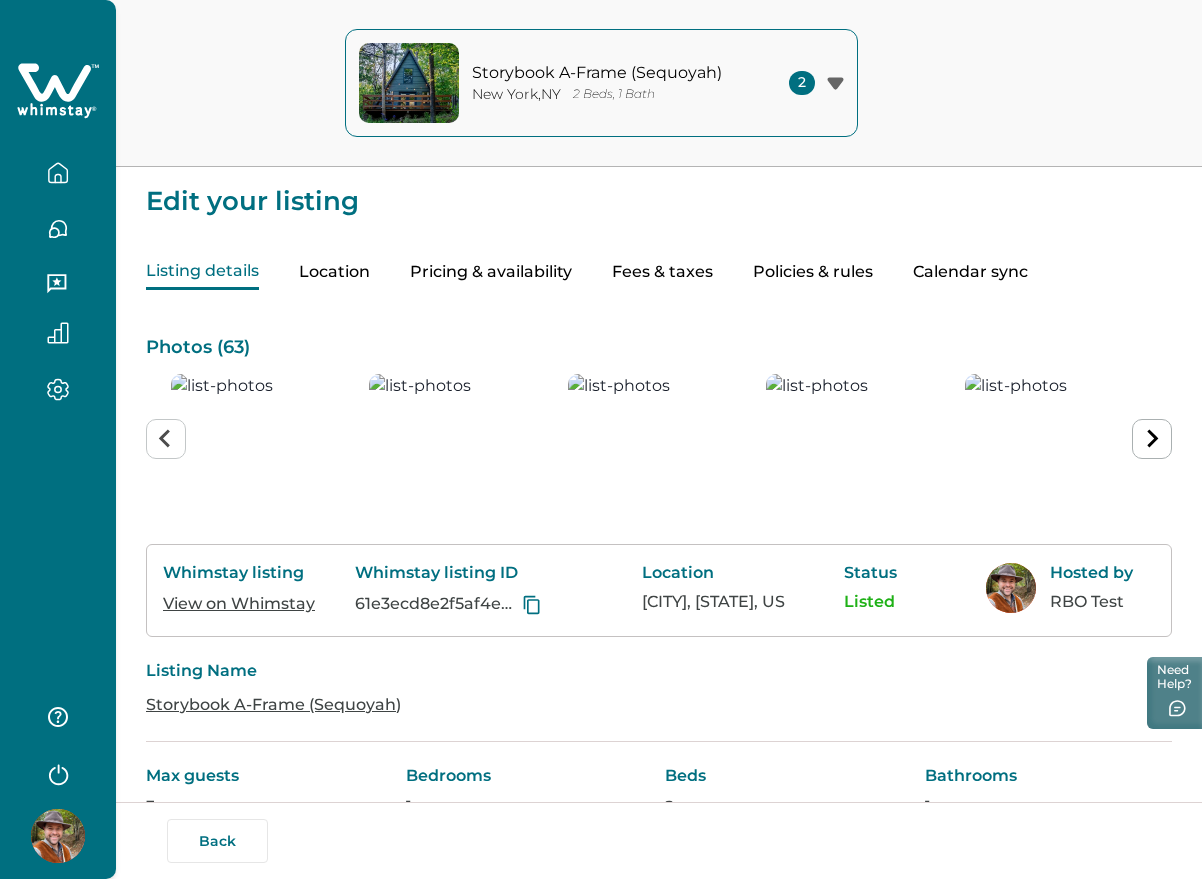 click on "Policies & rules" at bounding box center (813, 272) 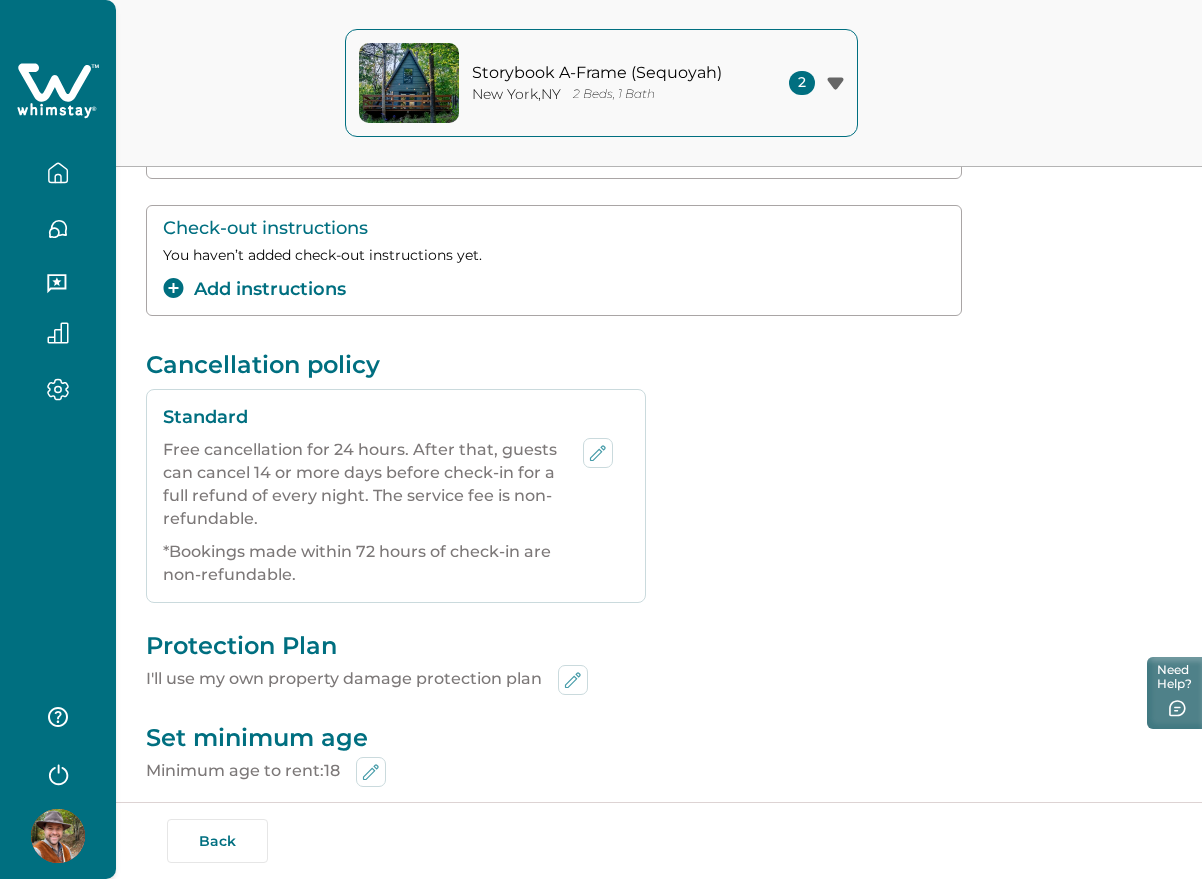 scroll, scrollTop: 408, scrollLeft: 0, axis: vertical 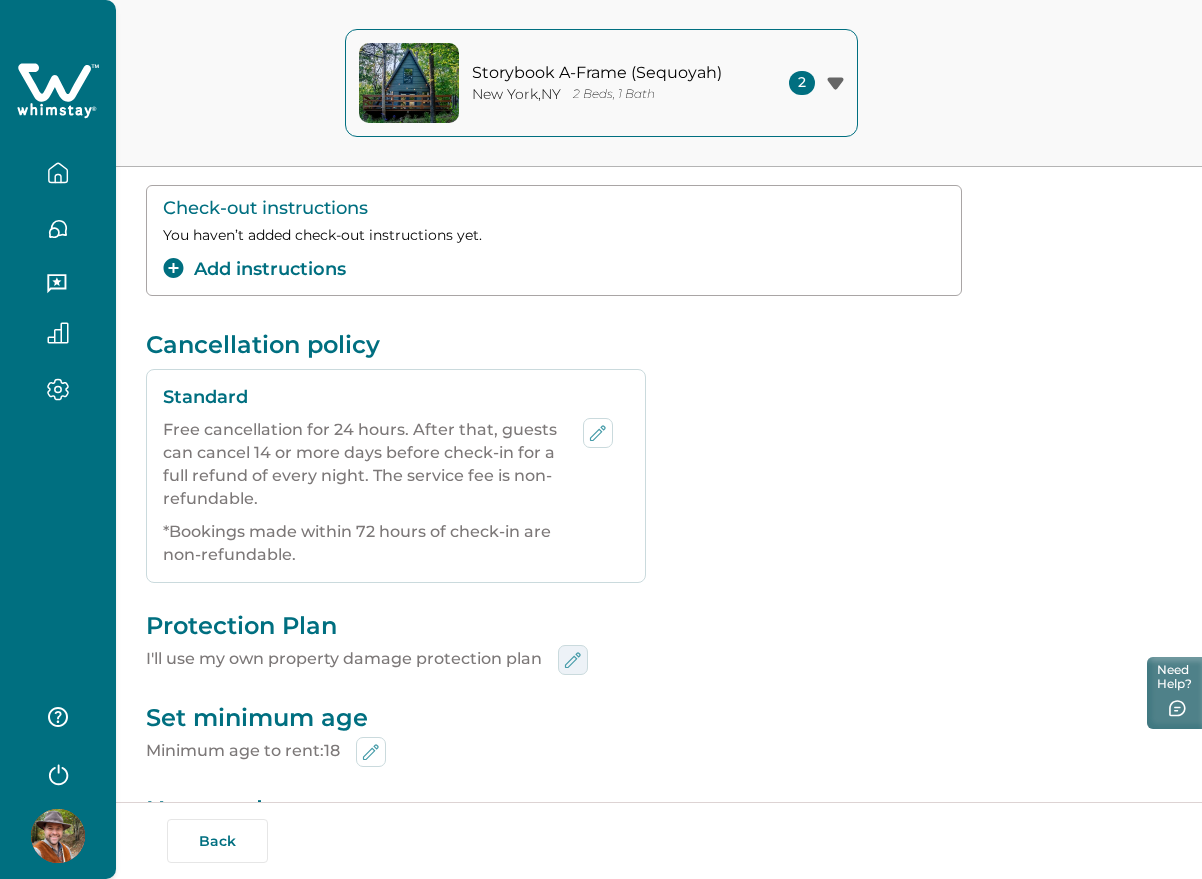click at bounding box center [573, 660] 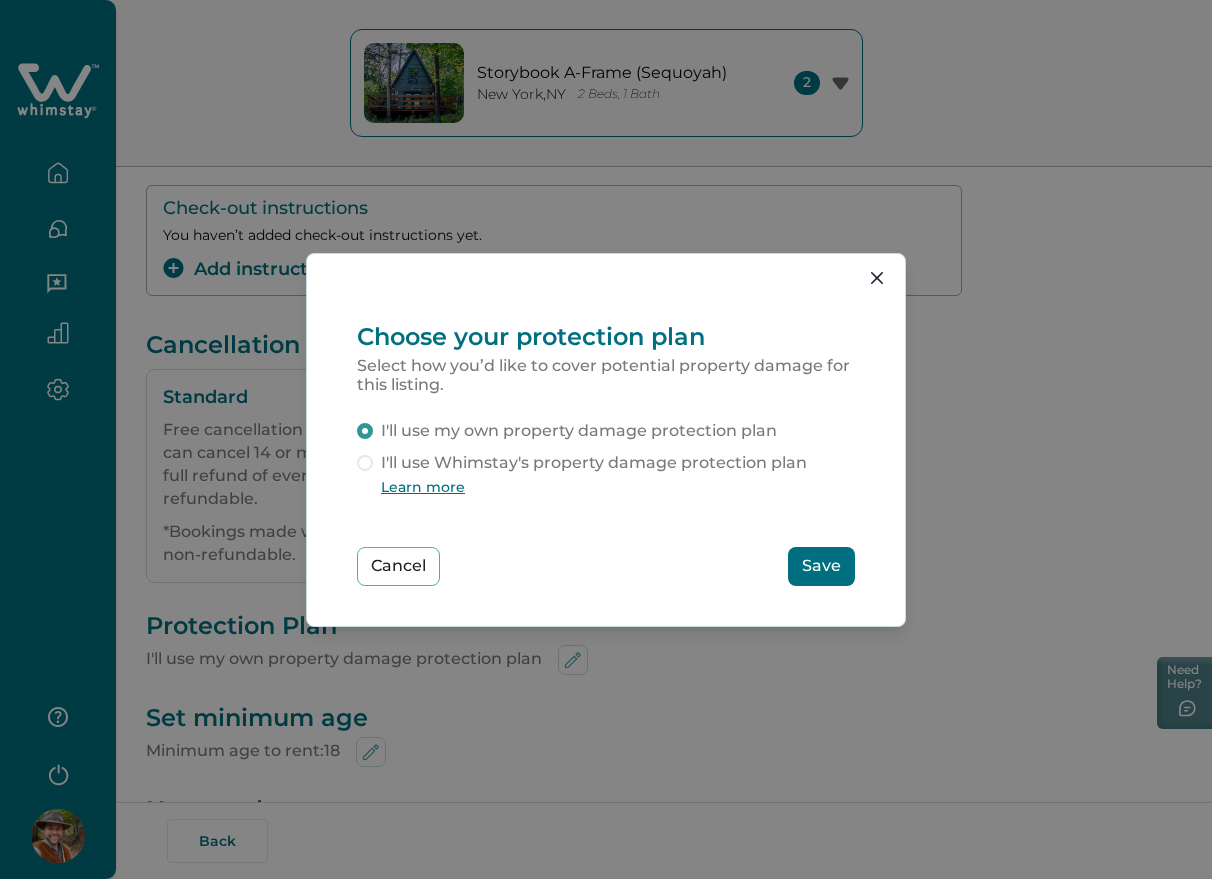 click on "I'll use Whimstay's property damage protection plan" at bounding box center [594, 463] 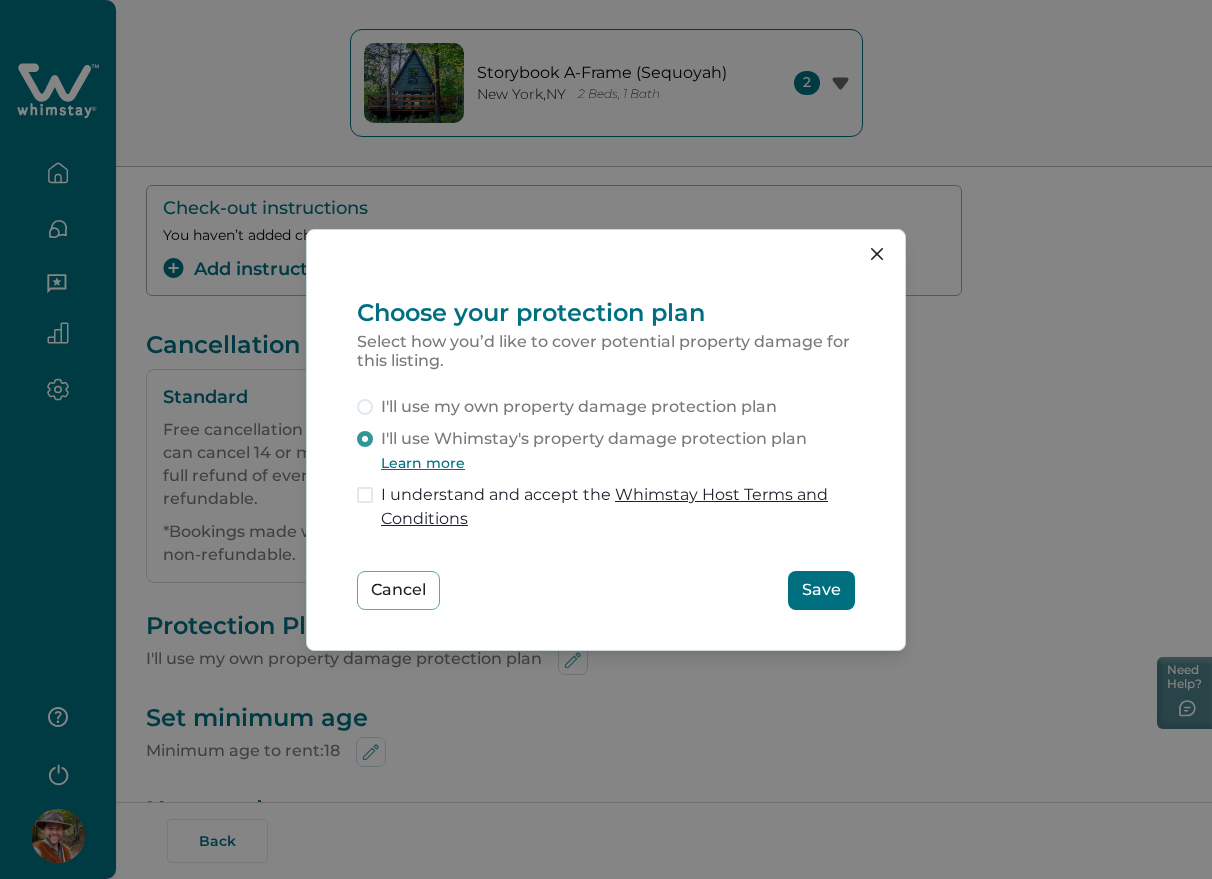 click on "Save" at bounding box center [821, 590] 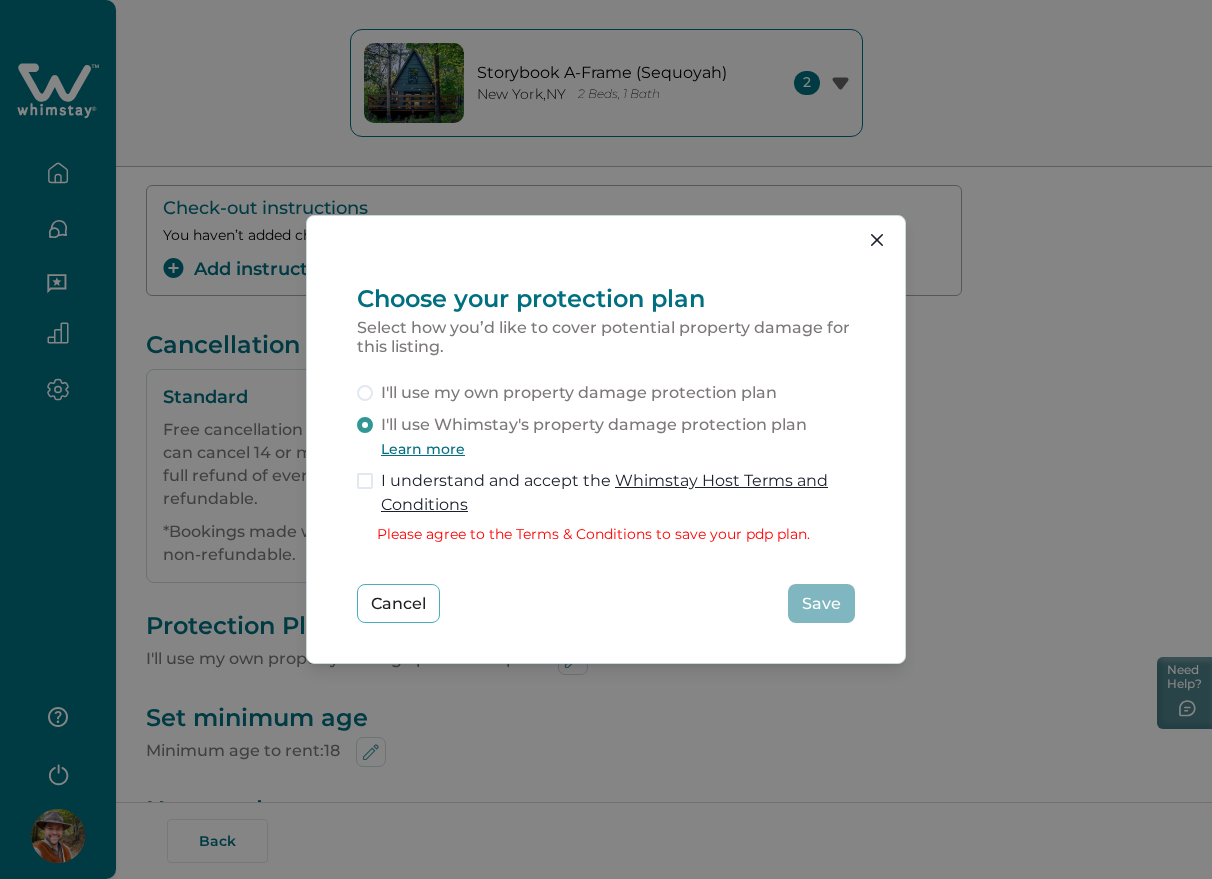 click on "I understand and accept the     Whimstay Host Terms and Conditions" at bounding box center [618, 493] 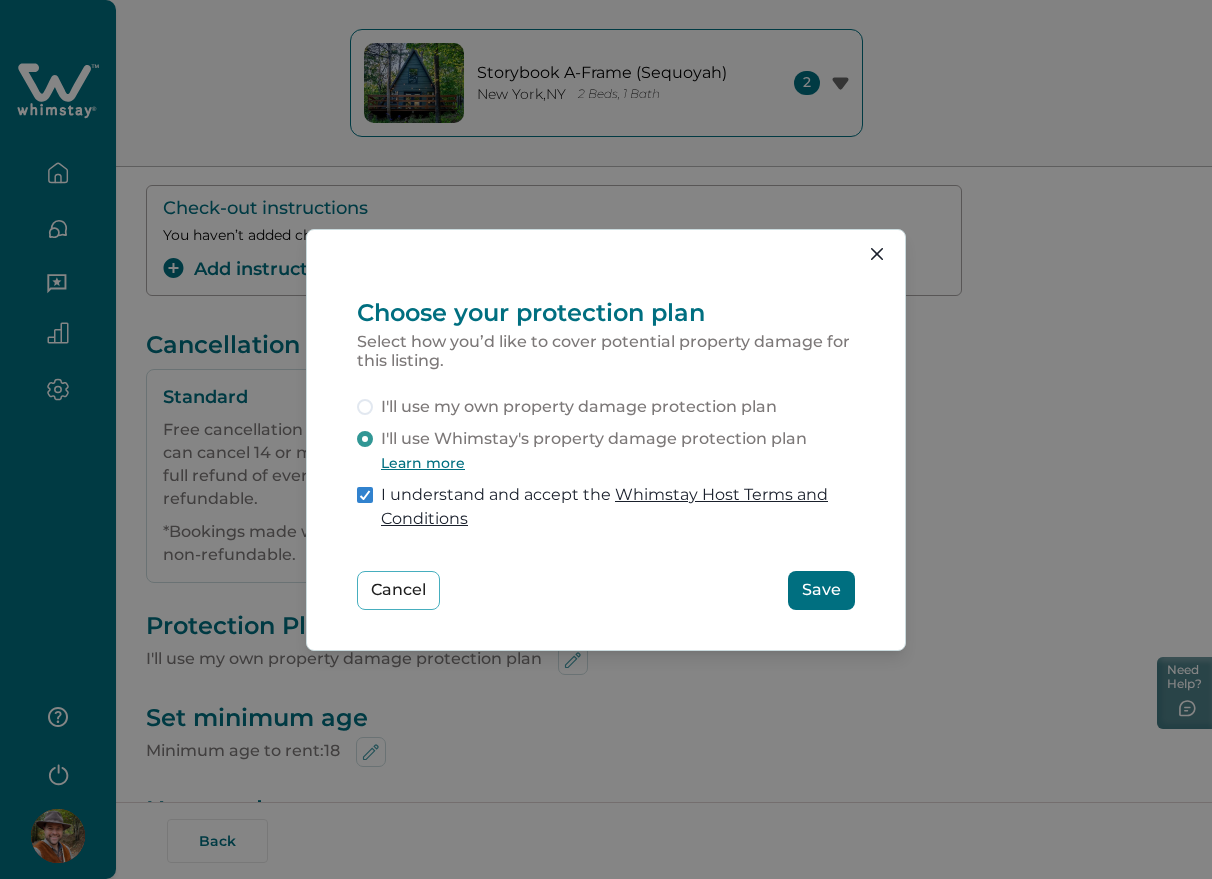 click on "Save" at bounding box center [821, 590] 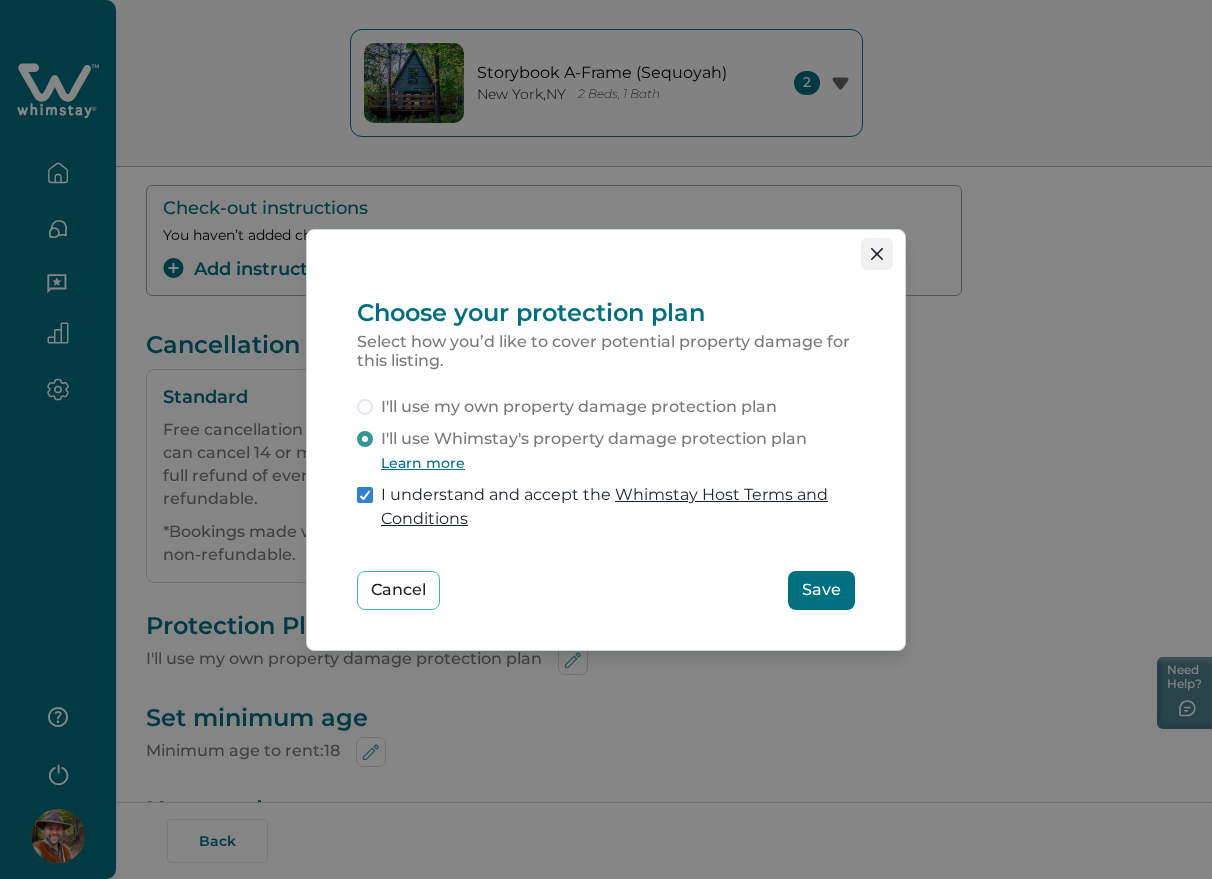 click at bounding box center (877, 254) 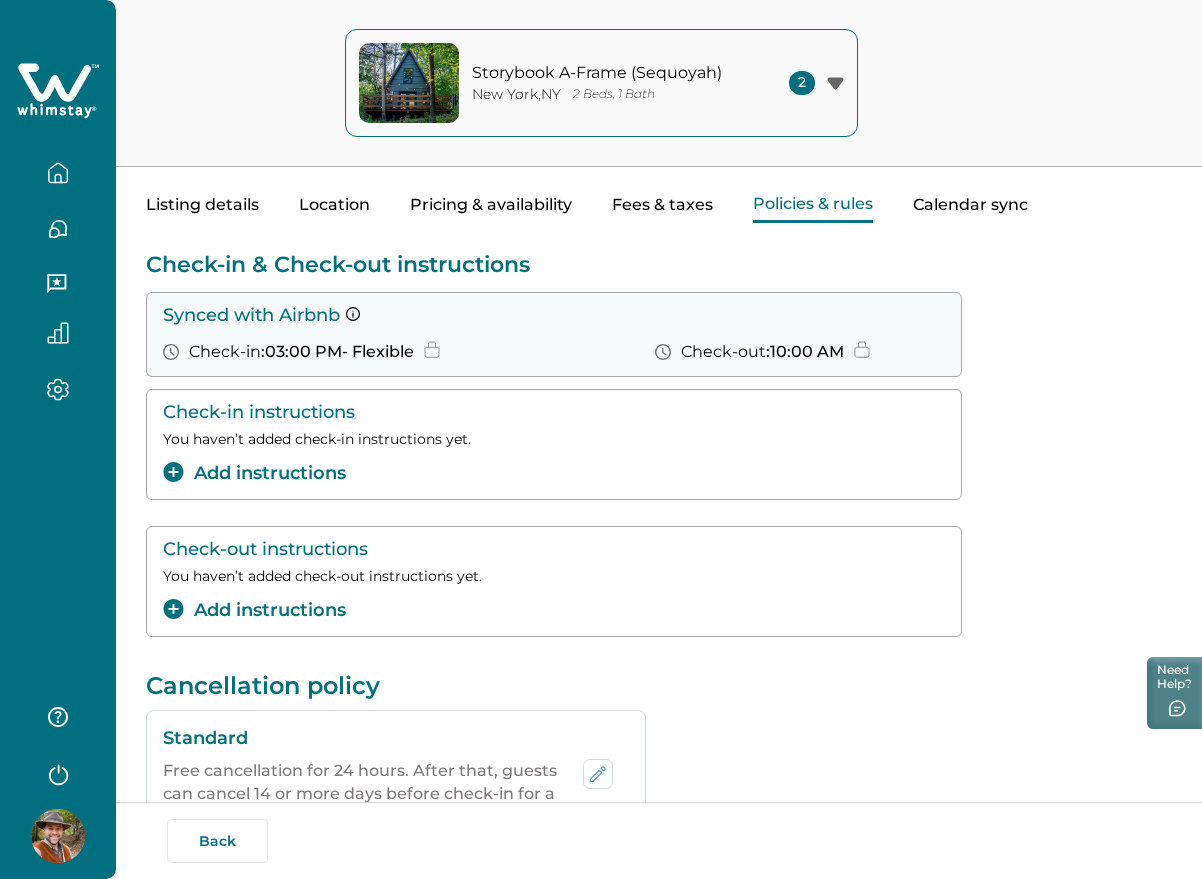 scroll, scrollTop: 0, scrollLeft: 0, axis: both 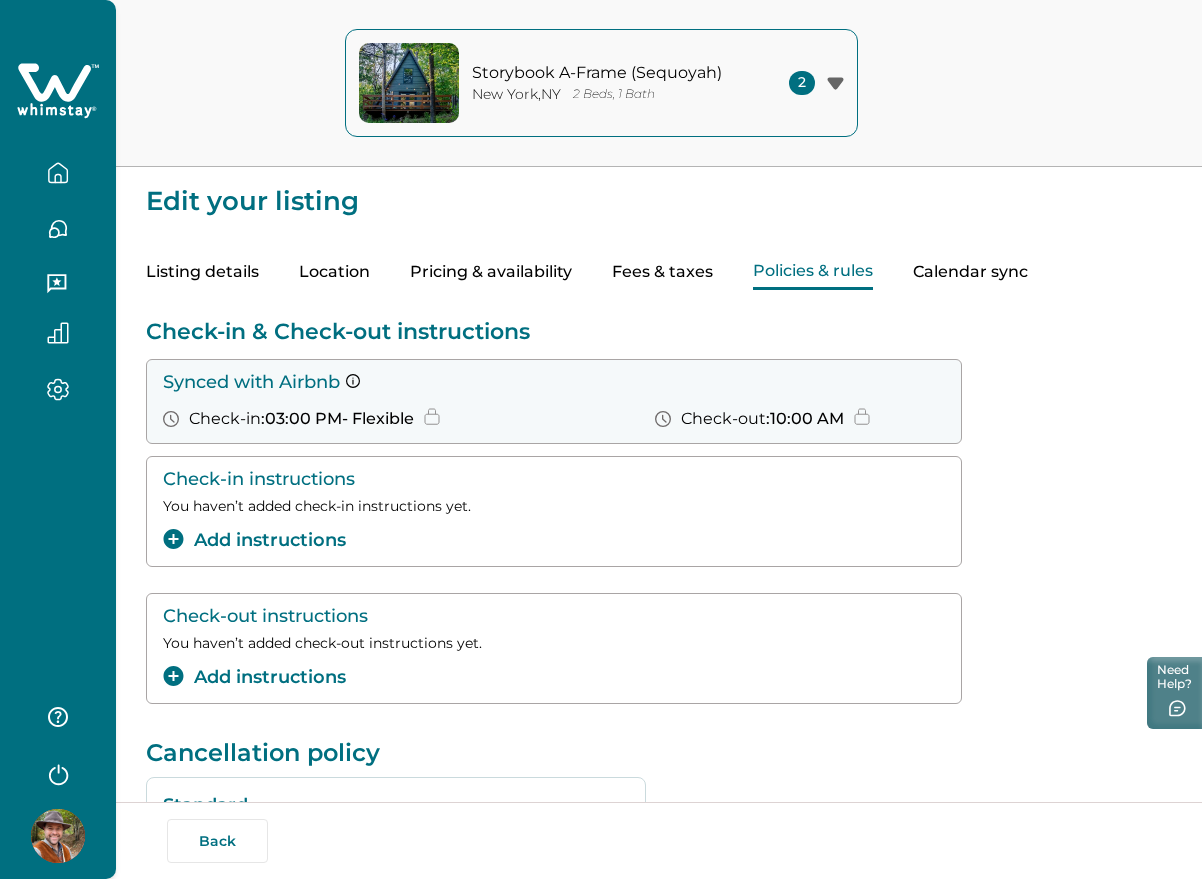 click on "Fees & taxes" at bounding box center (662, 272) 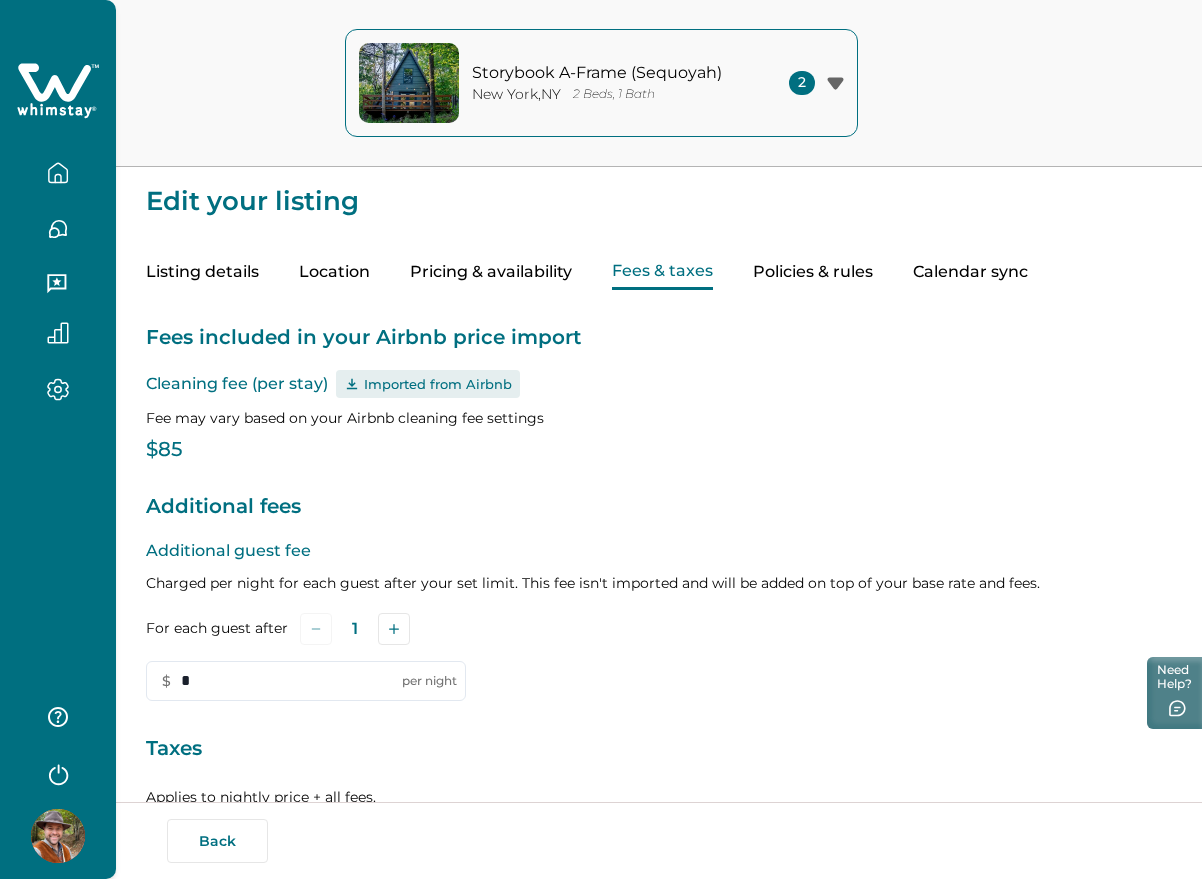 type on "*" 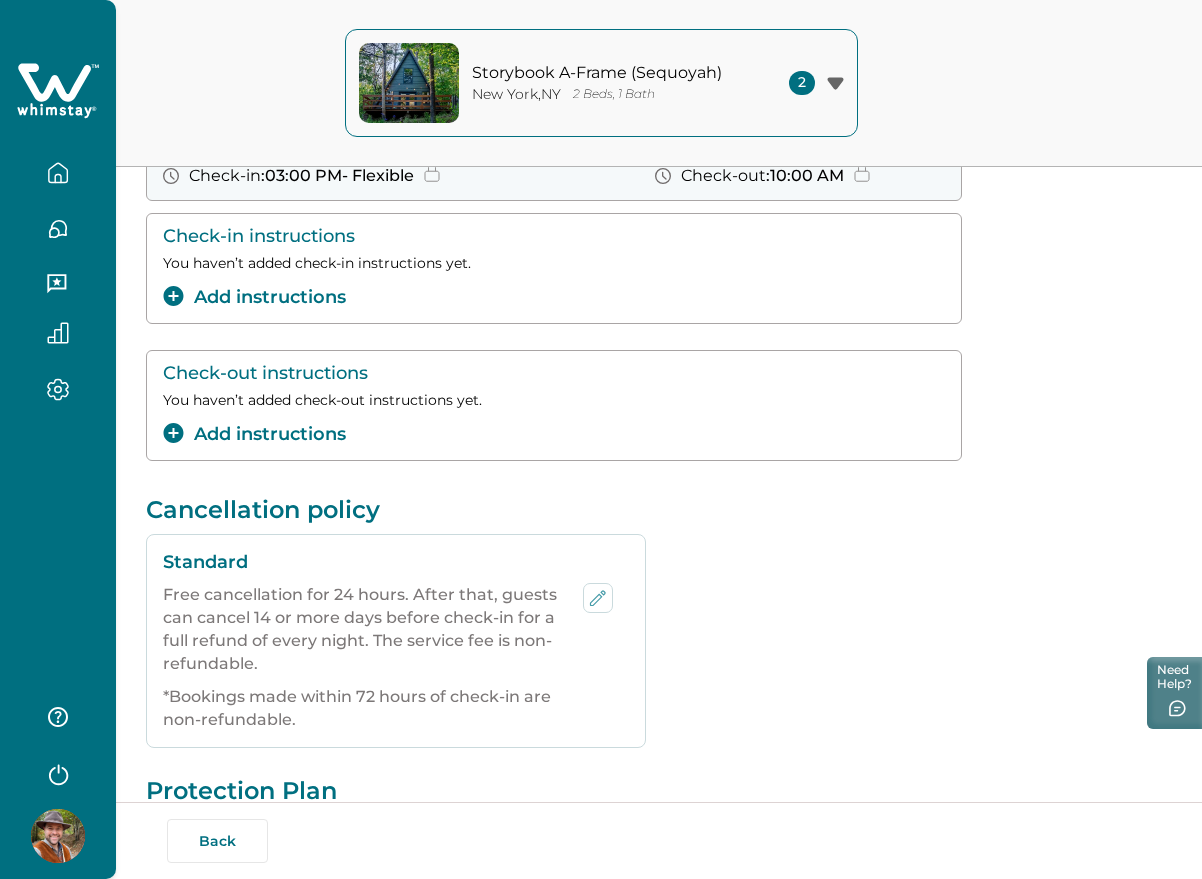 scroll, scrollTop: 333, scrollLeft: 0, axis: vertical 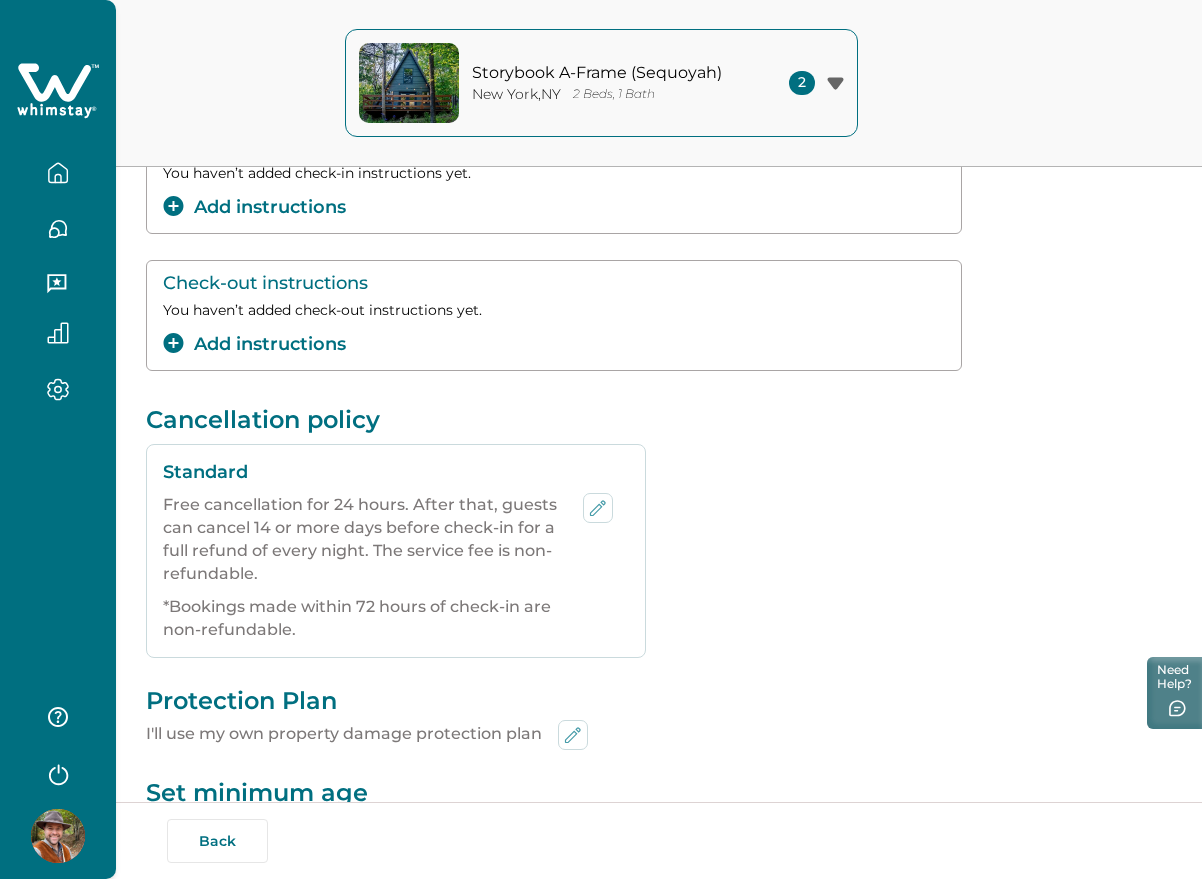type 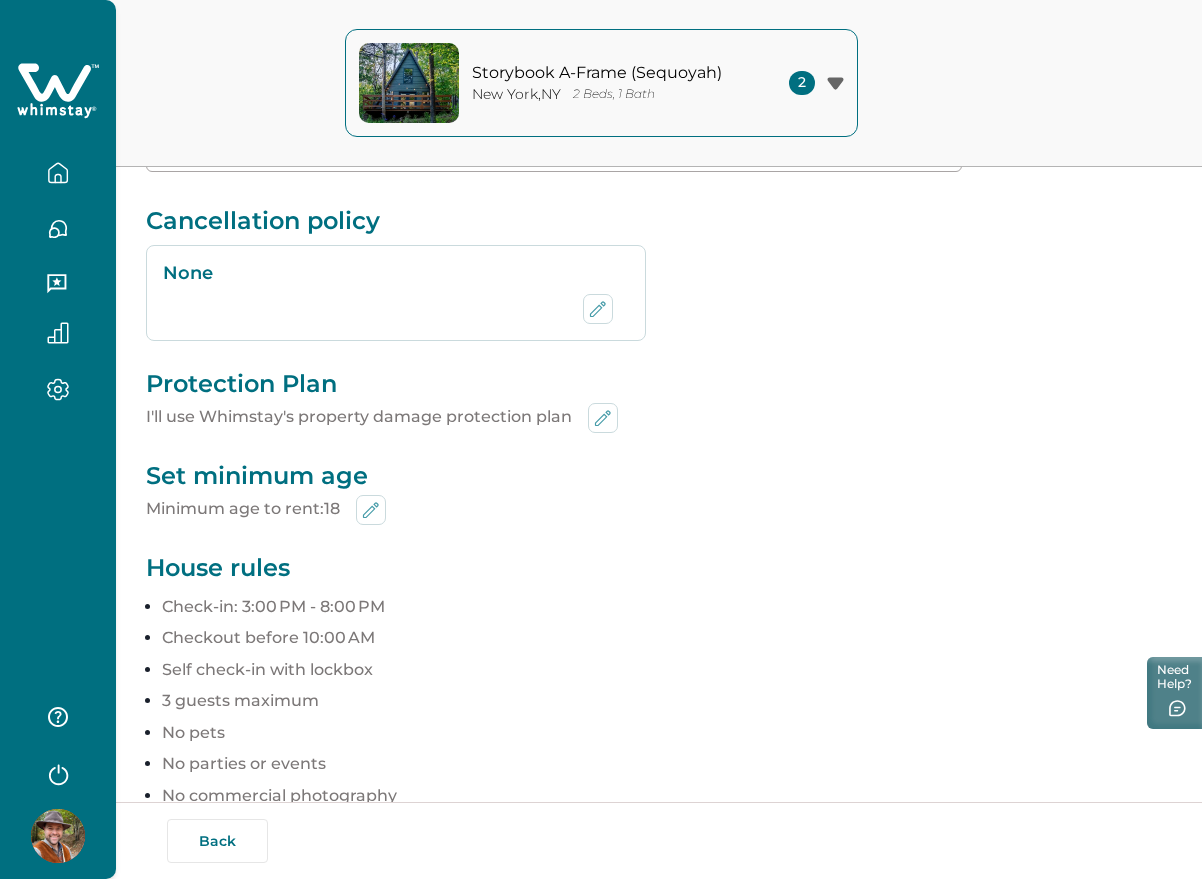 scroll, scrollTop: 533, scrollLeft: 0, axis: vertical 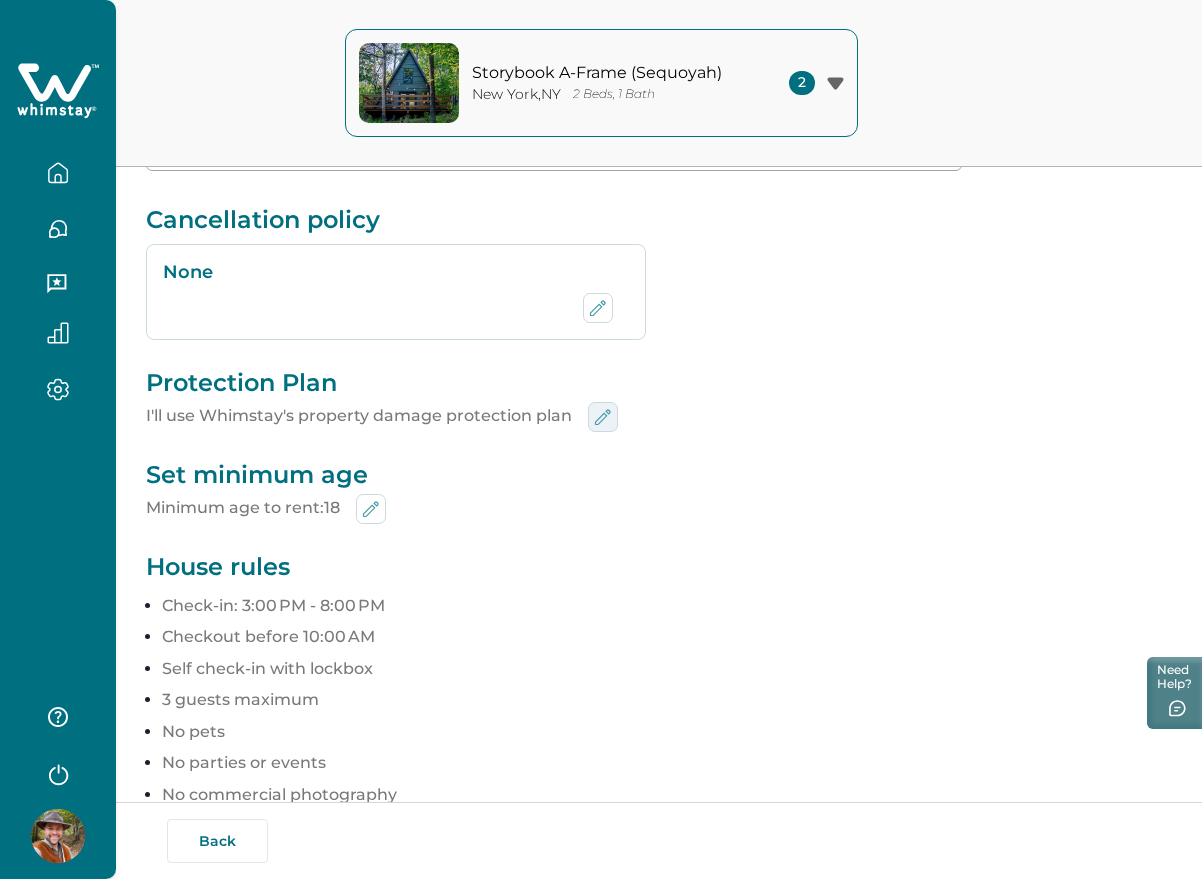 click 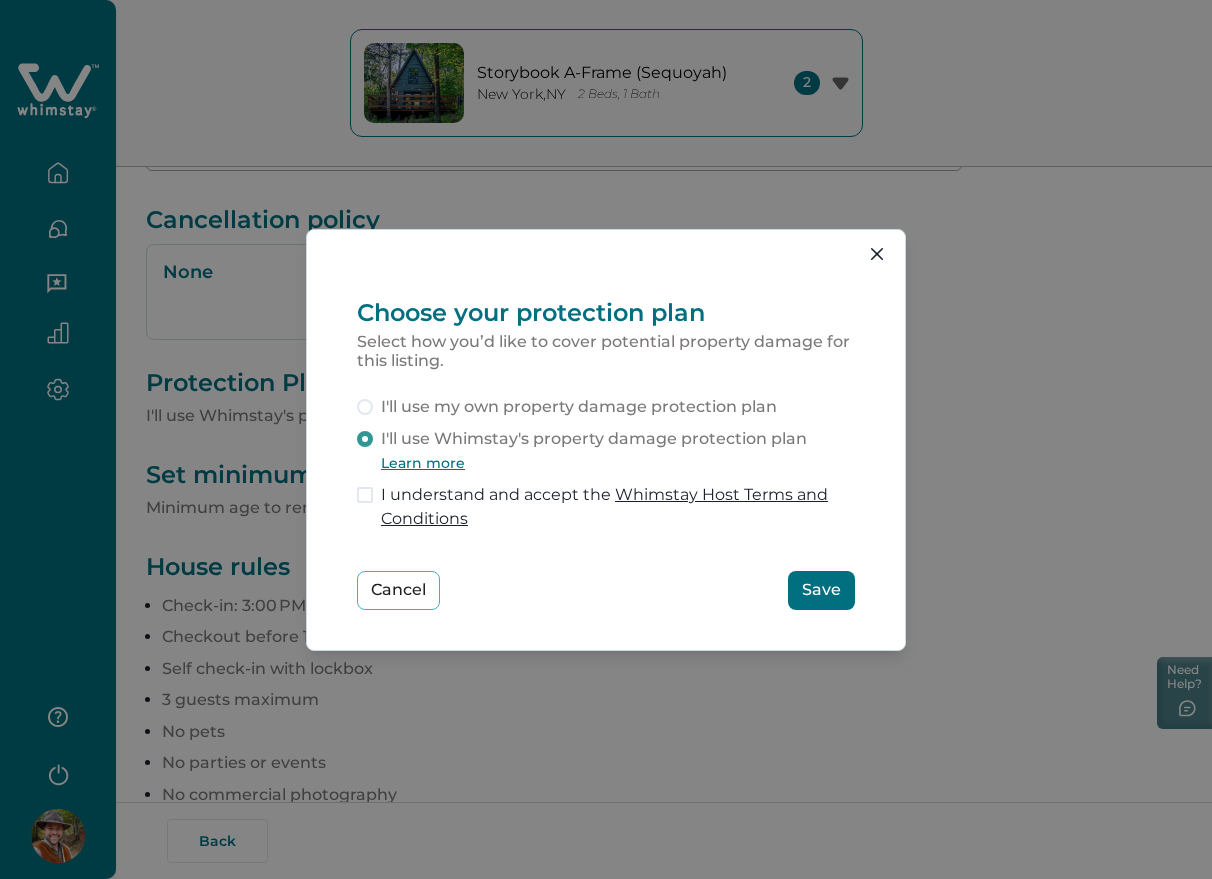 click on "I'll use my own property damage protection plan" at bounding box center [579, 407] 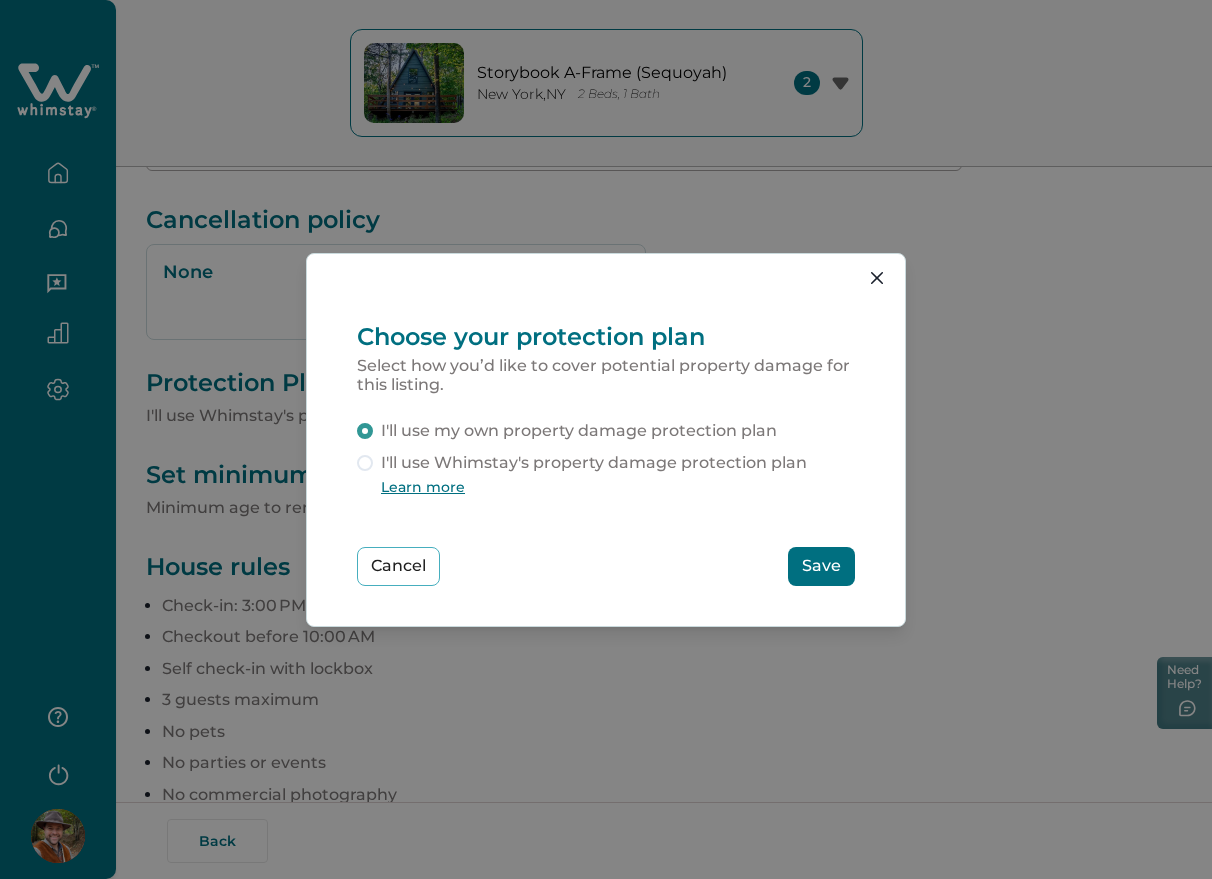 scroll, scrollTop: 0, scrollLeft: 0, axis: both 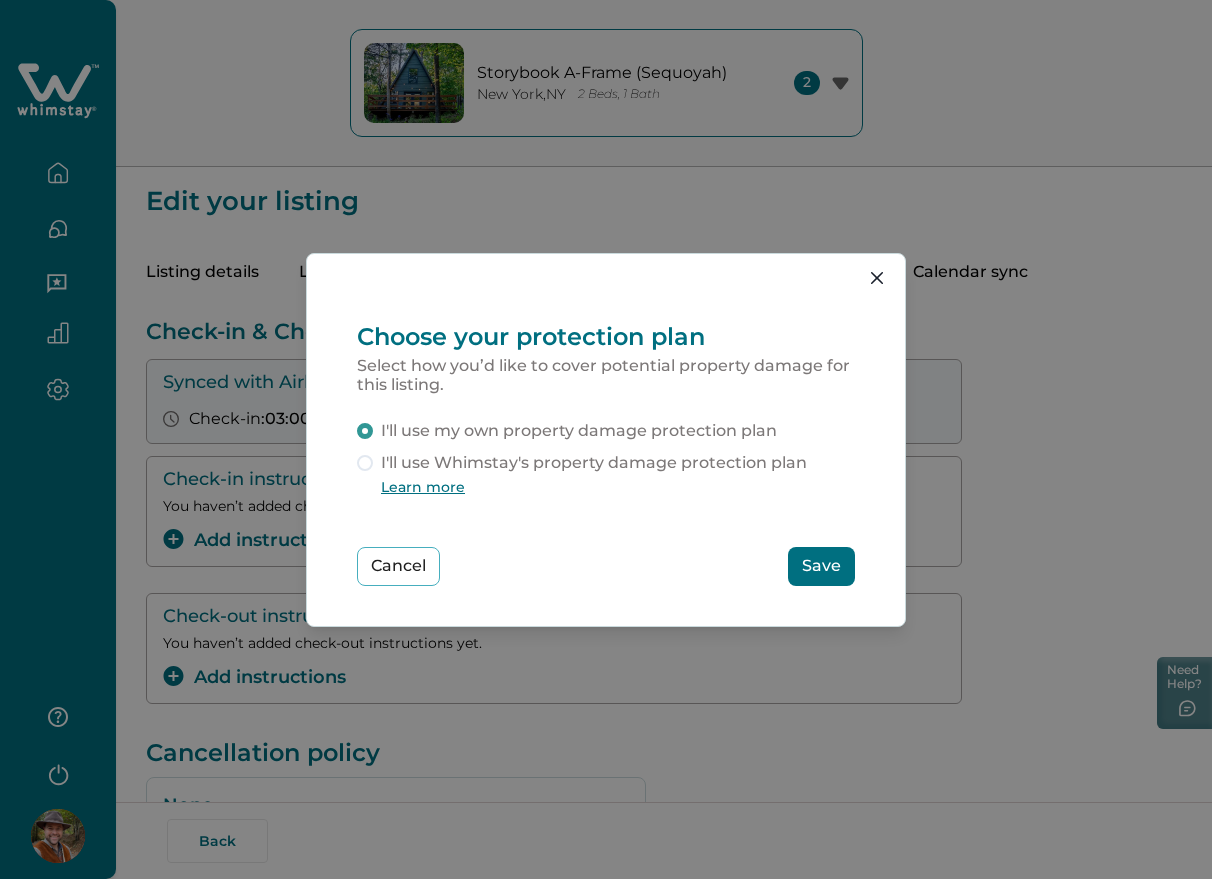 click on "Save" at bounding box center (821, 566) 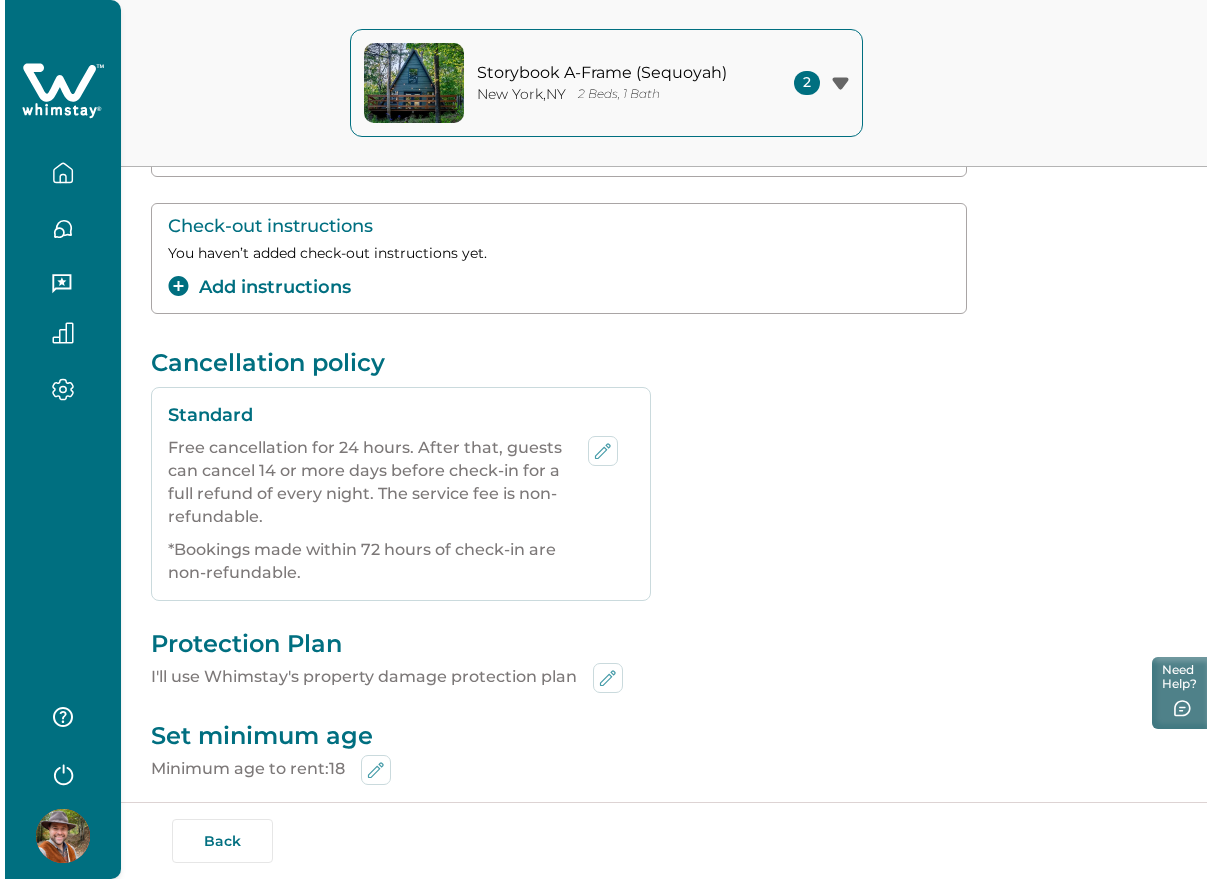 scroll, scrollTop: 392, scrollLeft: 0, axis: vertical 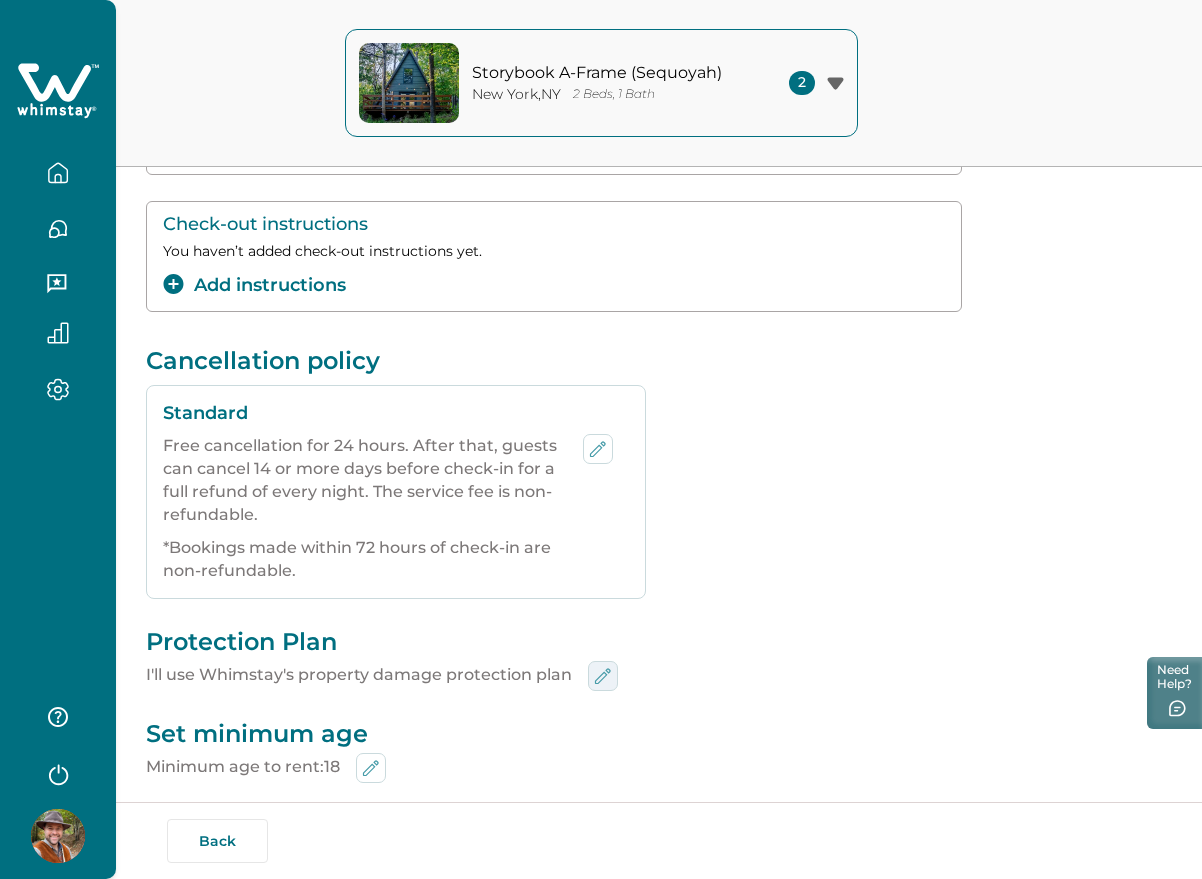 click at bounding box center [603, 676] 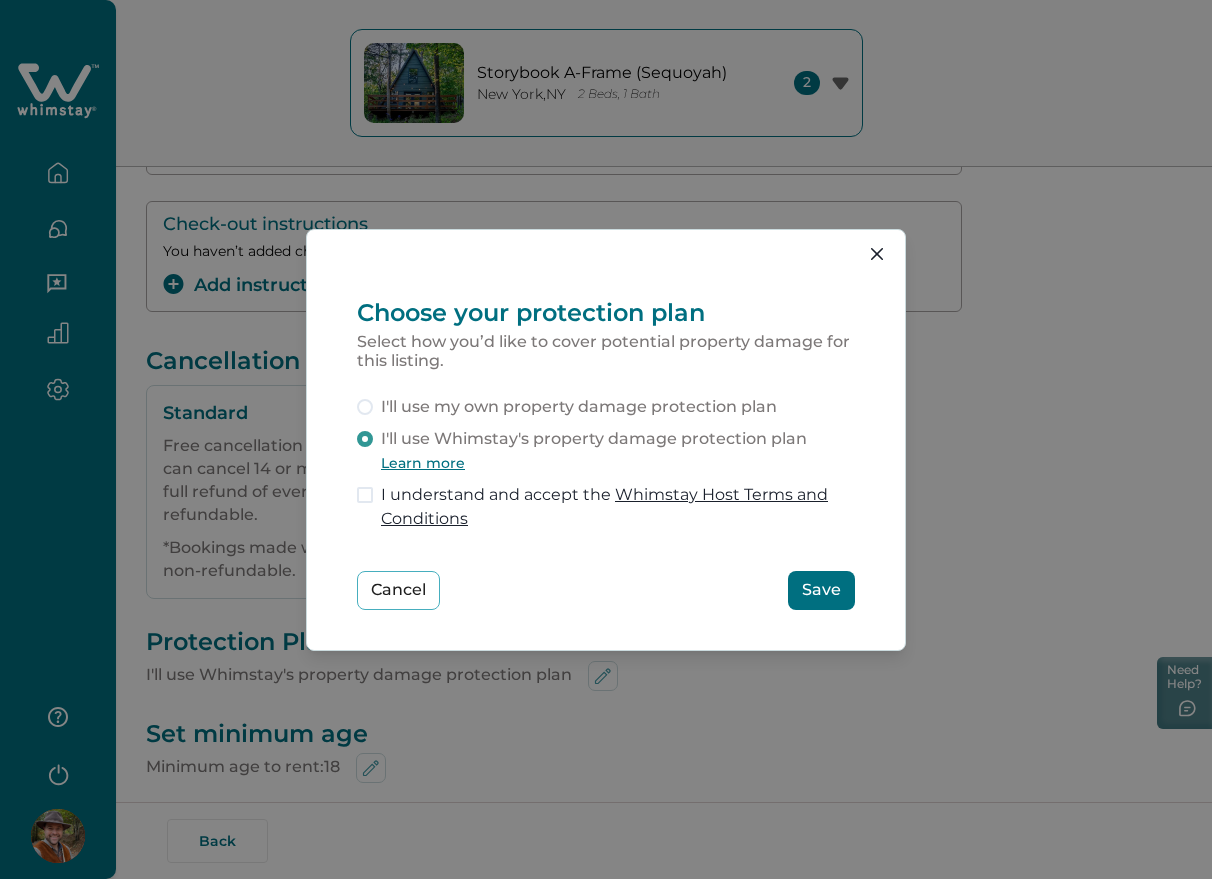 click on "I'll use my own property damage protection plan" at bounding box center (579, 407) 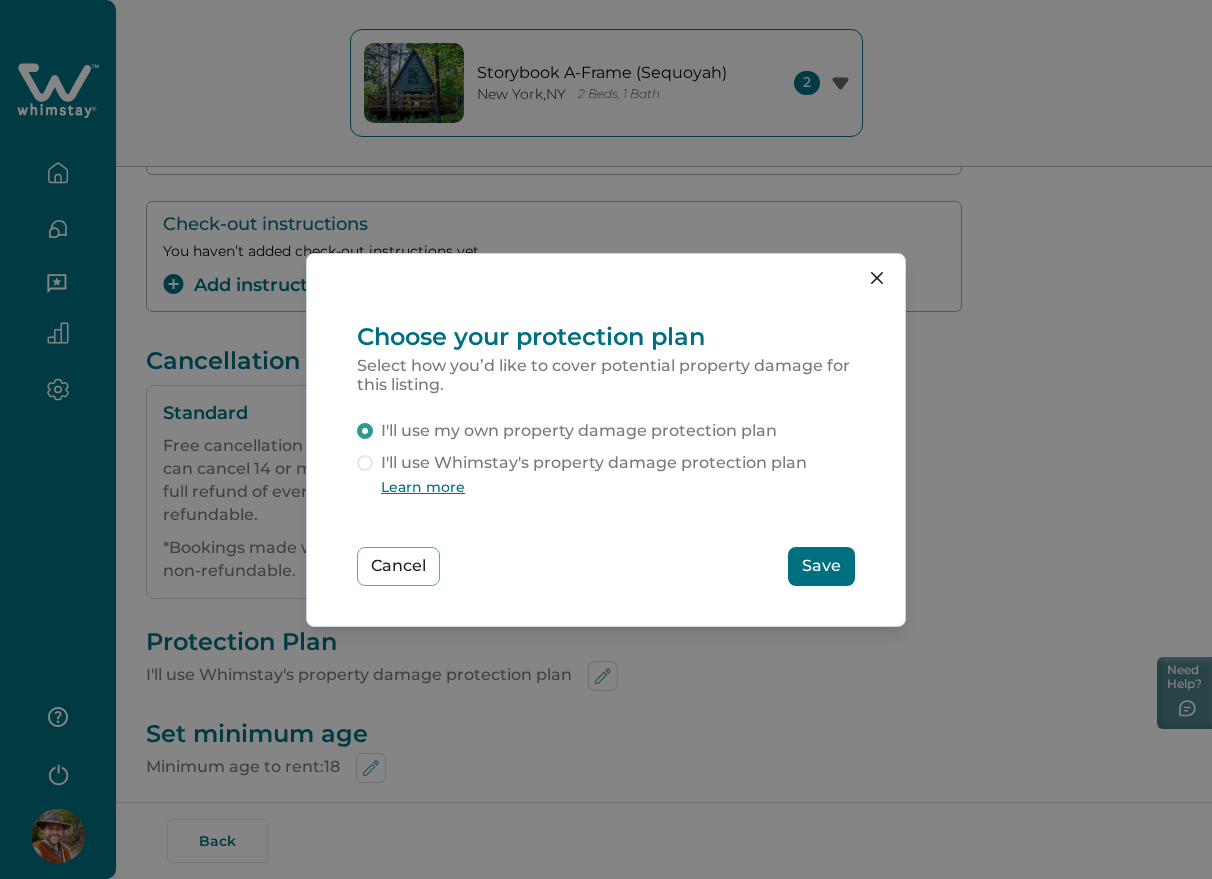click on "Save" at bounding box center (821, 566) 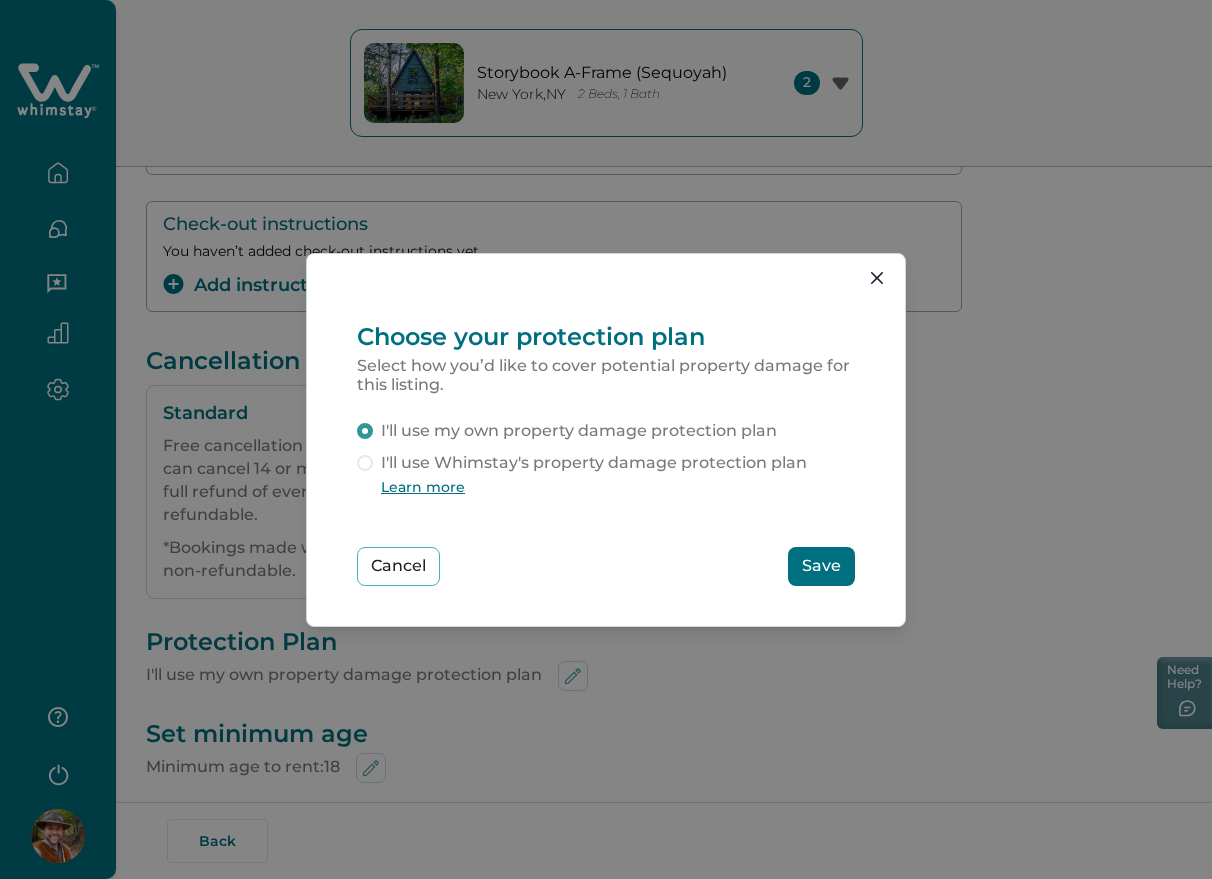 click on "I'll use Whimstay's property damage protection plan" at bounding box center (594, 463) 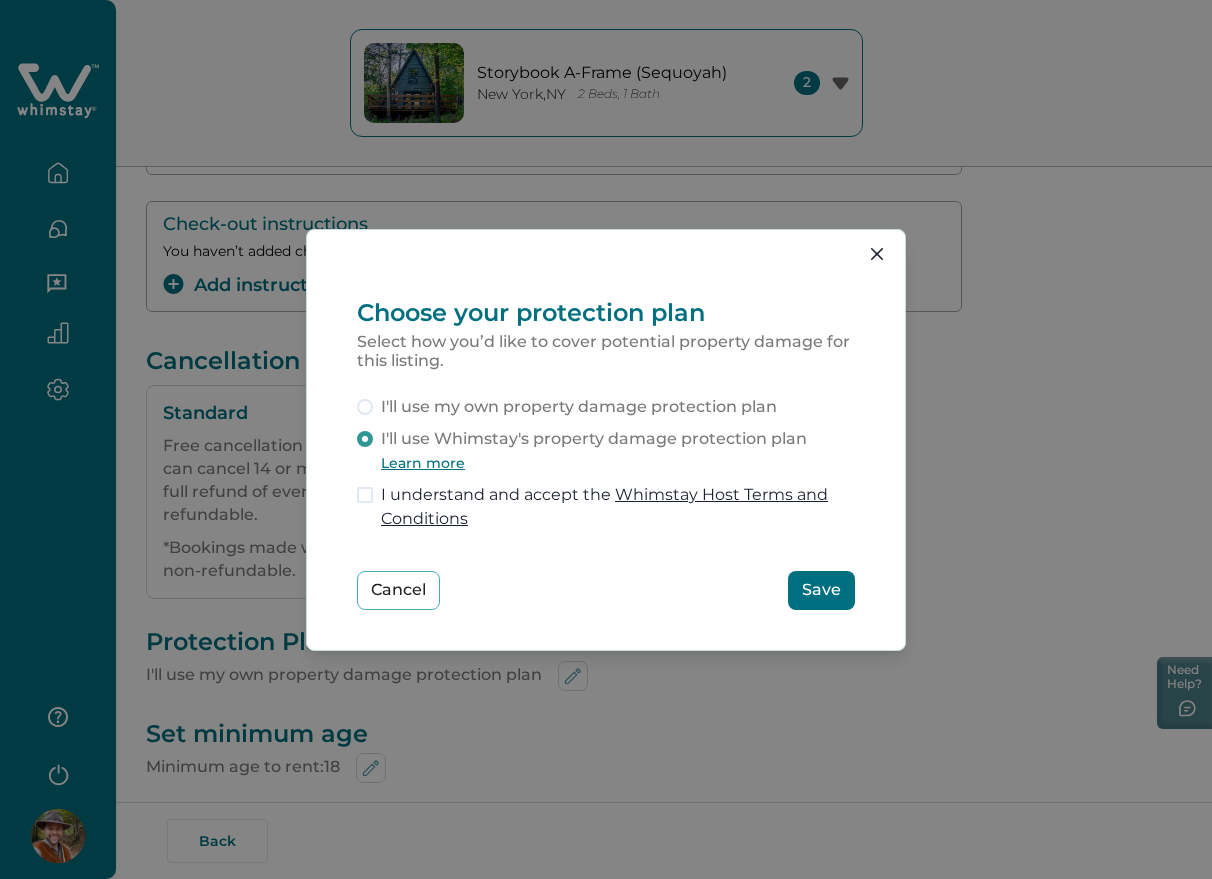 click on "Save" at bounding box center [821, 590] 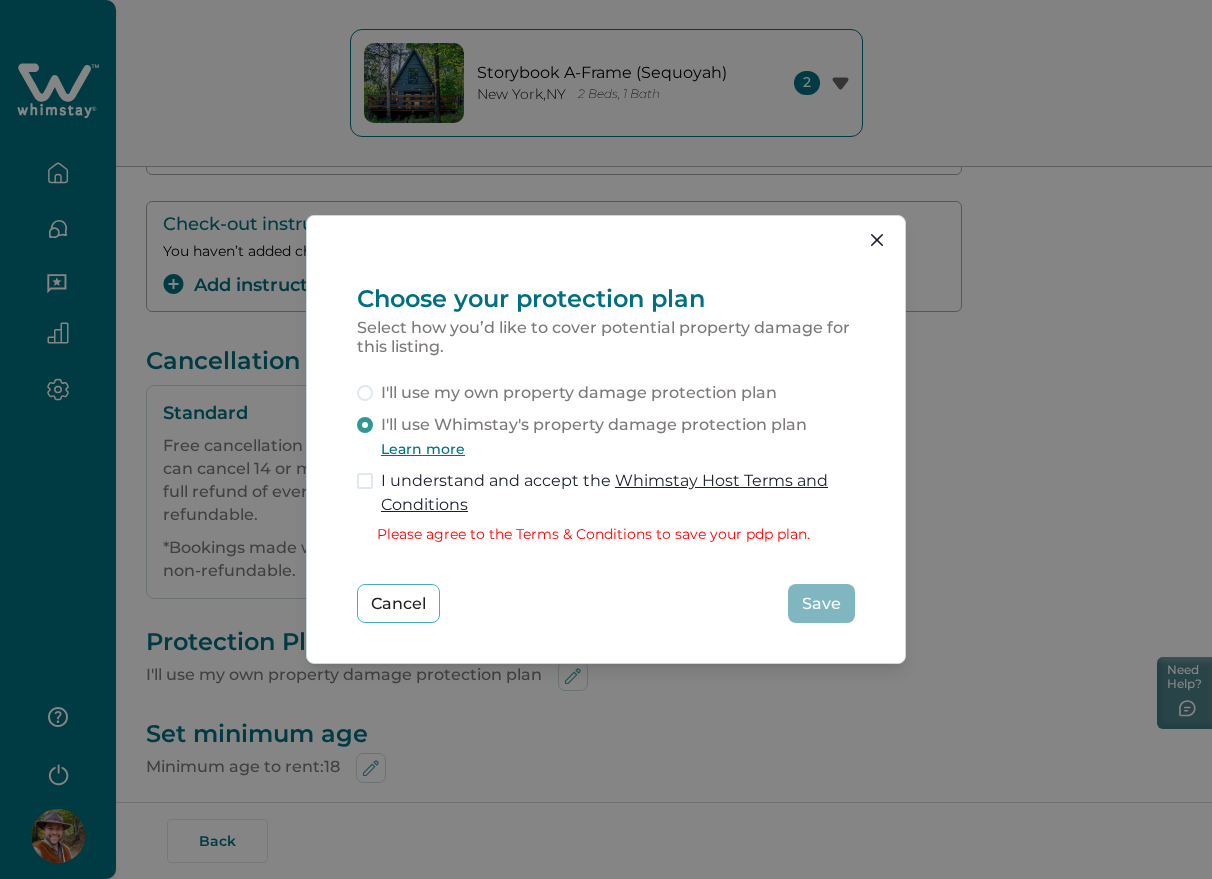 click on "I understand and accept the     Whimstay Host Terms and Conditions" at bounding box center [618, 493] 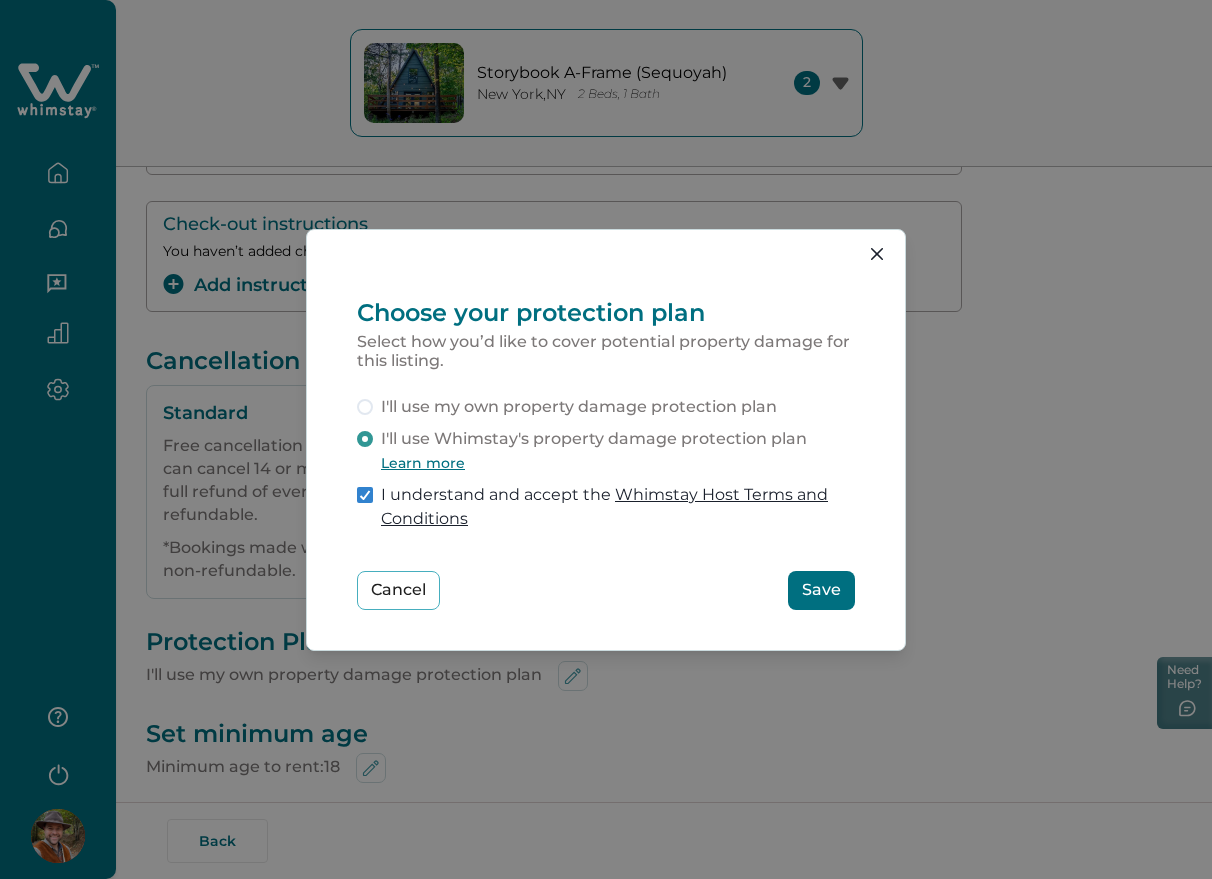click on "Save" at bounding box center [821, 590] 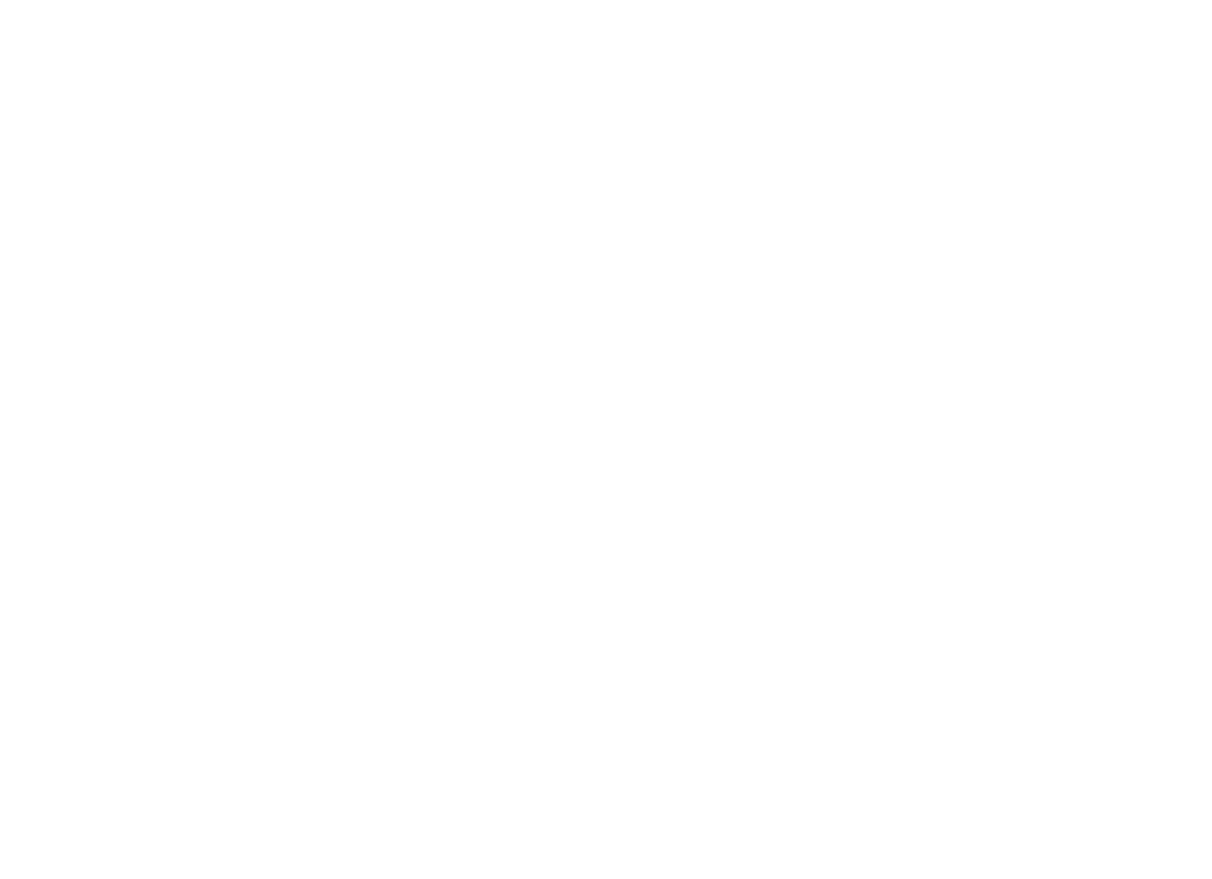scroll, scrollTop: 0, scrollLeft: 0, axis: both 